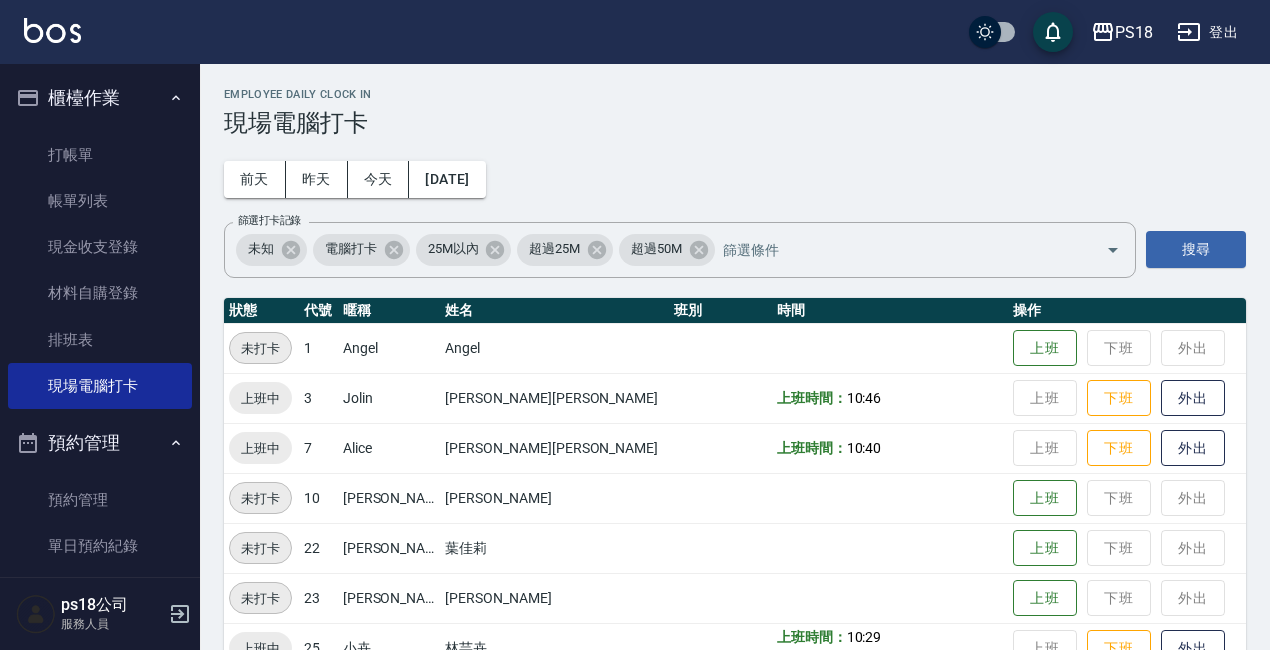 scroll, scrollTop: 398, scrollLeft: 0, axis: vertical 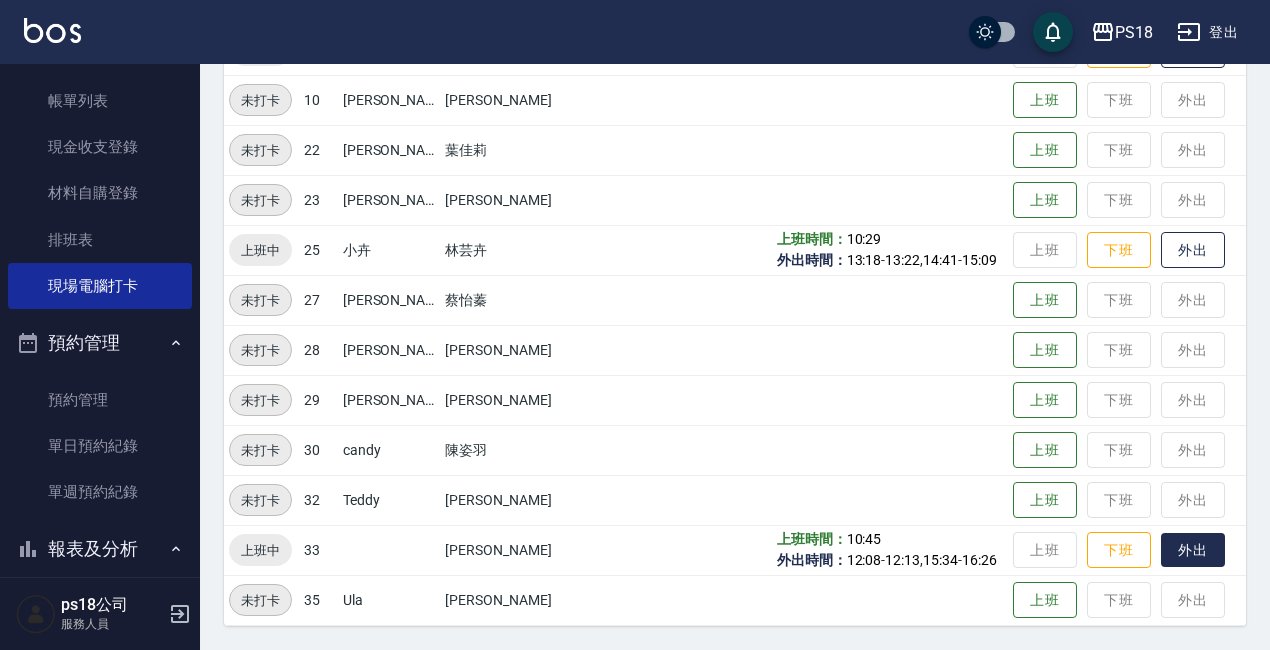 click on "外出" at bounding box center (1193, 550) 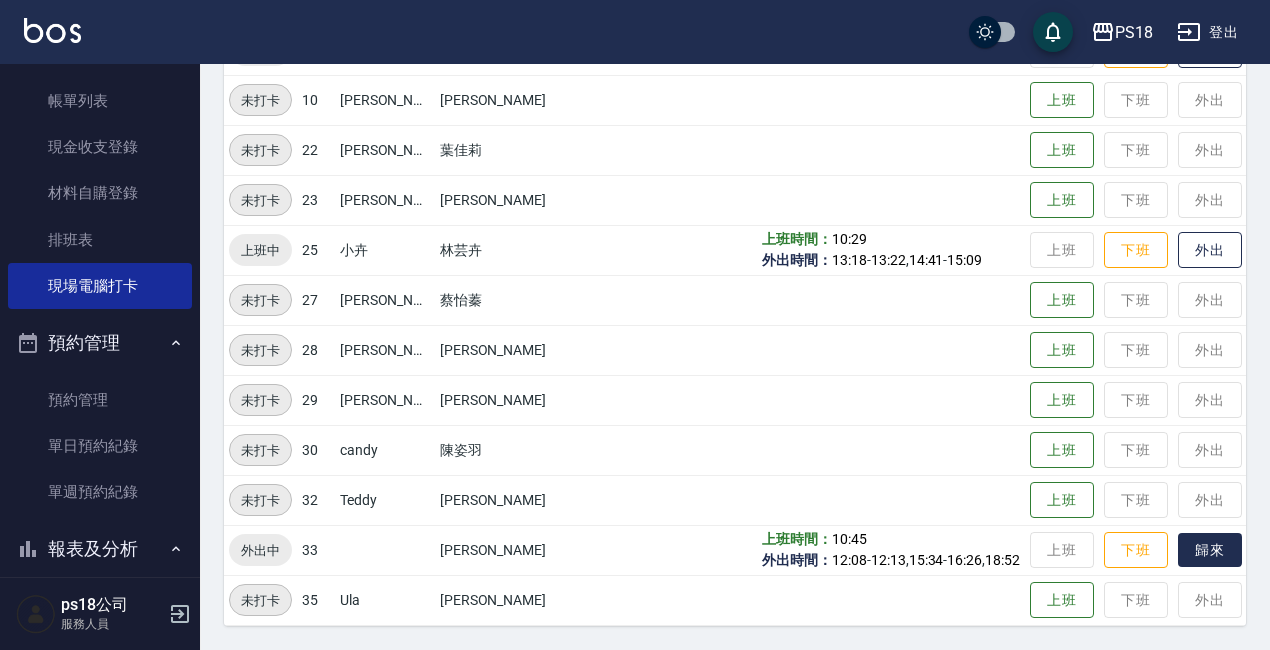 click on "歸來" at bounding box center (1210, 550) 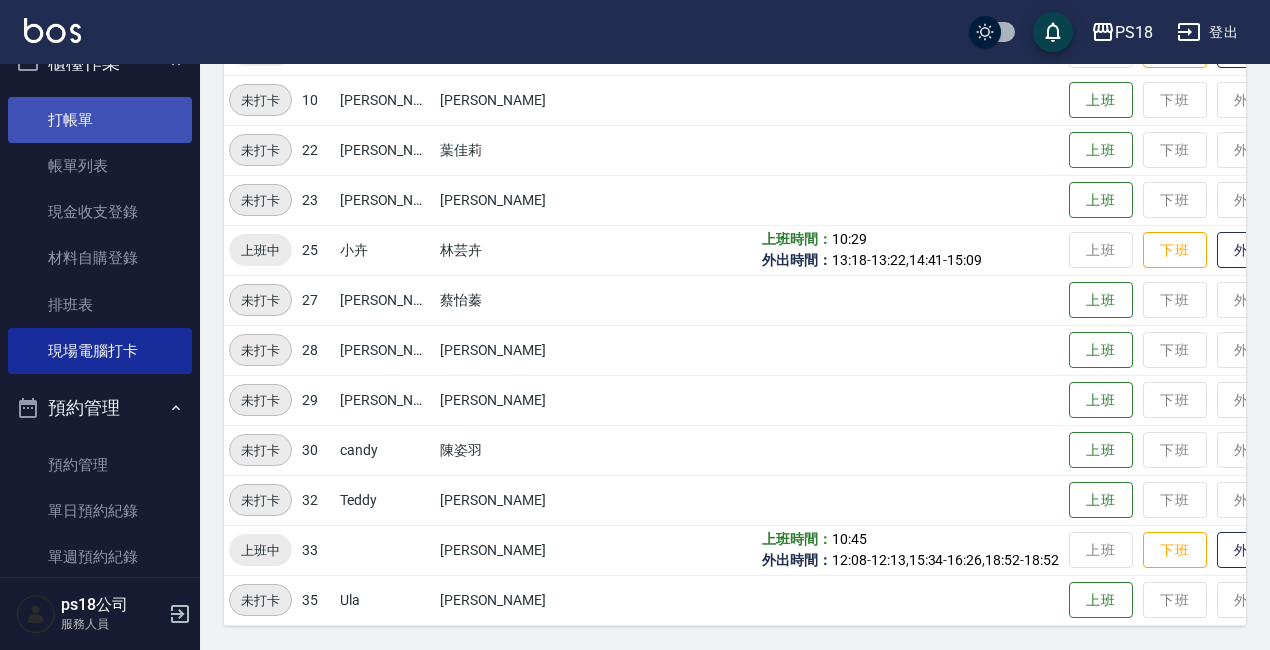 scroll, scrollTop: 0, scrollLeft: 0, axis: both 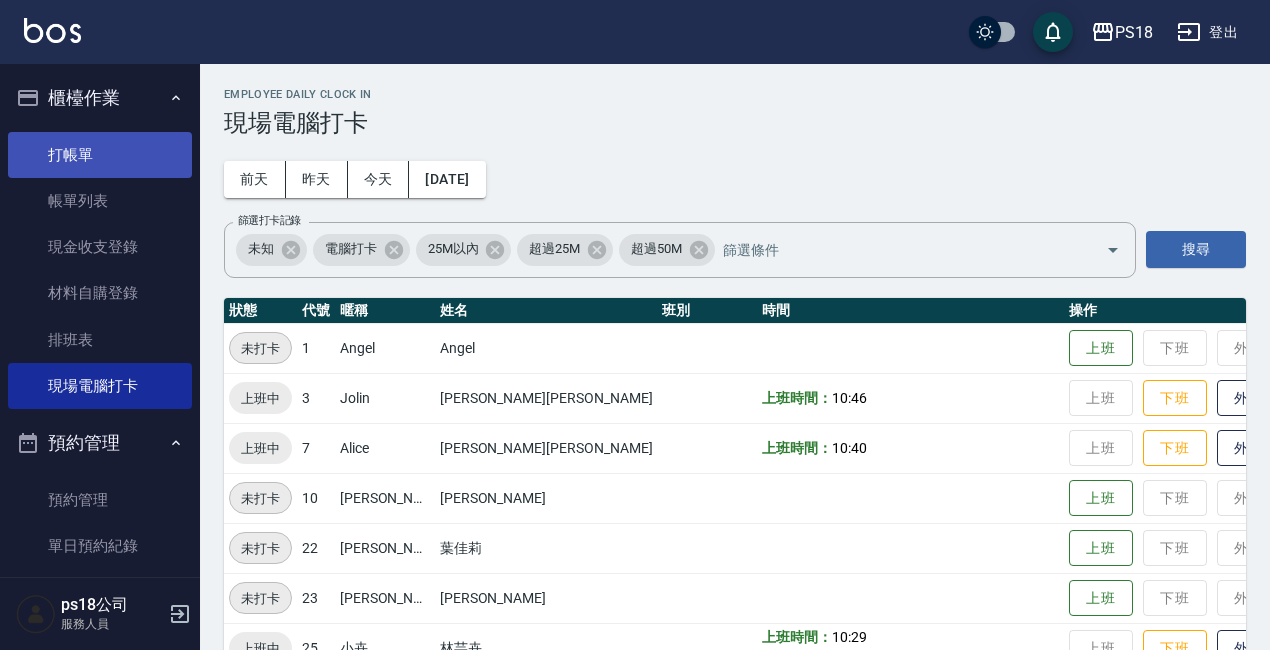 click on "打帳單" at bounding box center (100, 155) 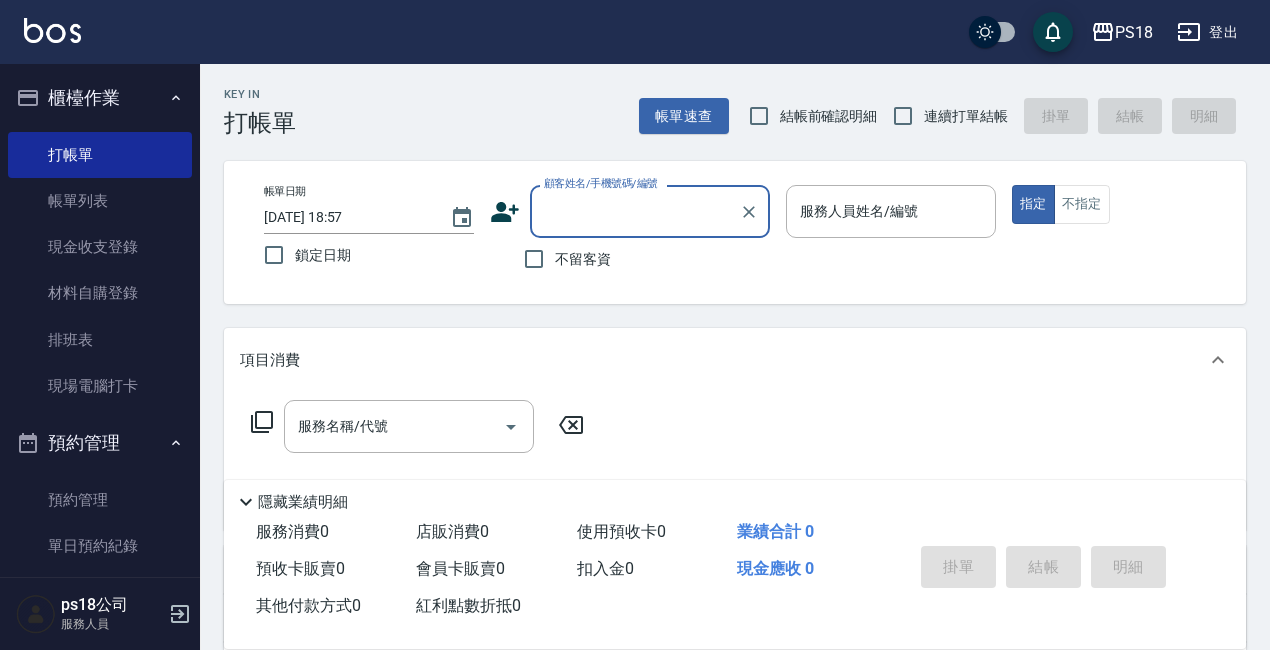 click on "服務人員姓名/編號 服務人員姓名/編號" at bounding box center (891, 211) 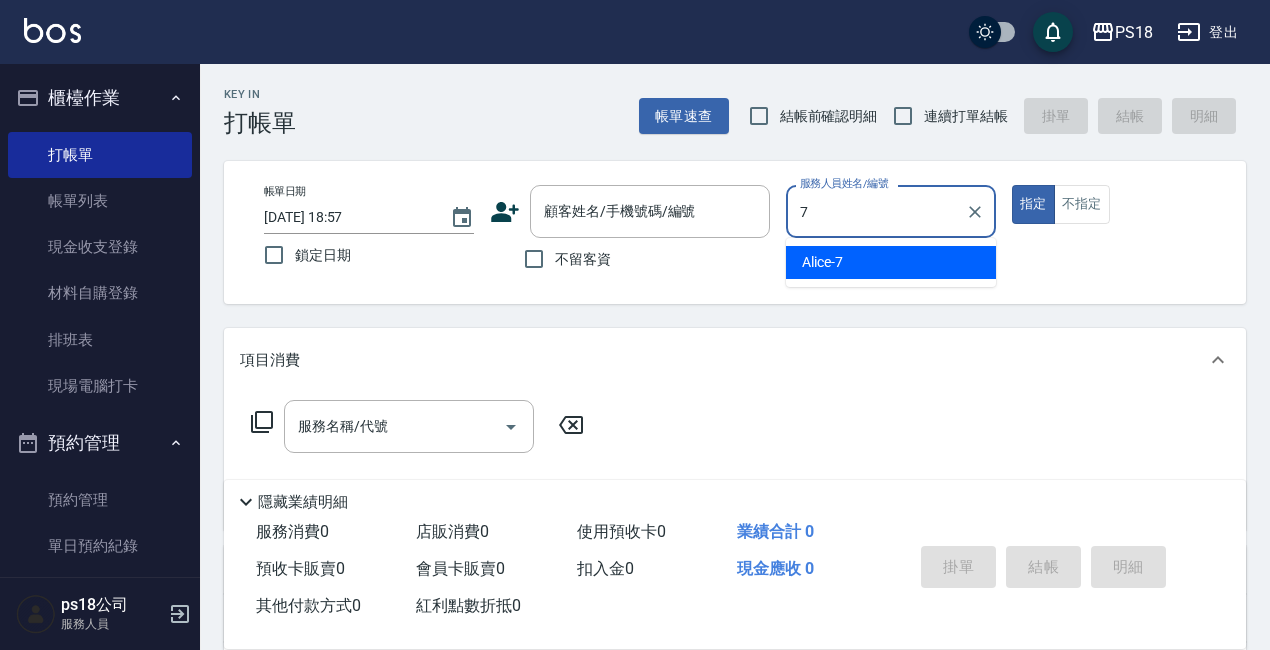 type on "Alice-7" 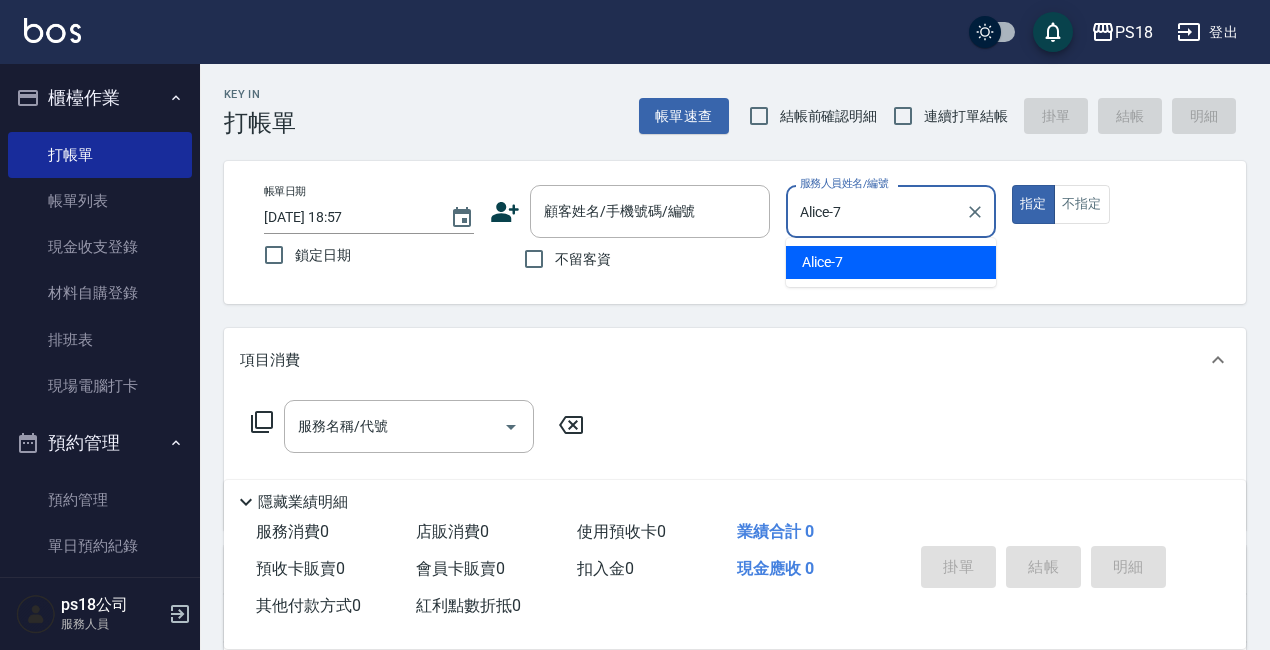 type on "true" 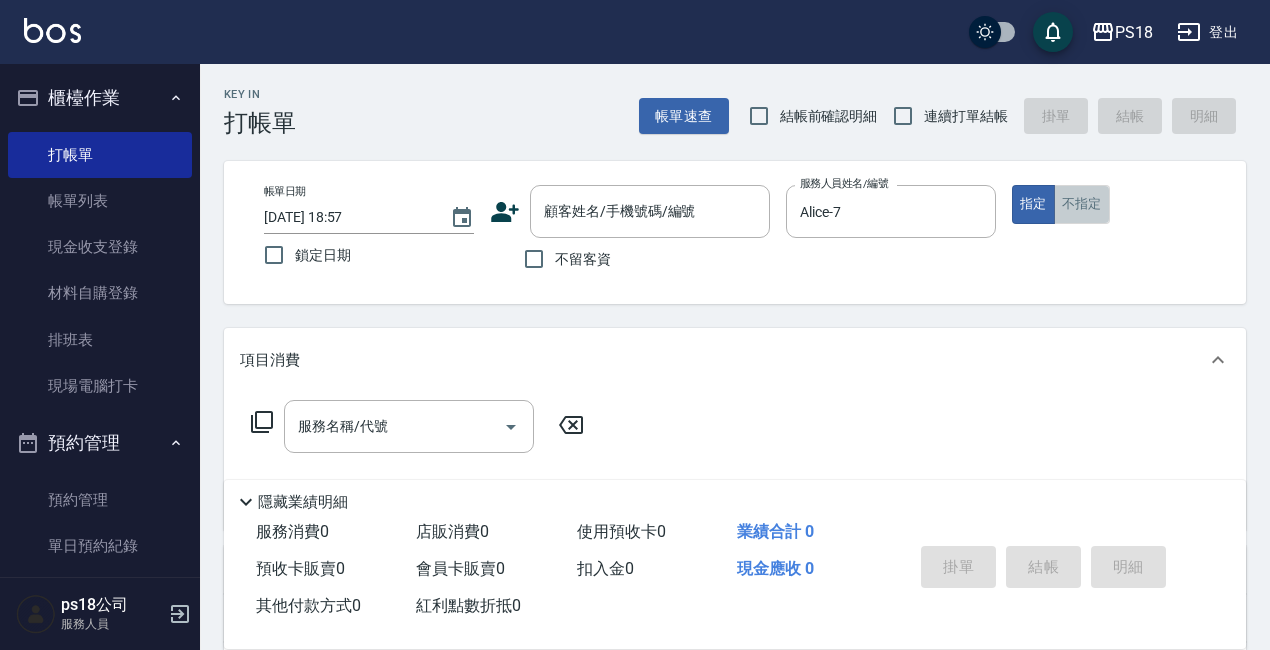 click on "不指定" at bounding box center [1082, 204] 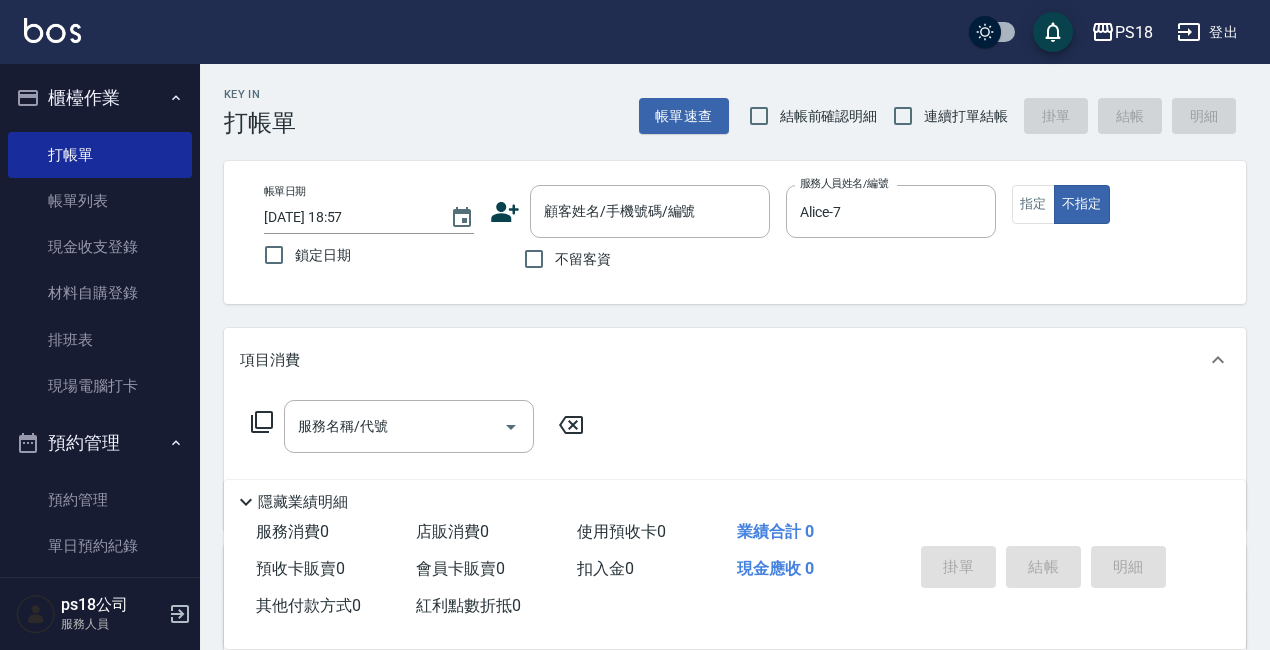 click 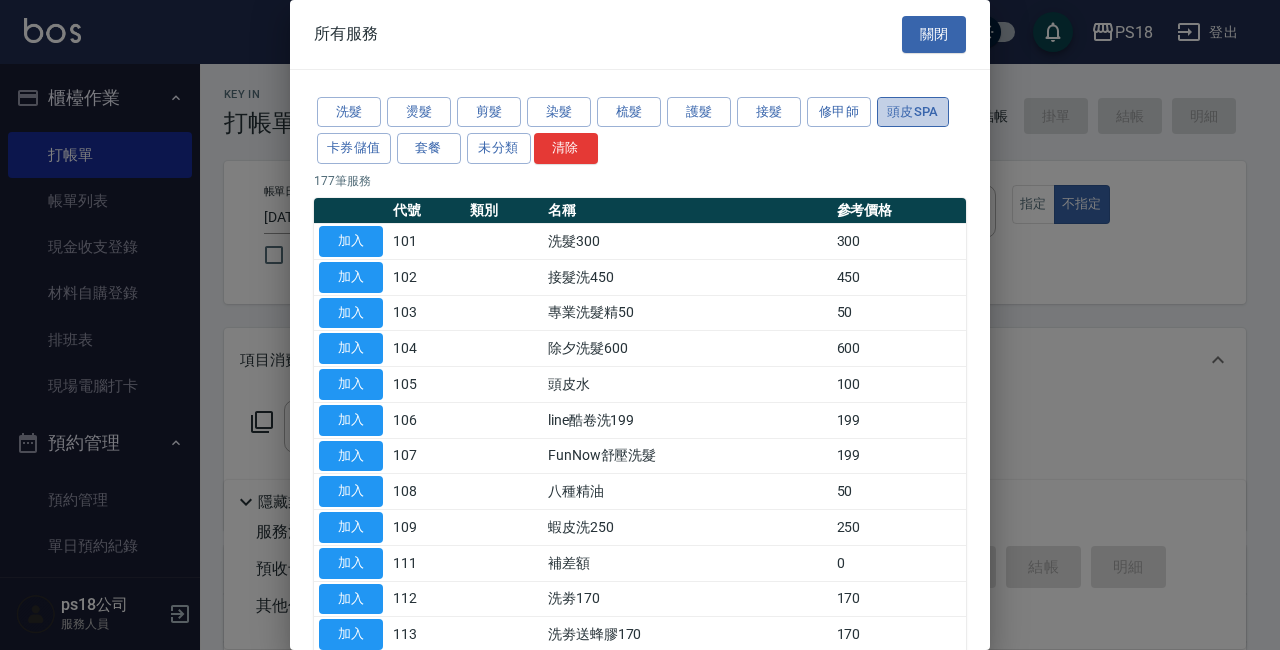 click on "頭皮SPA" at bounding box center [913, 112] 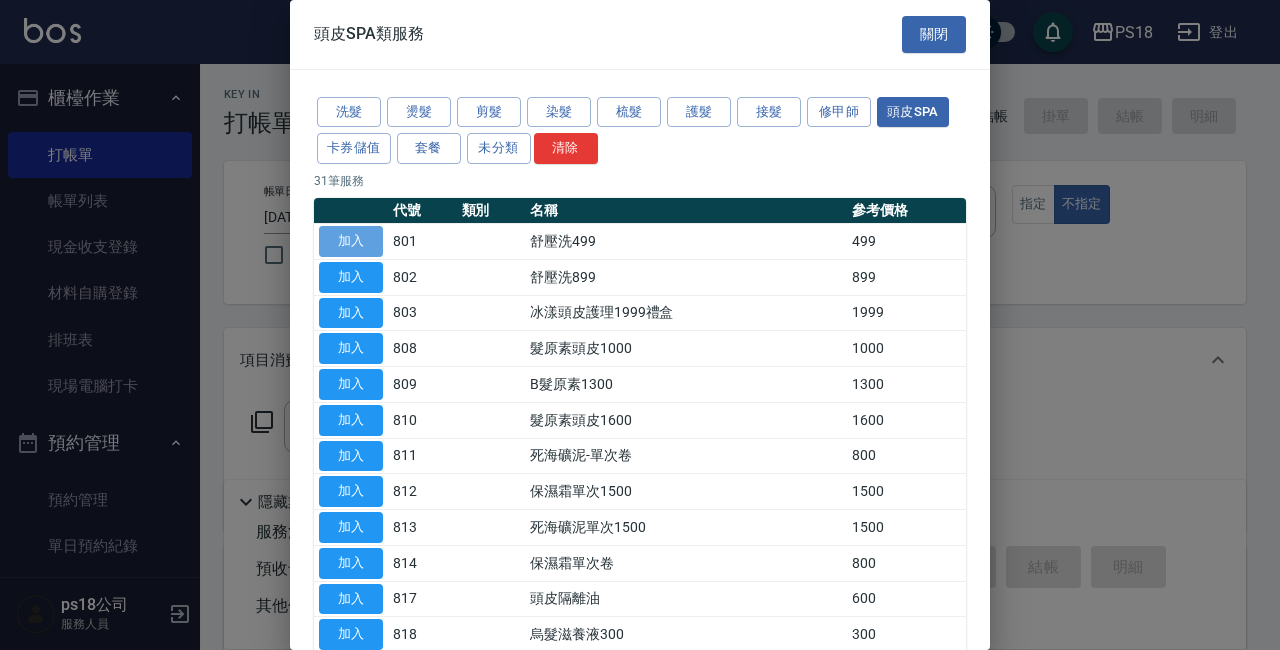click on "加入" at bounding box center (351, 241) 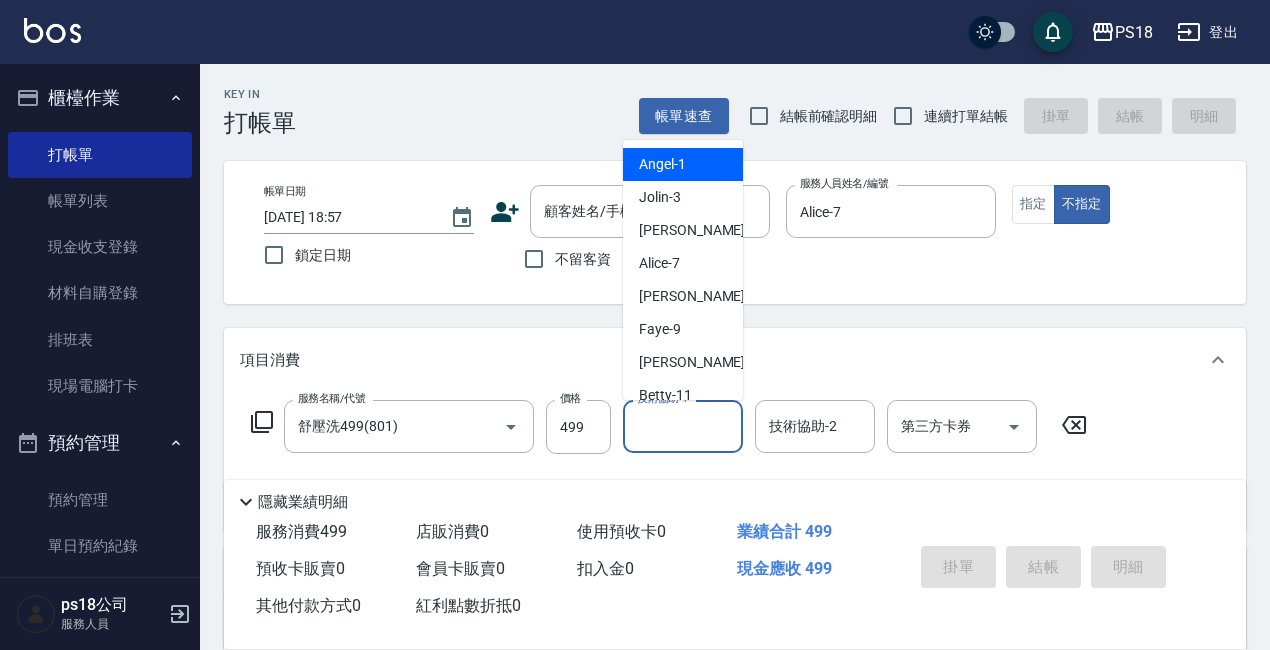 drag, startPoint x: 666, startPoint y: 424, endPoint x: 651, endPoint y: 415, distance: 17.492855 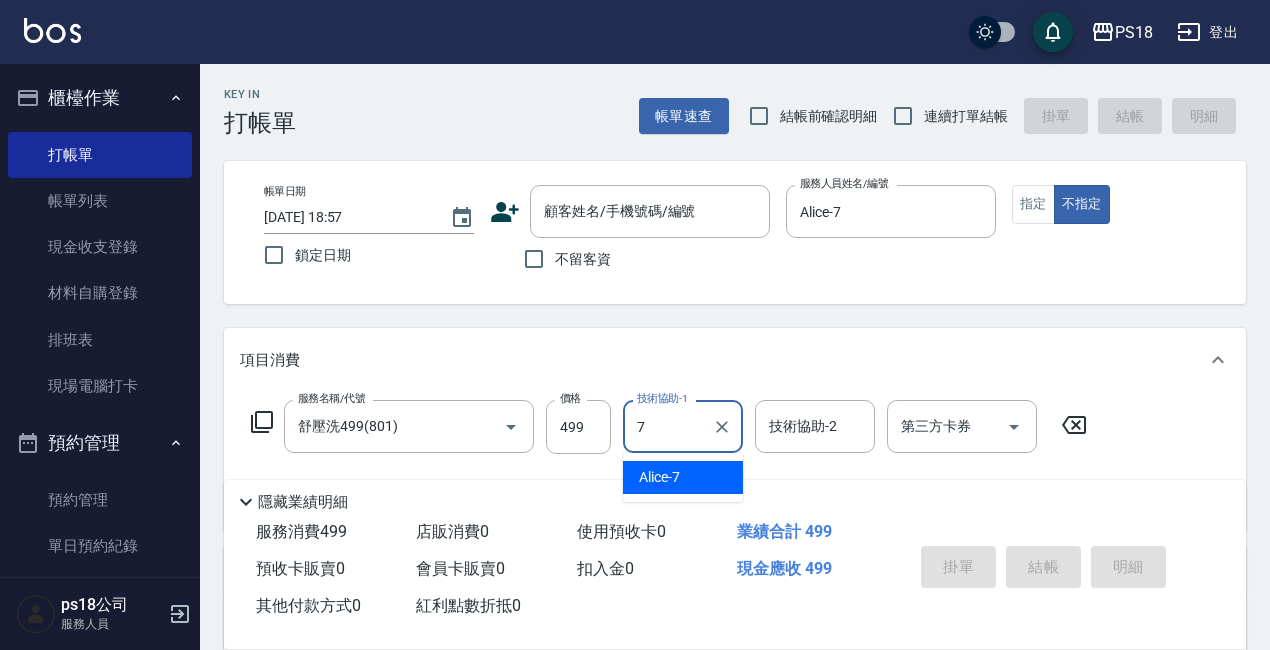 type on "Alice-7" 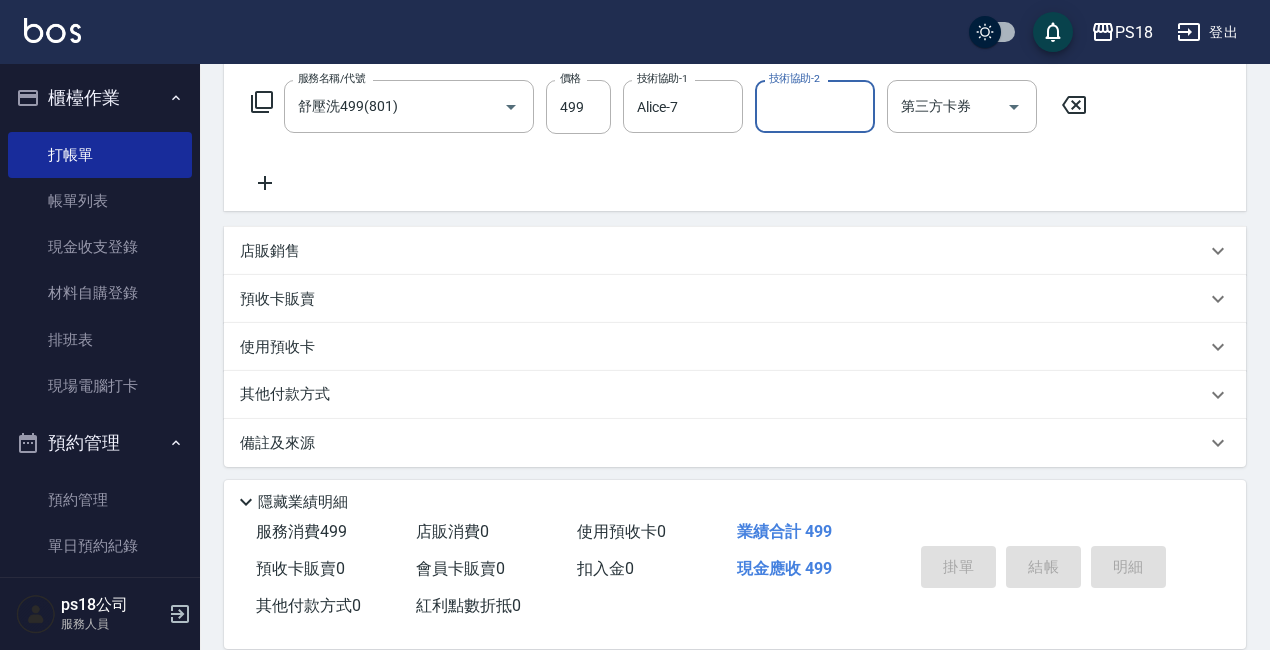 scroll, scrollTop: 329, scrollLeft: 0, axis: vertical 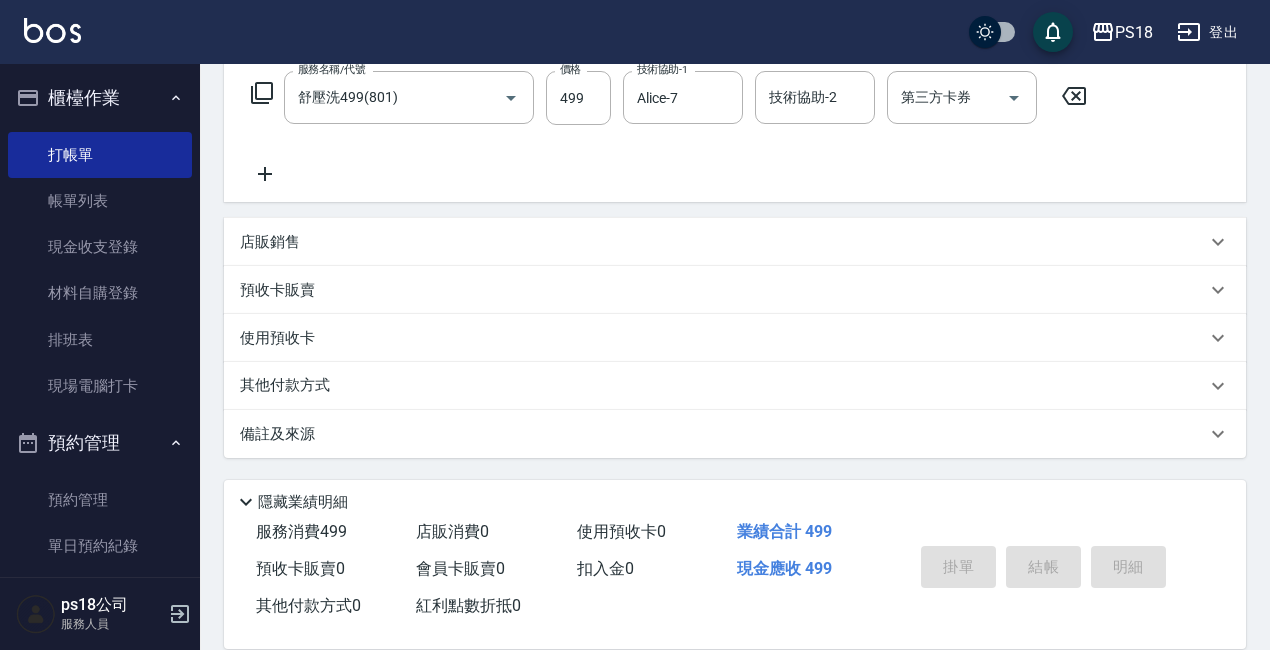 click on "備註及來源" at bounding box center [277, 434] 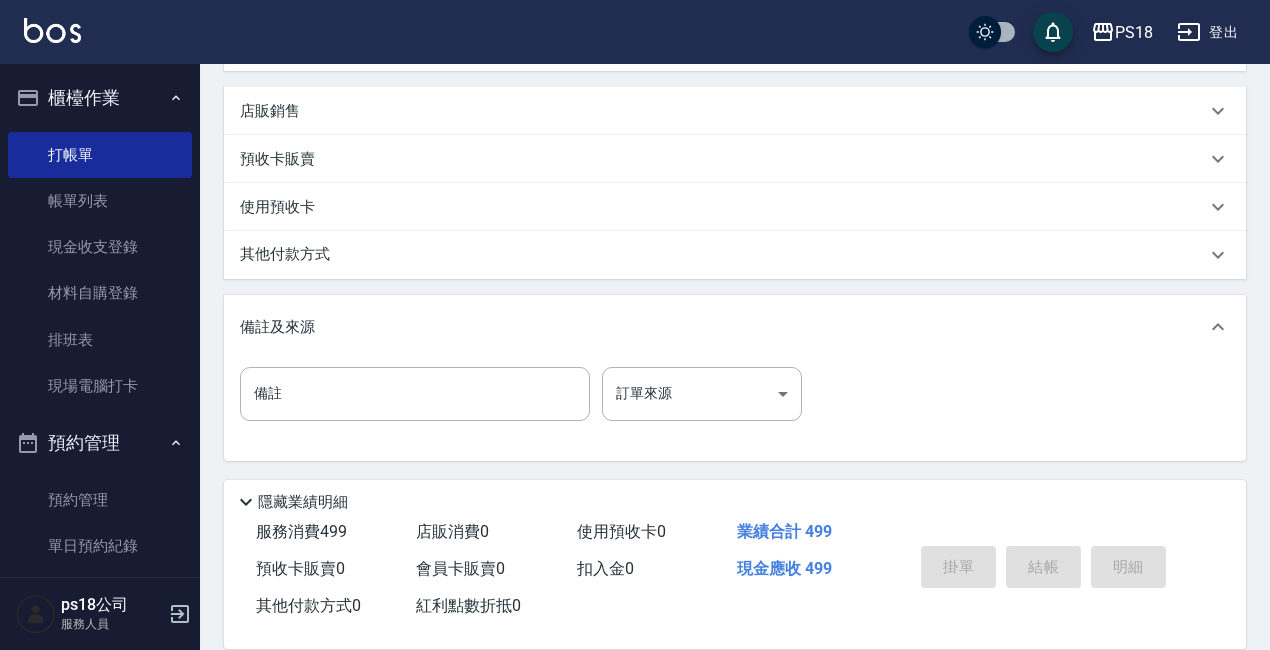 scroll, scrollTop: 463, scrollLeft: 0, axis: vertical 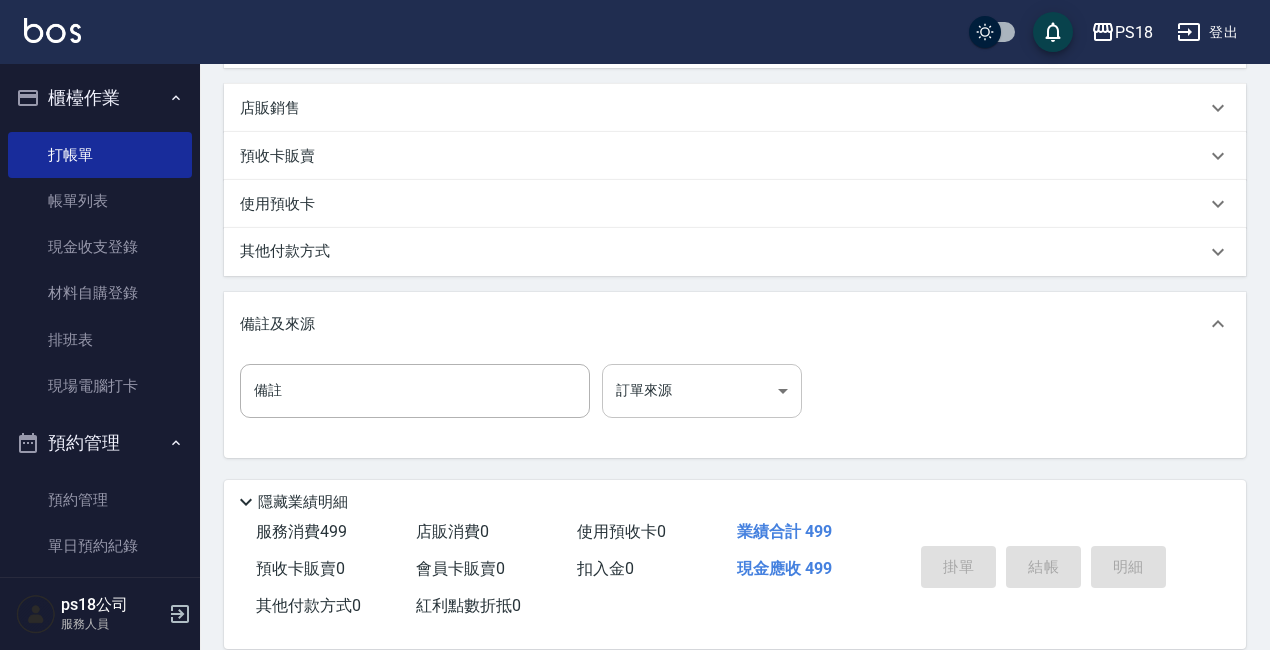 click on "PS18 登出 櫃檯作業 打帳單 帳單列表 現金收支登錄 材料自購登錄 排班表 現場電腦打卡 預約管理 預約管理 單日預約紀錄 單週預約紀錄 報表及分析 報表目錄 消費分析儀表板 店家日報表 互助日報表 互助點數明細 設計師日報表 店販抽成明細 客戶管理 客戶列表 員工及薪資 員工列表 全店打卡記錄 商品管理 商品列表 ps18公司 服務人員 Key In 打帳單 帳單速查 結帳前確認明細 連續打單結帳 掛單 結帳 明細 帳單日期 [DATE] 18:57 鎖定日期 顧客姓名/手機號碼/編號 顧客姓名/手機號碼/編號 不留客資 服務人員姓名/編號 Alice-7 服務人員姓名/編號 指定 不指定 項目消費 服務名稱/代號 舒壓洗499(801) 服務名稱/代號 價格 499 價格 技術協助-1 Alice-7 技術協助-1 技術協助-2 技術協助-2 第三方卡券 第三方卡券 店販銷售 服務人員姓名/編號 服務人員姓名/編號 商品代號/名稱 預收卡販賣" at bounding box center (635, 93) 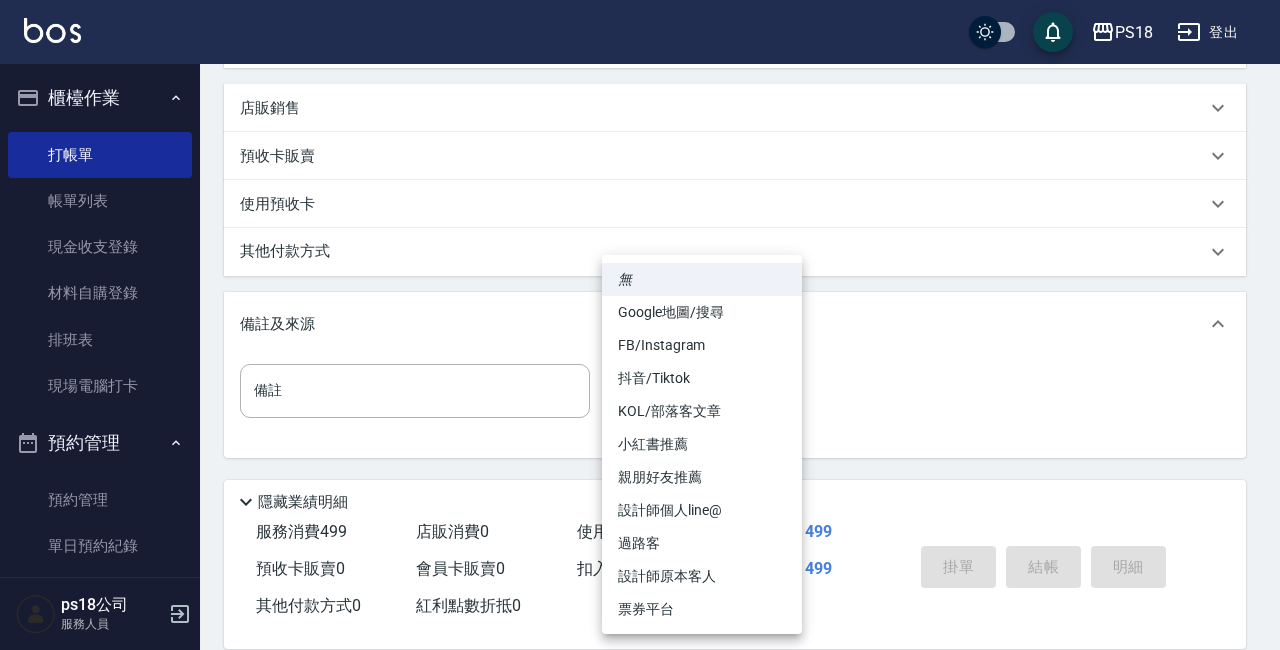click on "過路客" at bounding box center [702, 543] 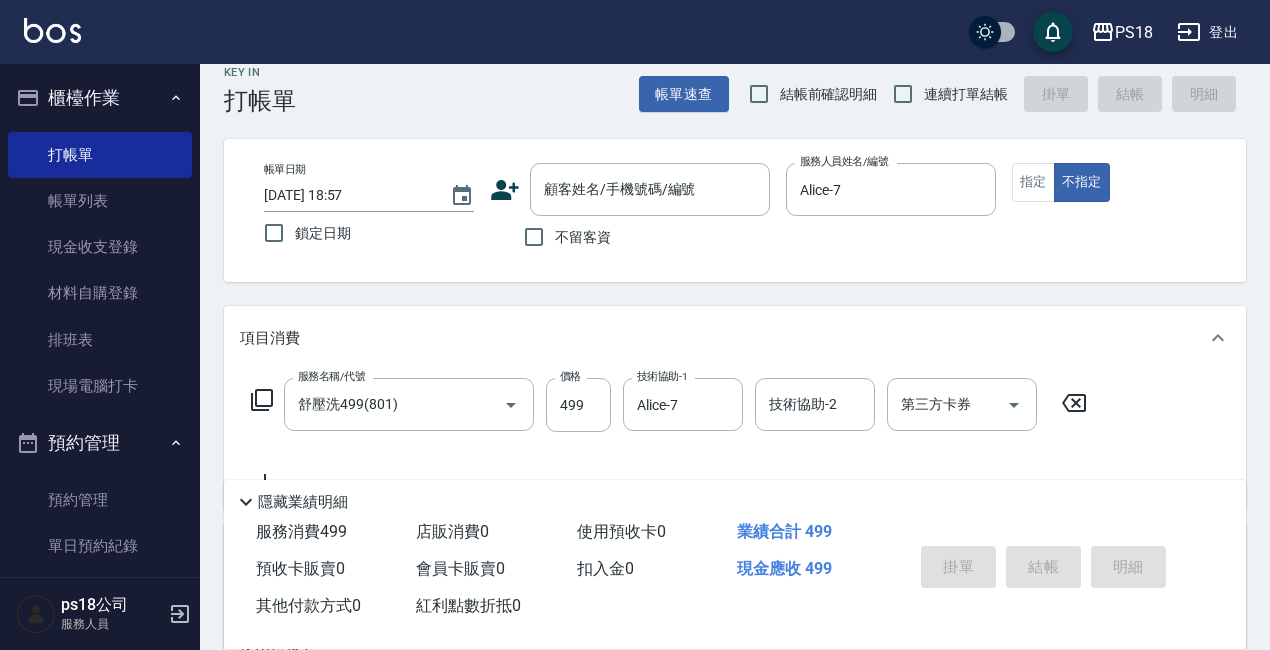scroll, scrollTop: 0, scrollLeft: 0, axis: both 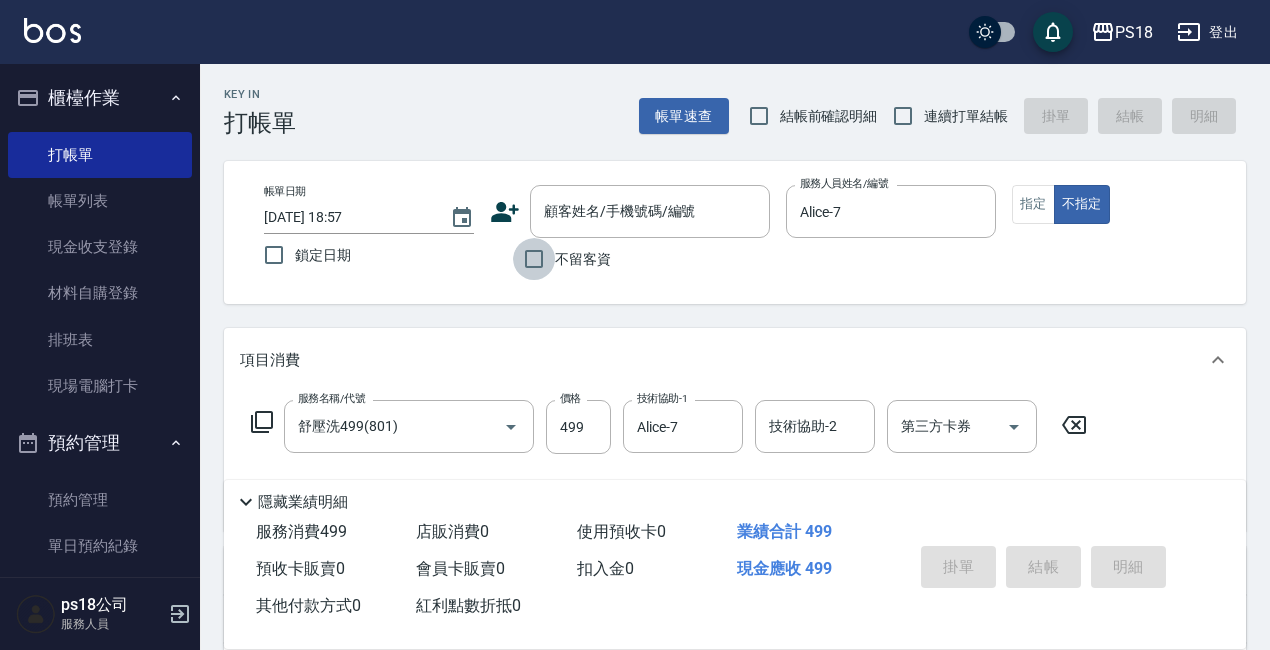 click on "不留客資" at bounding box center (534, 259) 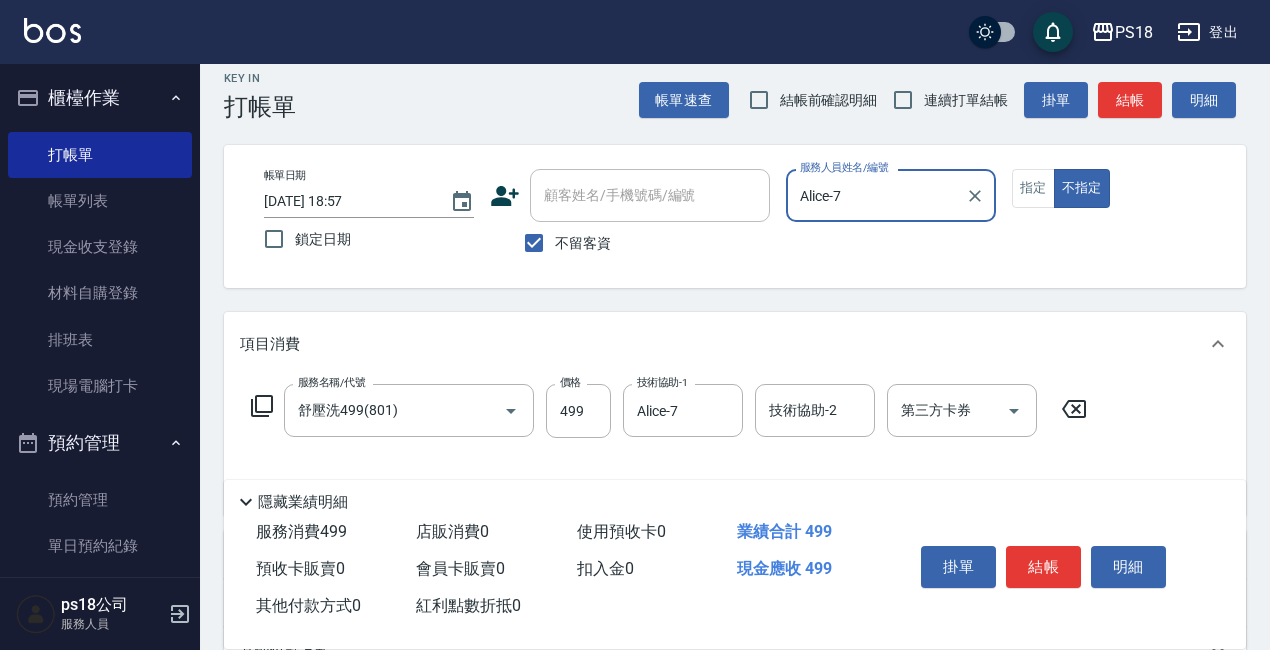 scroll, scrollTop: 15, scrollLeft: 0, axis: vertical 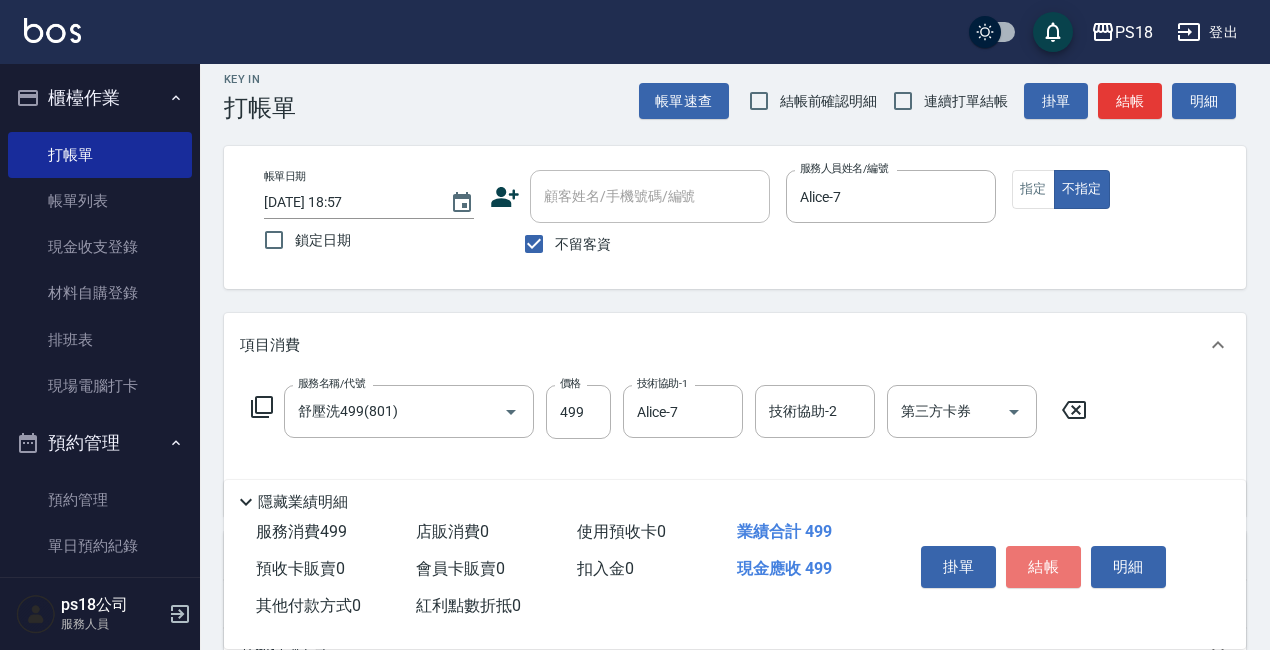 click on "結帳" at bounding box center [1043, 567] 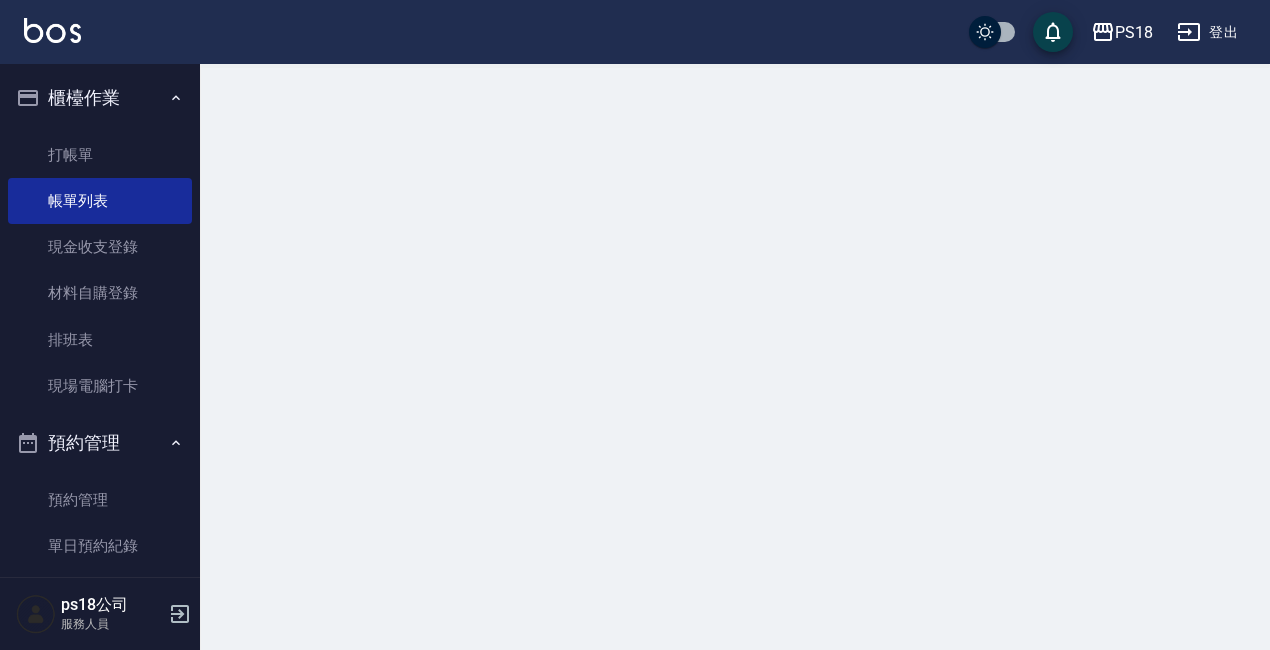 scroll, scrollTop: 0, scrollLeft: 0, axis: both 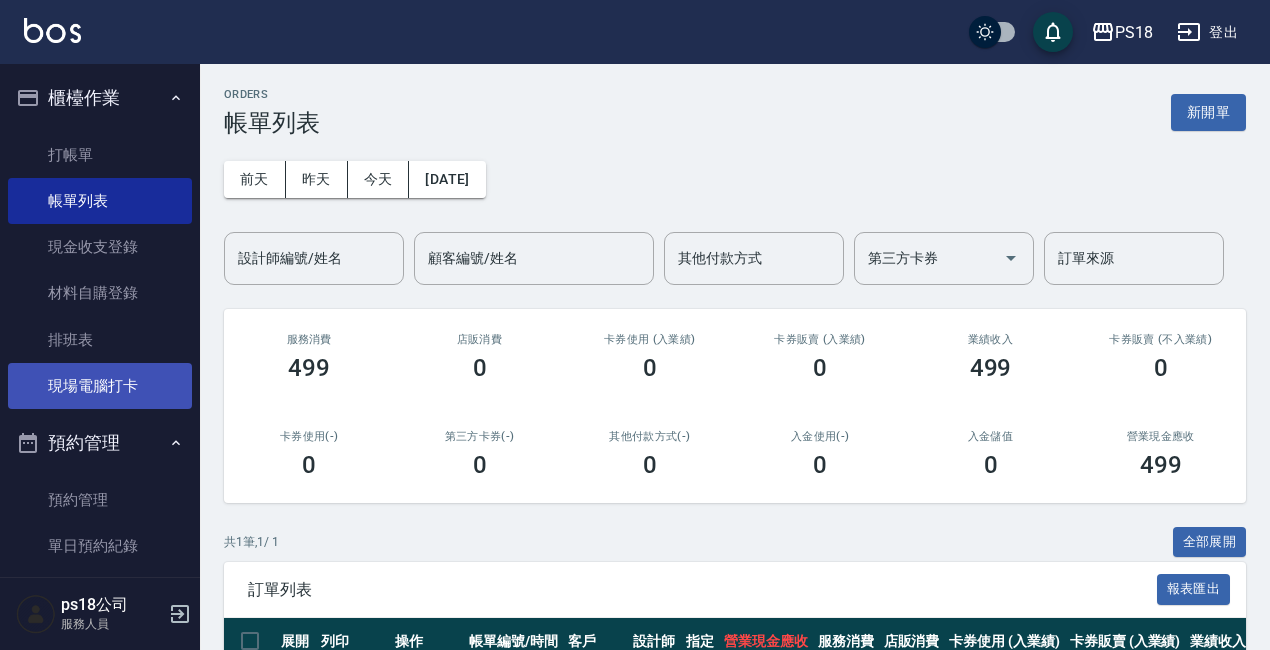 click on "現場電腦打卡" at bounding box center (100, 386) 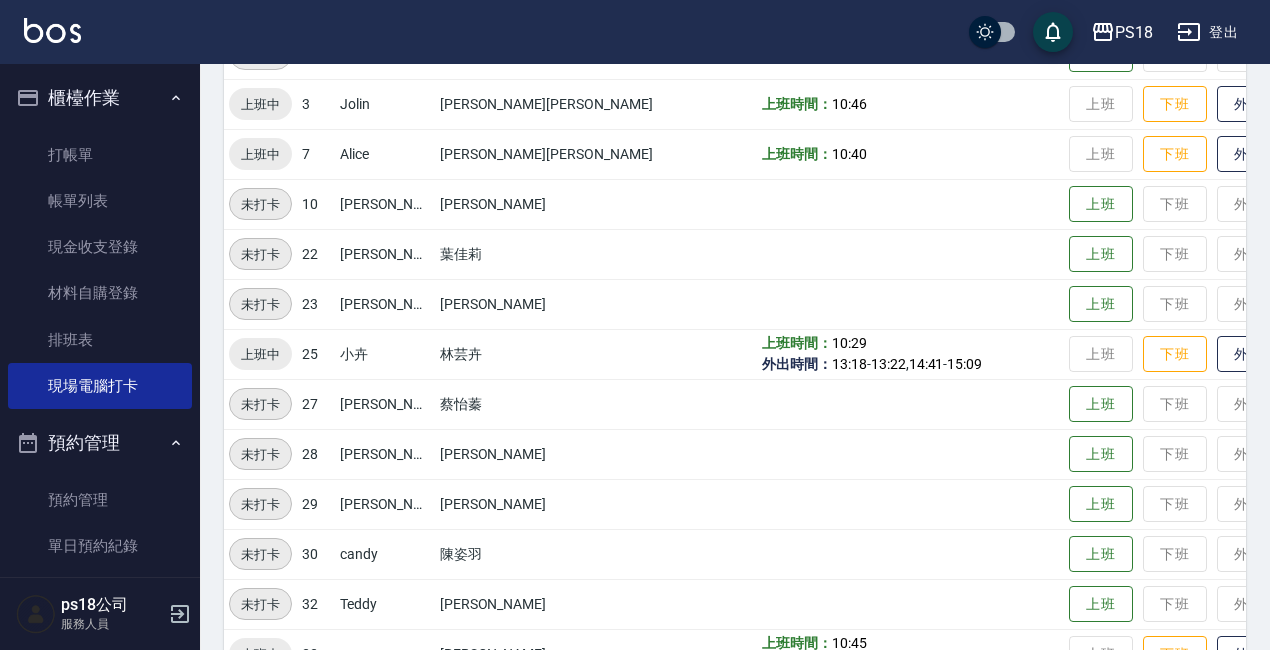 scroll, scrollTop: 300, scrollLeft: 0, axis: vertical 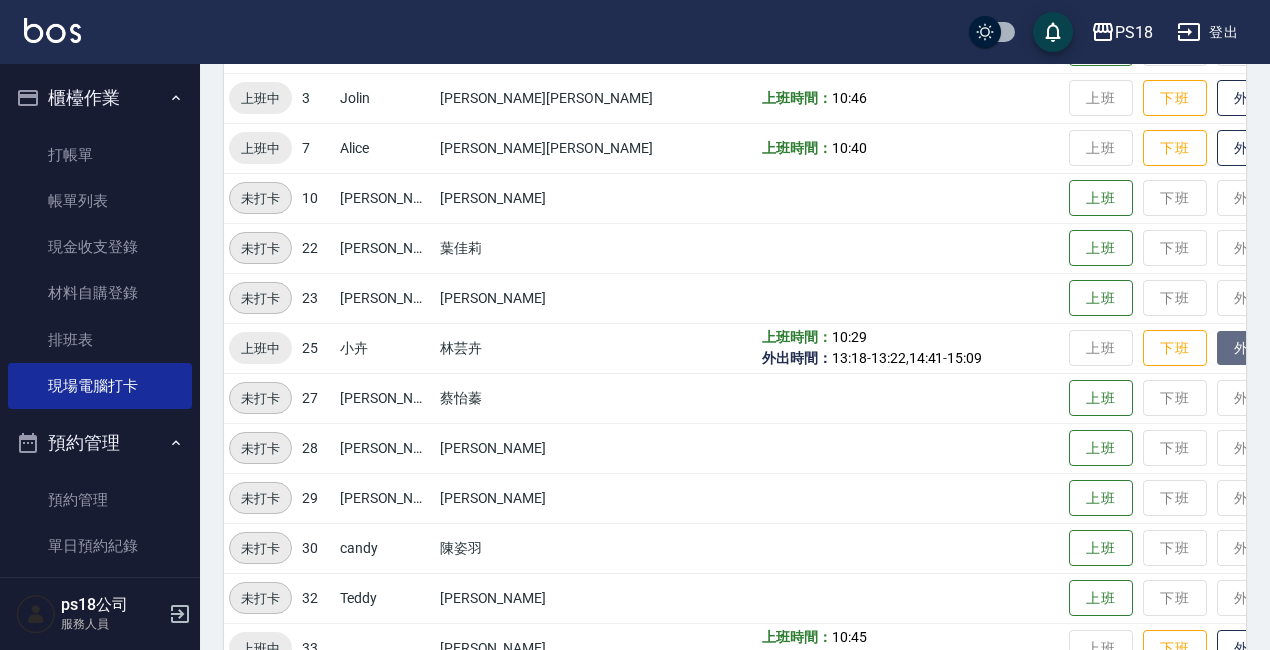 drag, startPoint x: 1189, startPoint y: 360, endPoint x: 1204, endPoint y: 365, distance: 15.811388 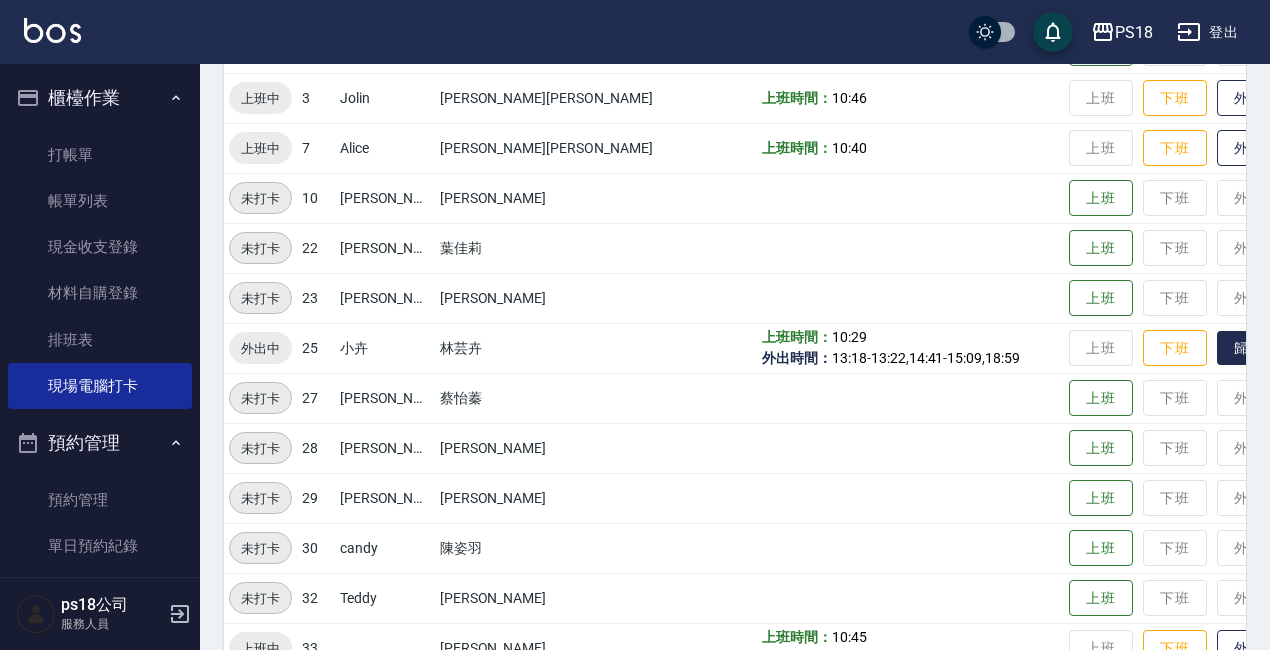click on "歸來" at bounding box center (1249, 348) 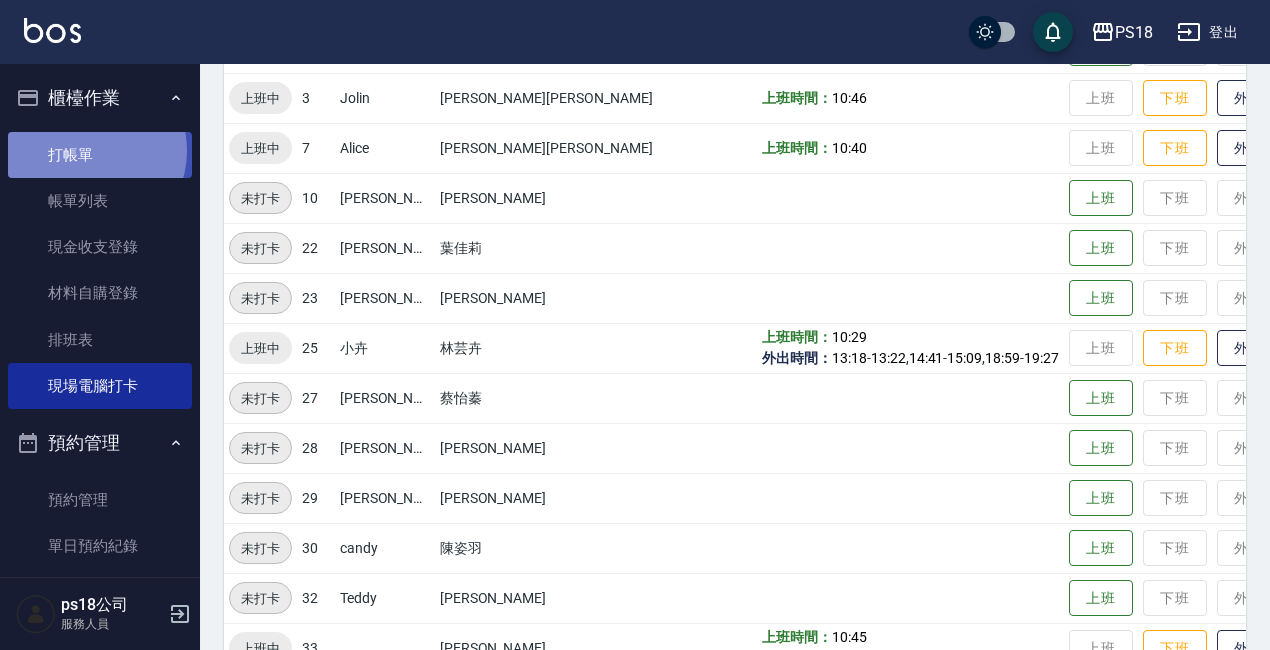 click on "打帳單" at bounding box center (100, 155) 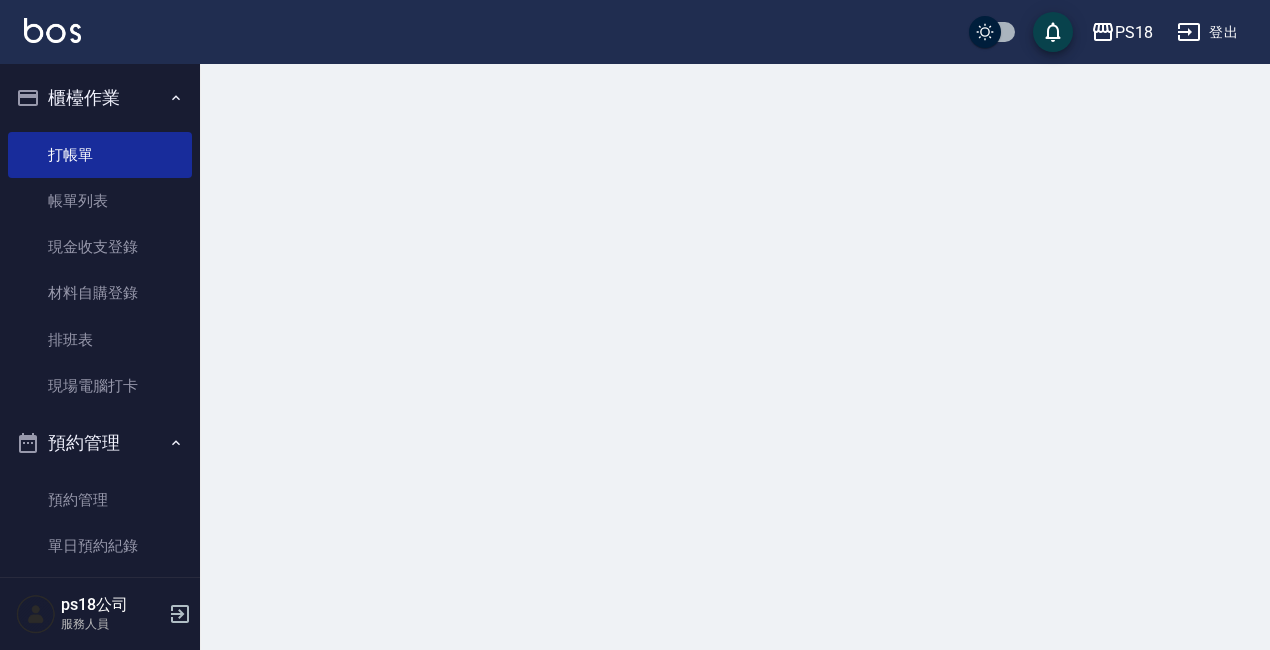 scroll, scrollTop: 0, scrollLeft: 0, axis: both 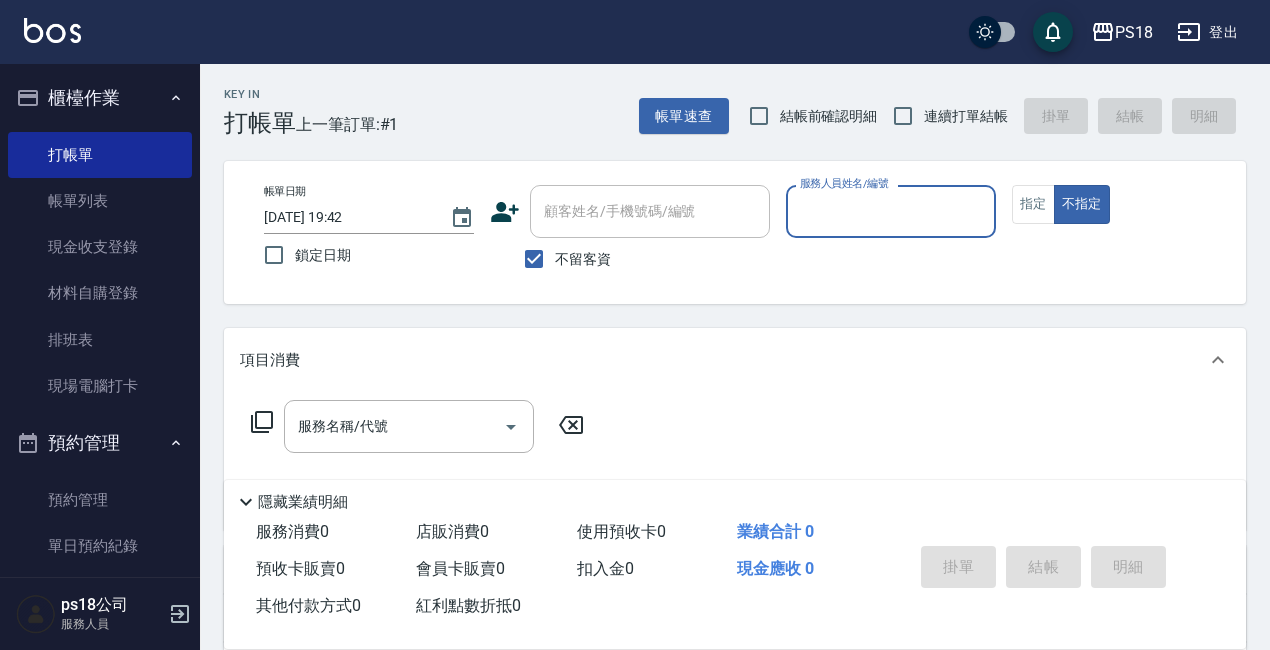 click on "服務人員姓名/編號" at bounding box center (891, 211) 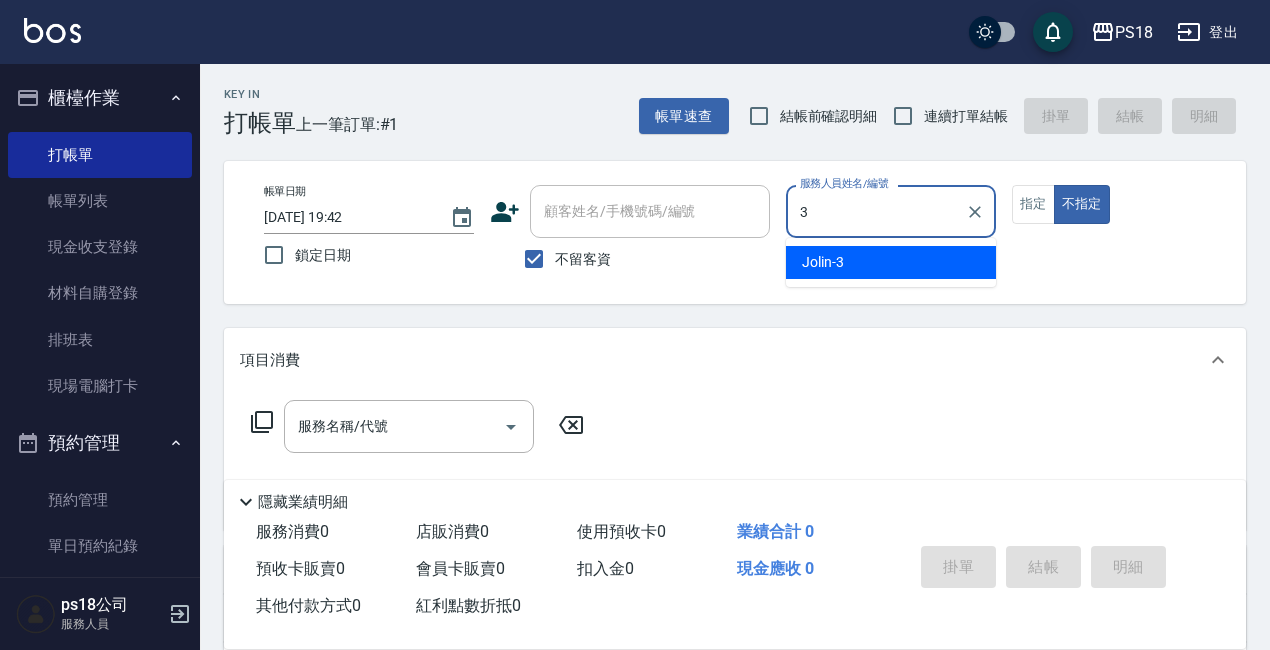 type on "Jolin-3" 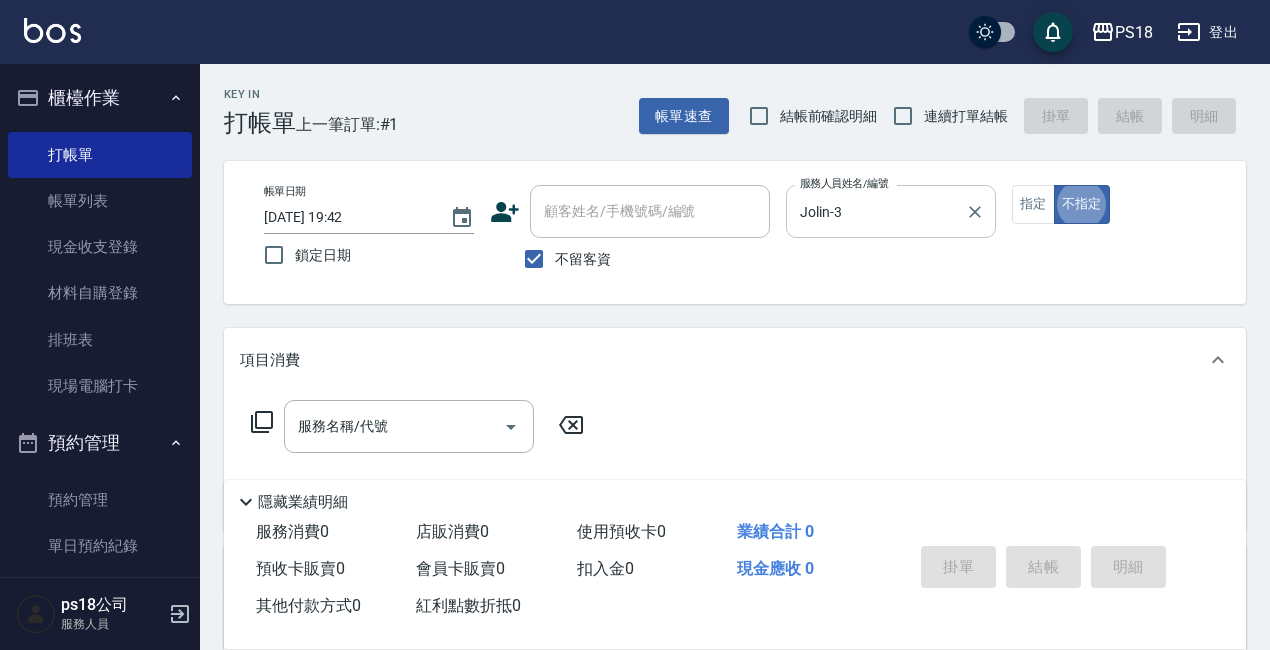 type on "false" 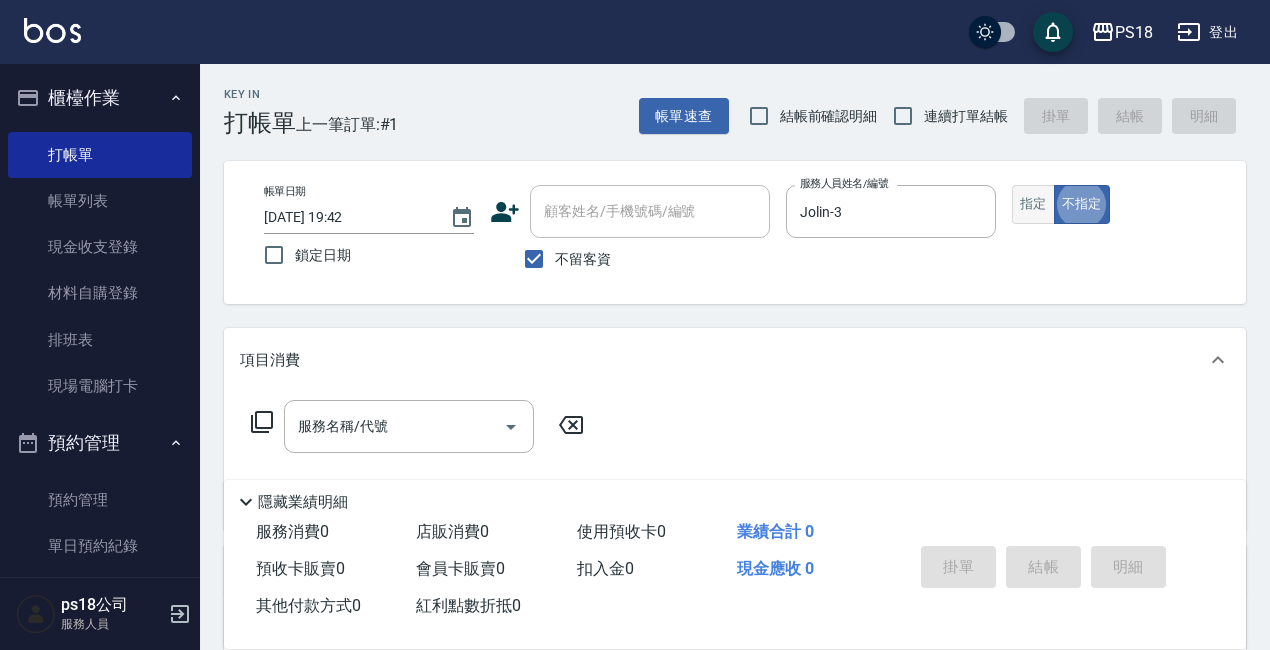 click on "指定" at bounding box center (1033, 204) 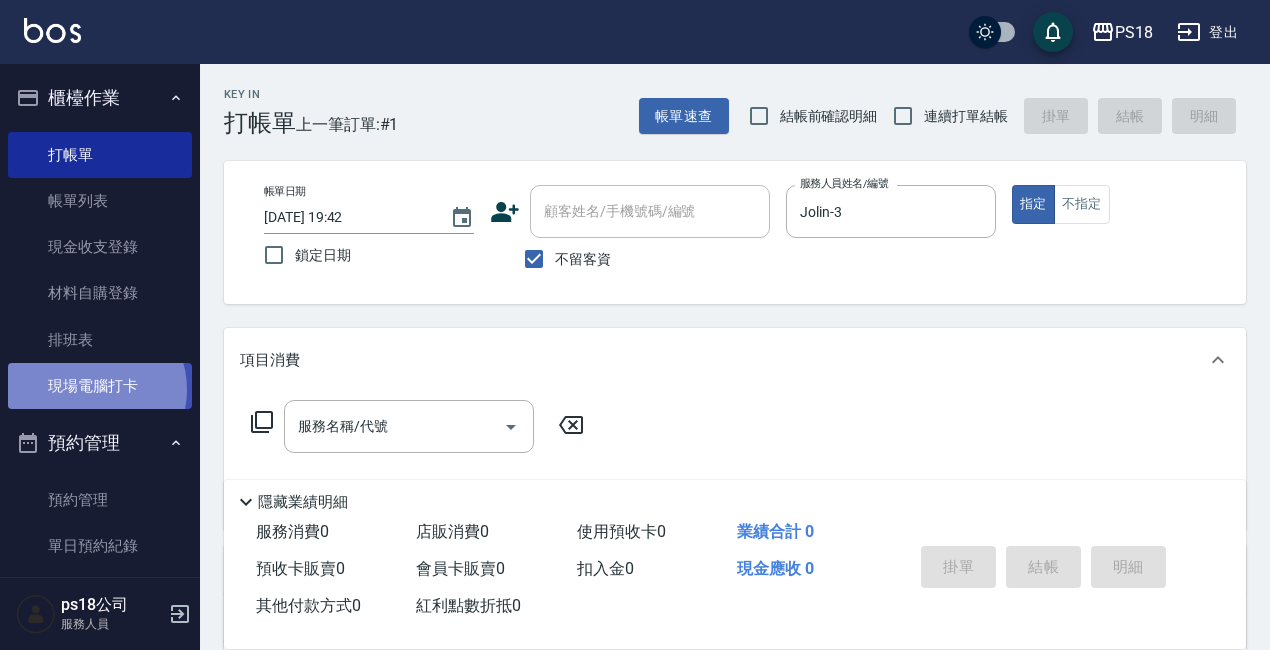 click on "現場電腦打卡" at bounding box center [100, 386] 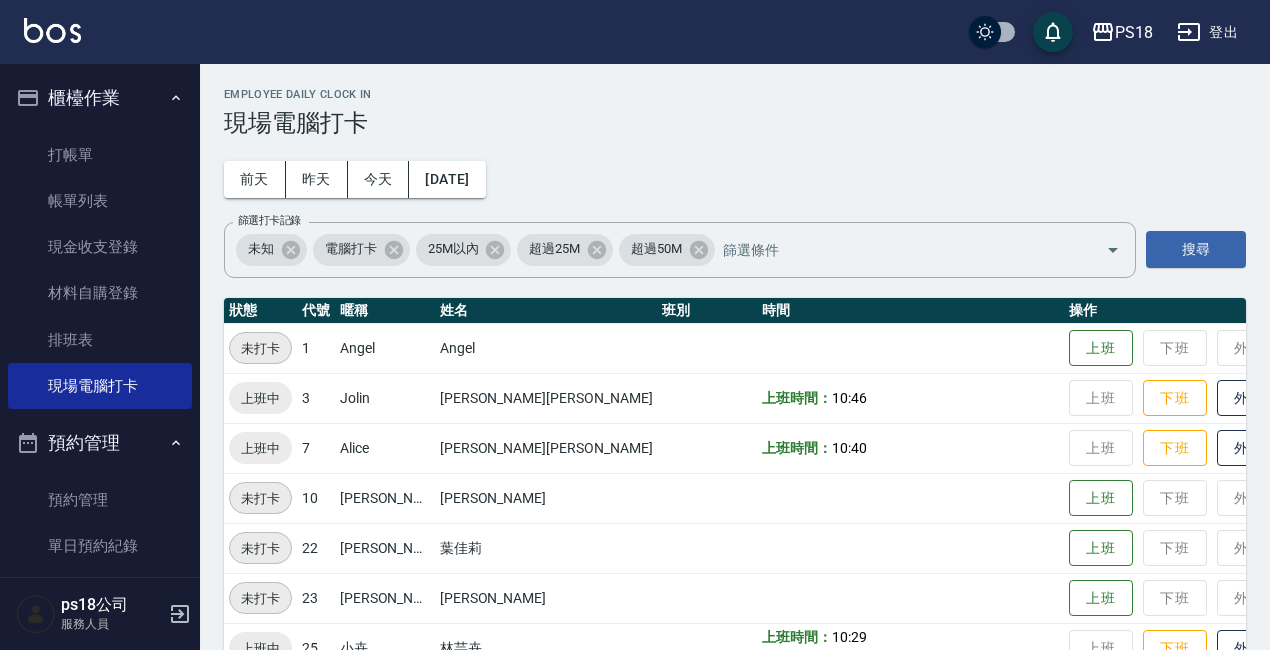 click on "打帳單 帳單列表 現金收支登錄 材料自購登錄 排班表 現場電腦打卡" at bounding box center (100, 271) 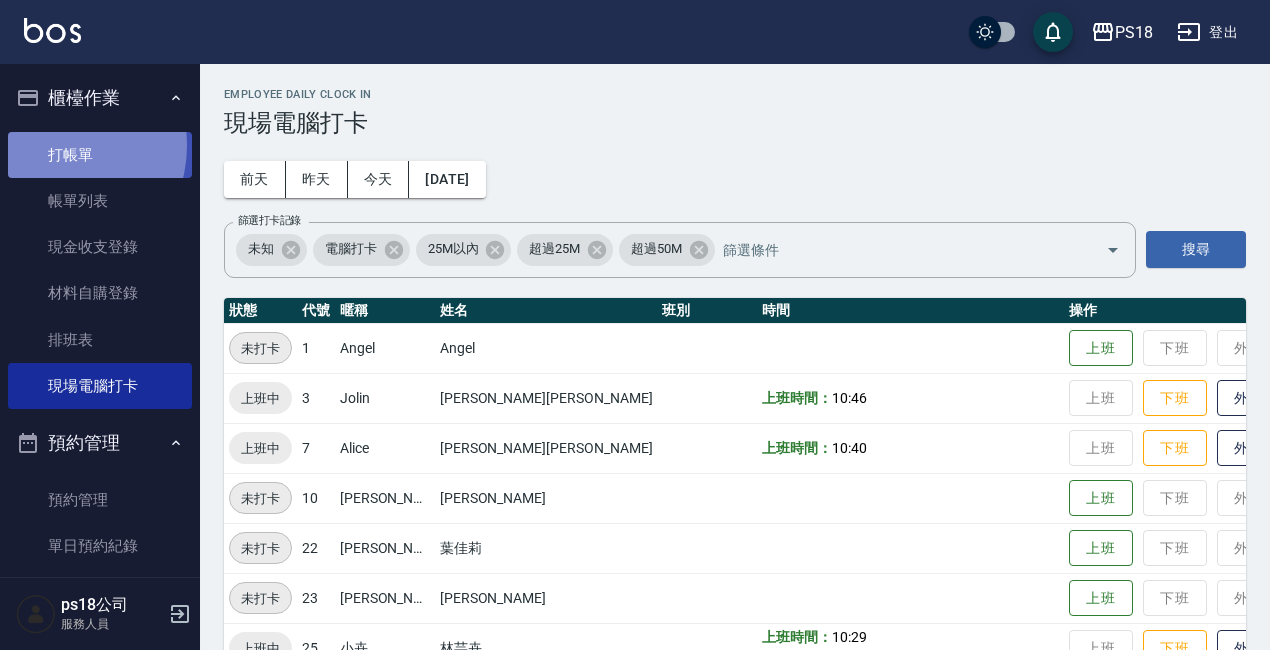 click on "打帳單" at bounding box center [100, 155] 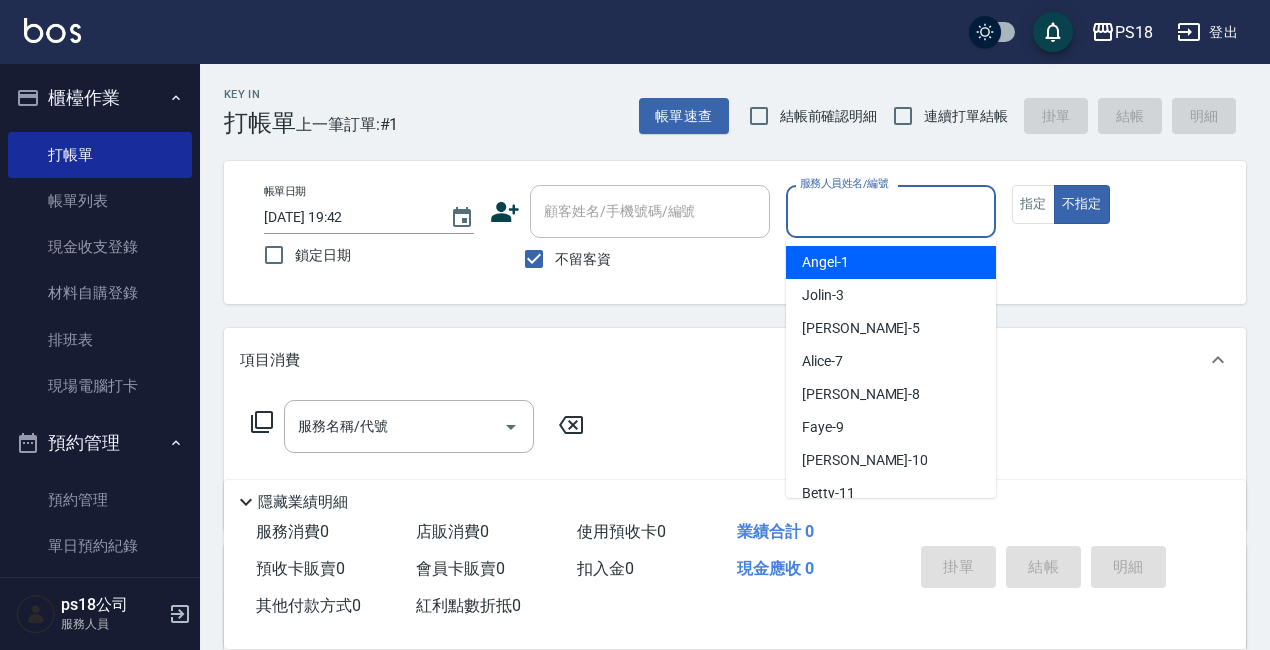 click on "服務人員姓名/編號" at bounding box center [891, 211] 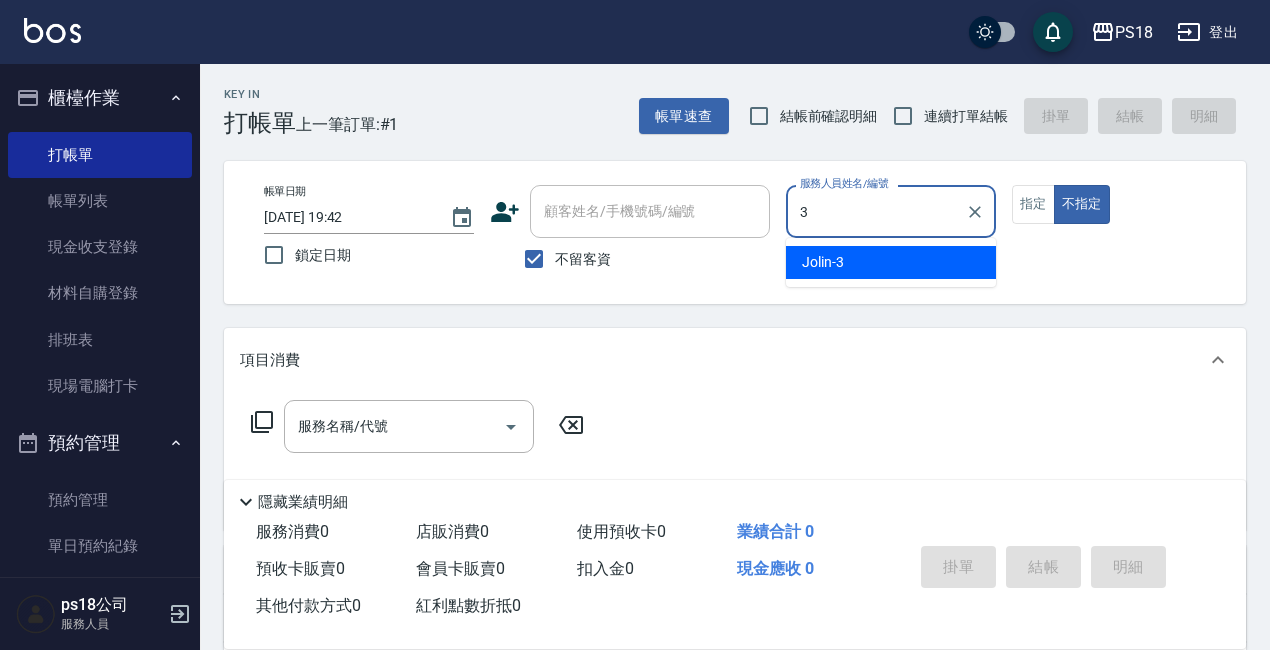 type on "Jolin-3" 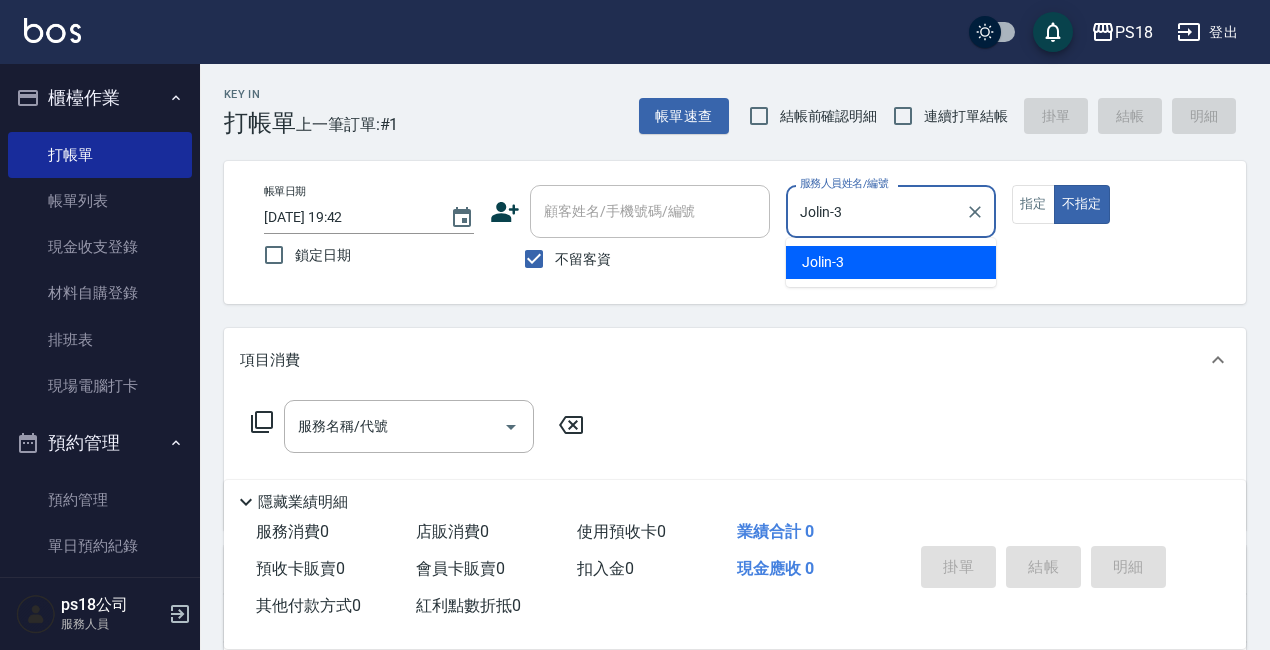 type on "false" 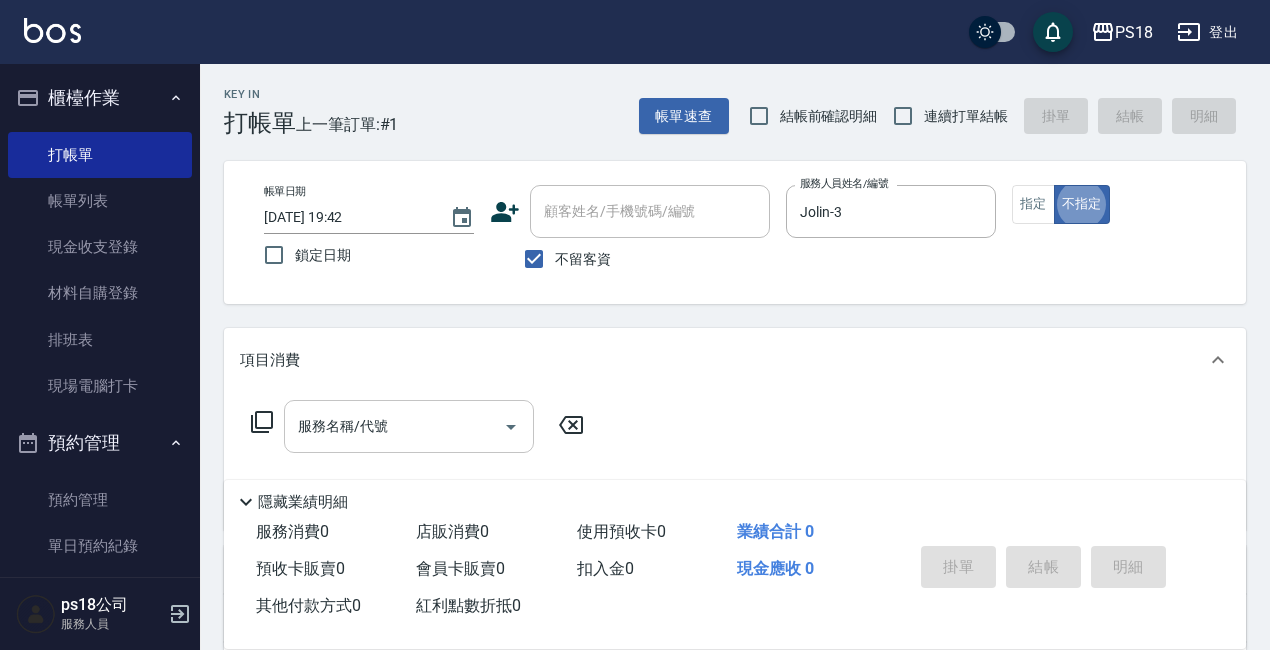 click on "服務名稱/代號 服務名稱/代號" at bounding box center (409, 426) 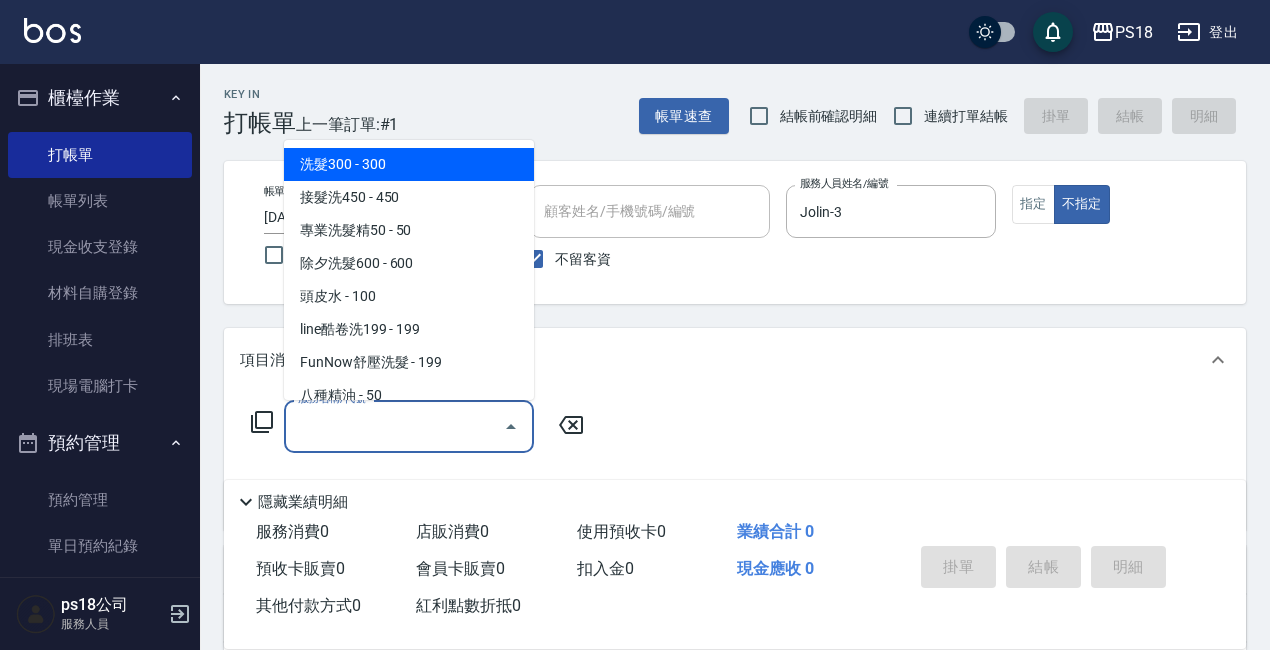 click on "洗髮300 - 300" at bounding box center (409, 164) 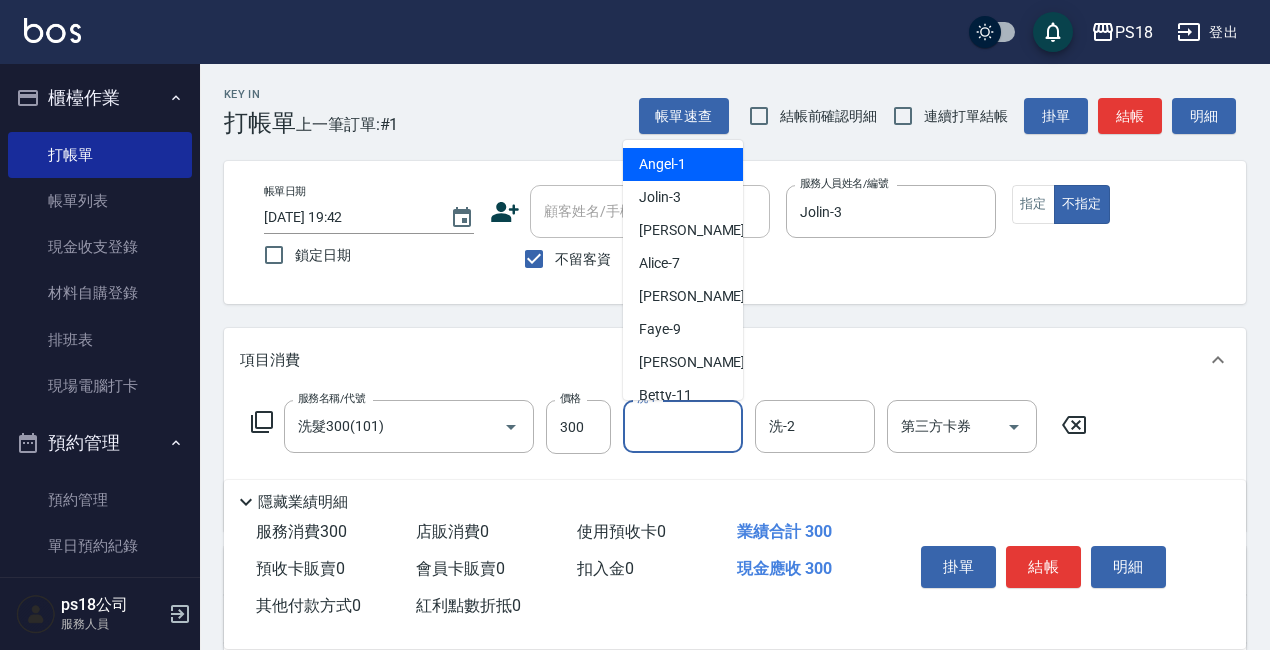 click on "洗-1" at bounding box center (683, 426) 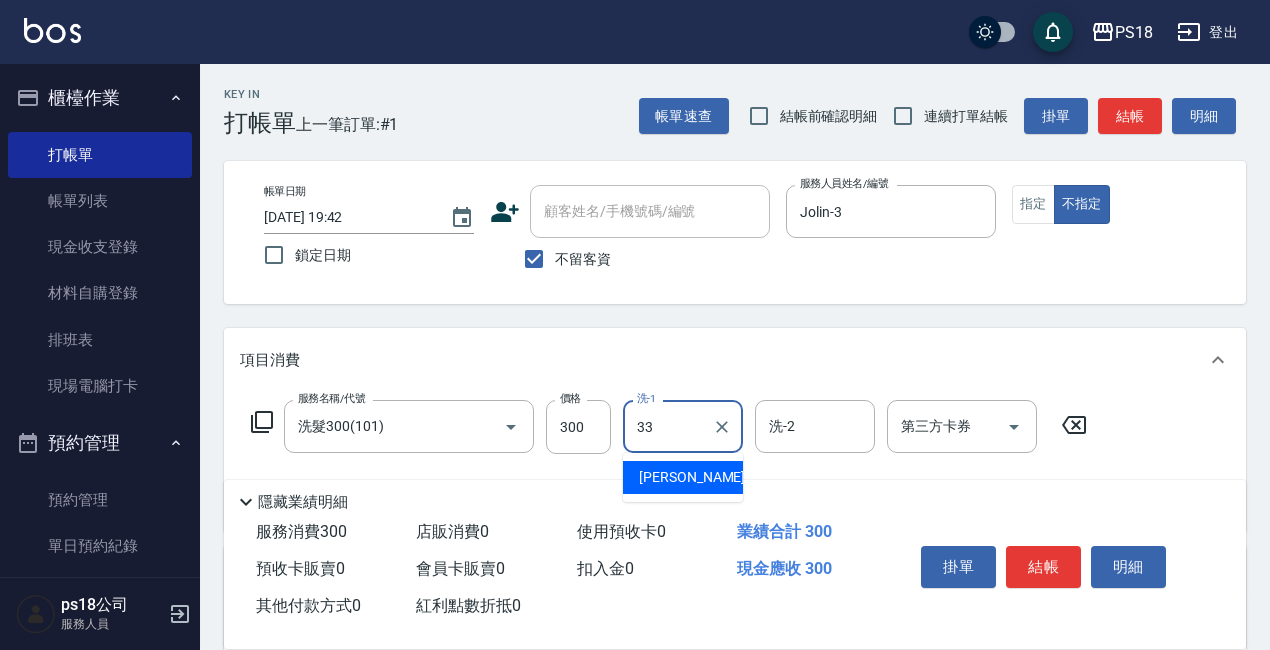 type on "[PERSON_NAME]-33" 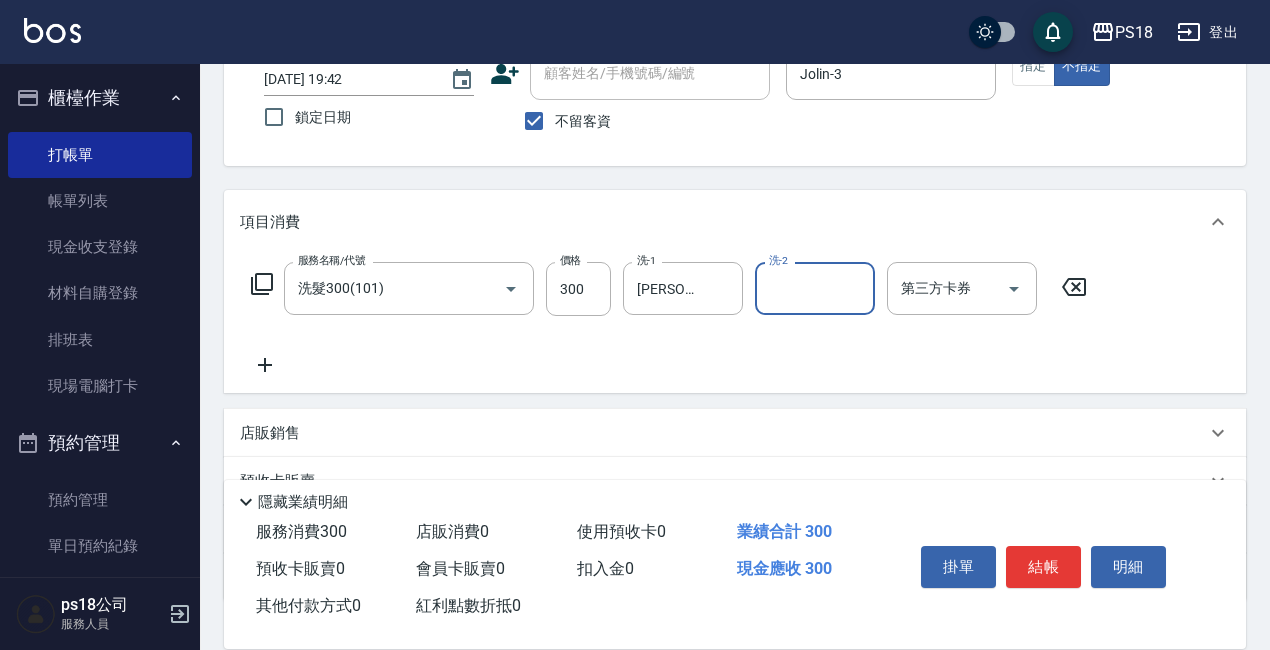 scroll, scrollTop: 281, scrollLeft: 0, axis: vertical 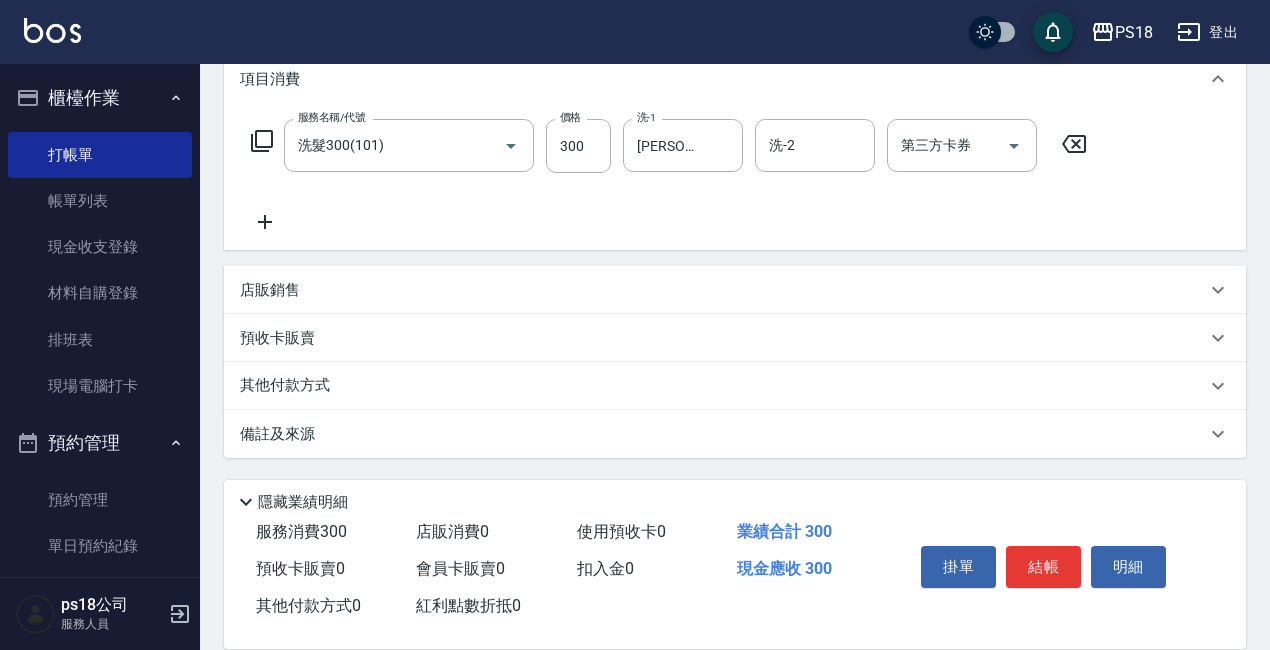 click on "備註及來源" at bounding box center (723, 434) 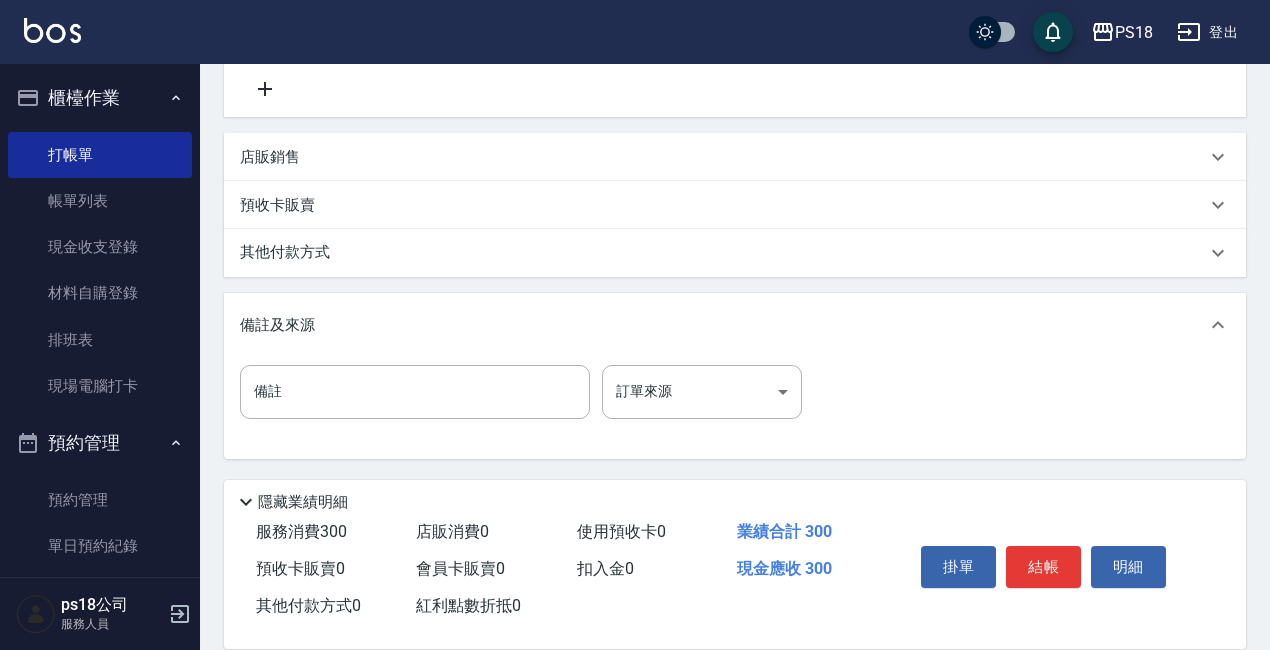 scroll, scrollTop: 415, scrollLeft: 0, axis: vertical 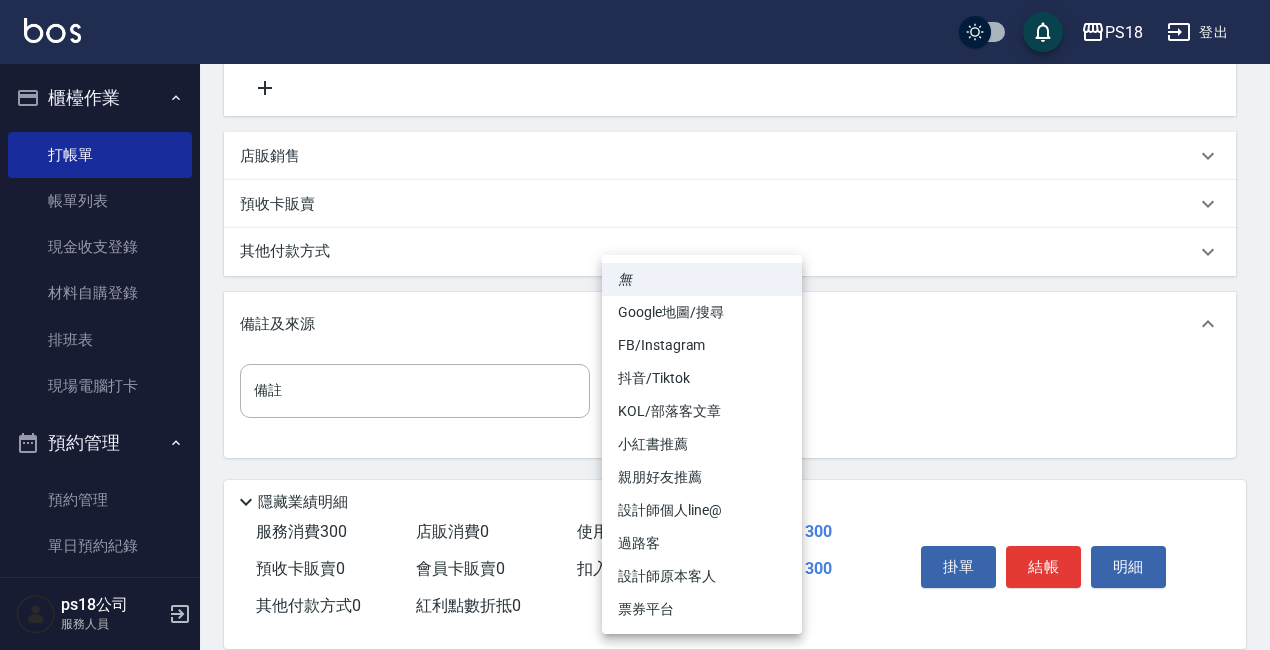 click on "PS18 登出 櫃檯作業 打帳單 帳單列表 現金收支登錄 材料自購登錄 排班表 現場電腦打卡 預約管理 預約管理 單日預約紀錄 單週預約紀錄 報表及分析 報表目錄 消費分析儀表板 店家日報表 互助日報表 互助點數明細 設計師日報表 店販抽成明細 客戶管理 客戶列表 員工及薪資 員工列表 全店打卡記錄 商品管理 商品列表 ps18公司 服務人員 Key In 打帳單 上一筆訂單:#1 帳單速查 結帳前確認明細 連續打單結帳 掛單 結帳 明細 帳單日期 [DATE] 19:42 鎖定日期 顧客姓名/手機號碼/編號 顧客姓名/手機號碼/編號 不留客資 服務人員姓名/編號 Jolin-3 服務人員姓名/編號 指定 不指定 項目消費 服務名稱/代號 洗髮300(101) 服務名稱/代號 價格 300 價格 洗-1 [PERSON_NAME]-33 洗-1 洗-2 洗-2 第三方卡券 第三方卡券 店販銷售 服務人員姓名/編號 服務人員姓名/編號 商品代號/名稱 商品代號/名稱 備註 ​" at bounding box center [635, 117] 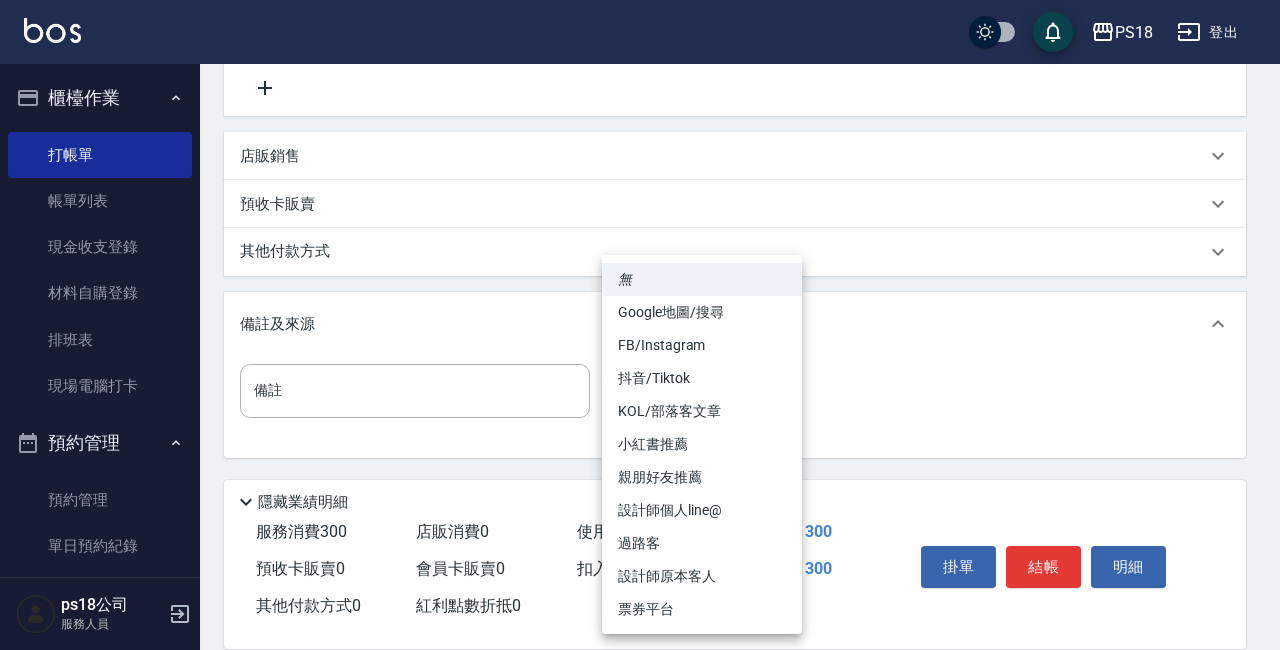 click on "設計師原本客人" at bounding box center (702, 576) 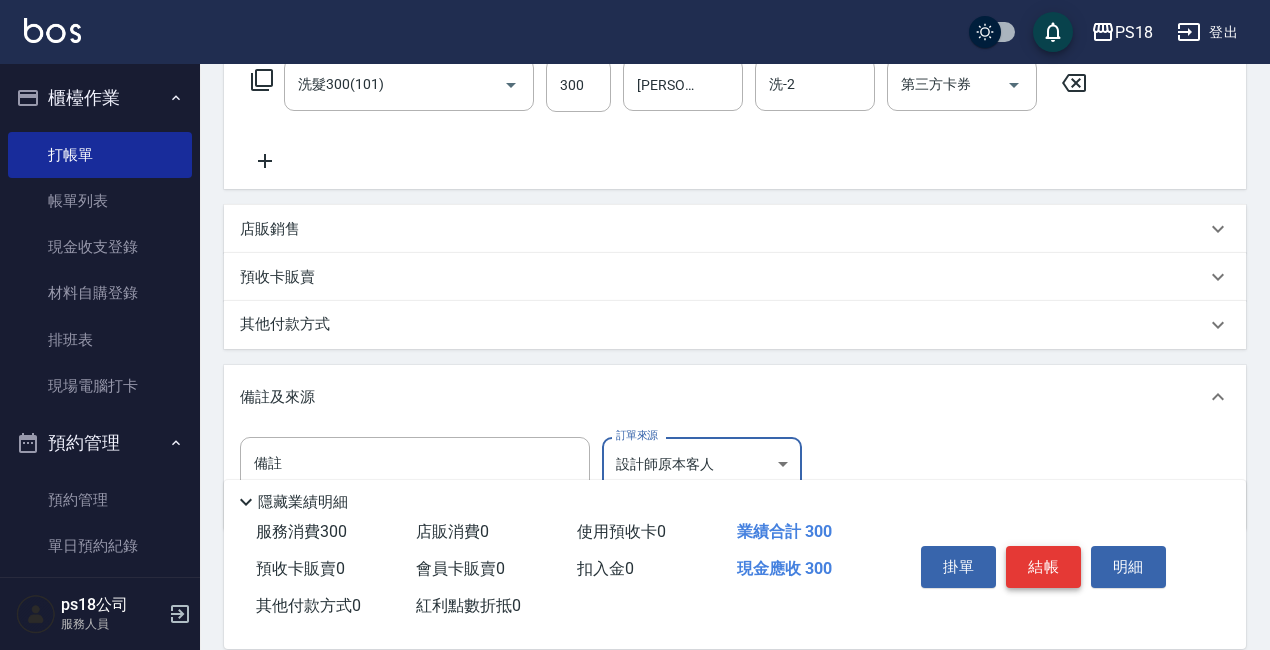 scroll, scrollTop: 400, scrollLeft: 0, axis: vertical 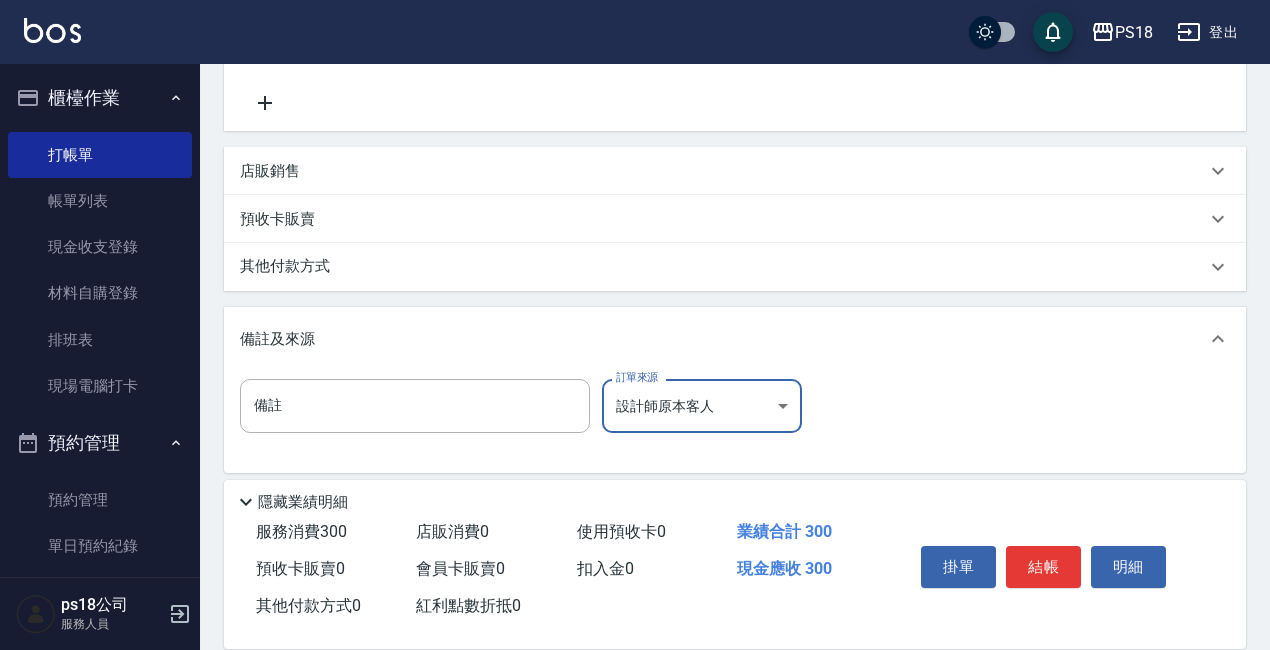 drag, startPoint x: 1042, startPoint y: 557, endPoint x: 1020, endPoint y: 555, distance: 22.090721 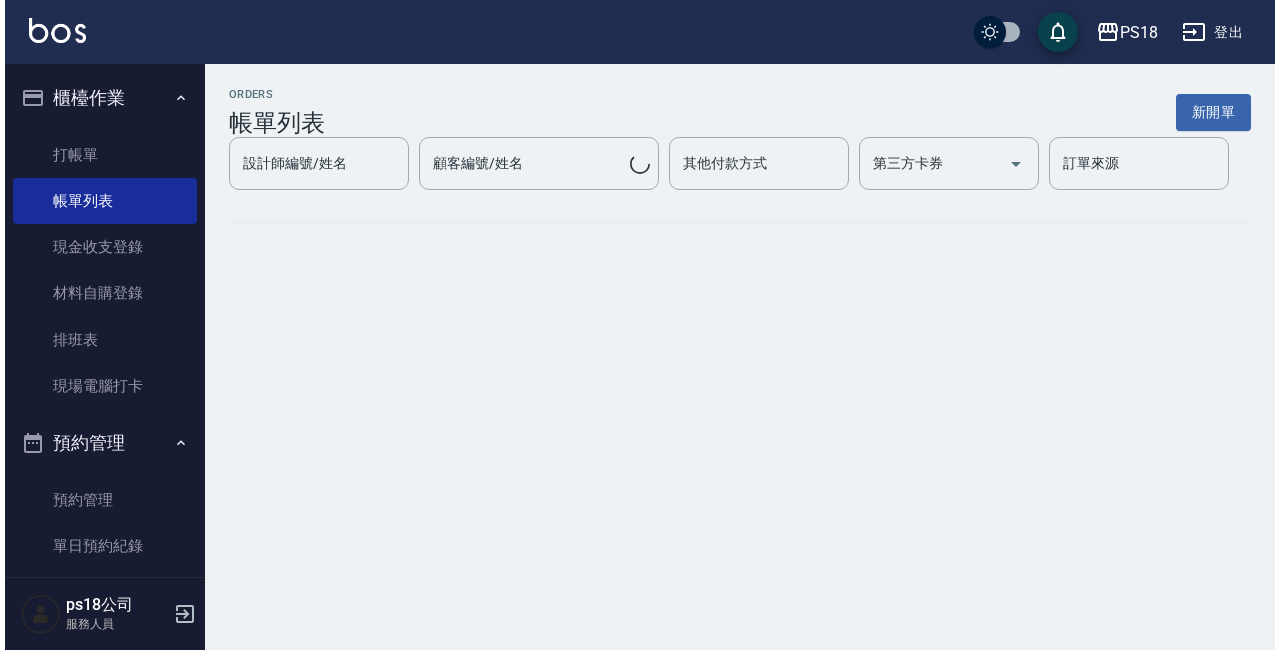 scroll, scrollTop: 0, scrollLeft: 0, axis: both 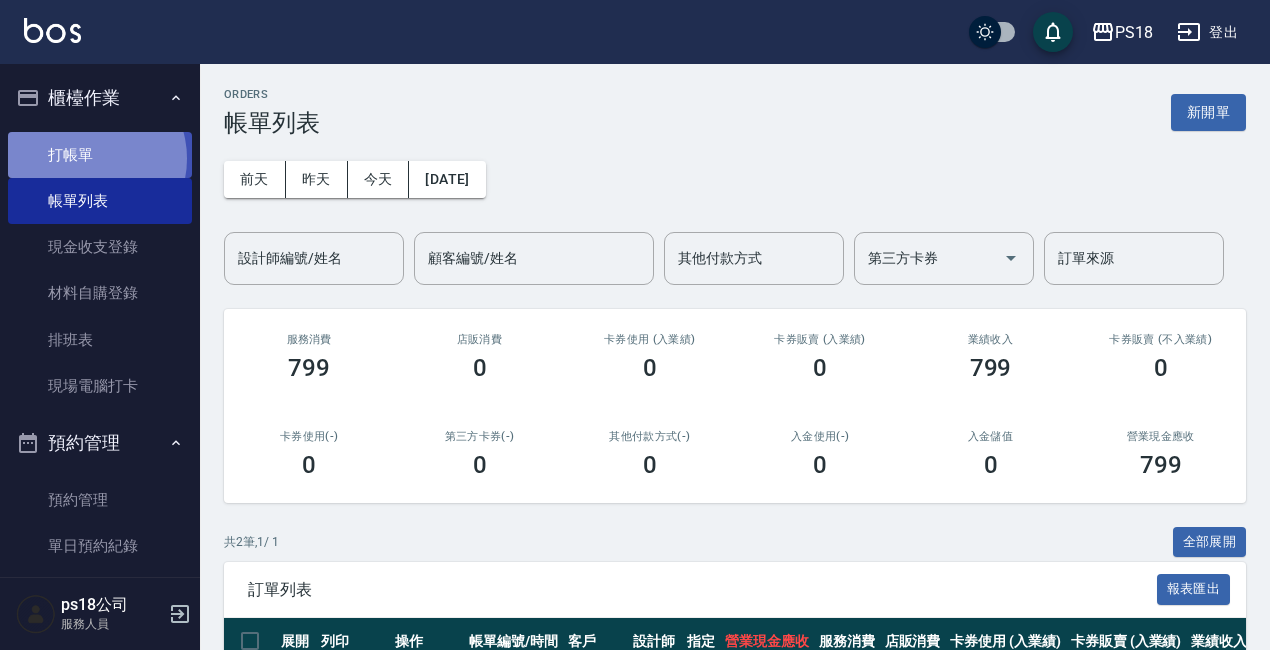 click on "打帳單" at bounding box center [100, 155] 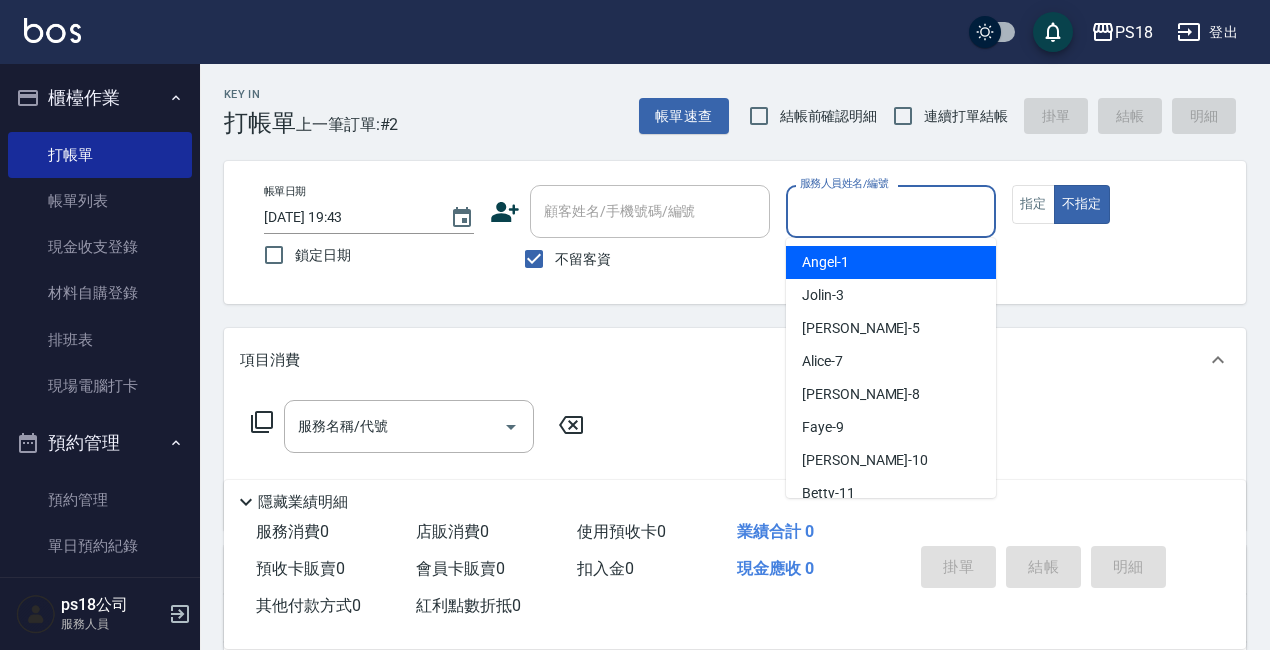 drag, startPoint x: 840, startPoint y: 211, endPoint x: 927, endPoint y: 642, distance: 439.69308 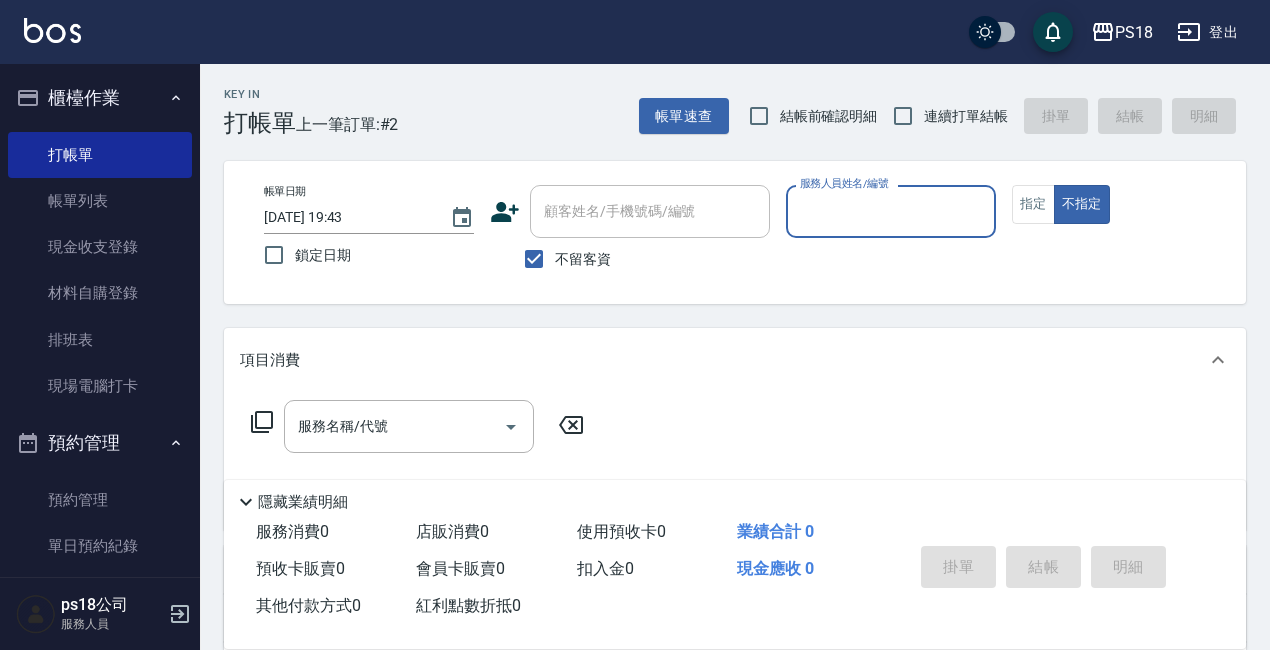 click on "服務人員姓名/編號" at bounding box center (891, 211) 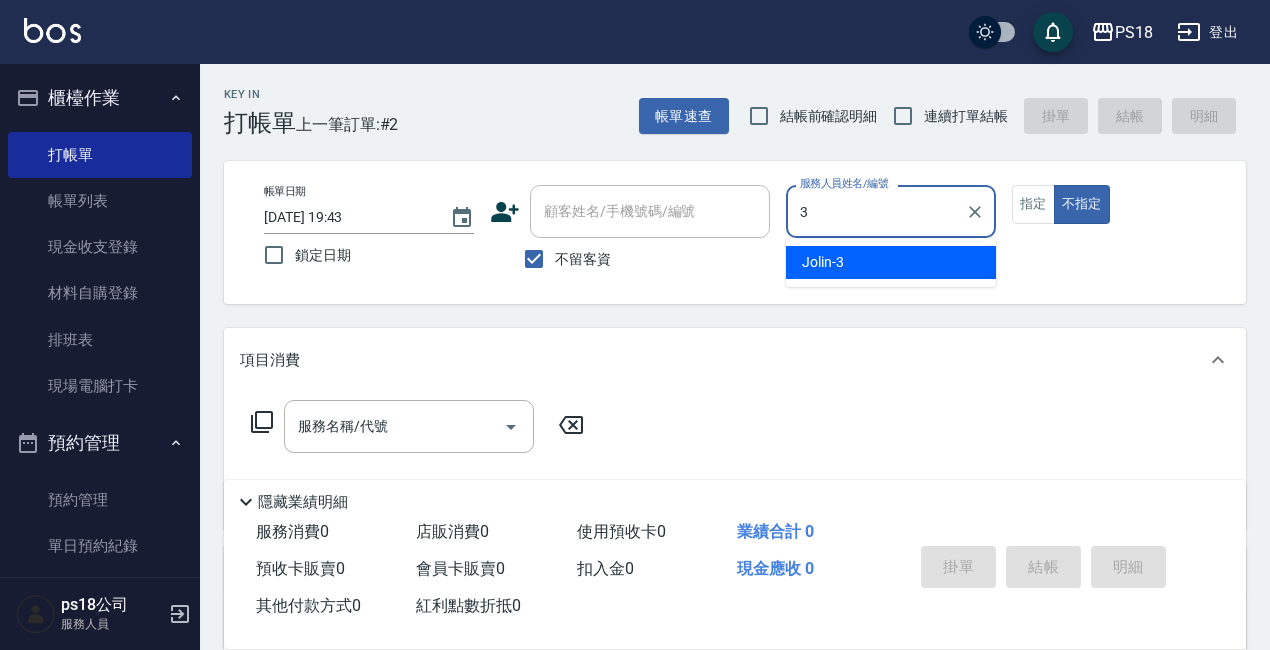 type on "Jolin-3" 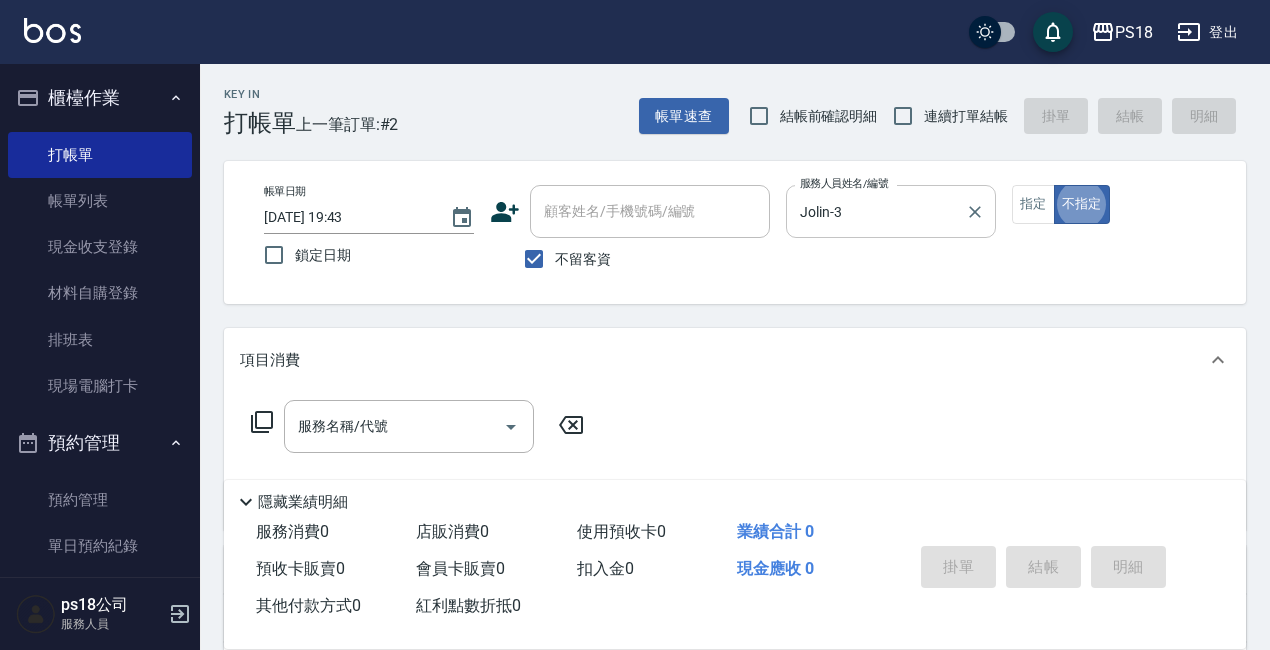 type on "false" 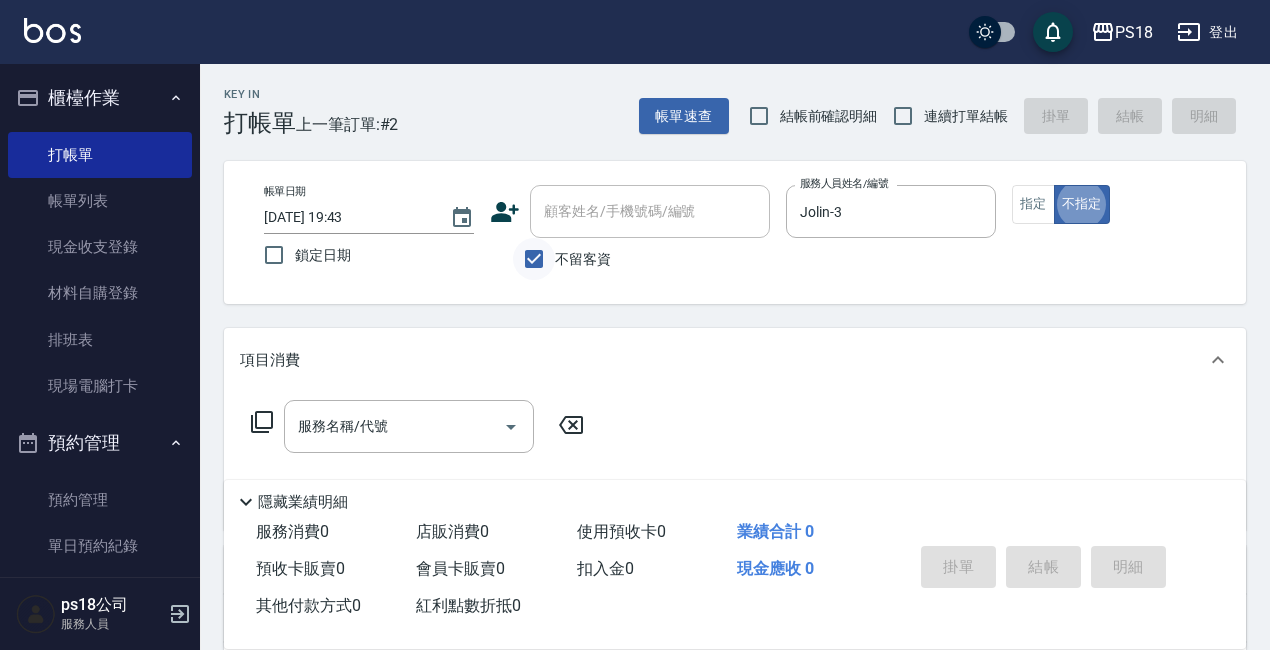 click on "不留客資" at bounding box center [534, 259] 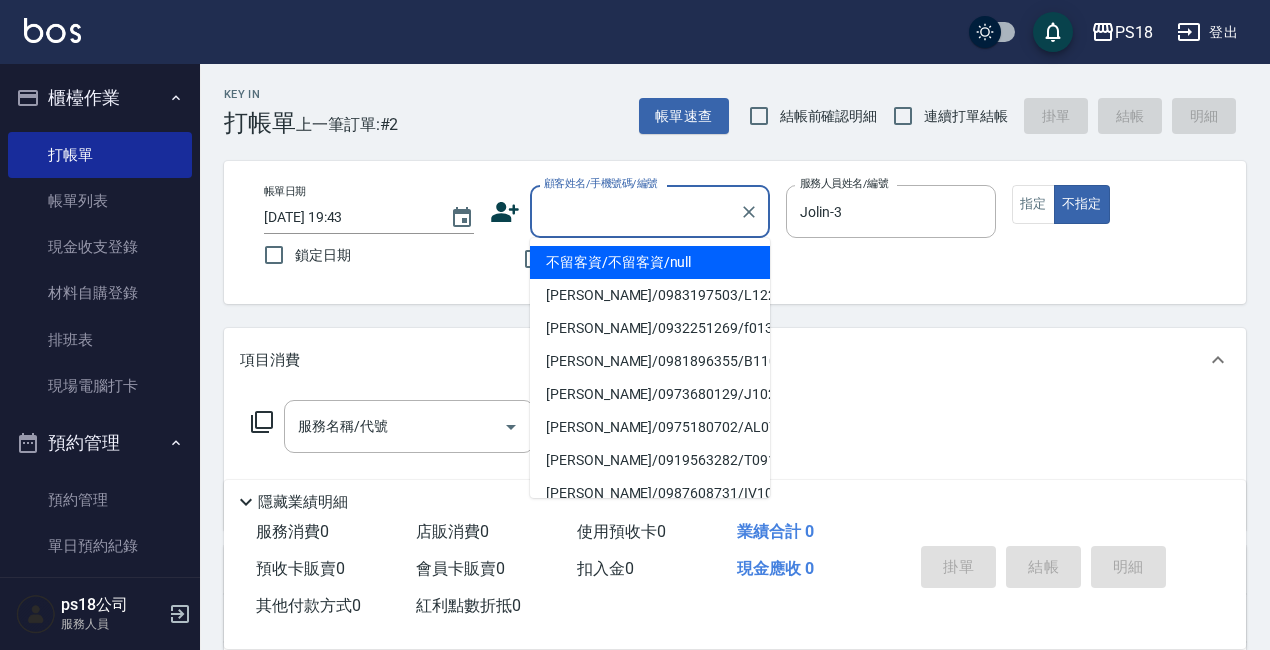 click on "顧客姓名/手機號碼/編號" at bounding box center (635, 211) 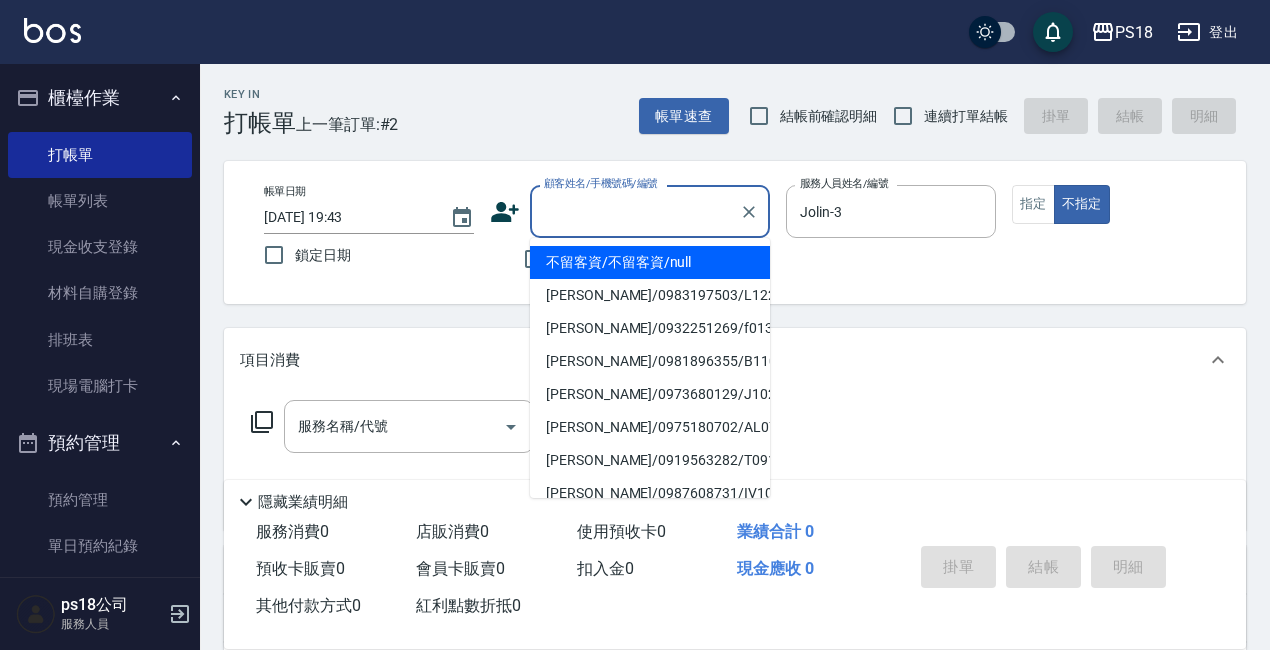 click on "顧客姓名/手機號碼/編號" at bounding box center [635, 211] 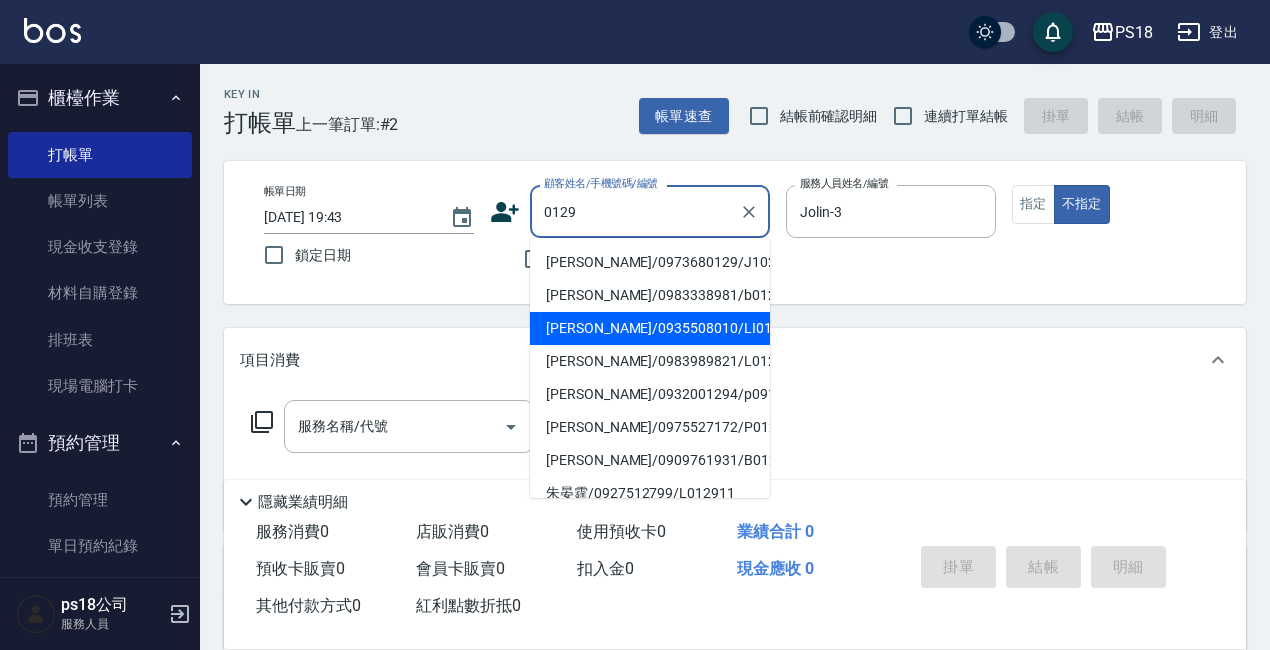 click on "[PERSON_NAME]/0935508010/LI012911" at bounding box center (650, 328) 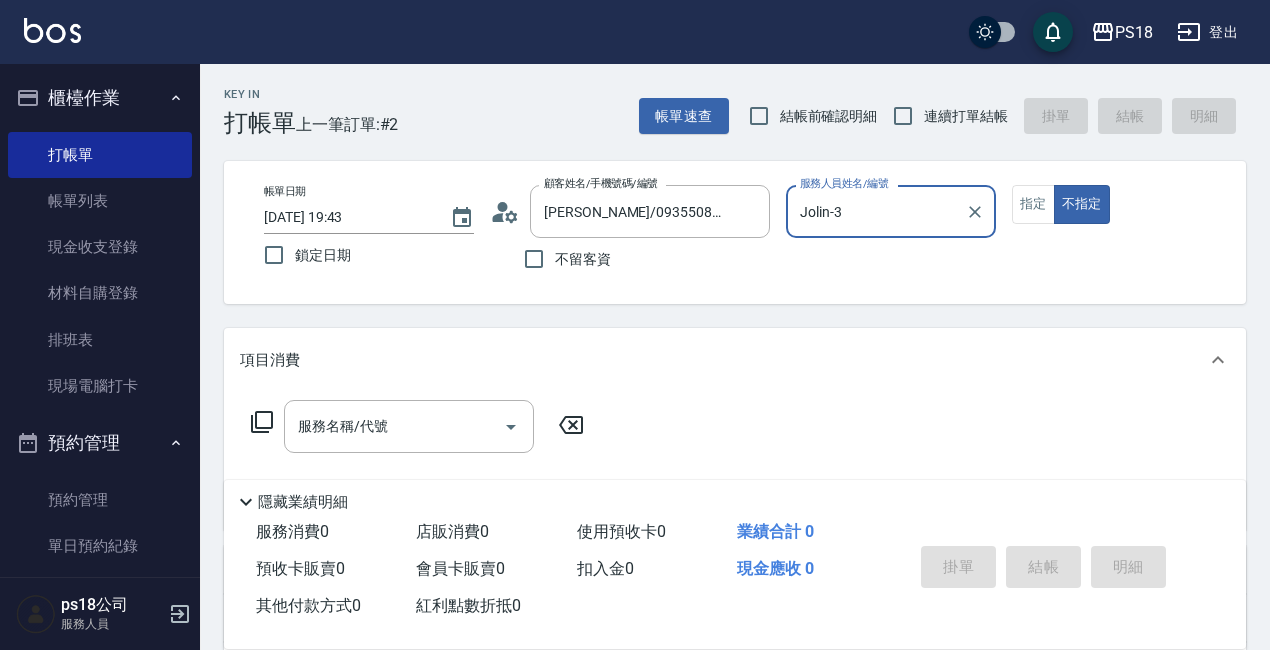 click 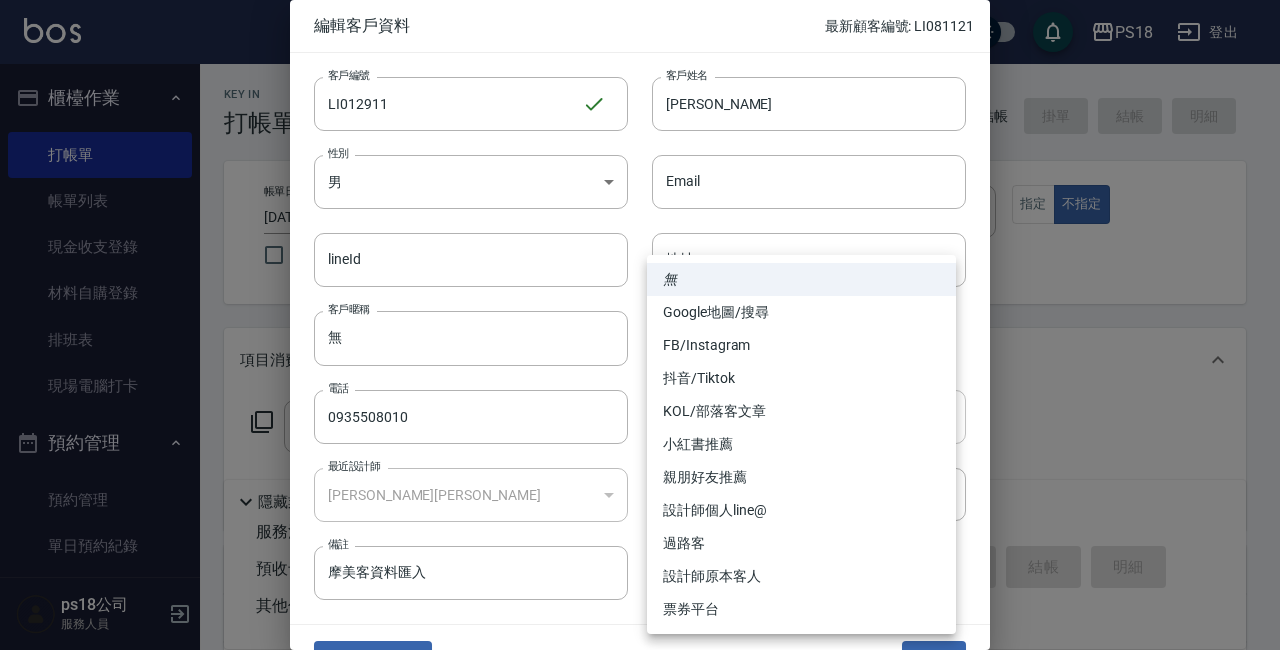 click on "PS18 登出 櫃檯作業 打帳單 帳單列表 現金收支登錄 材料自購登錄 排班表 現場電腦打卡 預約管理 預約管理 單日預約紀錄 單週預約紀錄 報表及分析 報表目錄 消費分析儀表板 店家日報表 互助日報表 互助點數明細 設計師日報表 店販抽成明細 客戶管理 客戶列表 員工及薪資 員工列表 全店打卡記錄 商品管理 商品列表 ps18公司 服務人員 Key In 打帳單 上一筆訂單:#2 帳單速查 結帳前確認明細 連續打單結帳 掛單 結帳 明細 帳單日期 [DATE] 19:43 鎖定日期 顧客姓名/手機號碼/編號 [PERSON_NAME]/0935508010/LI012911 顧客姓名/手機號碼/編號 不留客資 服務人員姓名/編號 Jolin-3 服務人員姓名/編號 指定 不指定 項目消費 服務名稱/代號 服務名稱/代號 店販銷售 服務人員姓名/編號 服務人員姓名/編號 商品代號/名稱 商品代號/名稱 預收卡販賣 卡券名稱/代號 卡券名稱/代號 使用預收卡 x1 5200元" at bounding box center [640, 492] 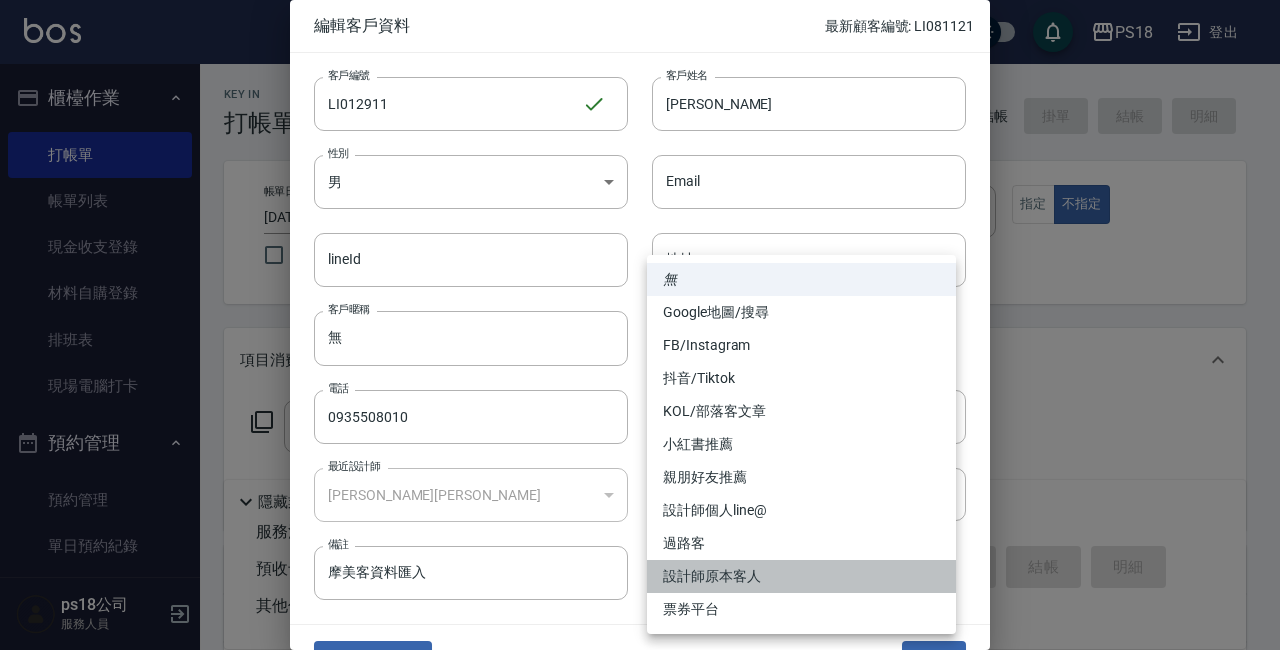 click on "設計師原本客人" at bounding box center (801, 576) 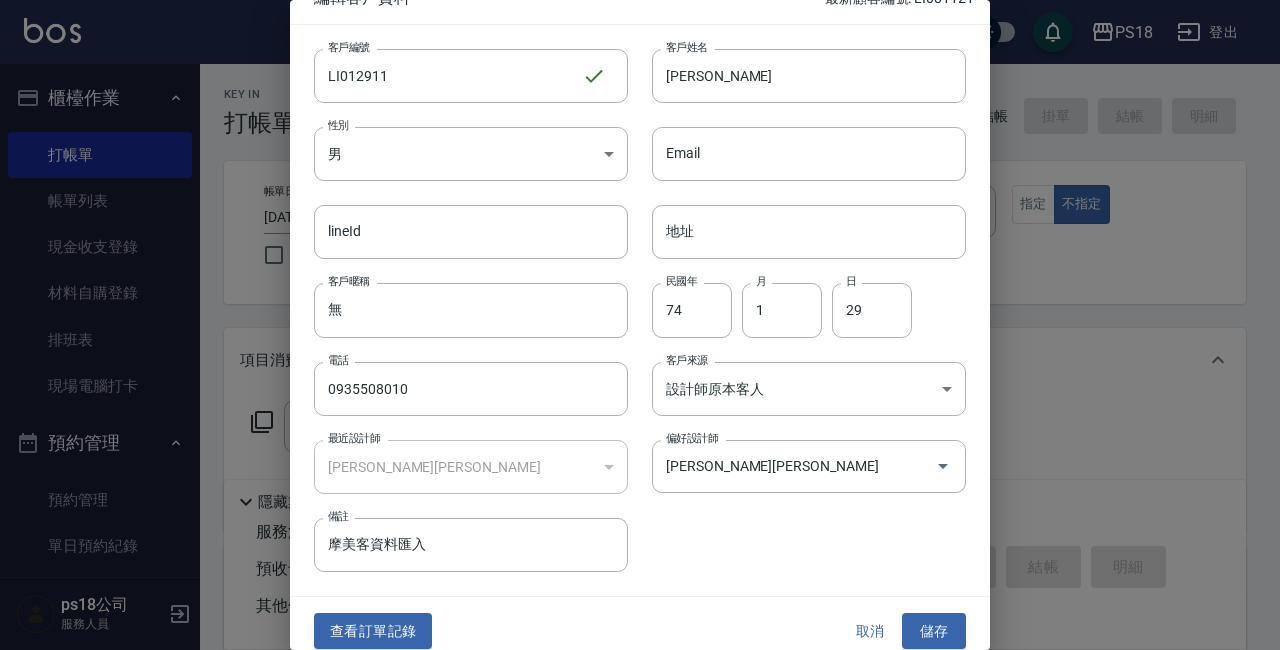 scroll, scrollTop: 43, scrollLeft: 0, axis: vertical 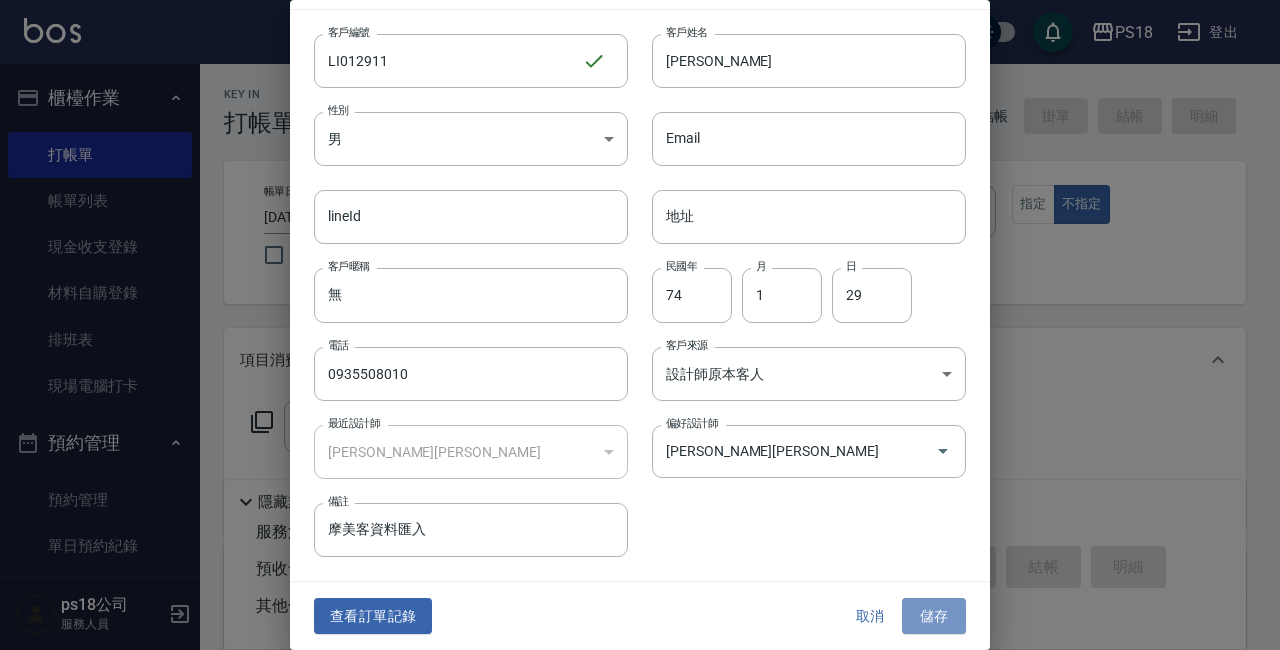 click on "儲存" at bounding box center (934, 616) 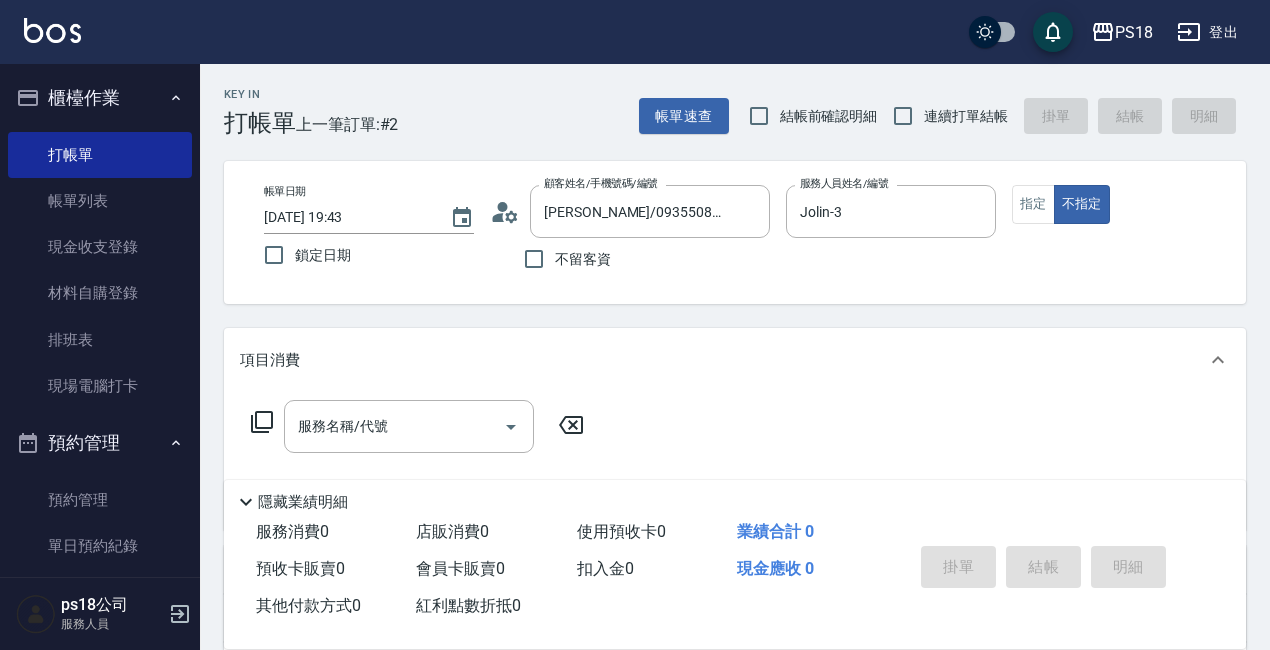 click 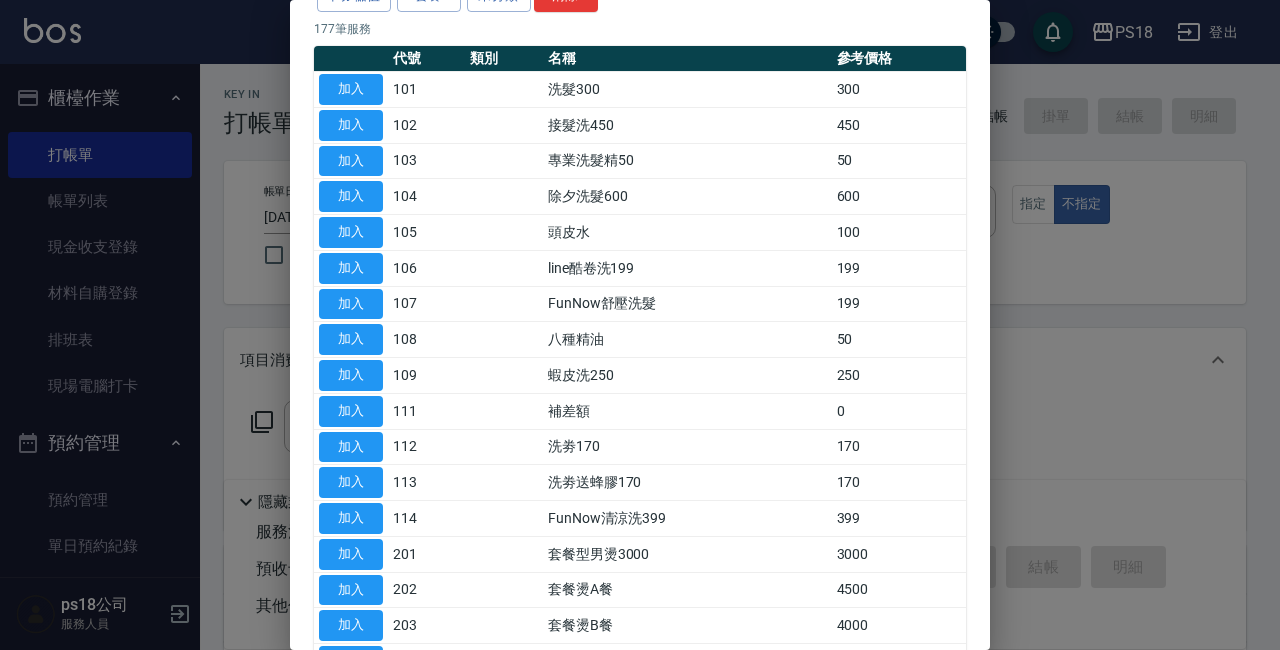 scroll, scrollTop: 0, scrollLeft: 0, axis: both 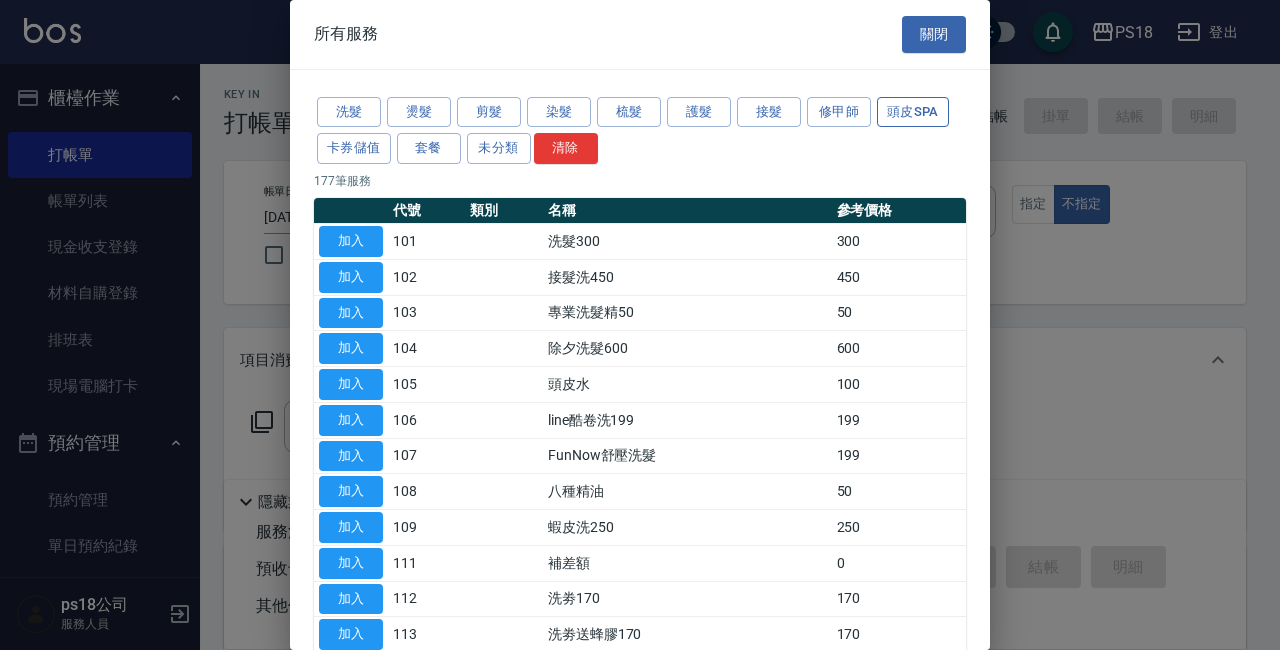 click on "頭皮SPA" at bounding box center [913, 112] 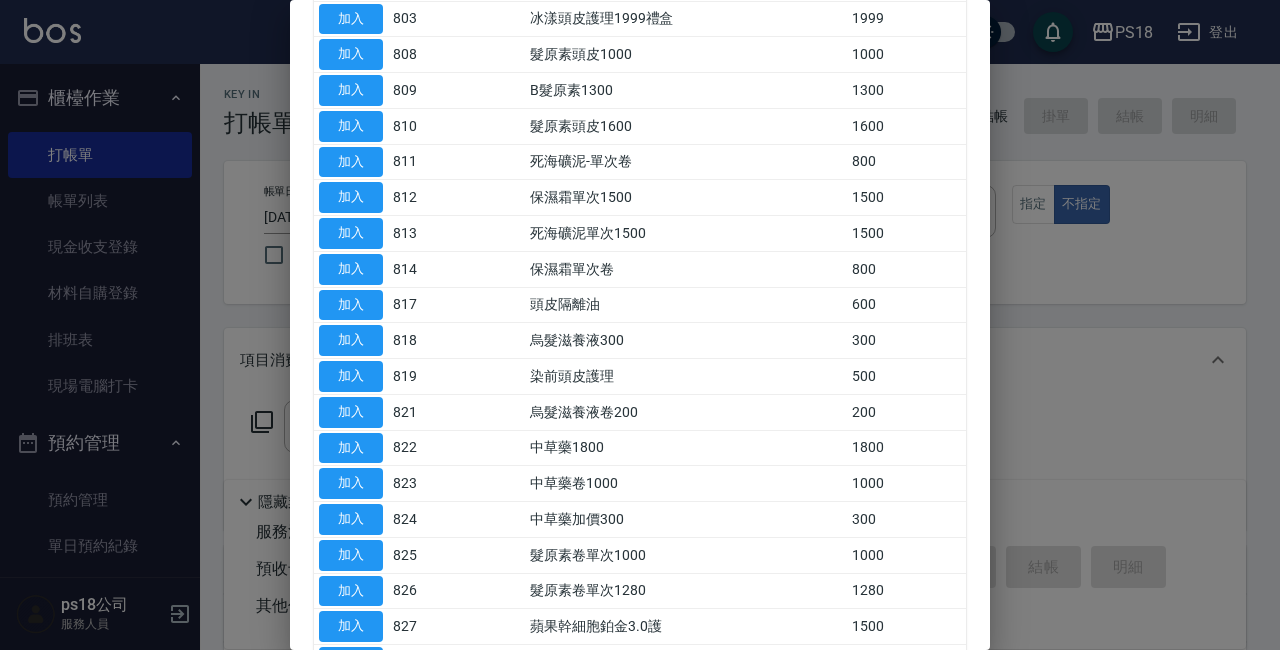 scroll, scrollTop: 292, scrollLeft: 0, axis: vertical 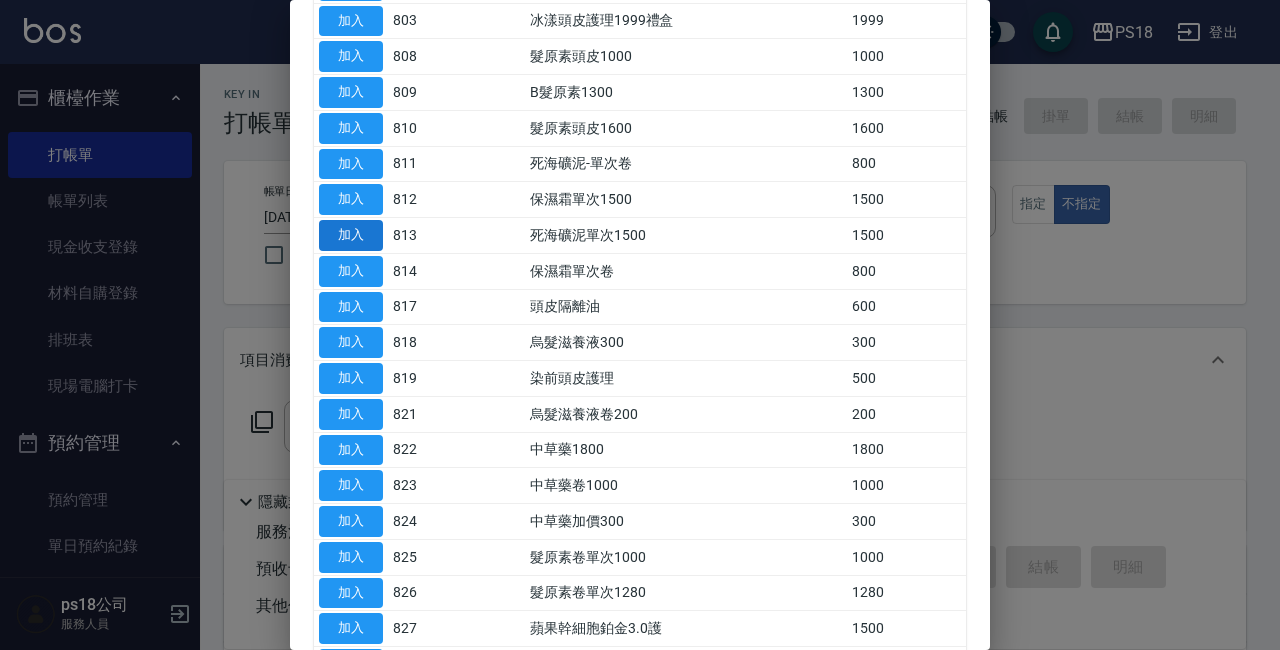 click on "加入" at bounding box center (351, 235) 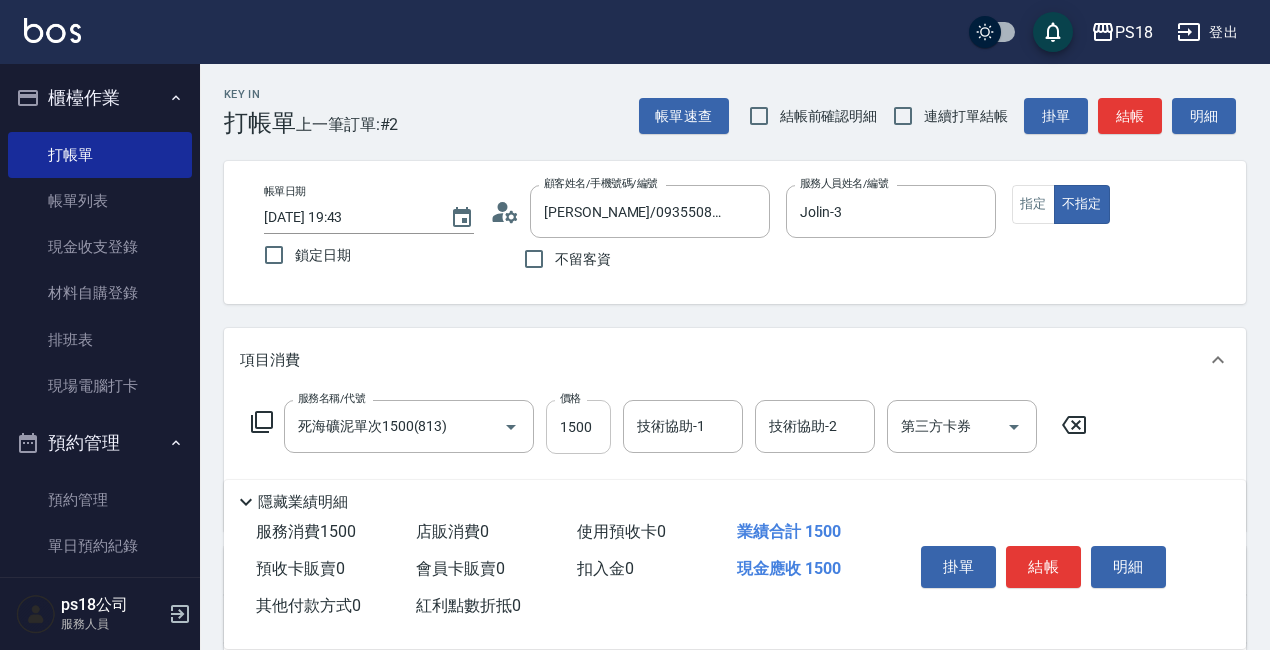 click on "1500" at bounding box center (578, 427) 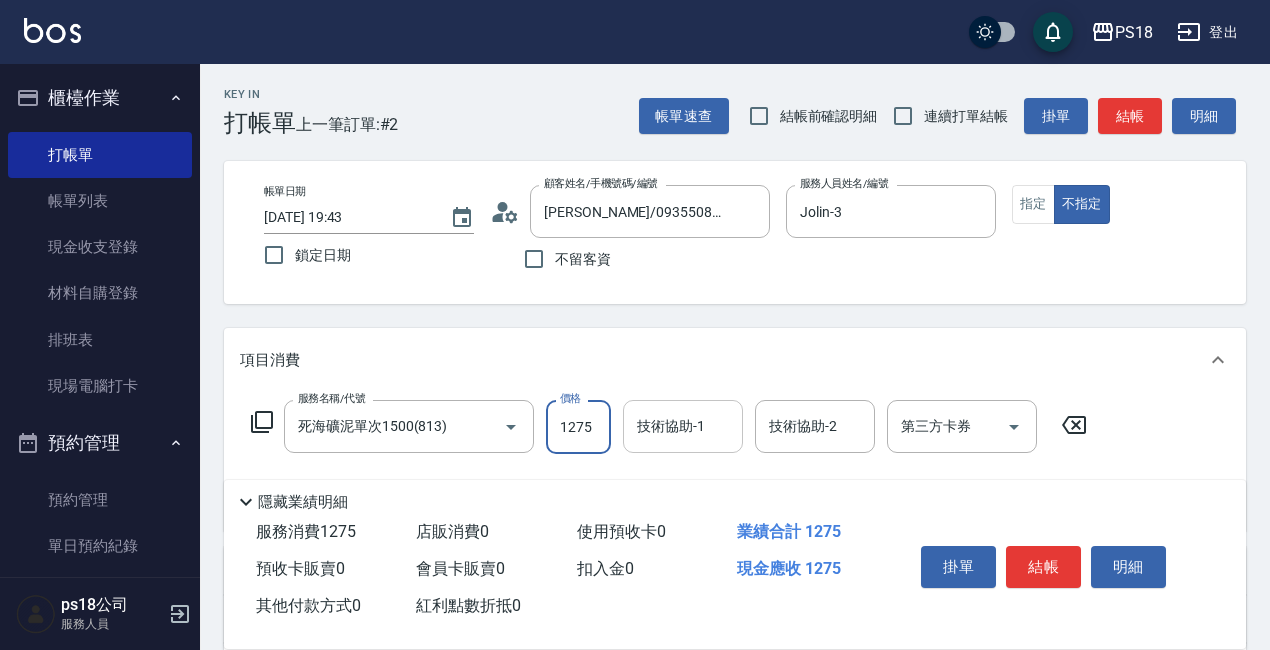 type on "1275" 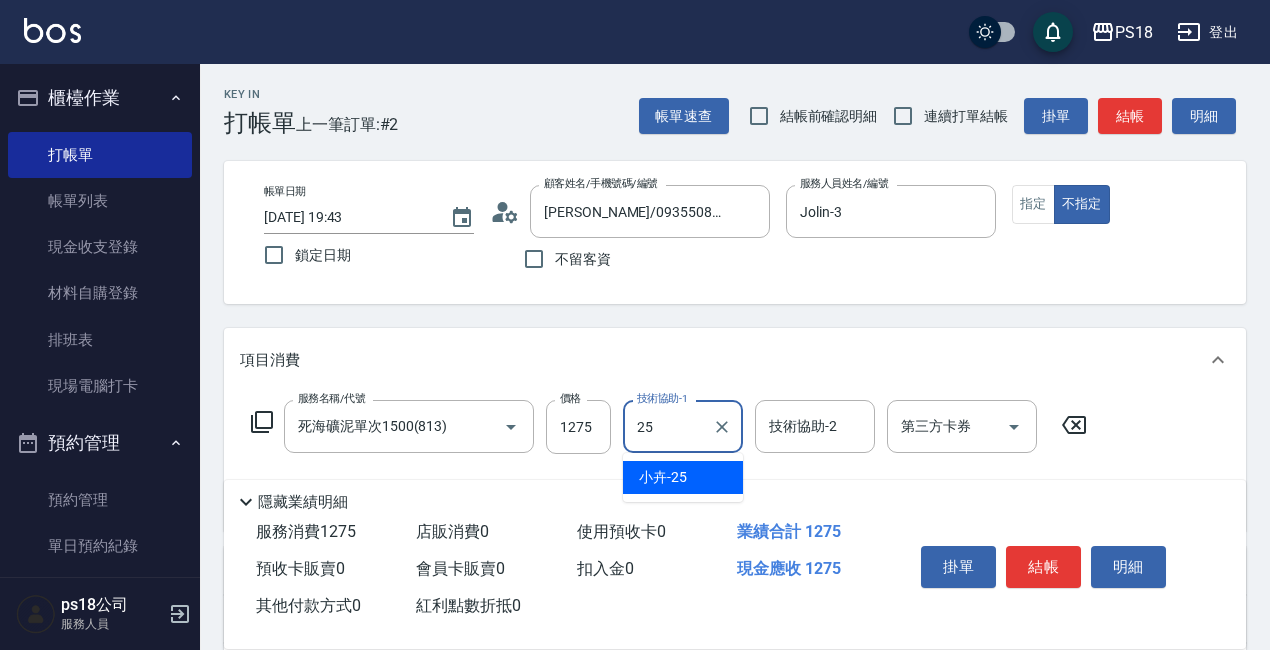 type on "小卉-25" 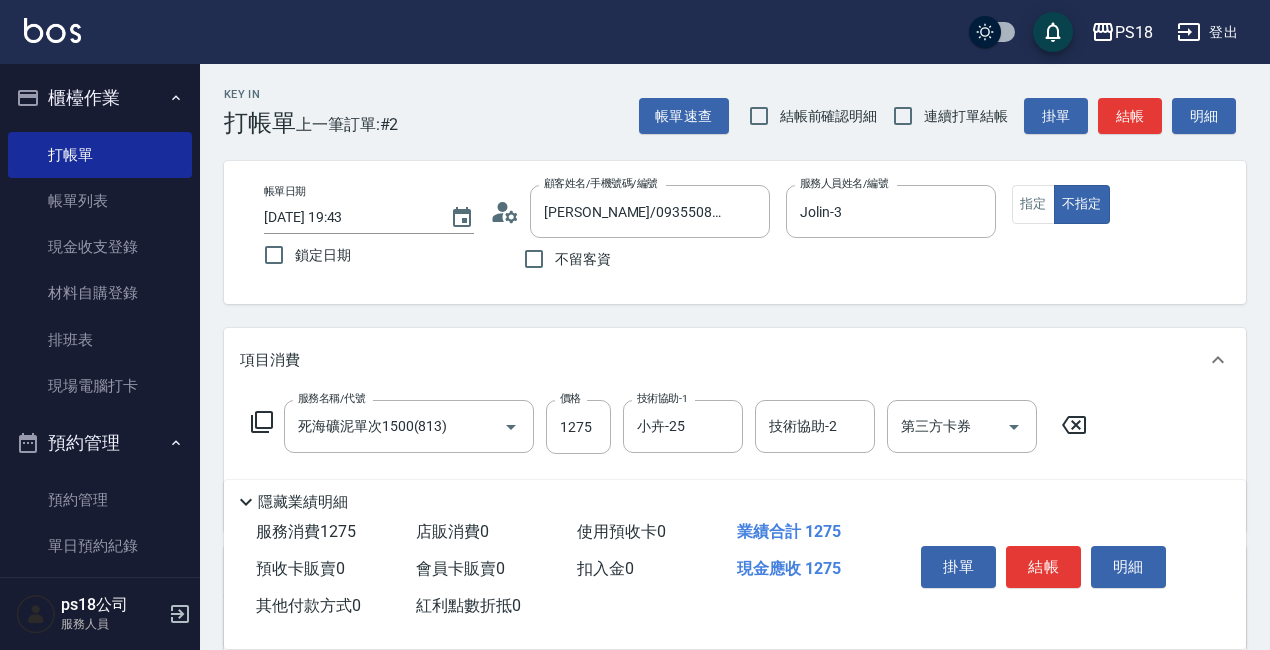 click 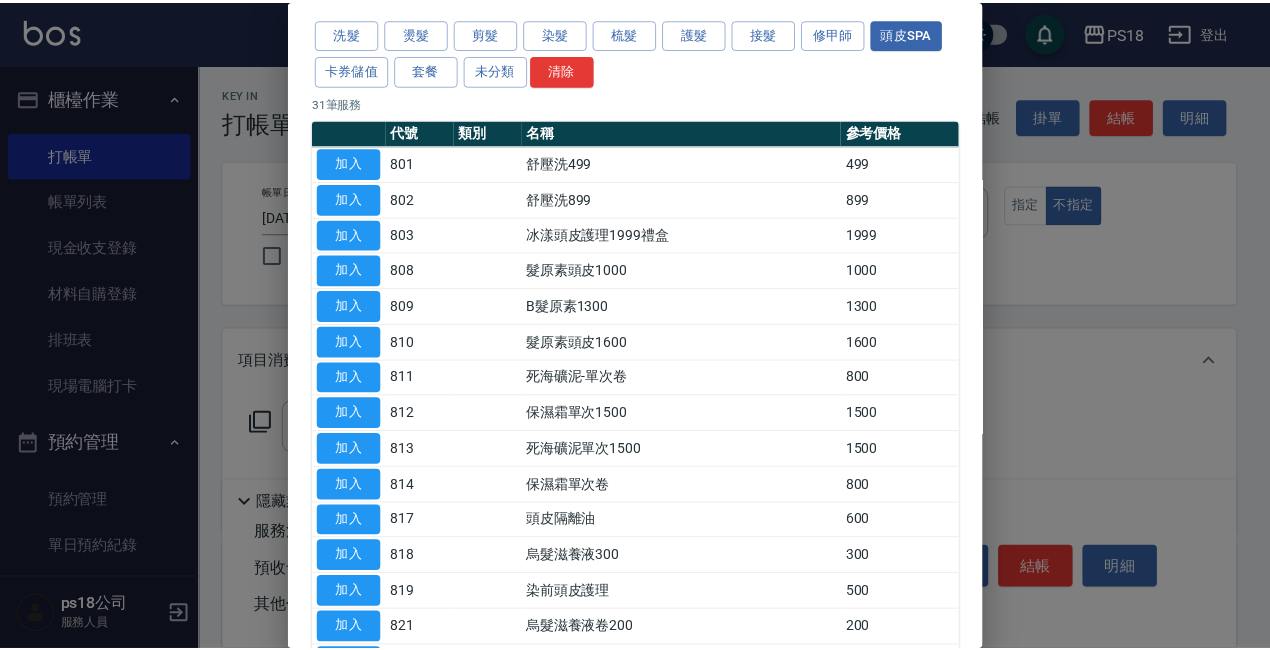 scroll, scrollTop: 200, scrollLeft: 0, axis: vertical 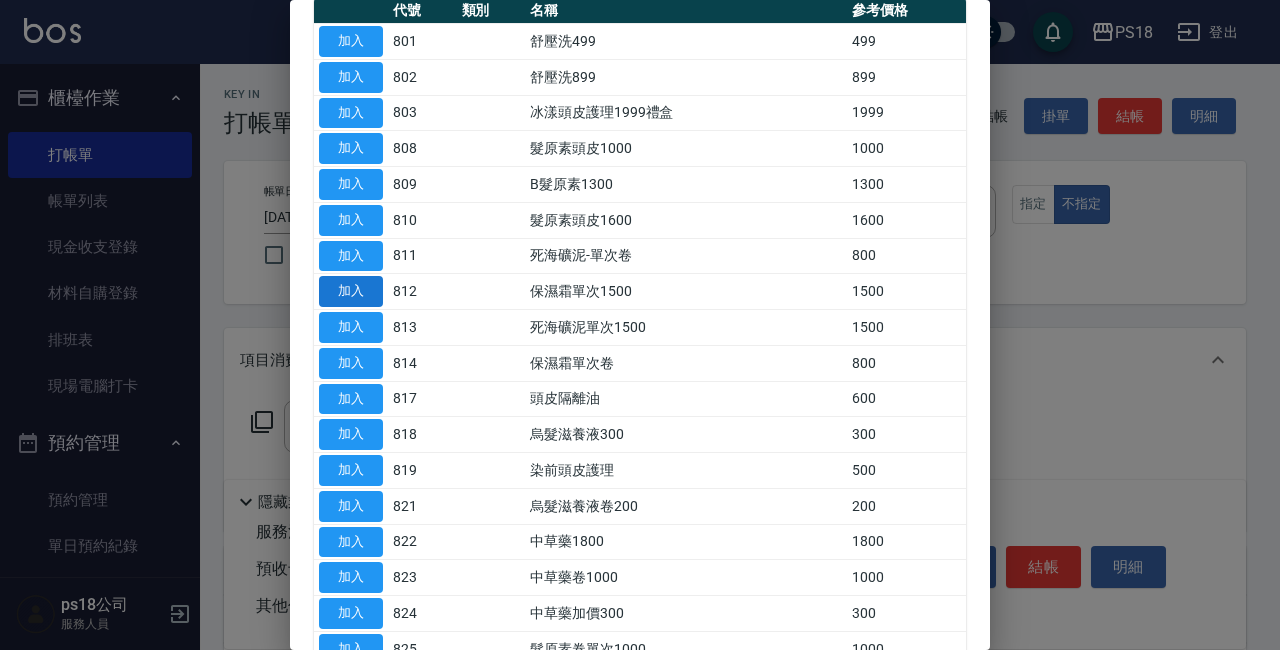click on "加入" at bounding box center [351, 291] 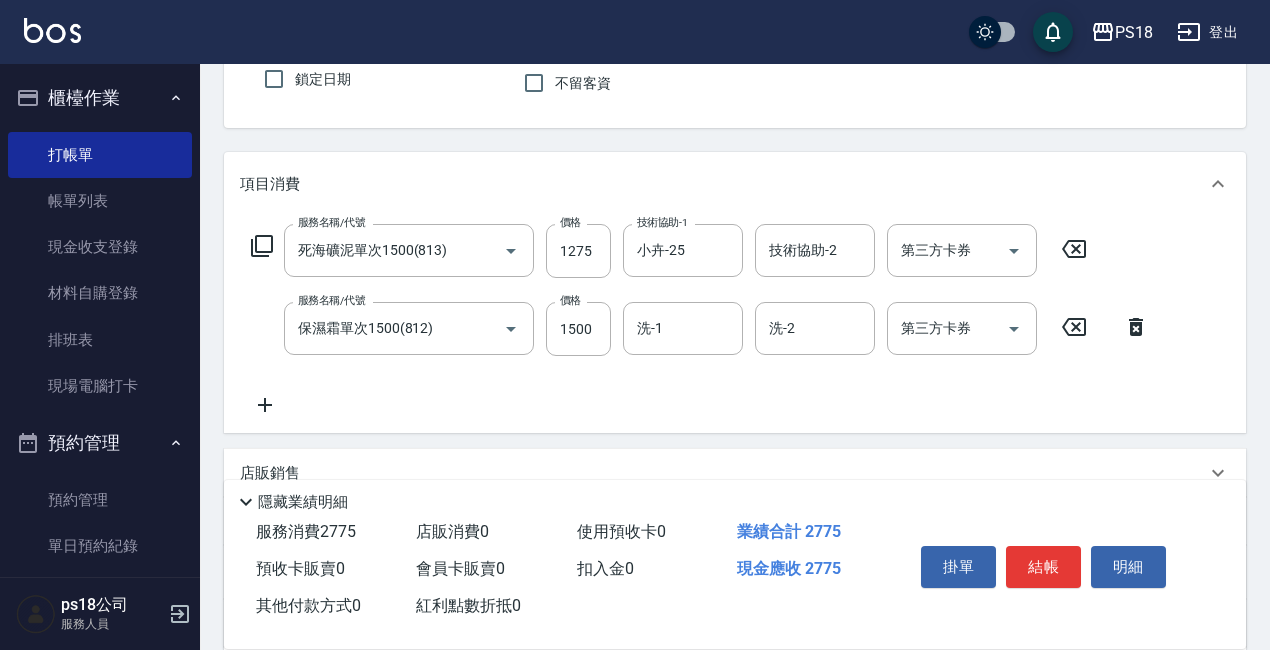 scroll, scrollTop: 200, scrollLeft: 0, axis: vertical 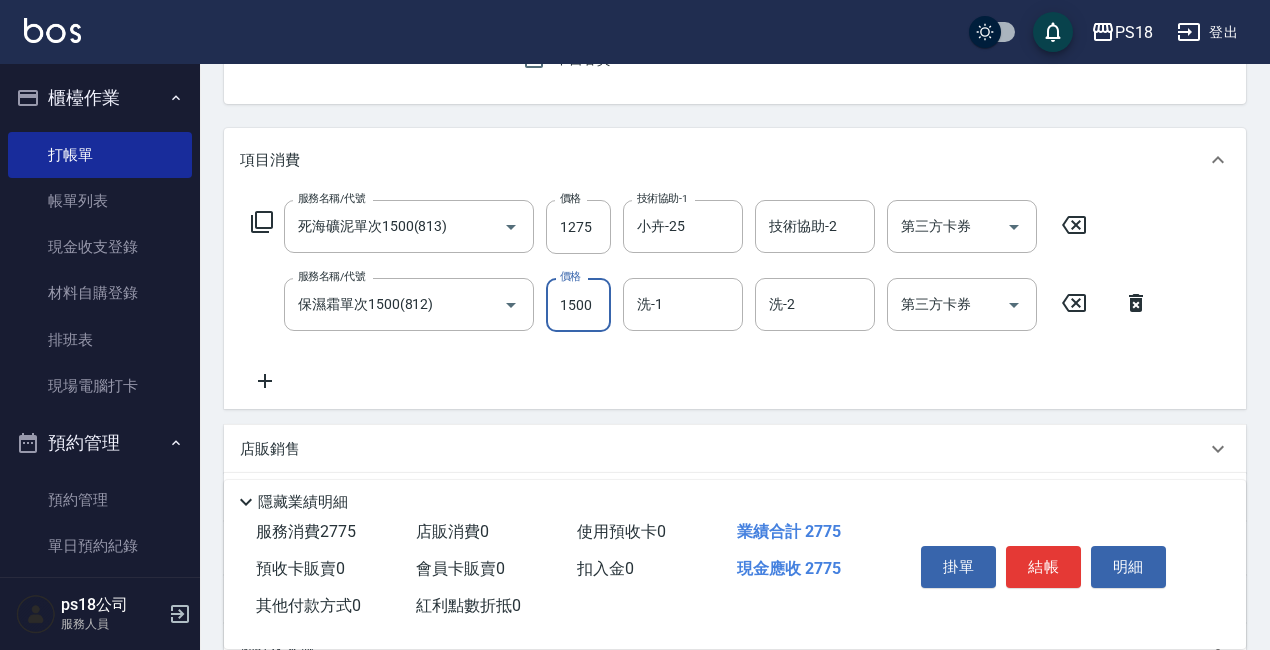 click on "1500" at bounding box center [578, 305] 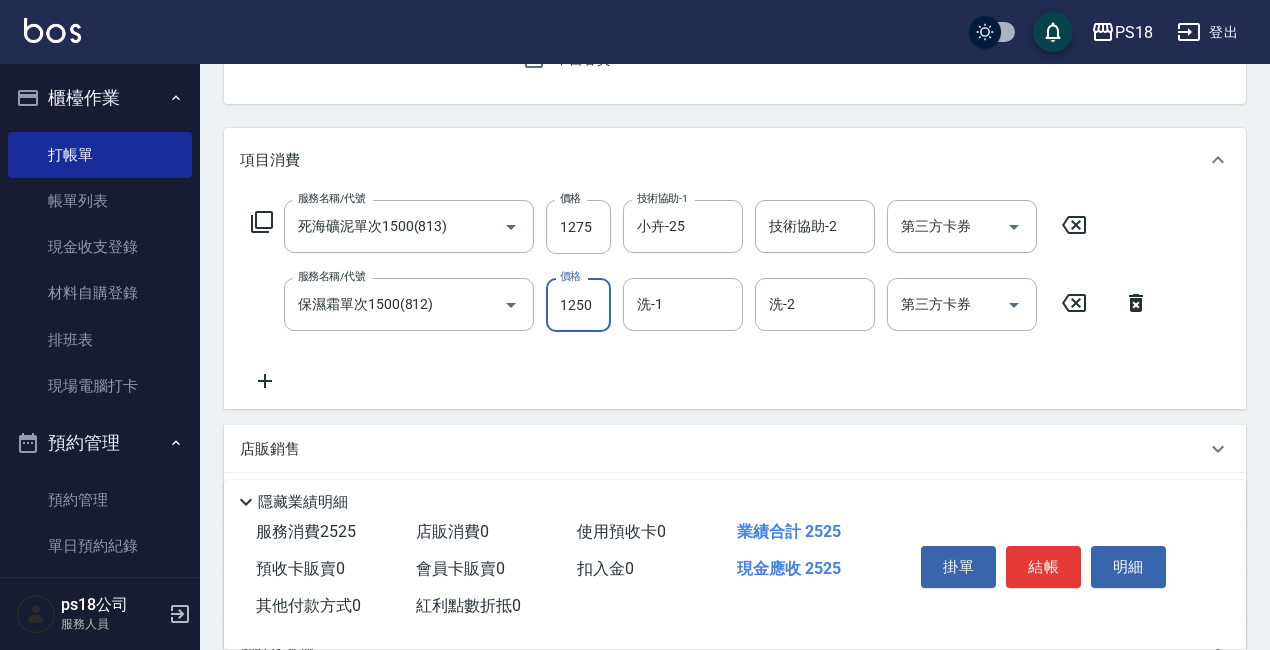 type on "1250" 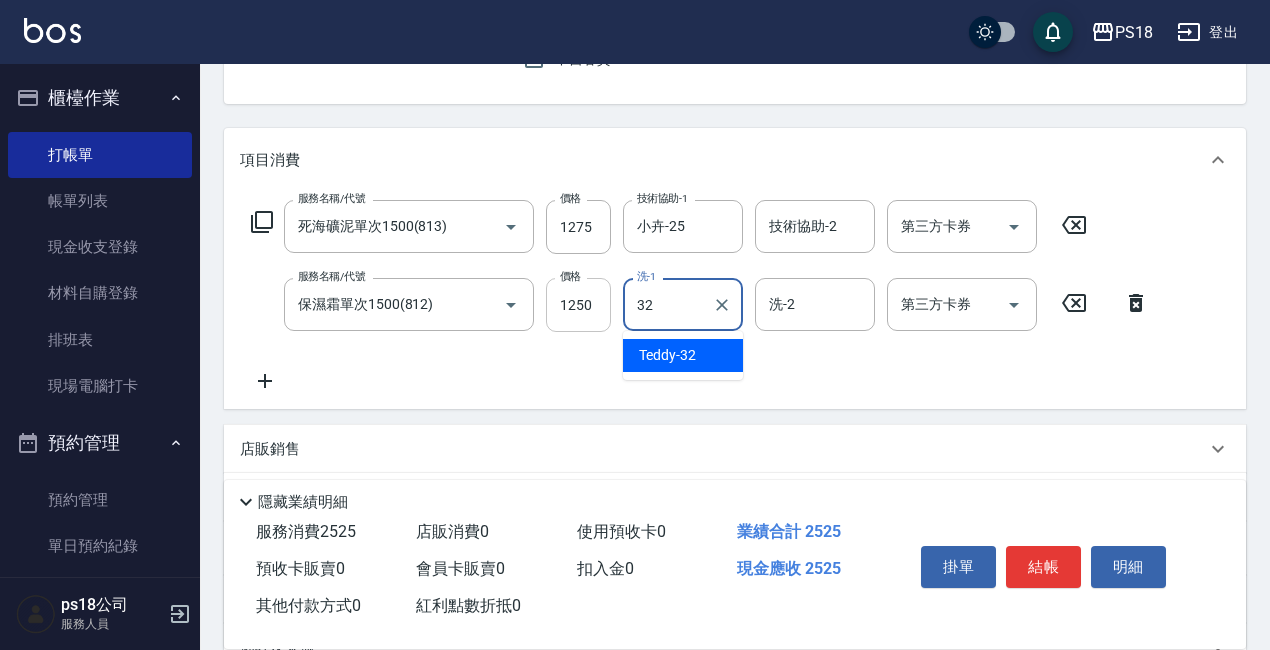 type on "Teddy-32" 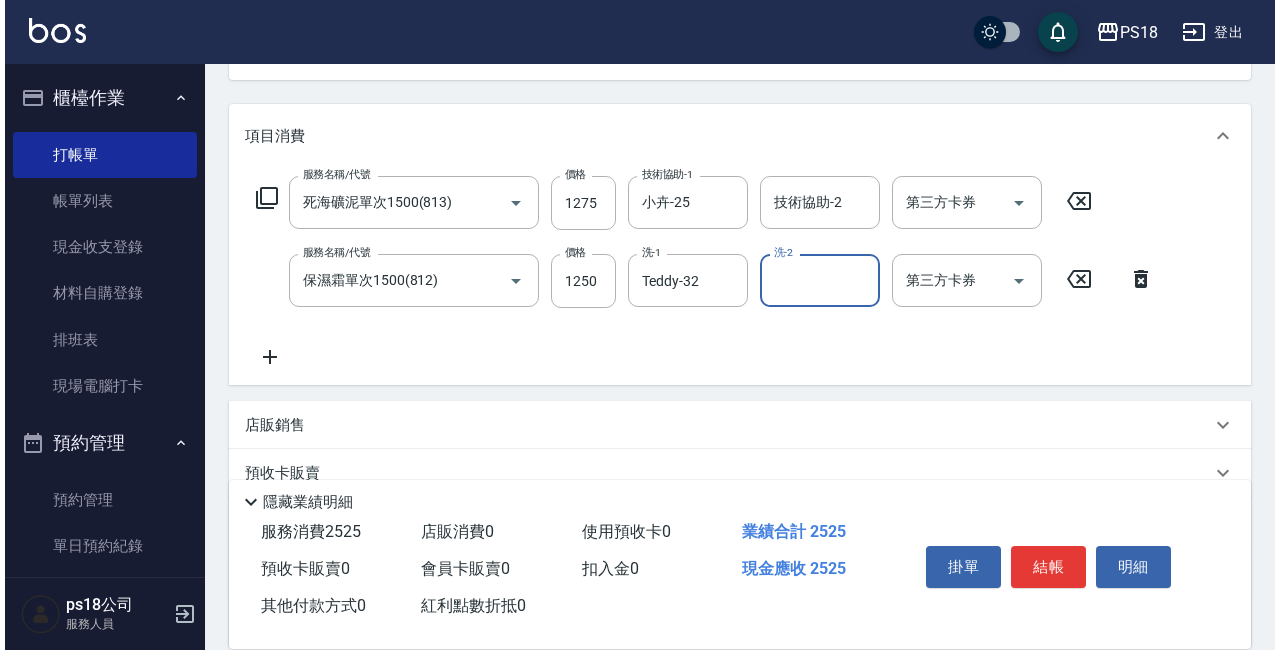 scroll, scrollTop: 300, scrollLeft: 0, axis: vertical 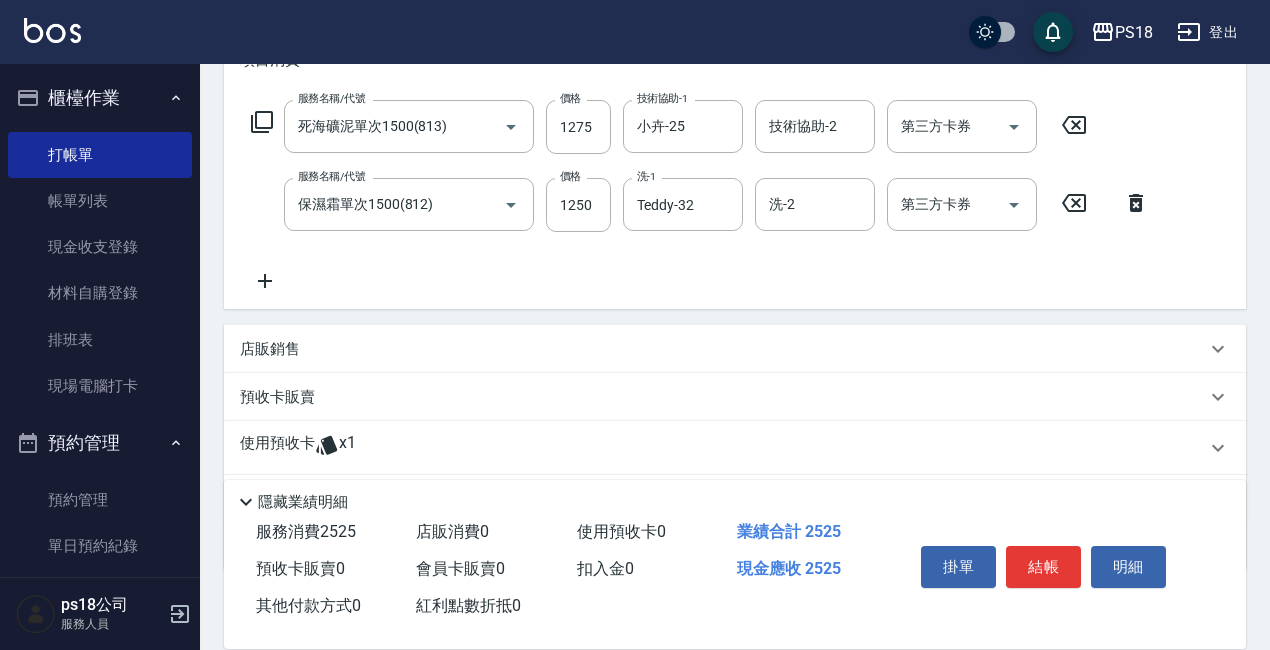 click 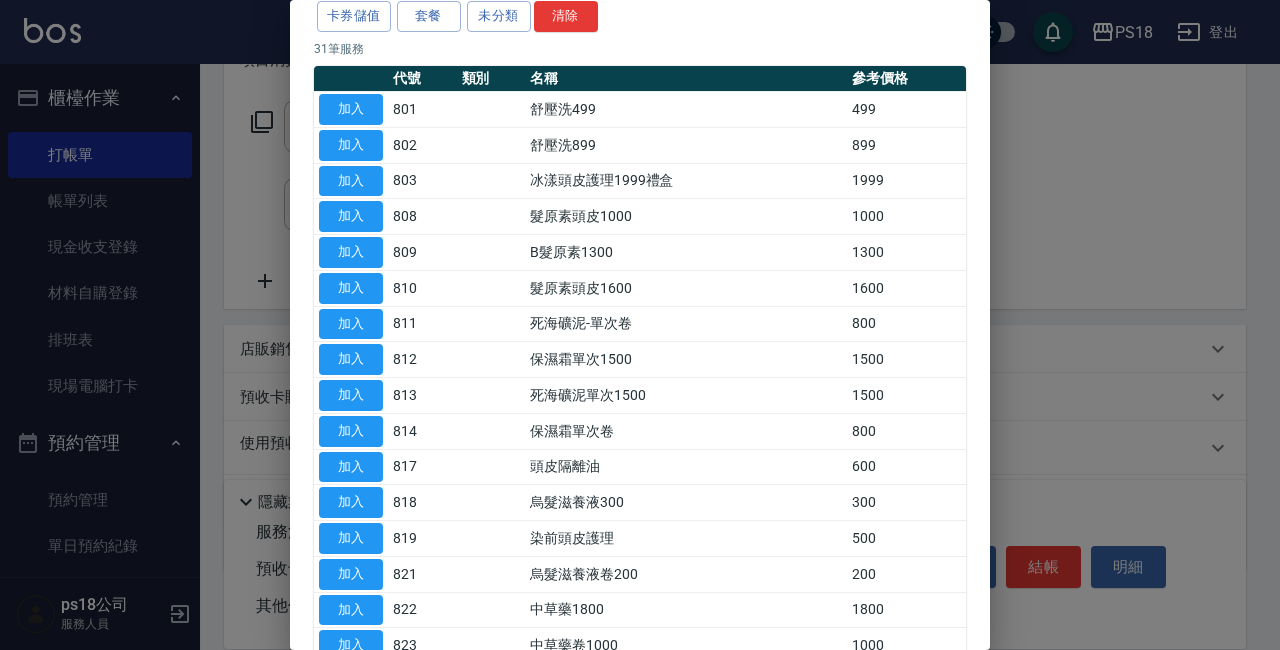 scroll, scrollTop: 0, scrollLeft: 0, axis: both 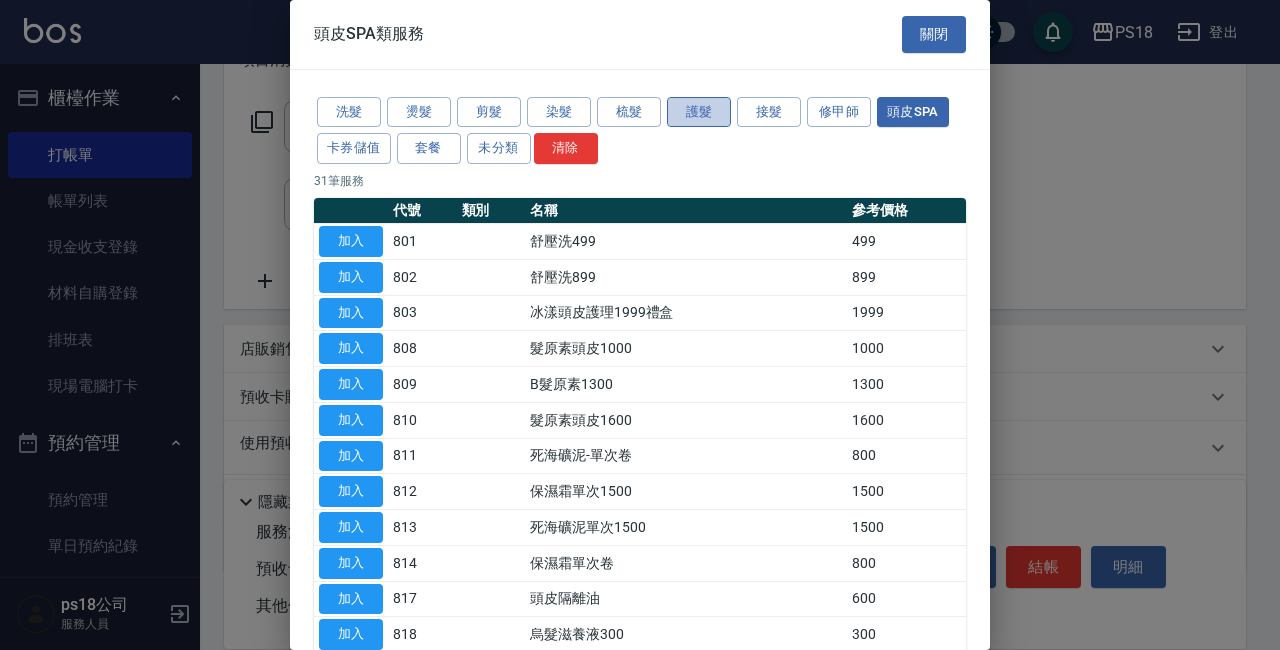 click on "護髮" at bounding box center [699, 112] 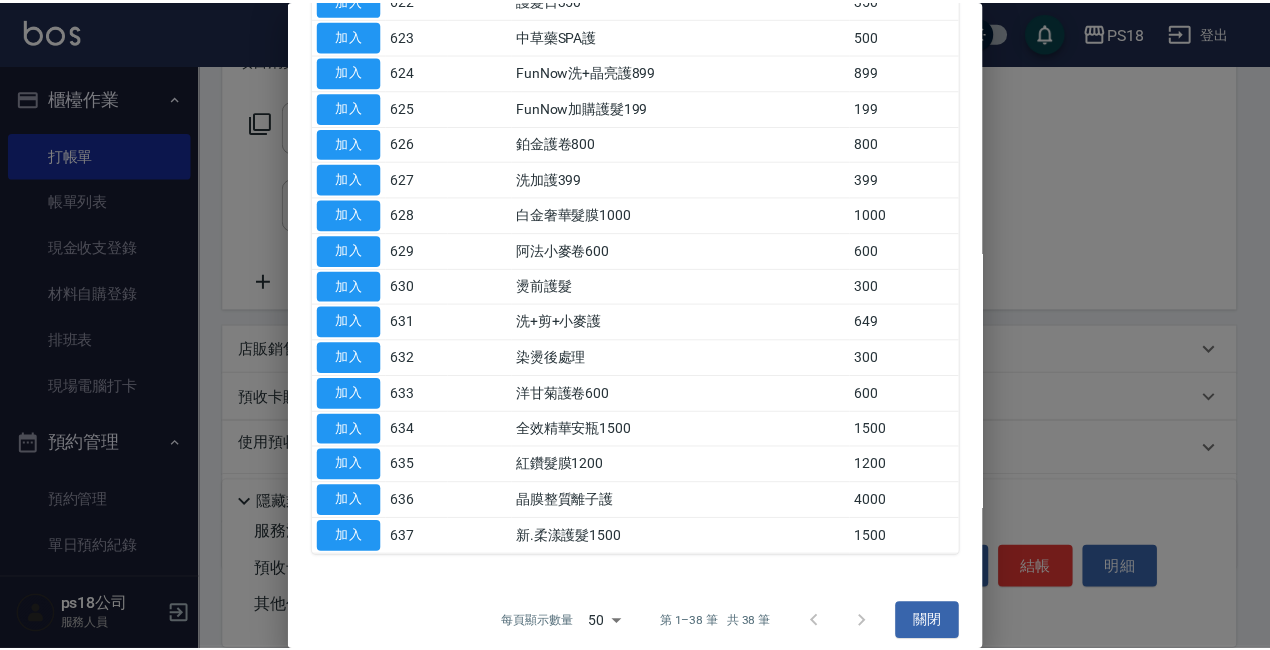 scroll, scrollTop: 1043, scrollLeft: 0, axis: vertical 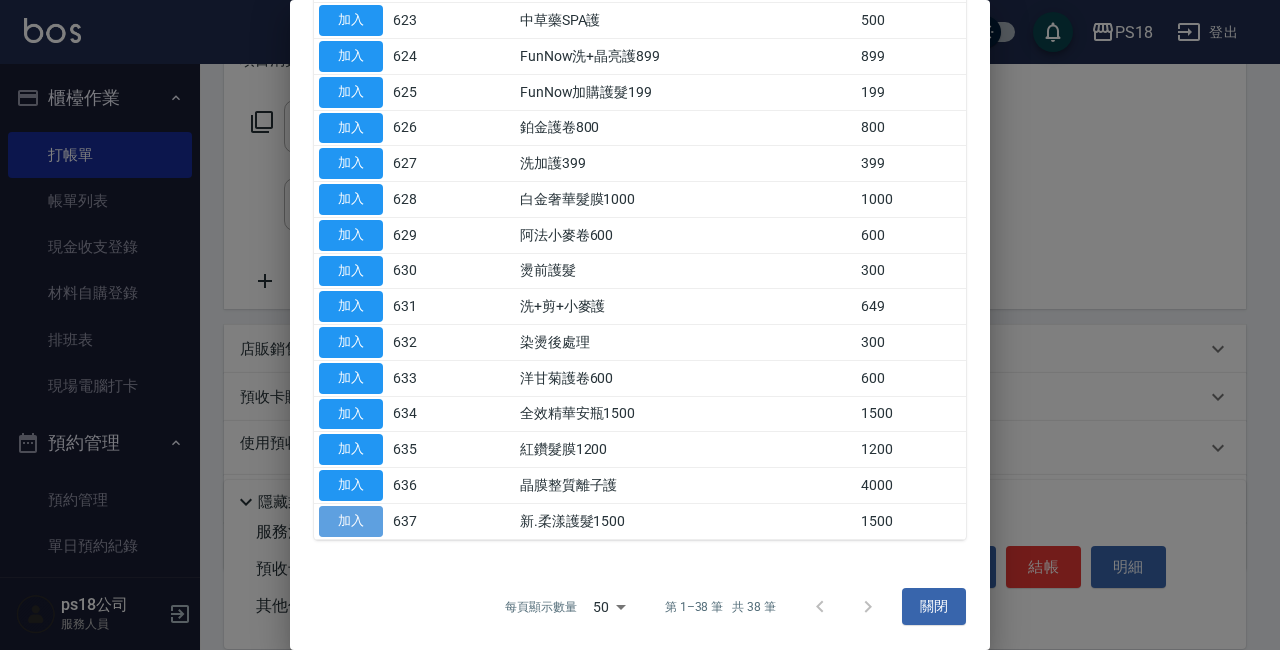 click on "加入" at bounding box center [351, 521] 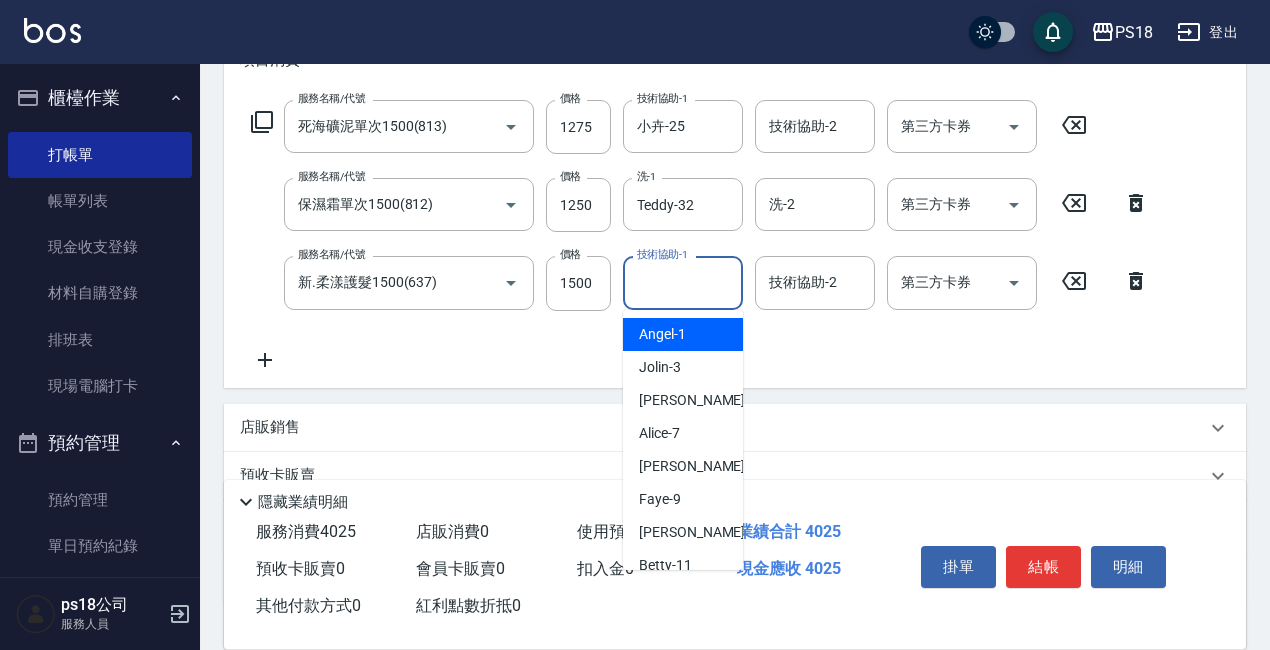 click on "技術協助-1" at bounding box center [683, 282] 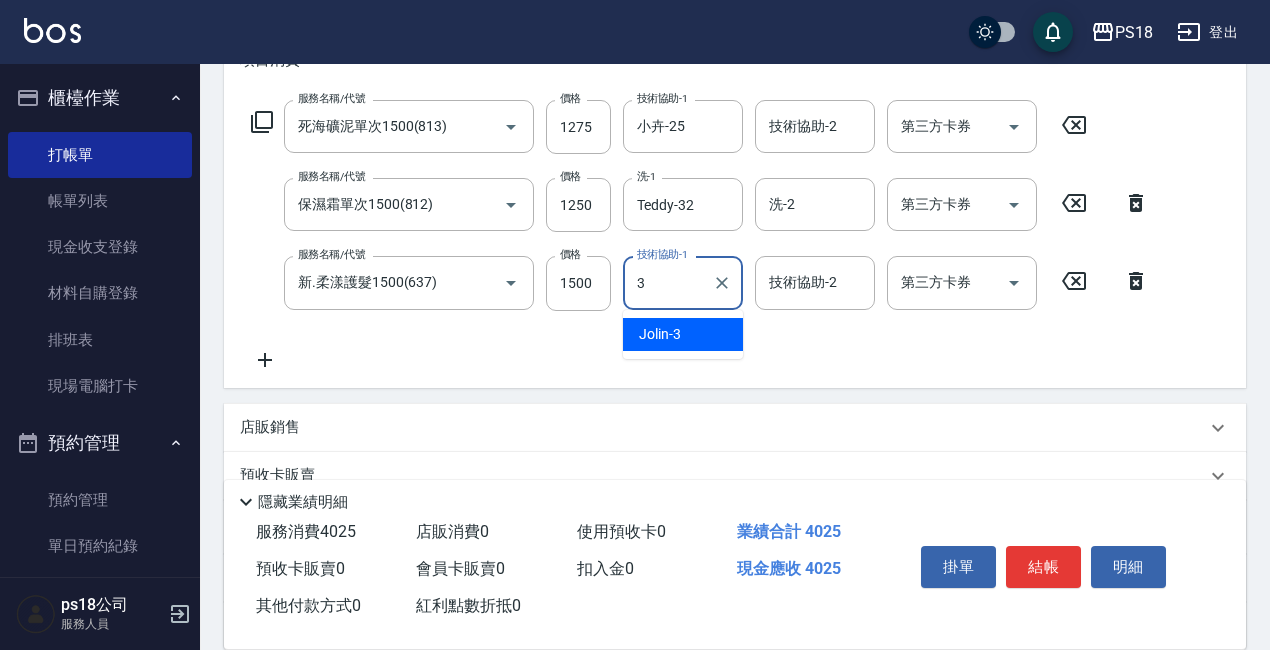 type on "Jolin-3" 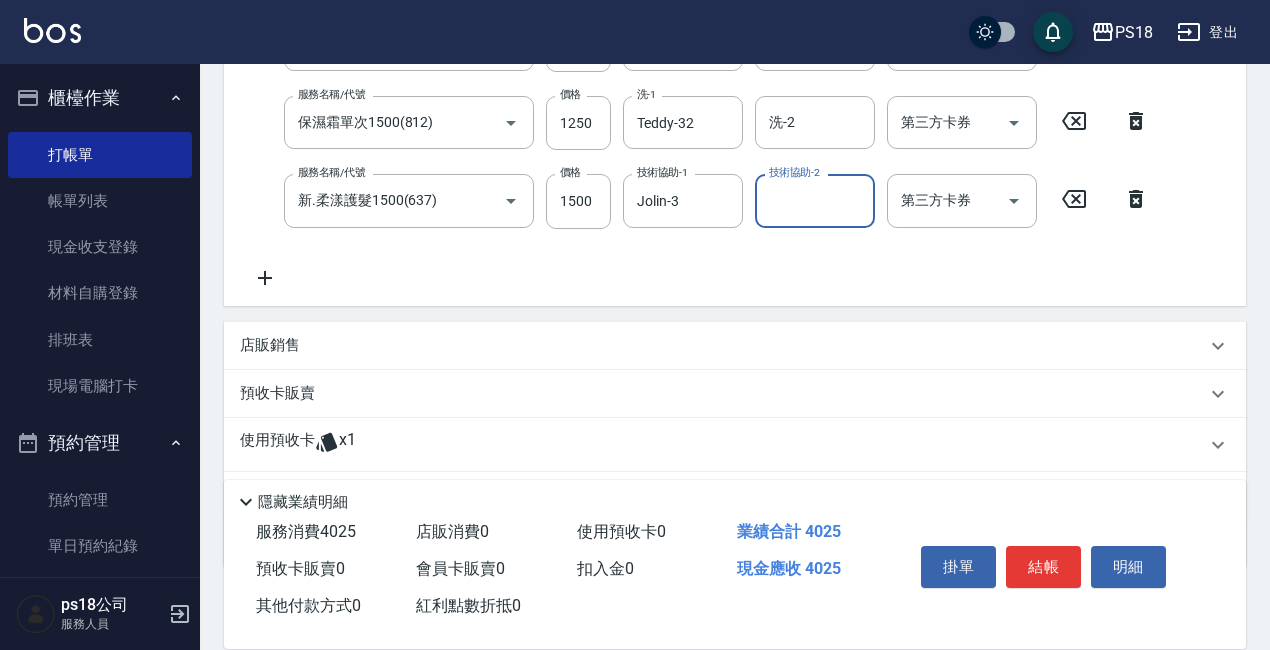 scroll, scrollTop: 492, scrollLeft: 0, axis: vertical 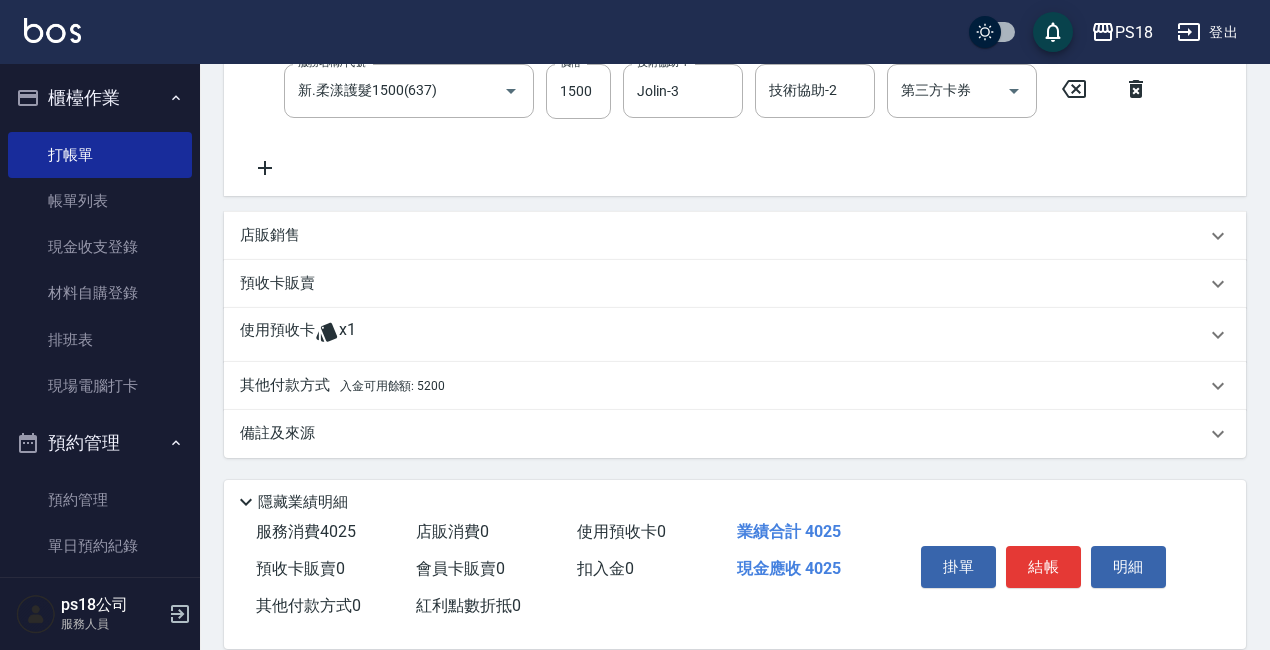 click on "店販銷售" at bounding box center (270, 235) 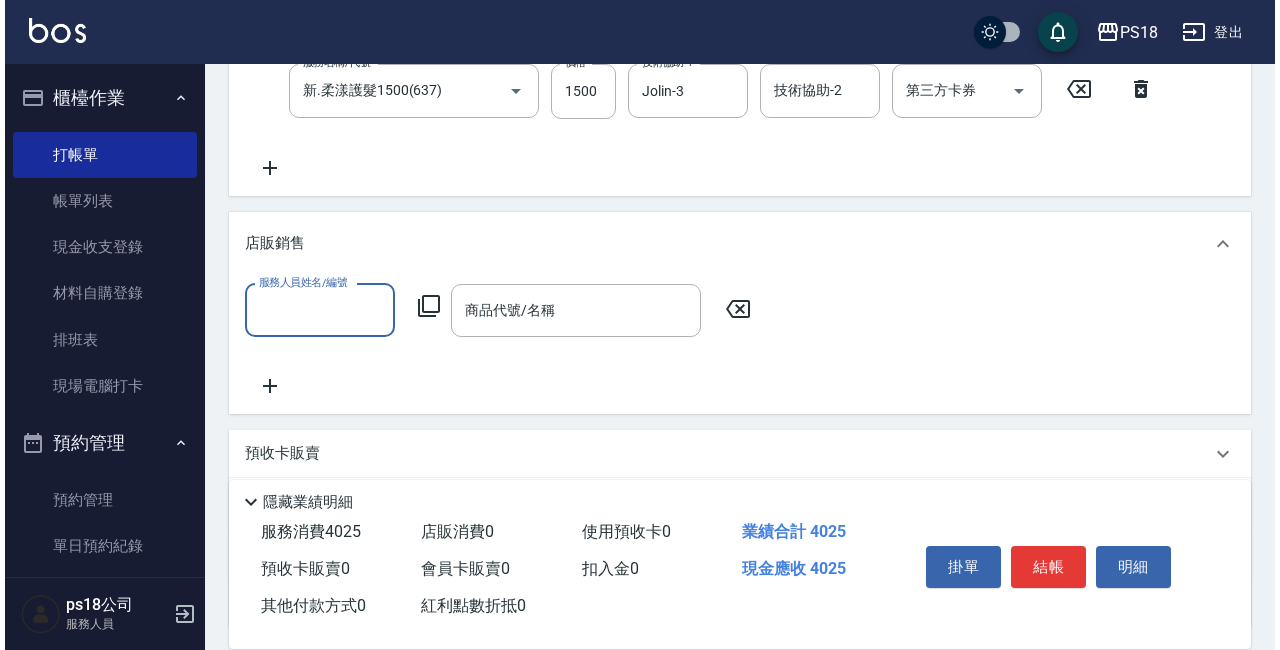 scroll, scrollTop: 1, scrollLeft: 0, axis: vertical 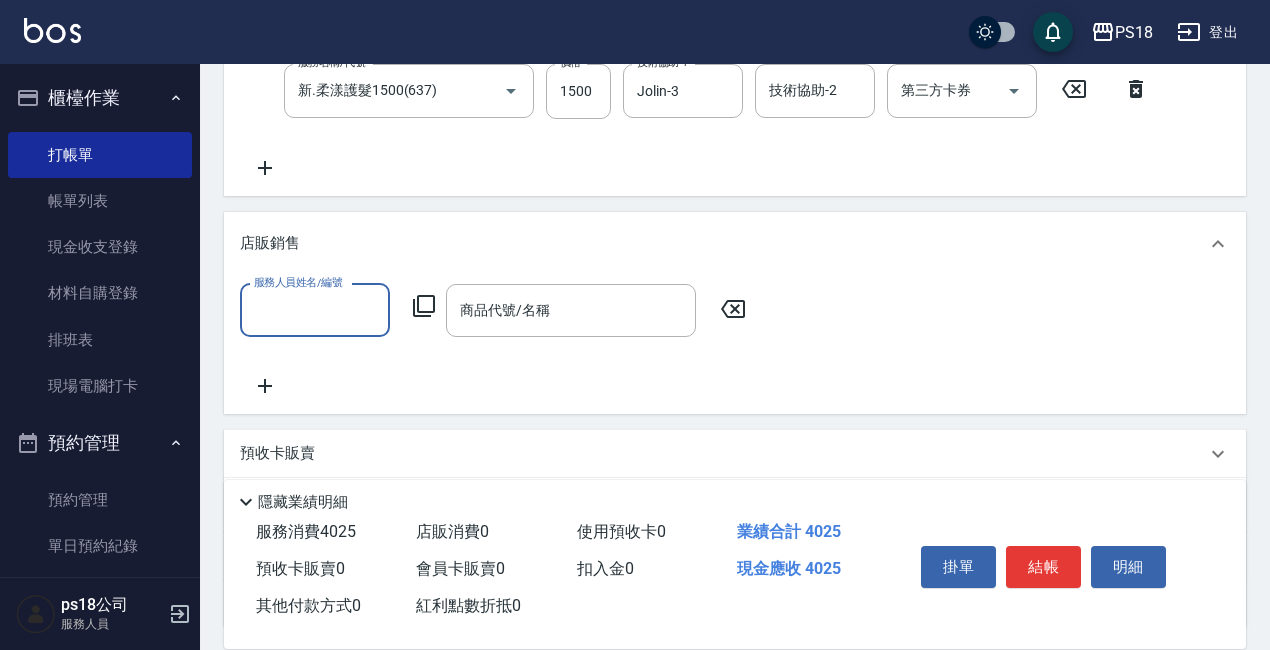 click on "服務人員姓名/編號" at bounding box center [315, 310] 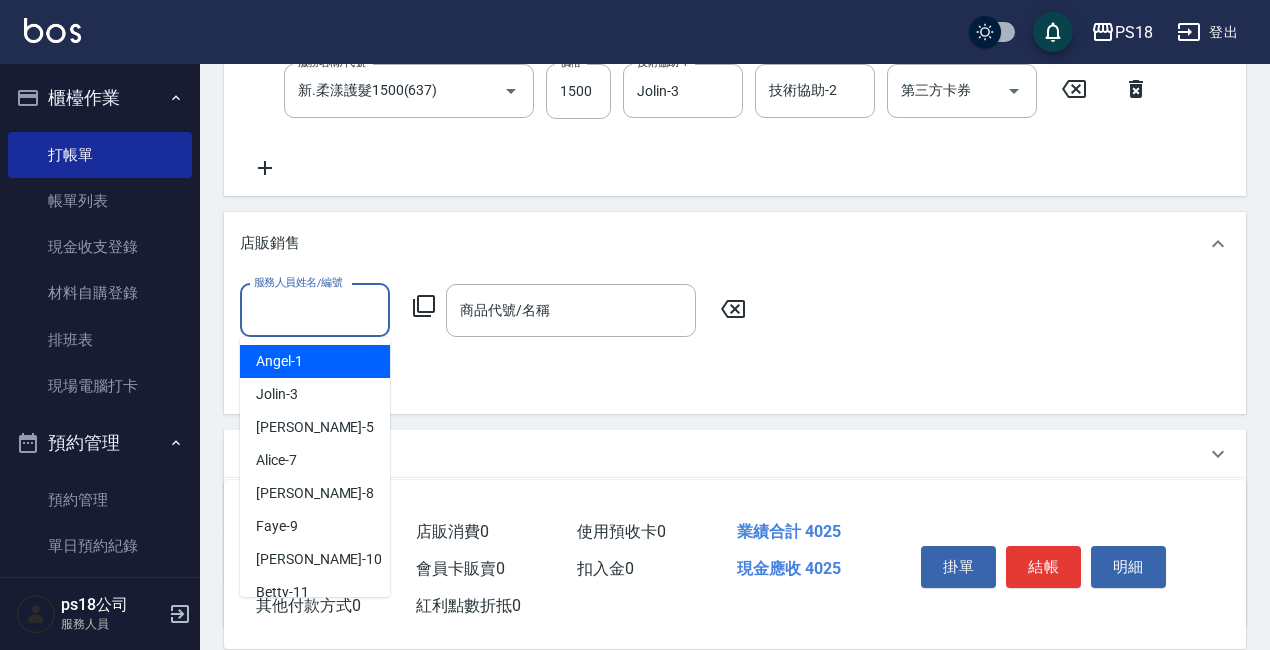 type on "[PERSON_NAME]-1" 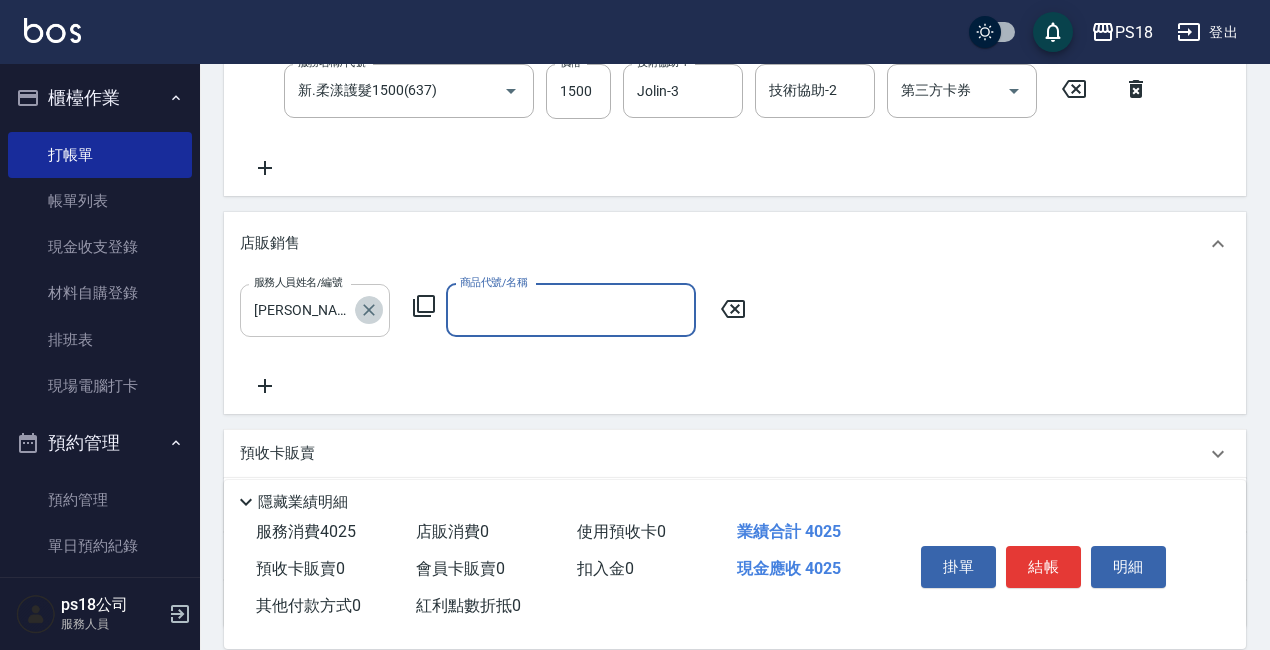 drag, startPoint x: 364, startPoint y: 315, endPoint x: 293, endPoint y: 315, distance: 71 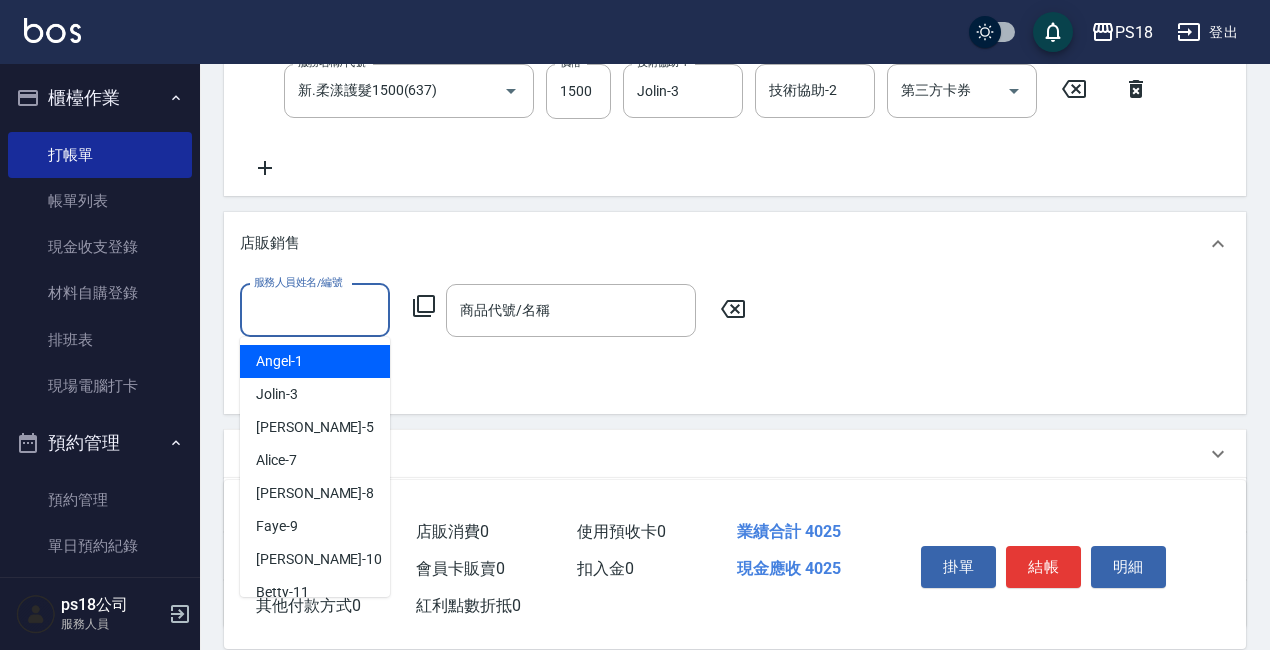 click on "服務人員姓名/編號" at bounding box center (315, 310) 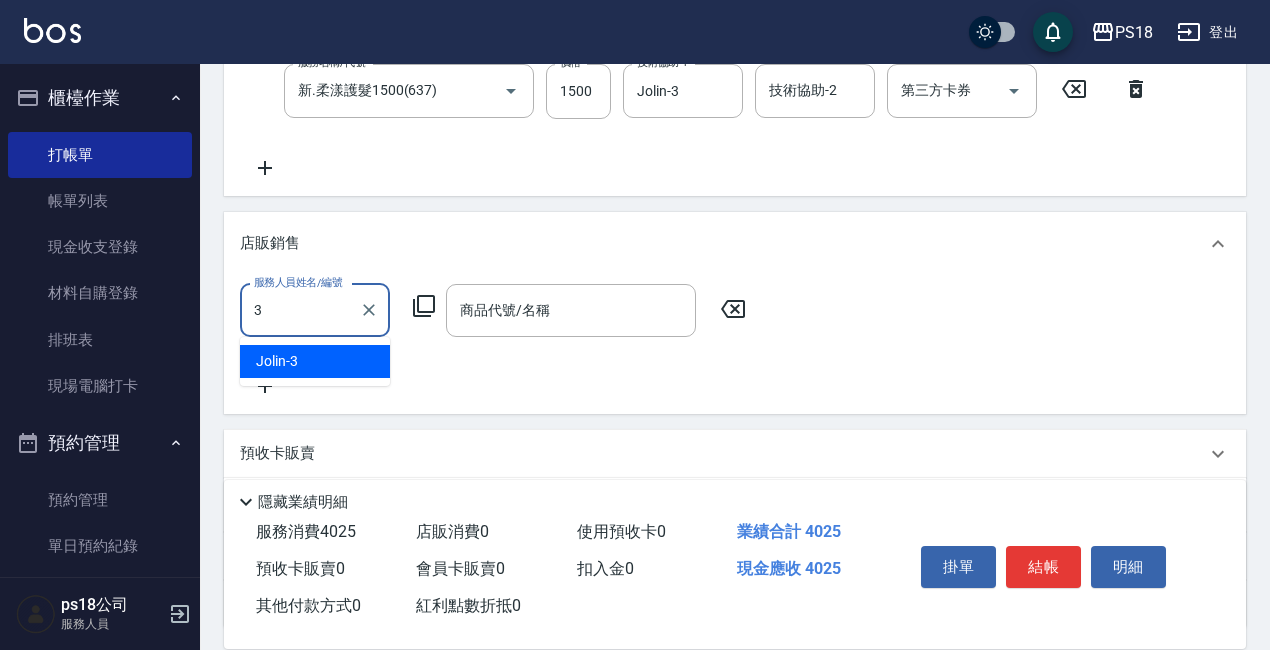 type on "Jolin-3" 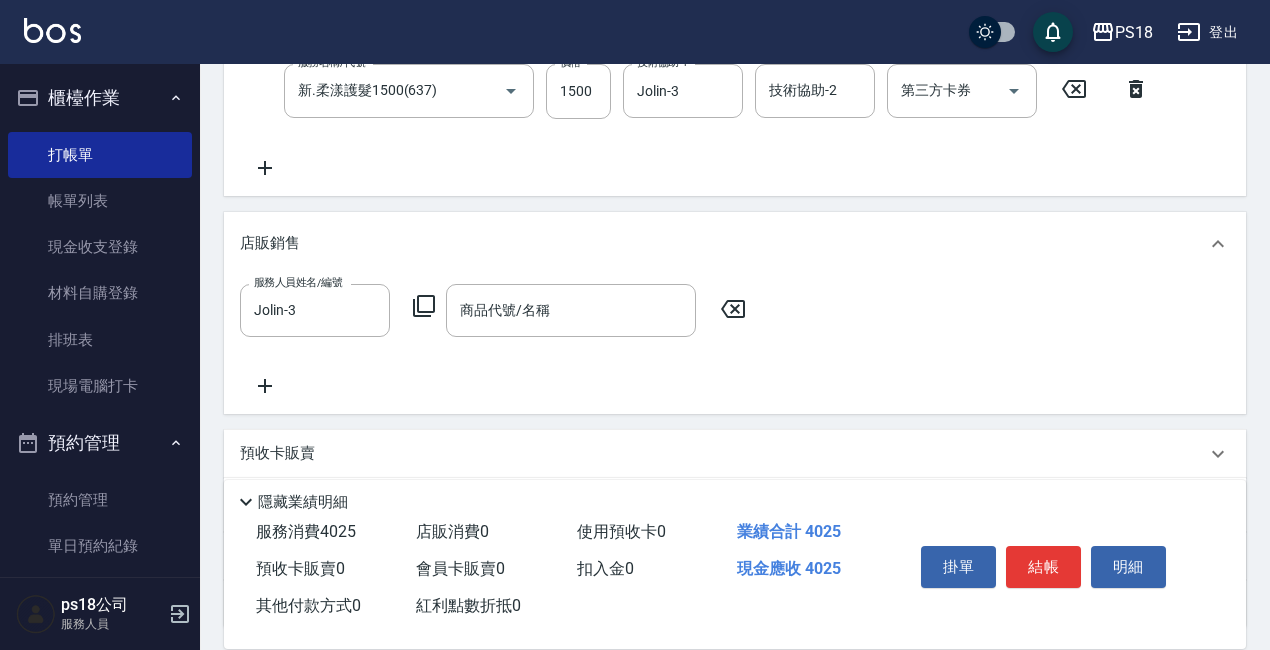 click 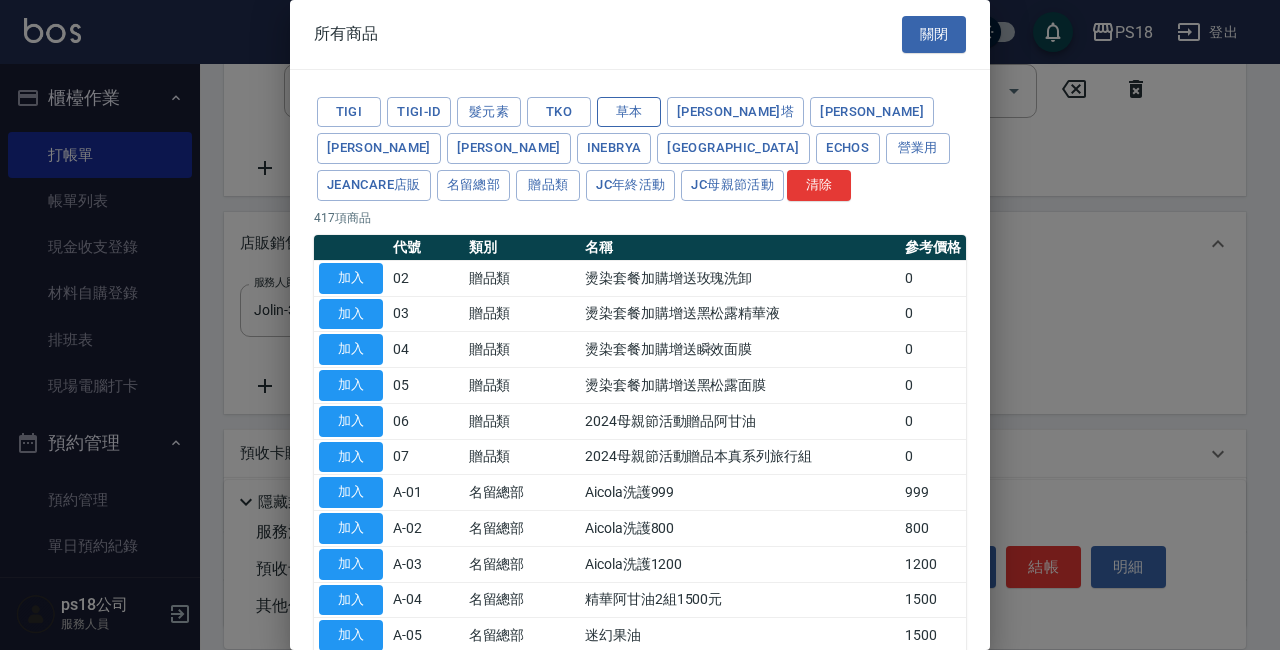 click on "草本" at bounding box center (629, 112) 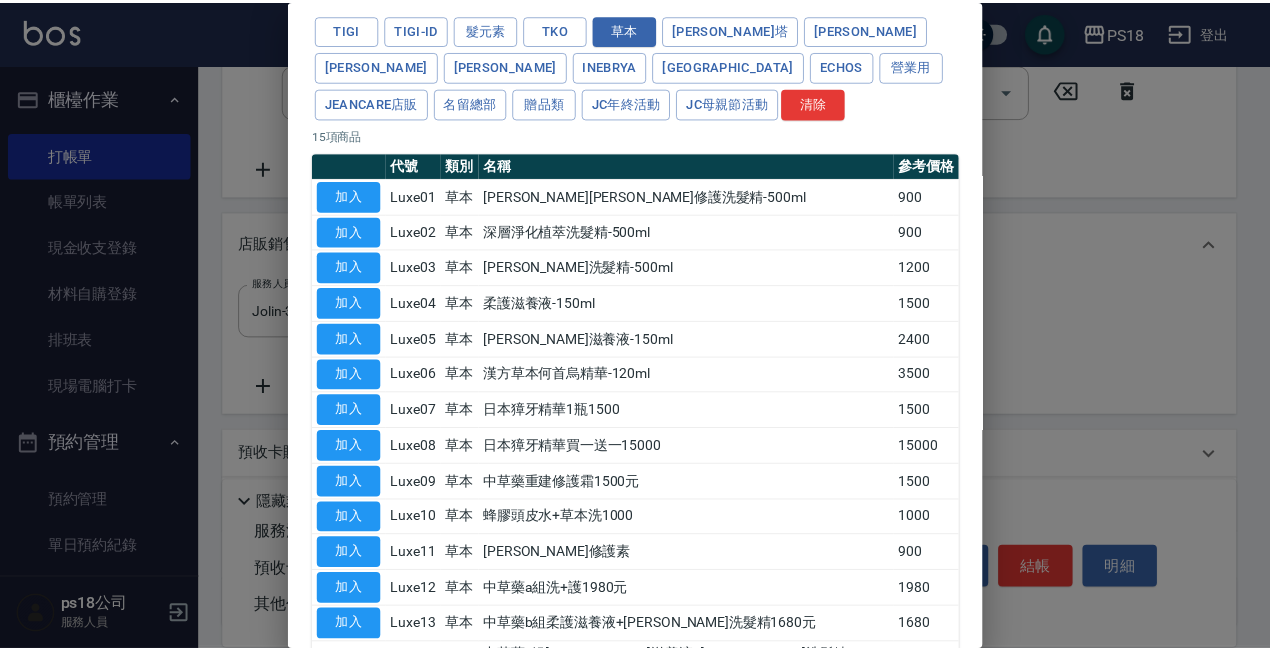 scroll, scrollTop: 200, scrollLeft: 0, axis: vertical 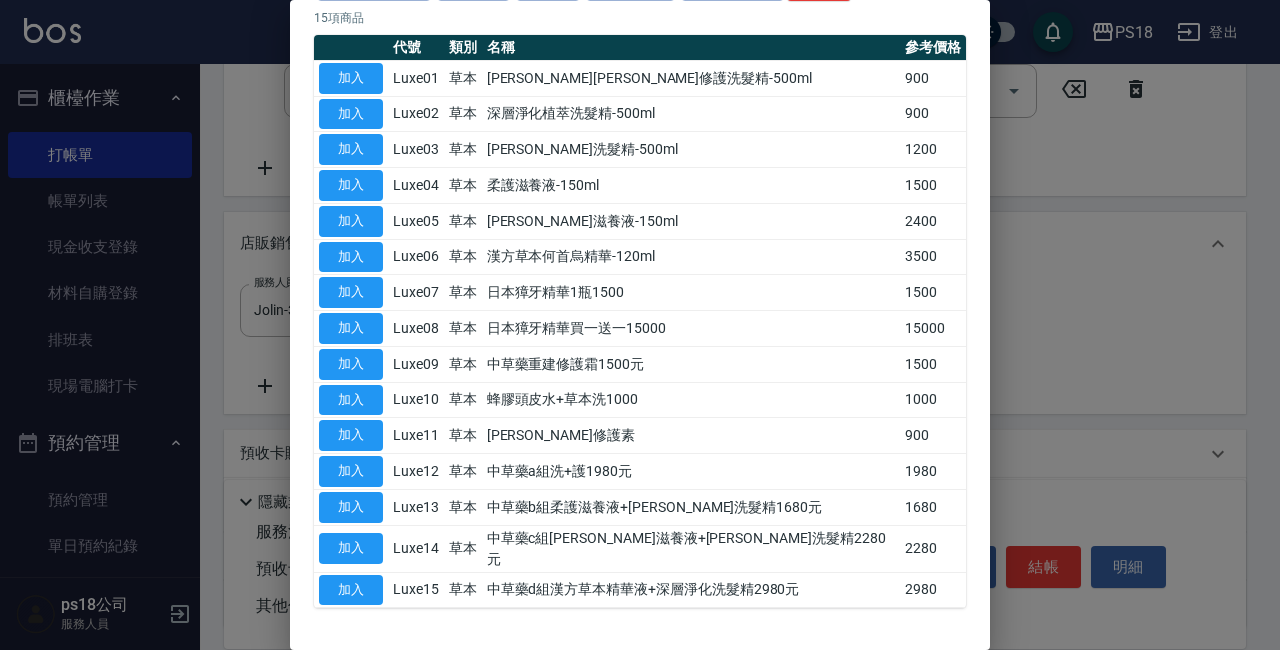 click on "加入" at bounding box center (351, 221) 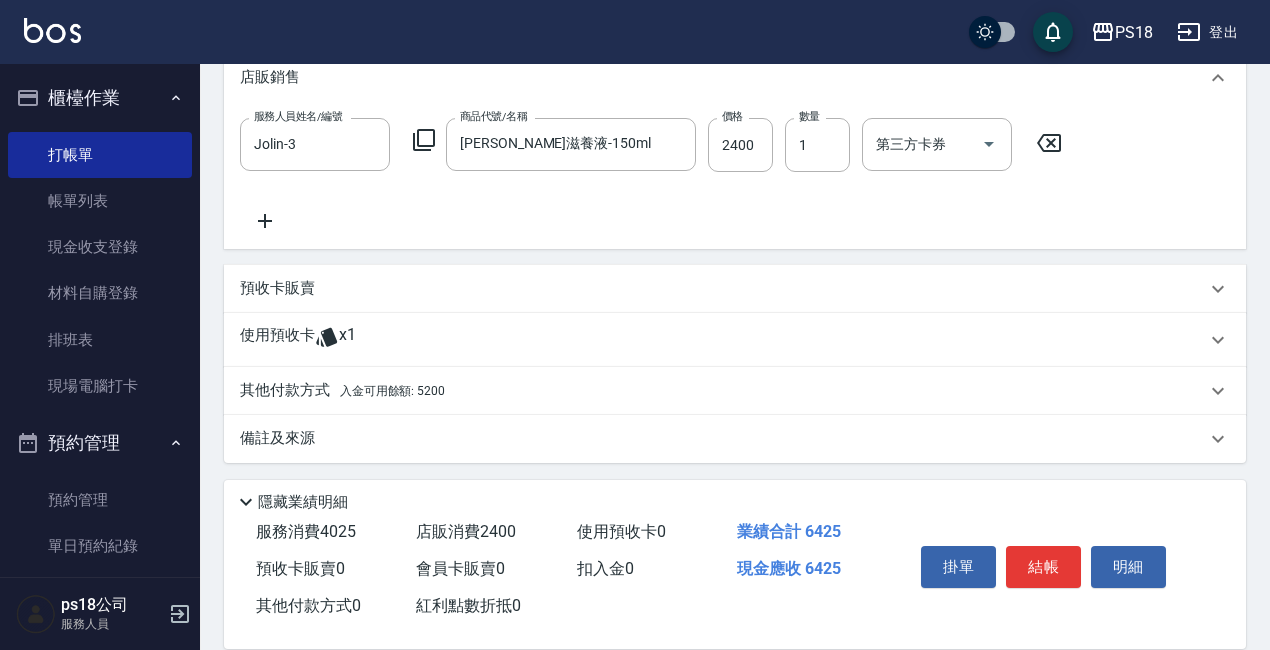 scroll, scrollTop: 663, scrollLeft: 0, axis: vertical 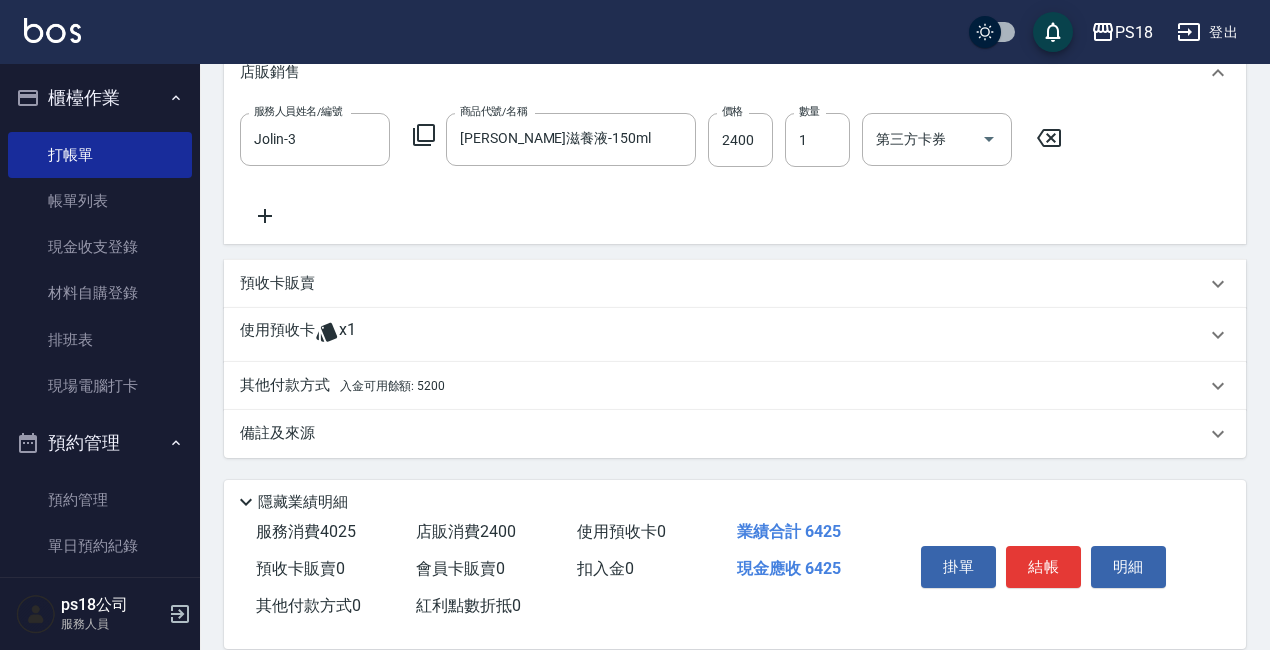 click on "入金可用餘額: 5200" at bounding box center (392, 386) 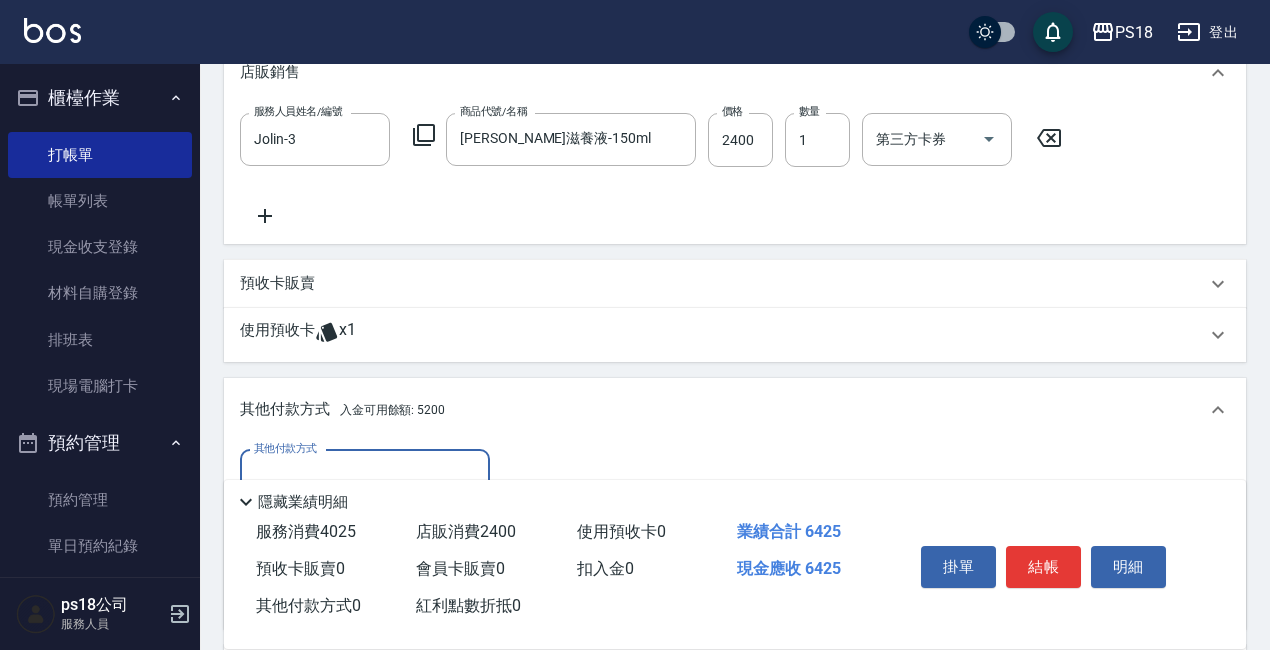 scroll, scrollTop: 0, scrollLeft: 0, axis: both 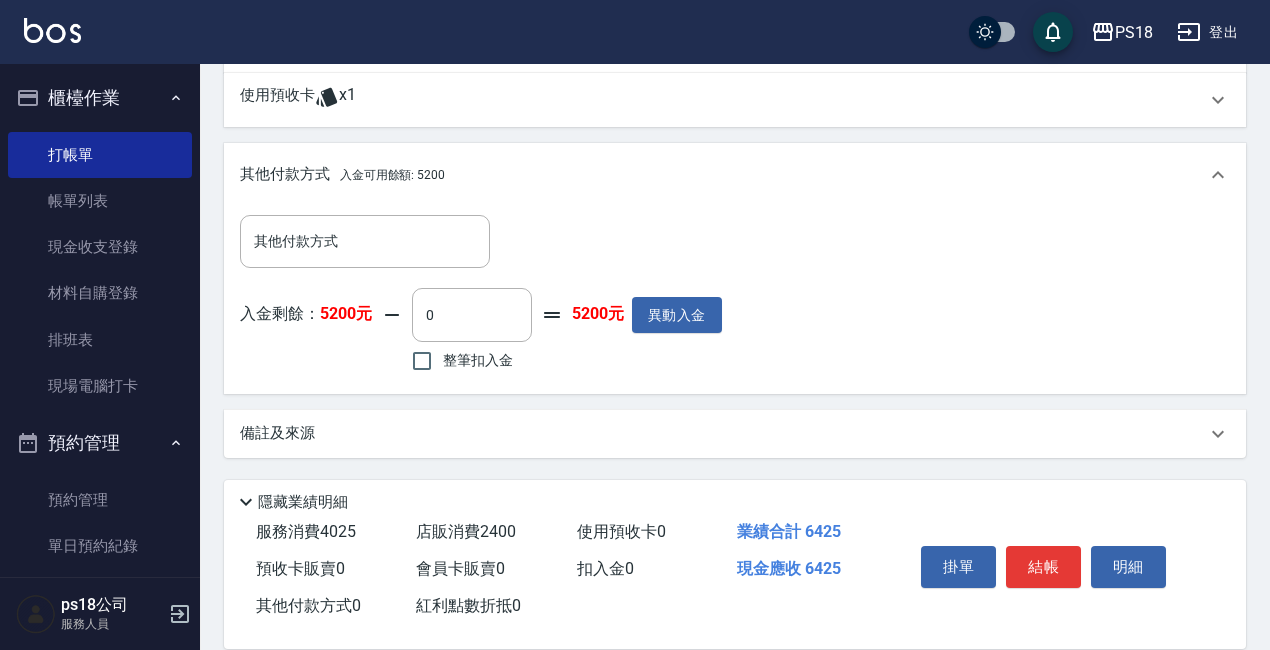 click 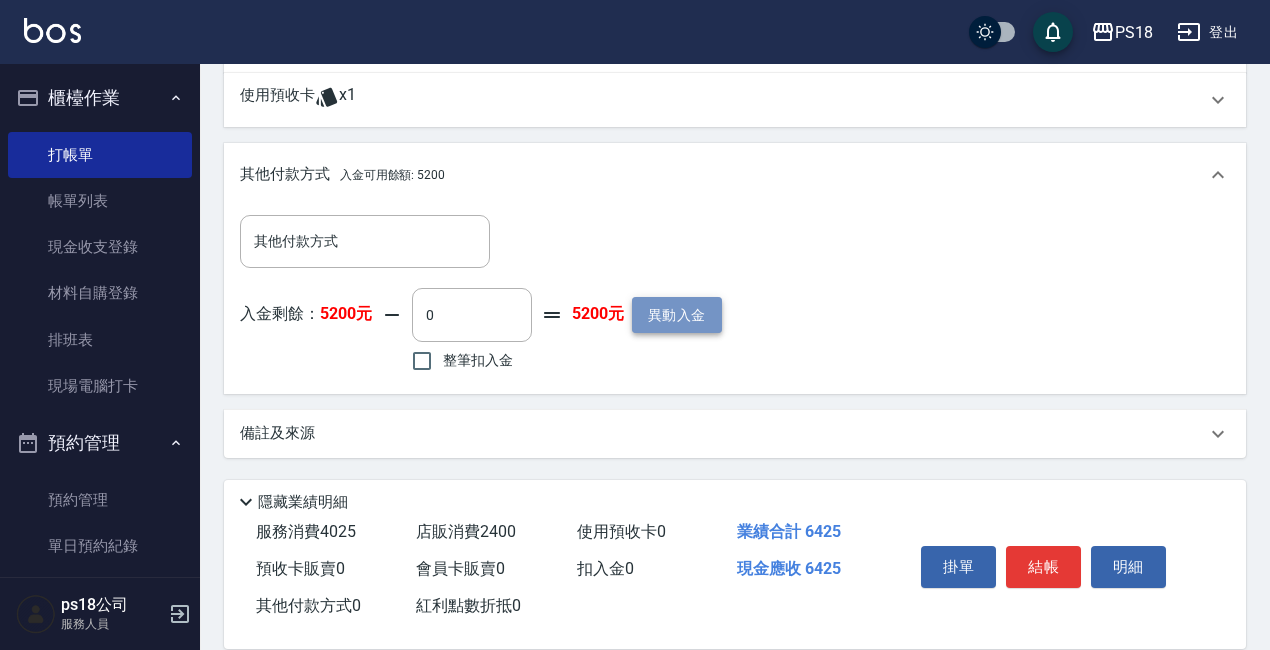 click on "異動入金" at bounding box center [677, 315] 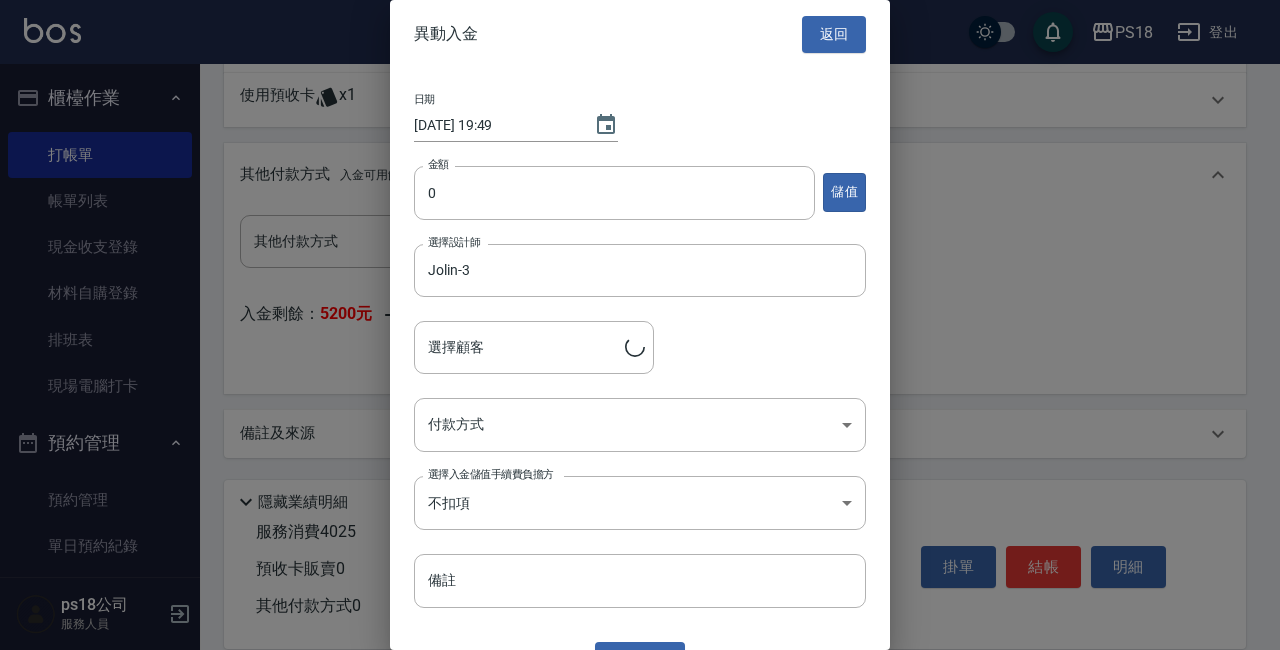 type on "[PERSON_NAME]/0935508010/LI012911" 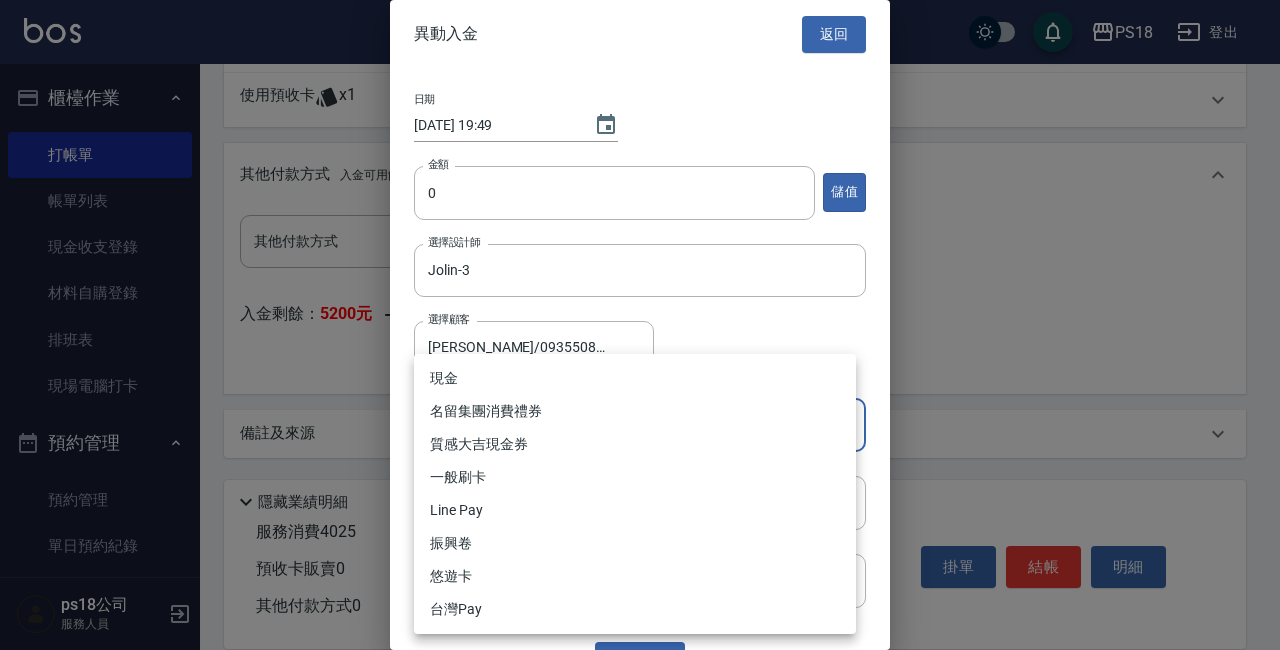 click on "PS18 登出 櫃檯作業 打帳單 帳單列表 現金收支登錄 材料自購登錄 排班表 現場電腦打卡 預約管理 預約管理 單日預約紀錄 單週預約紀錄 報表及分析 報表目錄 消費分析儀表板 店家日報表 互助日報表 互助點數明細 設計師日報表 店販抽成明細 客戶管理 客戶列表 員工及薪資 員工列表 全店打卡記錄 商品管理 商品列表 ps18公司 服務人員 Key In 打帳單 上一筆訂單:#2 帳單速查 結帳前確認明細 連續打單結帳 掛單 結帳 明細 帳單日期 [DATE] 19:43 鎖定日期 顧客姓名/手機號碼/編號 [PERSON_NAME]/0935508010/LI012911 顧客姓名/手機號碼/編號 不留客資 服務人員姓名/編號 Jolin-3 服務人員姓名/編號 指定 不指定 項目消費 服務名稱/代號 死海礦泥單次1500(813) 服務名稱/代號 價格 1275 價格 技術協助-1 小卉-25 技術協助-1 技術協助-2 技術協助-2 第三方卡券 第三方卡券 服務名稱/代號 服務名稱/代號" at bounding box center (640, -124) 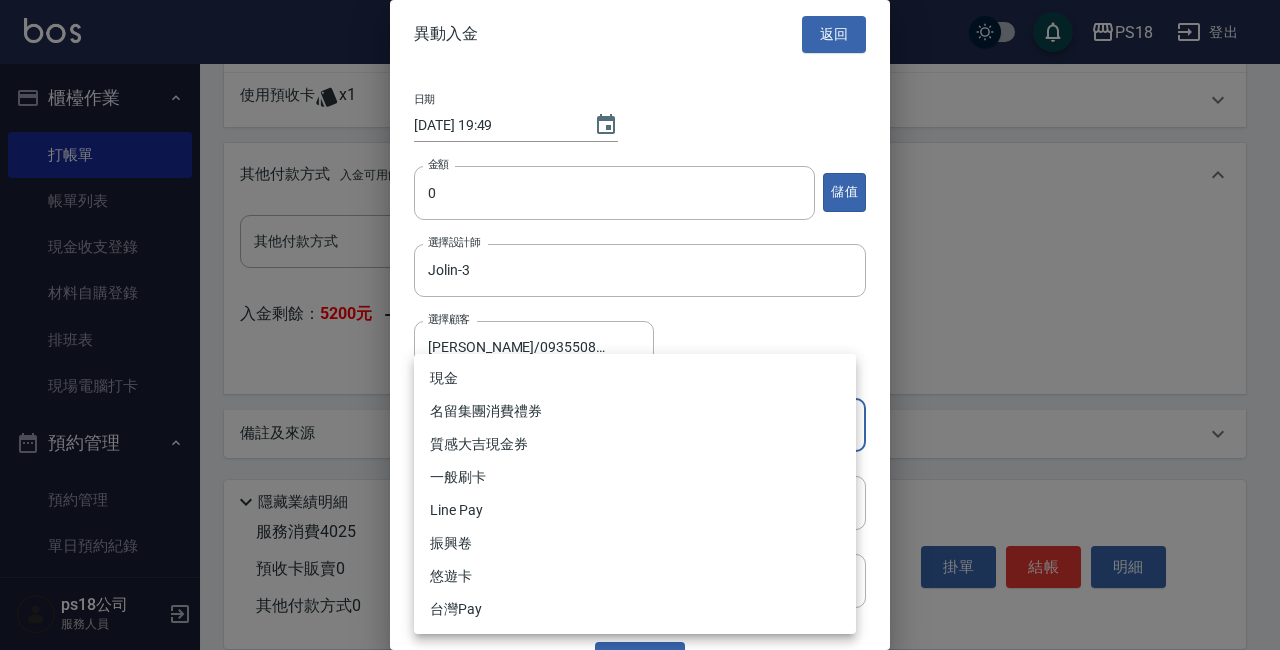drag, startPoint x: 830, startPoint y: 328, endPoint x: 794, endPoint y: 306, distance: 42.190044 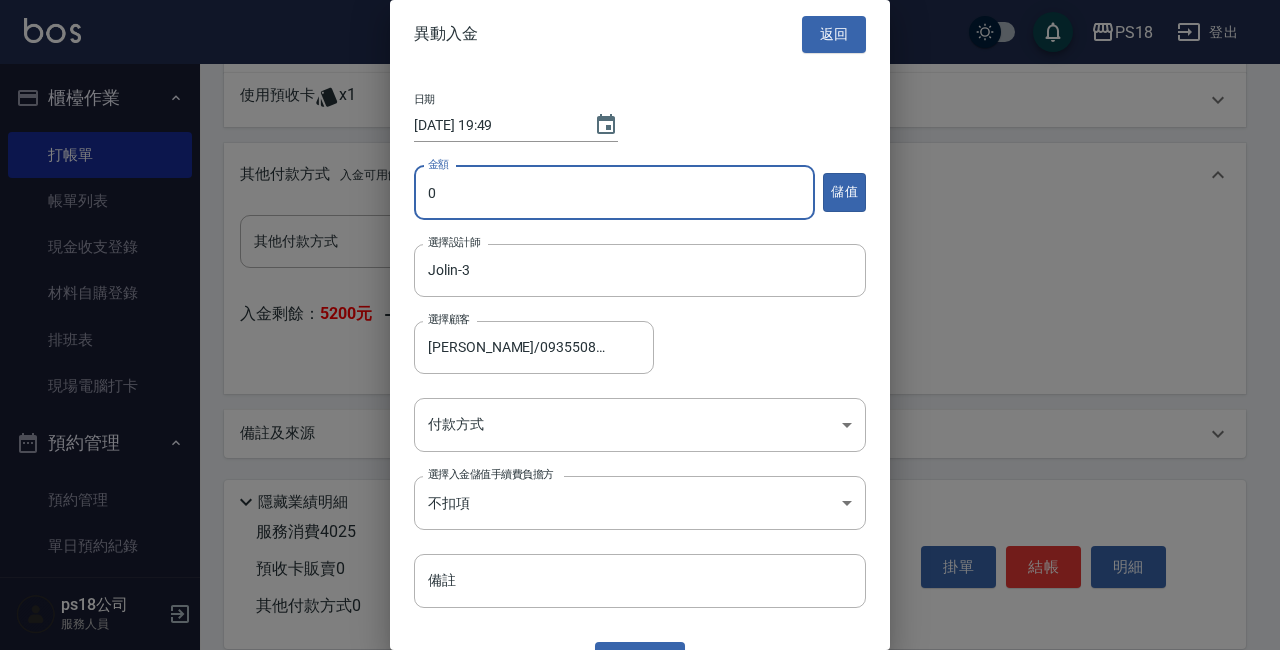 click on "0" at bounding box center (614, 193) 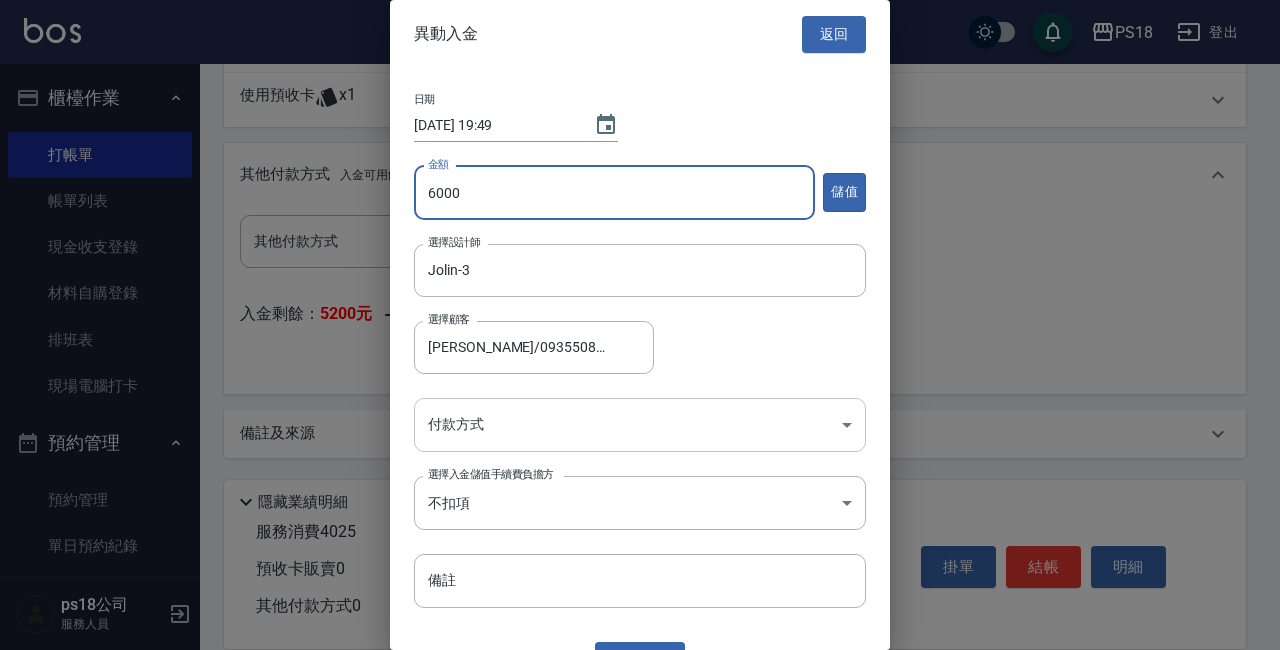 type on "6000" 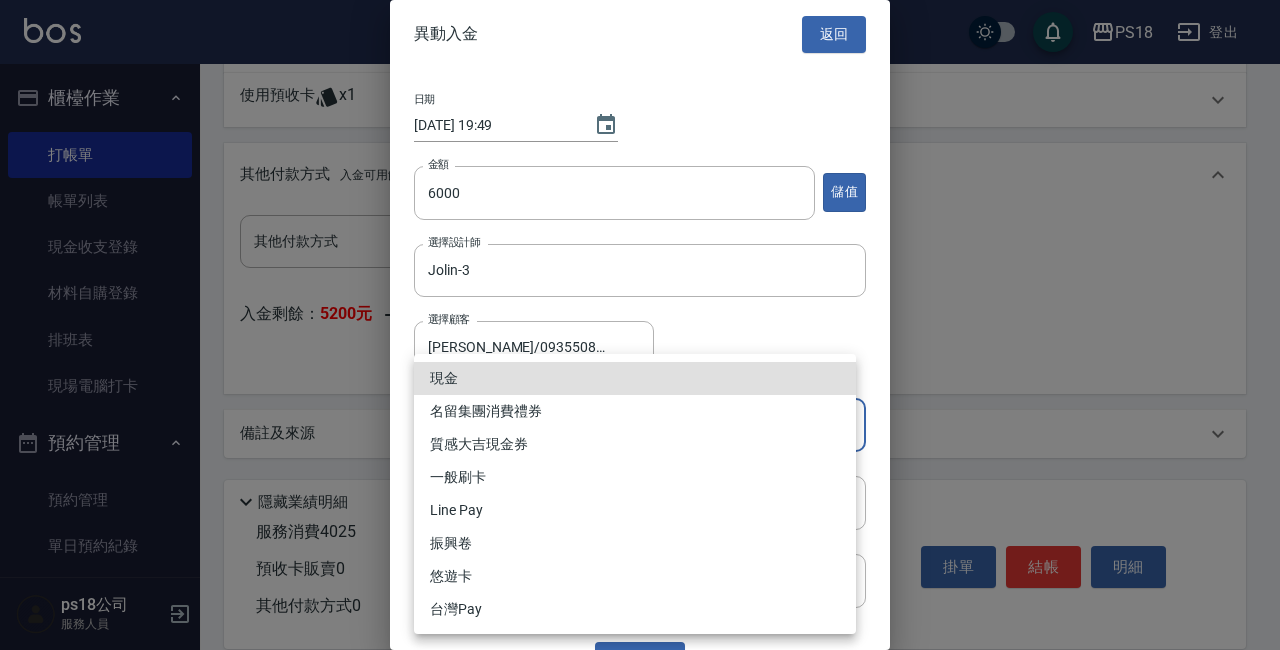 click on "PS18 登出 櫃檯作業 打帳單 帳單列表 現金收支登錄 材料自購登錄 排班表 現場電腦打卡 預約管理 預約管理 單日預約紀錄 單週預約紀錄 報表及分析 報表目錄 消費分析儀表板 店家日報表 互助日報表 互助點數明細 設計師日報表 店販抽成明細 客戶管理 客戶列表 員工及薪資 員工列表 全店打卡記錄 商品管理 商品列表 ps18公司 服務人員 Key In 打帳單 上一筆訂單:#2 帳單速查 結帳前確認明細 連續打單結帳 掛單 結帳 明細 帳單日期 [DATE] 19:43 鎖定日期 顧客姓名/手機號碼/編號 [PERSON_NAME]/0935508010/LI012911 顧客姓名/手機號碼/編號 不留客資 服務人員姓名/編號 Jolin-3 服務人員姓名/編號 指定 不指定 項目消費 服務名稱/代號 死海礦泥單次1500(813) 服務名稱/代號 價格 1275 價格 技術協助-1 小卉-25 技術協助-1 技術協助-2 技術協助-2 第三方卡券 第三方卡券 服務名稱/代號 服務名稱/代號" at bounding box center (640, -124) 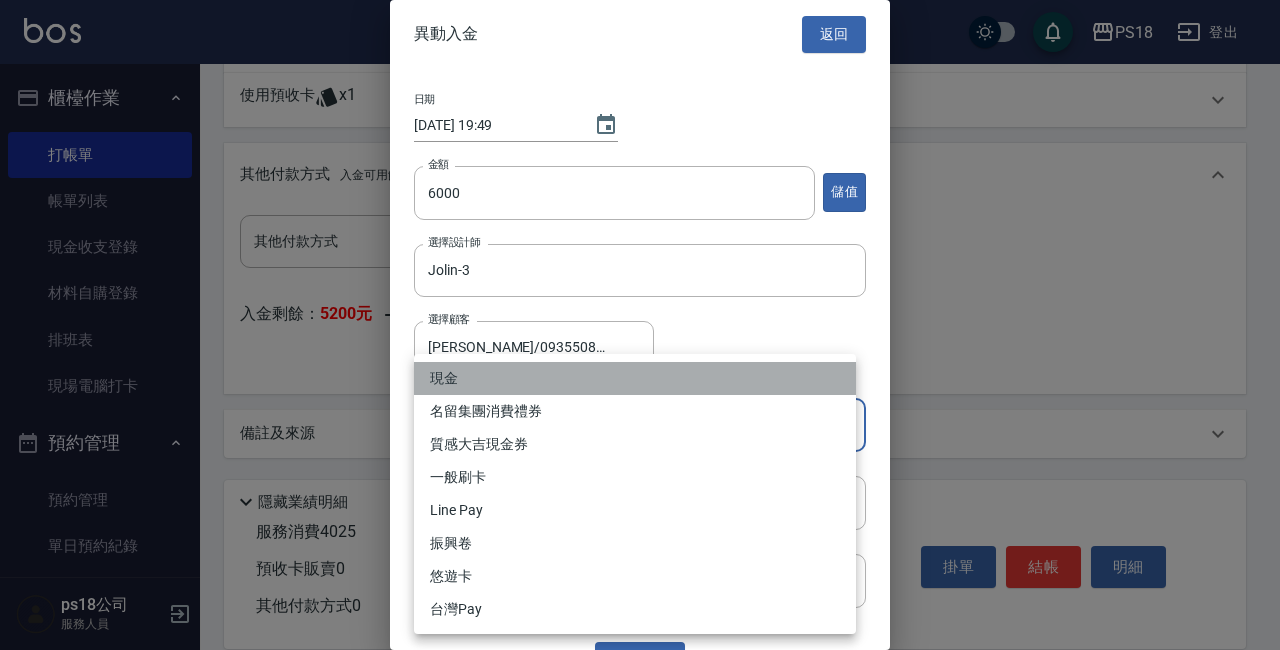 click on "現金" at bounding box center [635, 378] 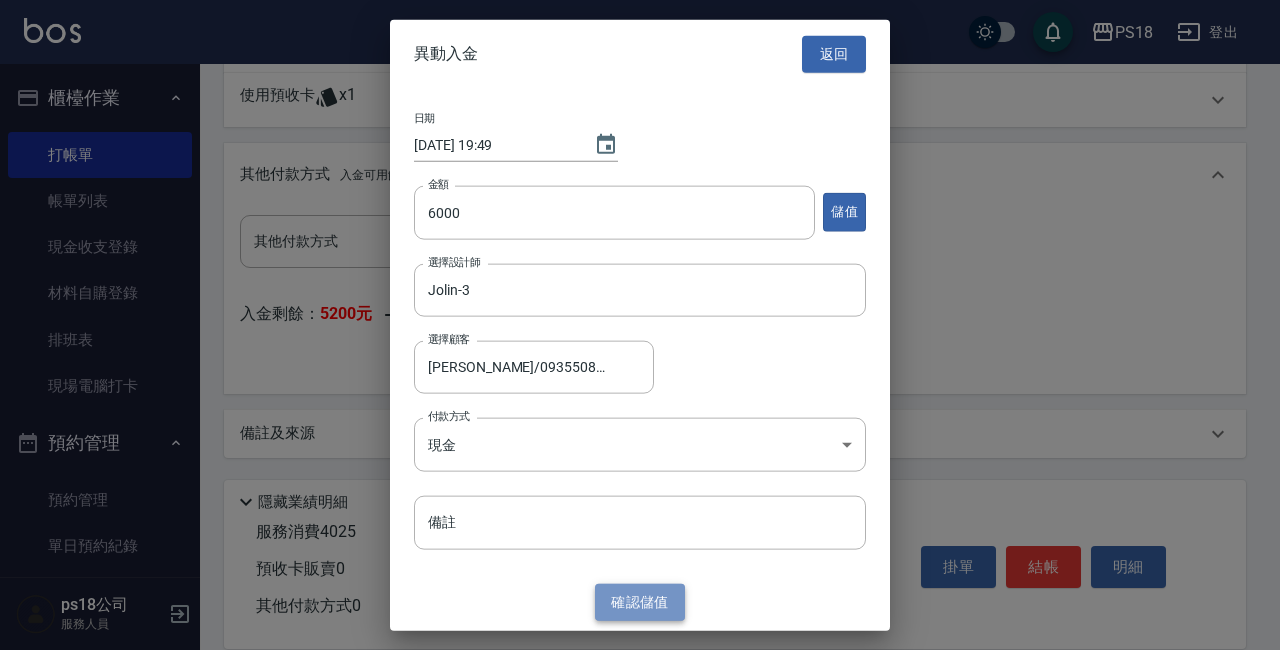 click on "確認 儲值" at bounding box center [640, 602] 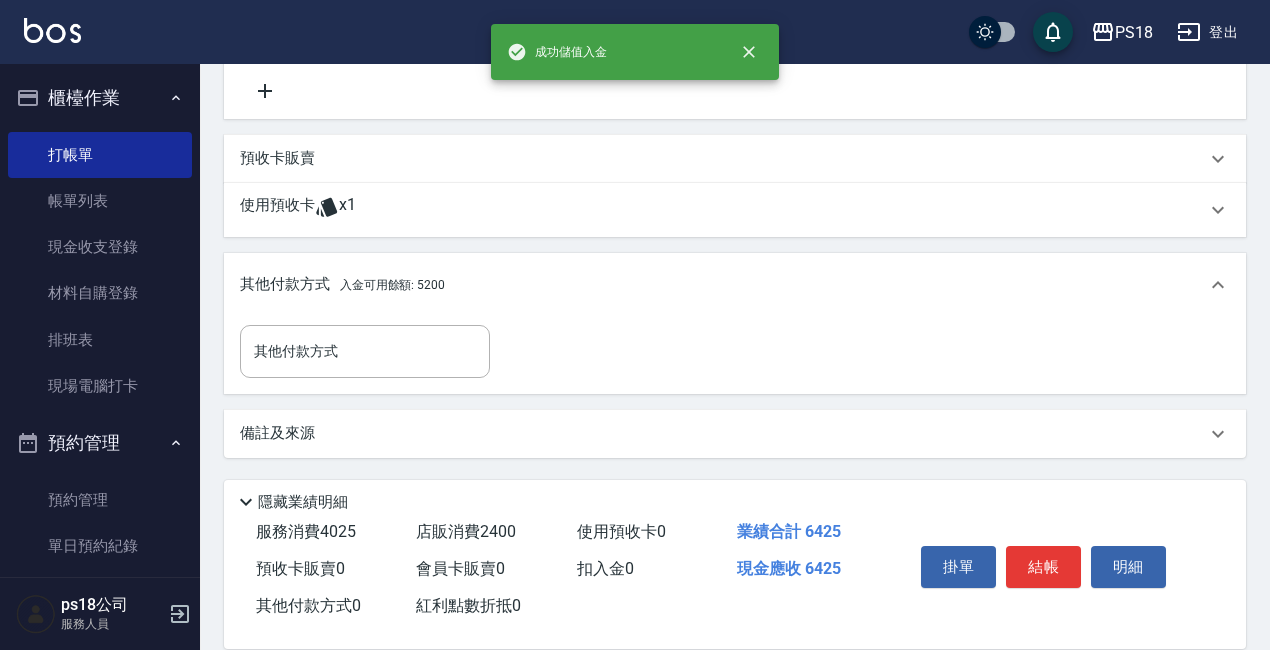 scroll, scrollTop: 898, scrollLeft: 0, axis: vertical 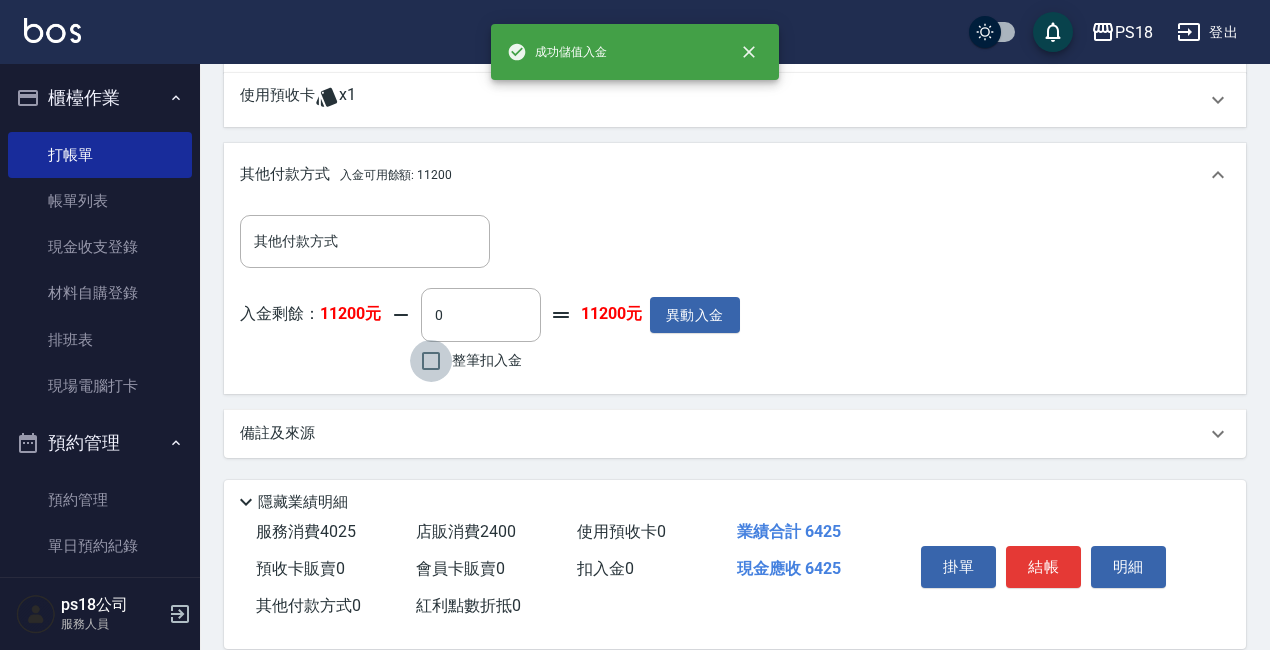 click on "整筆扣入金" at bounding box center (431, 361) 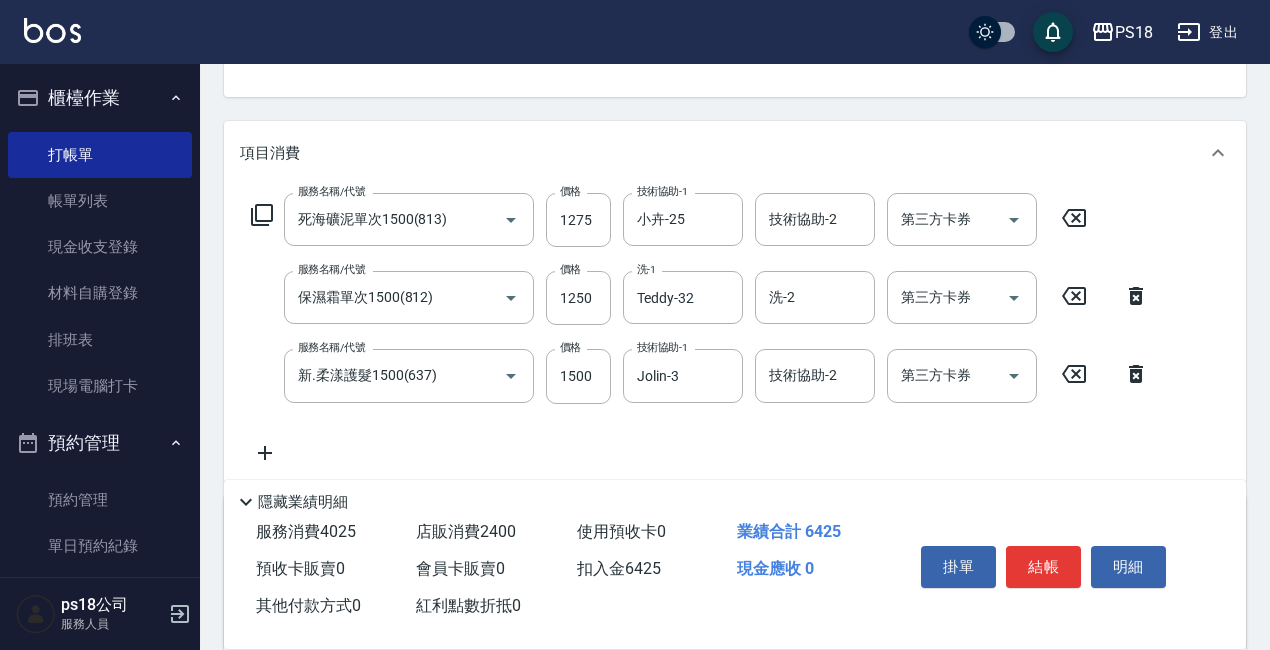 scroll, scrollTop: 98, scrollLeft: 0, axis: vertical 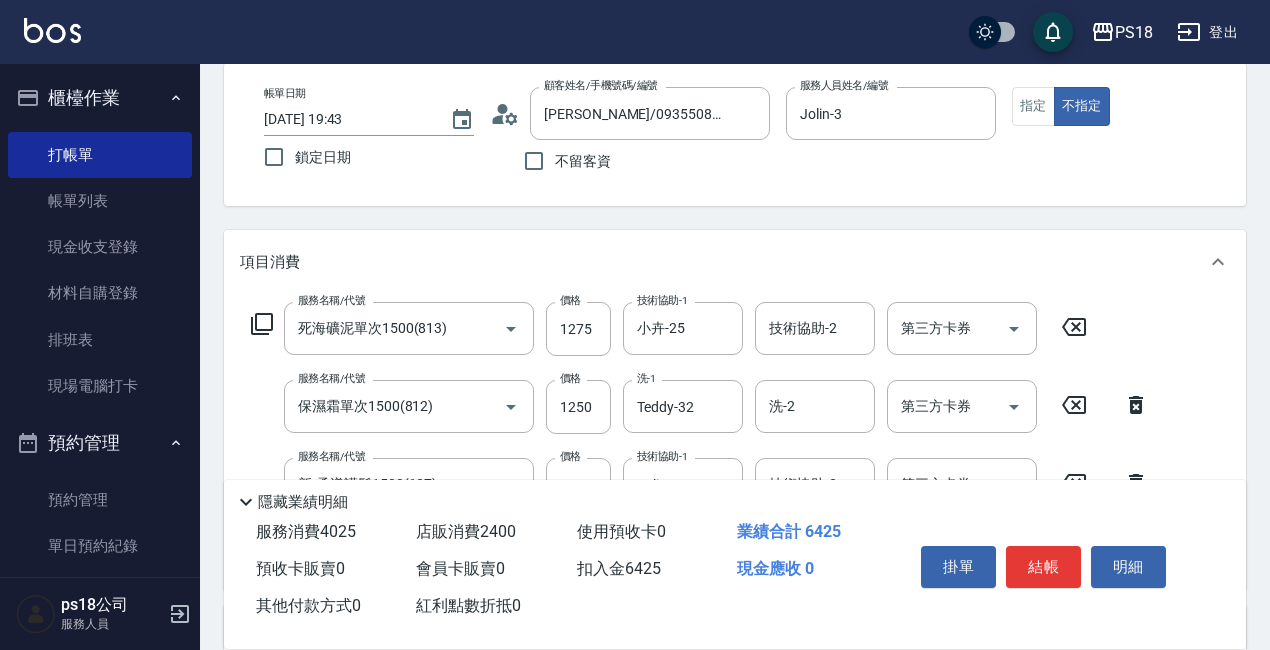 click 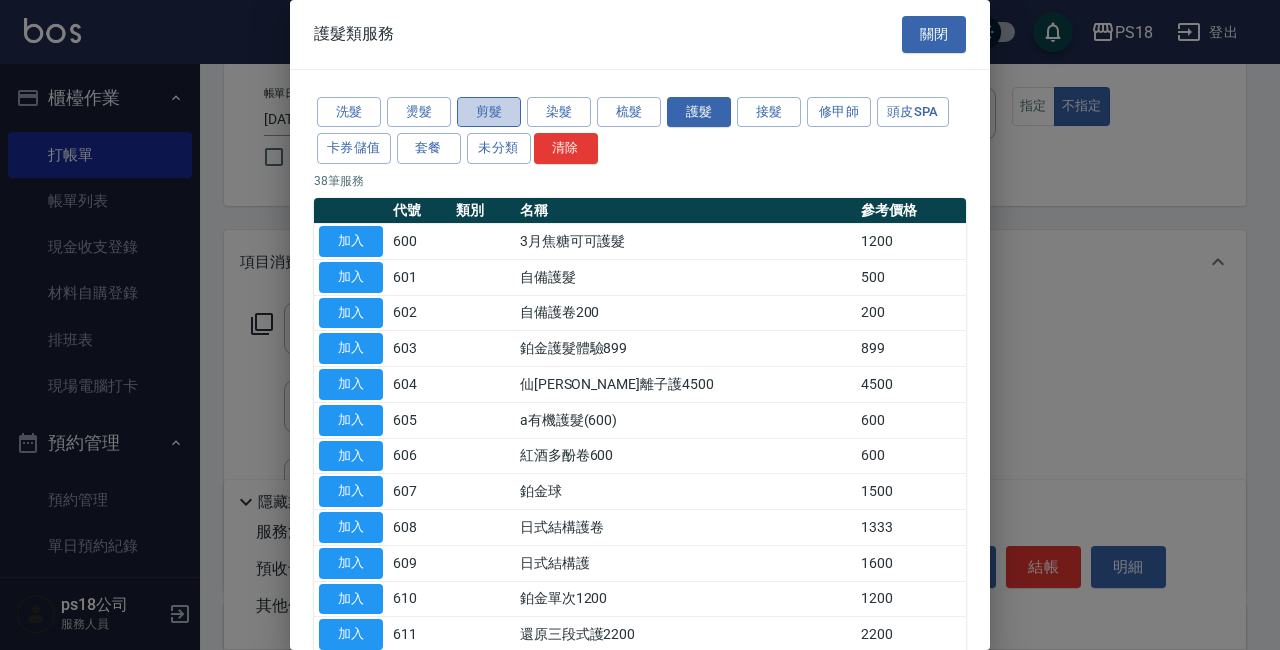 click on "剪髮" at bounding box center [489, 112] 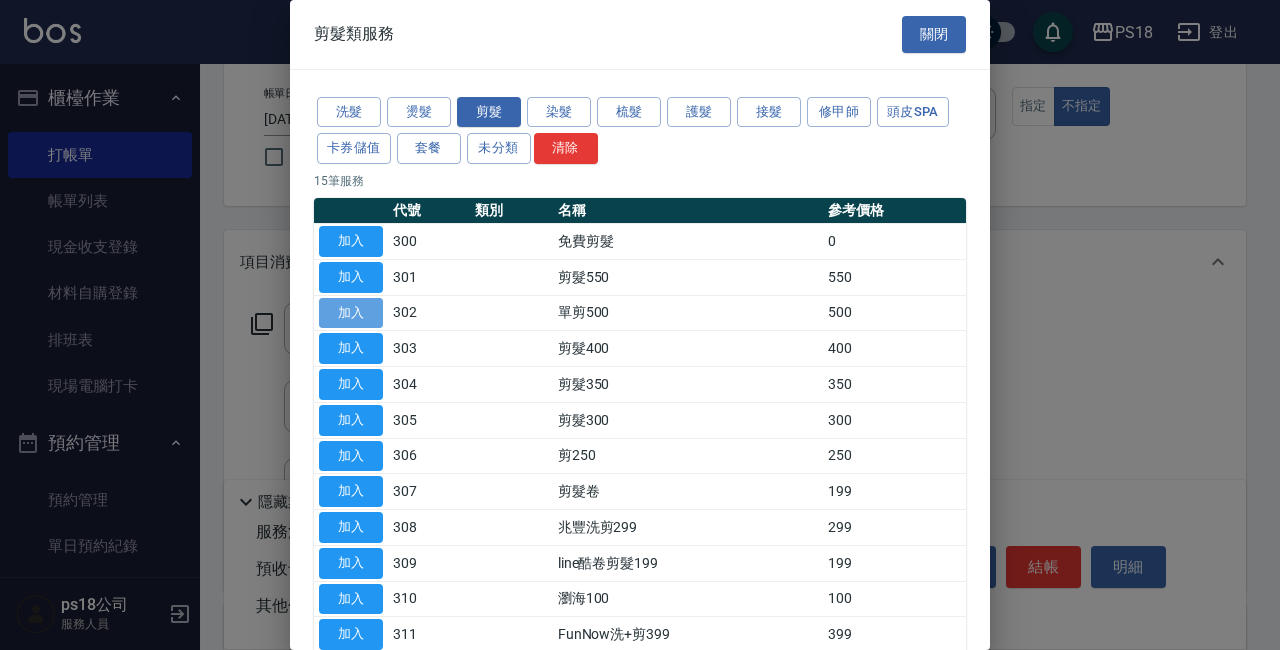 drag, startPoint x: 370, startPoint y: 311, endPoint x: 381, endPoint y: 311, distance: 11 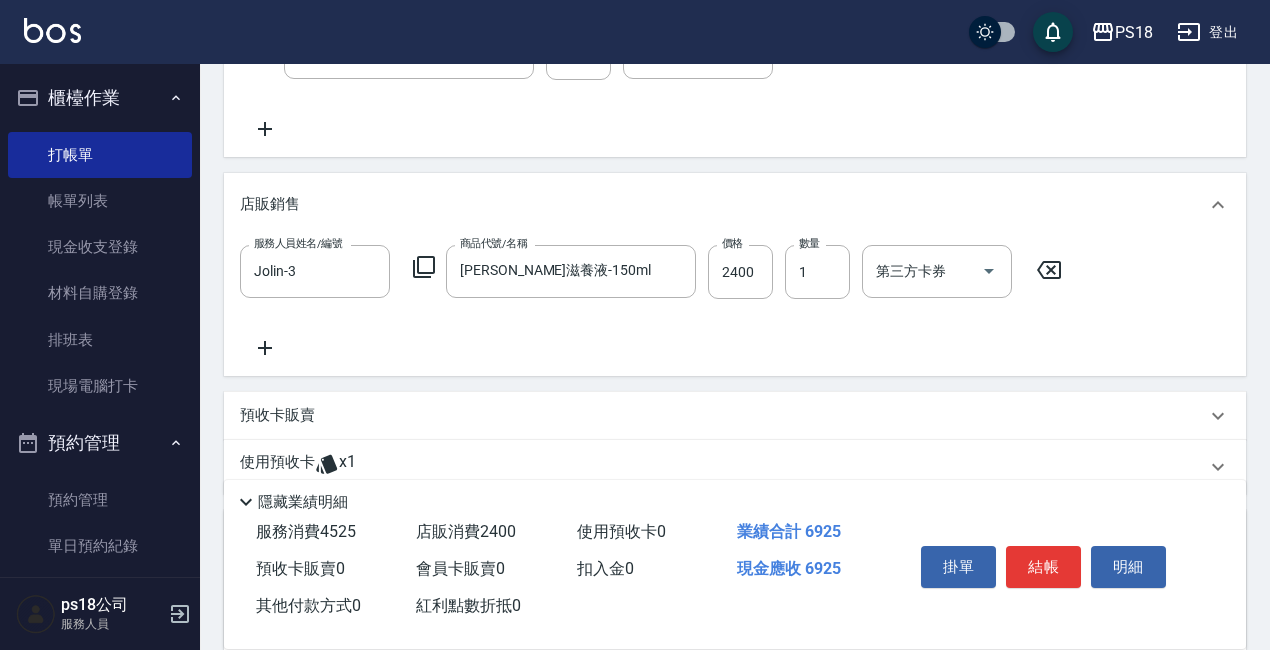 scroll, scrollTop: 898, scrollLeft: 0, axis: vertical 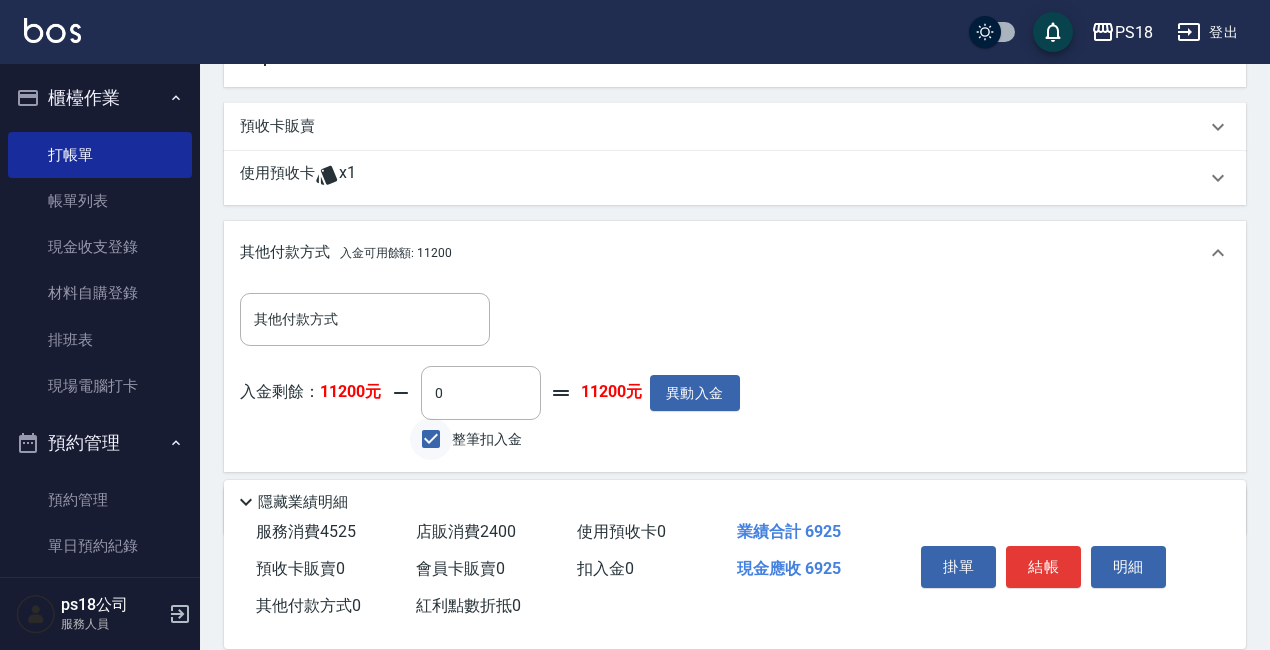 click on "整筆扣入金" at bounding box center [431, 439] 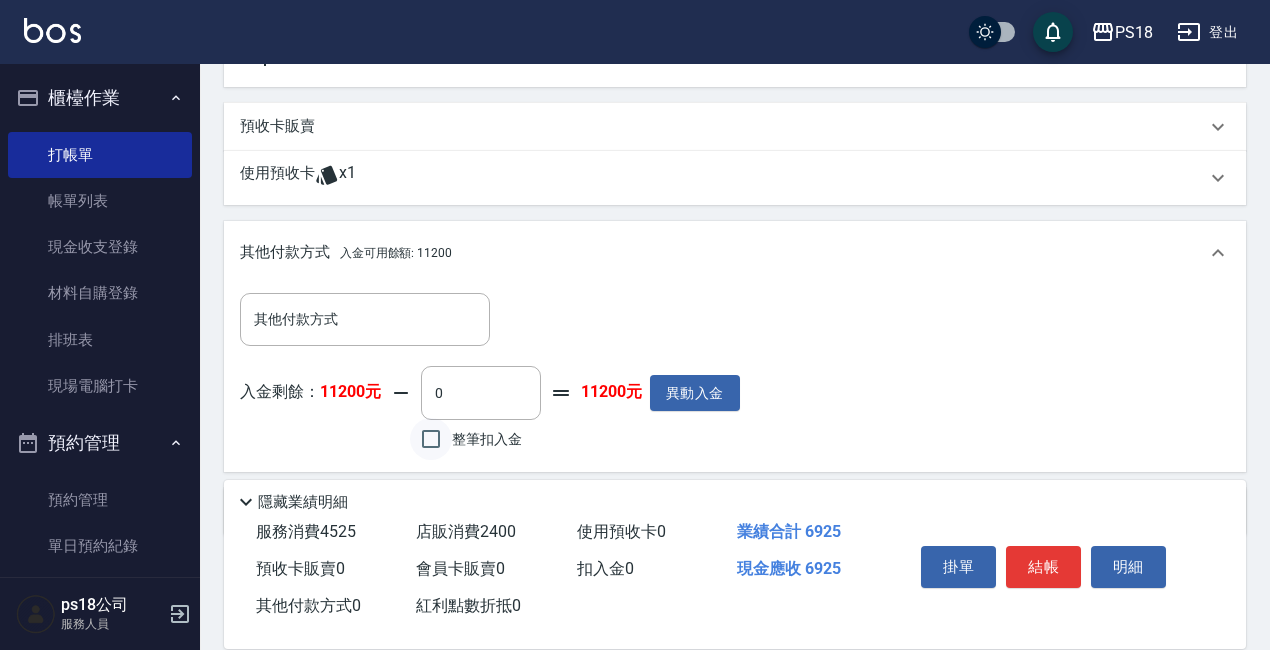 click on "整筆扣入金" at bounding box center (431, 439) 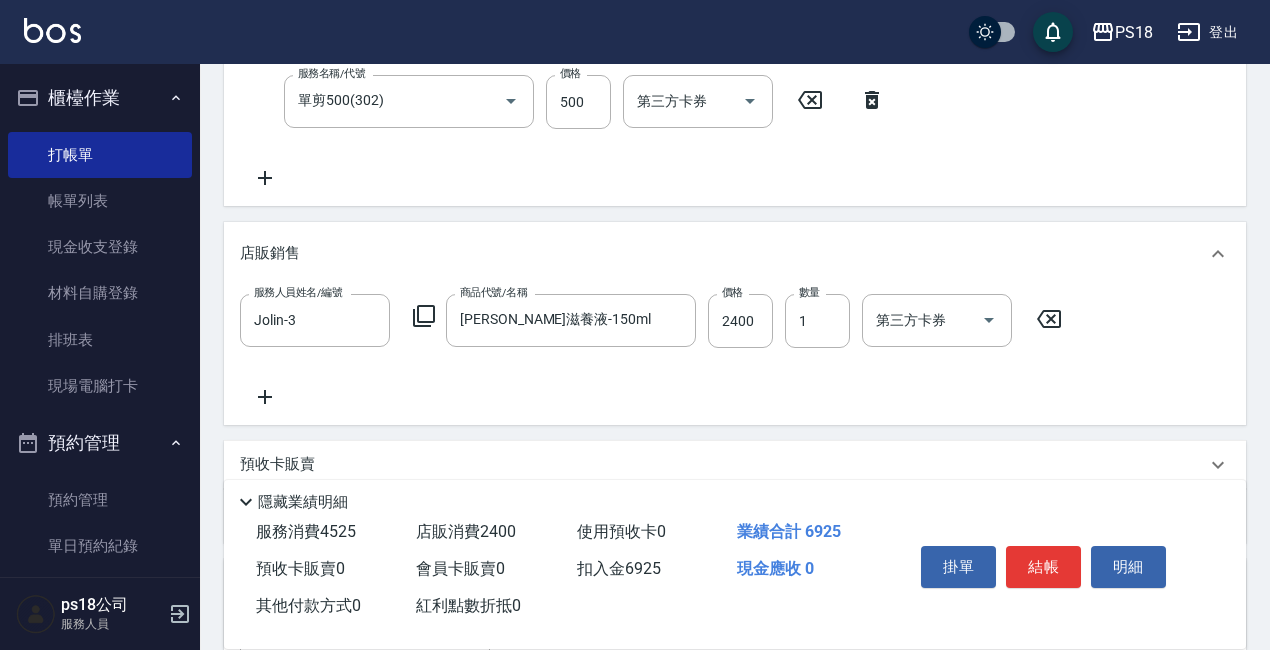 scroll, scrollTop: 276, scrollLeft: 0, axis: vertical 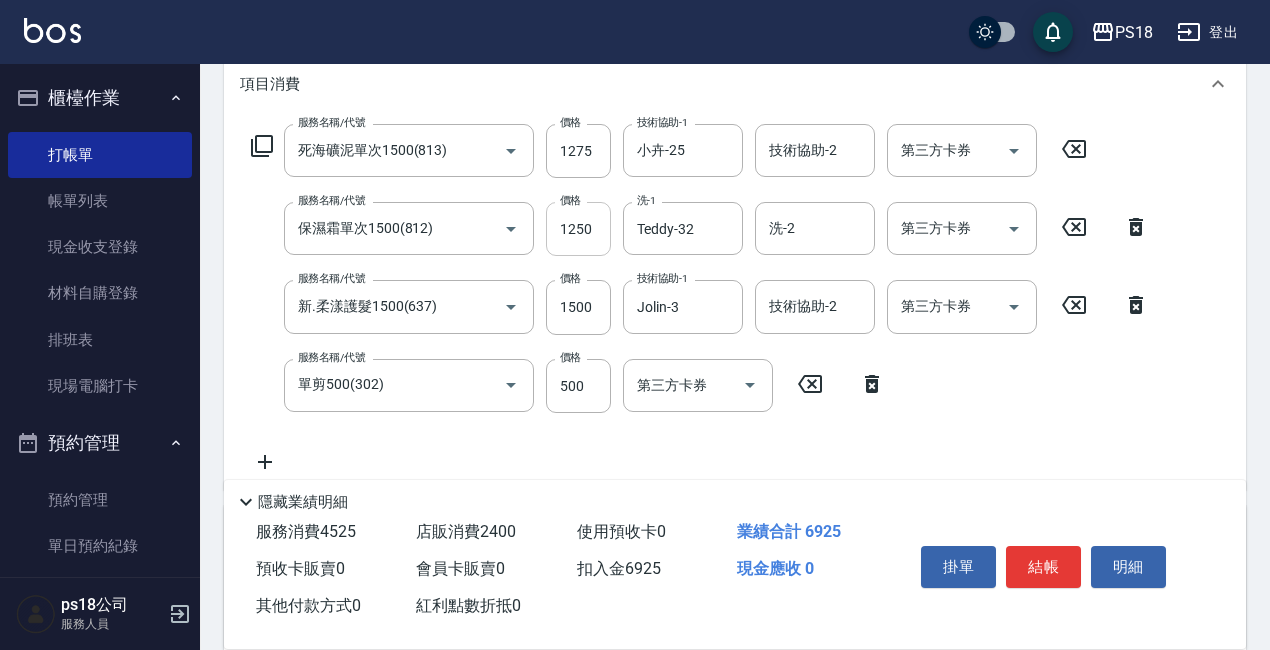 click on "1250" at bounding box center (578, 229) 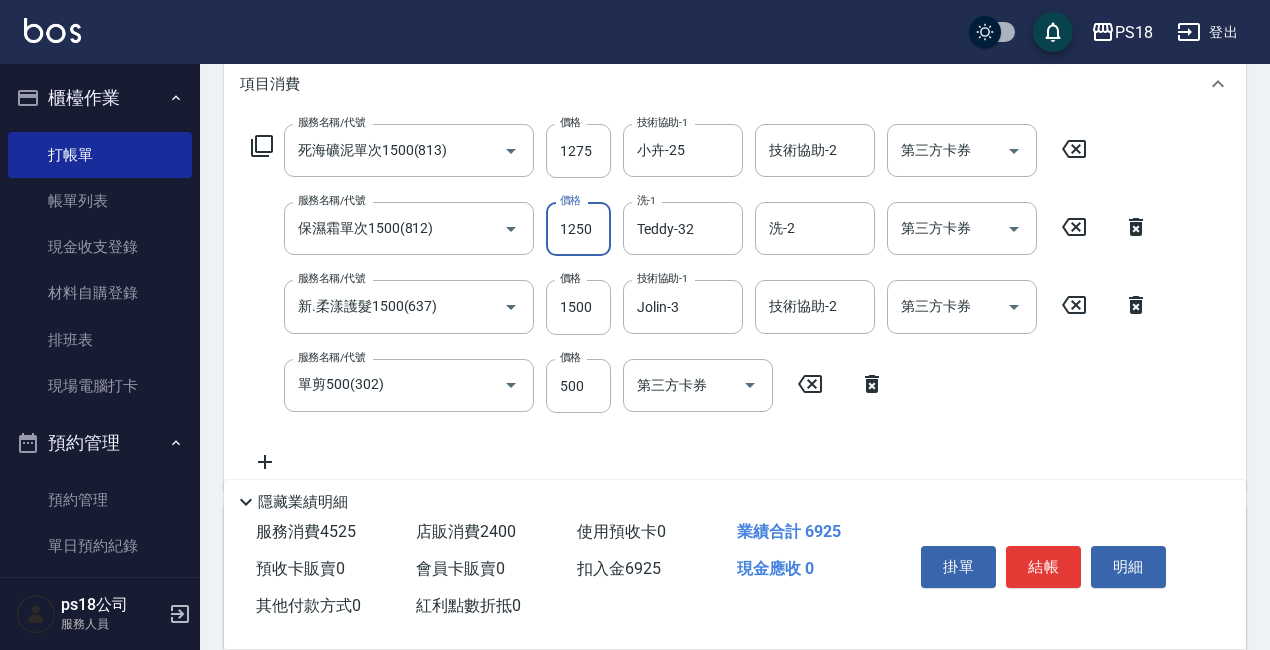 click on "1250" at bounding box center [578, 229] 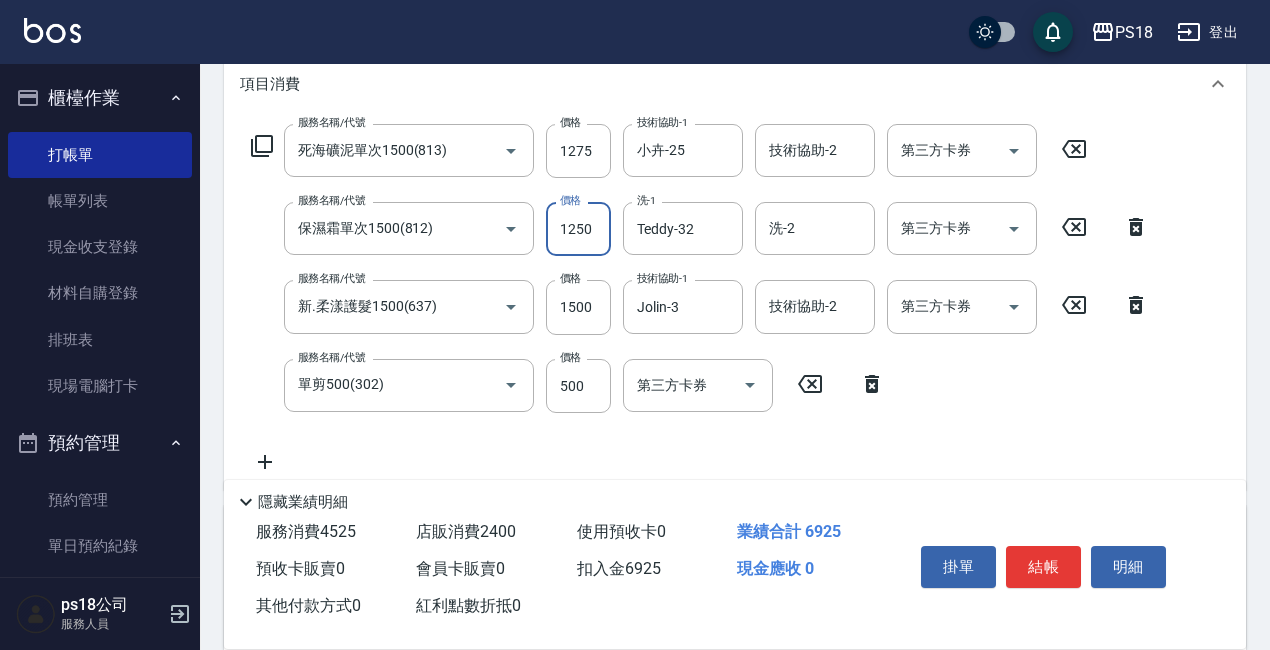 type on "1" 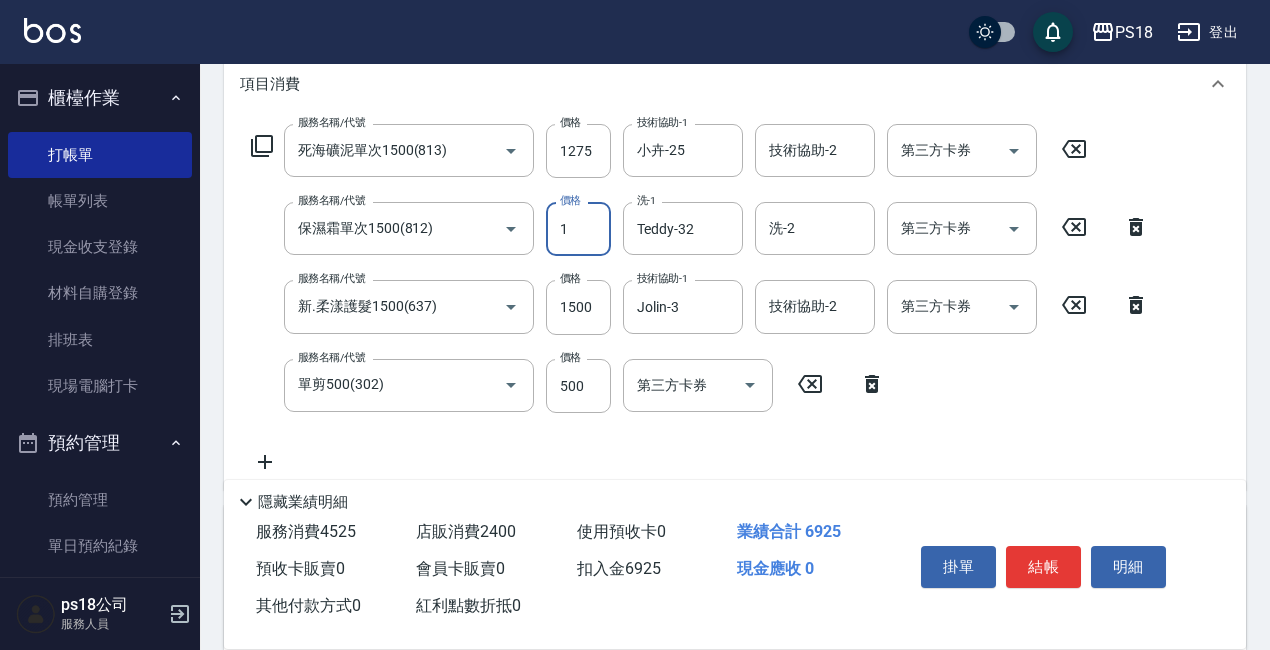 type on "0" 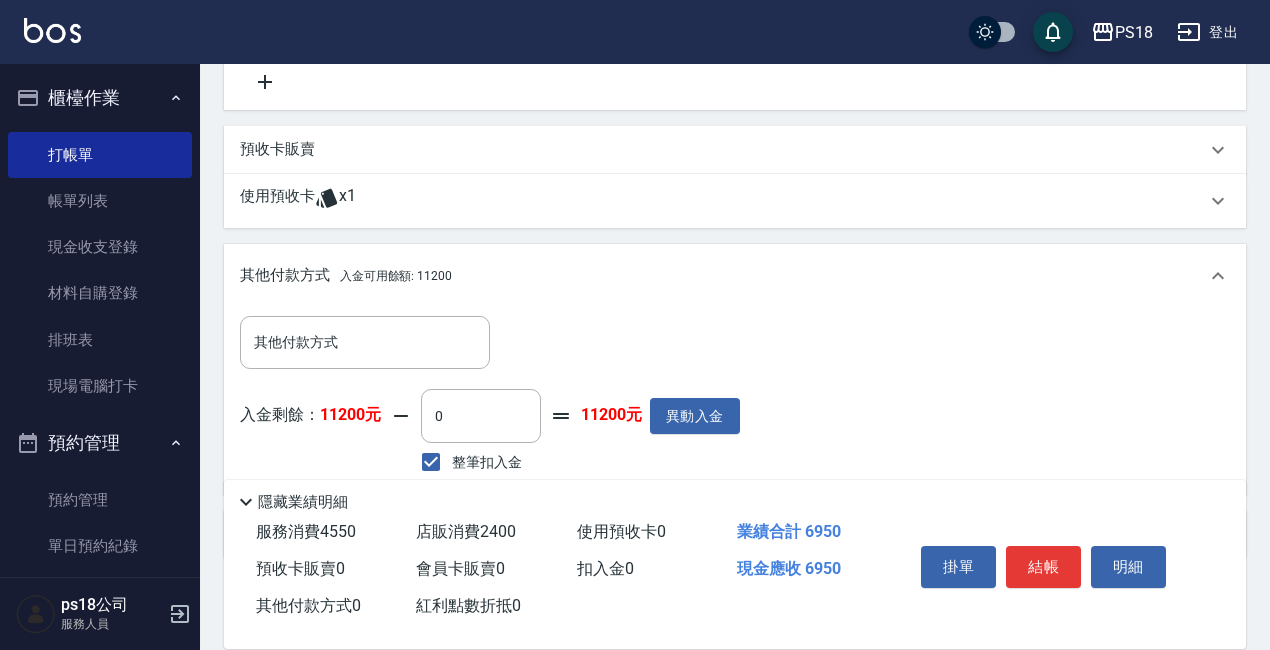 scroll, scrollTop: 876, scrollLeft: 0, axis: vertical 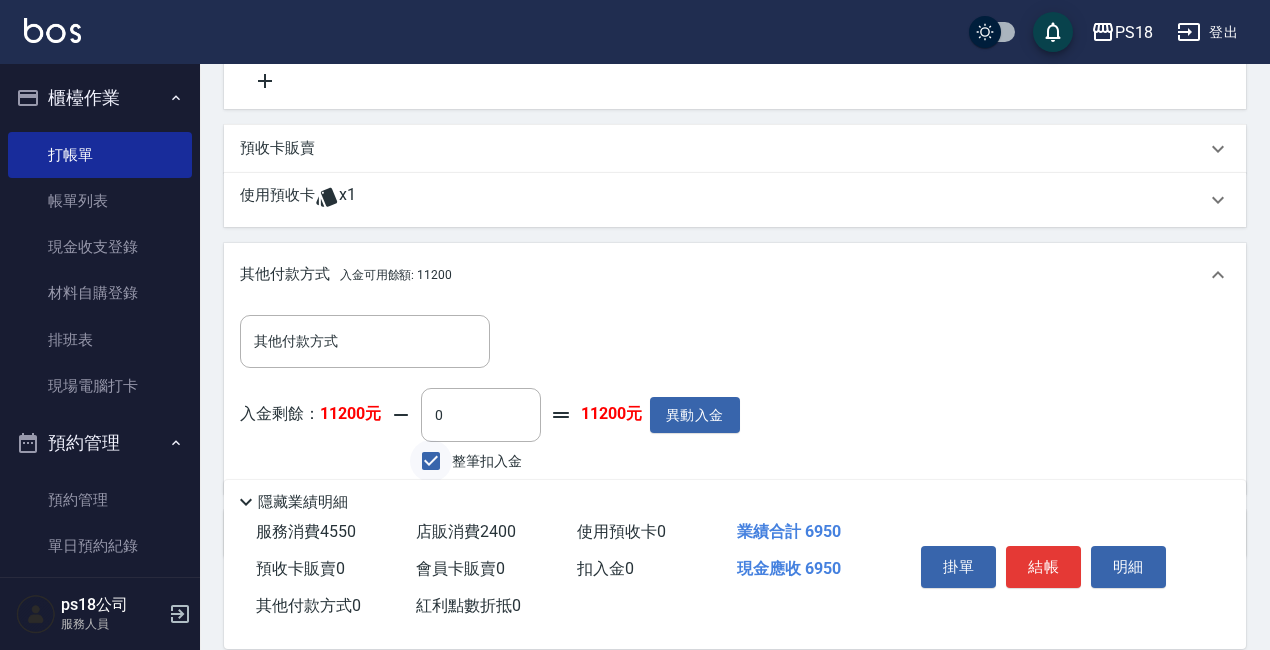 type on "1275" 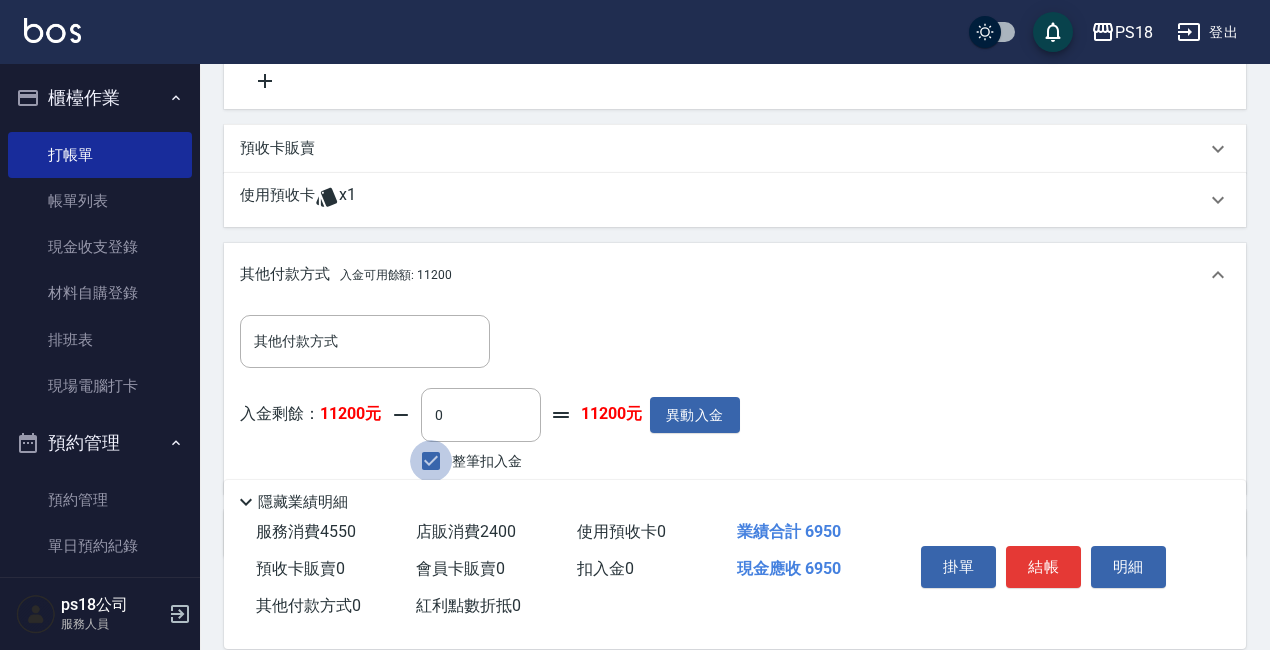 click on "整筆扣入金" at bounding box center (431, 461) 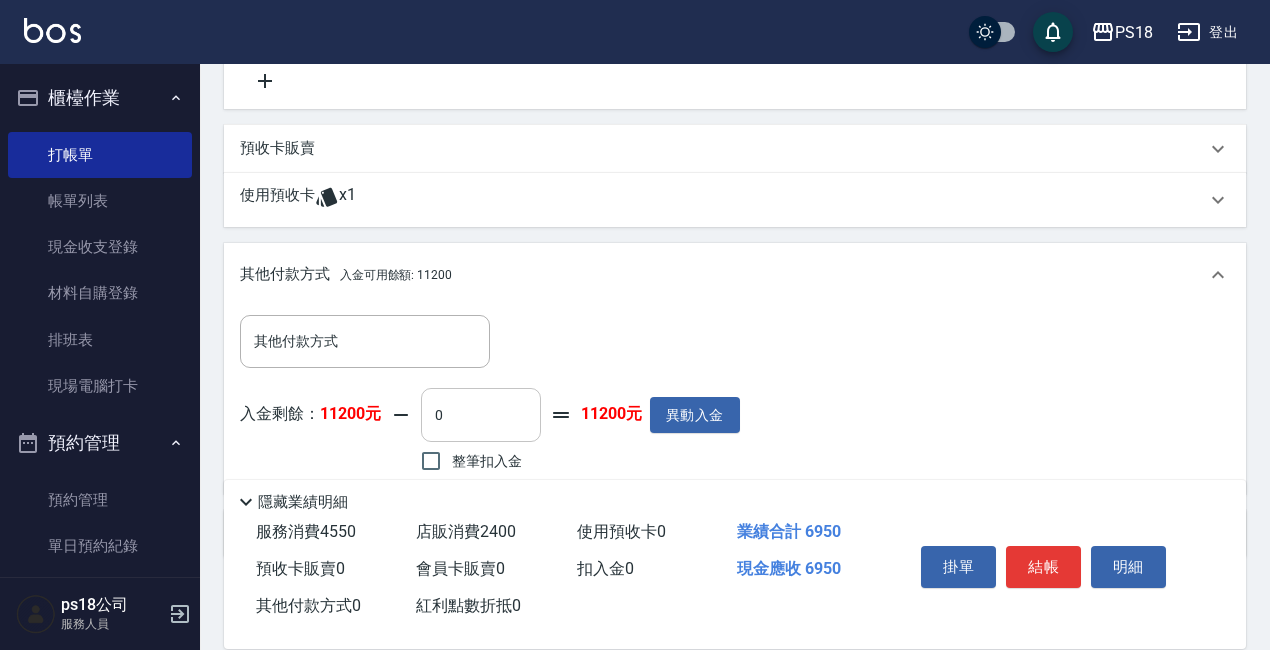 click on "0" at bounding box center (481, 415) 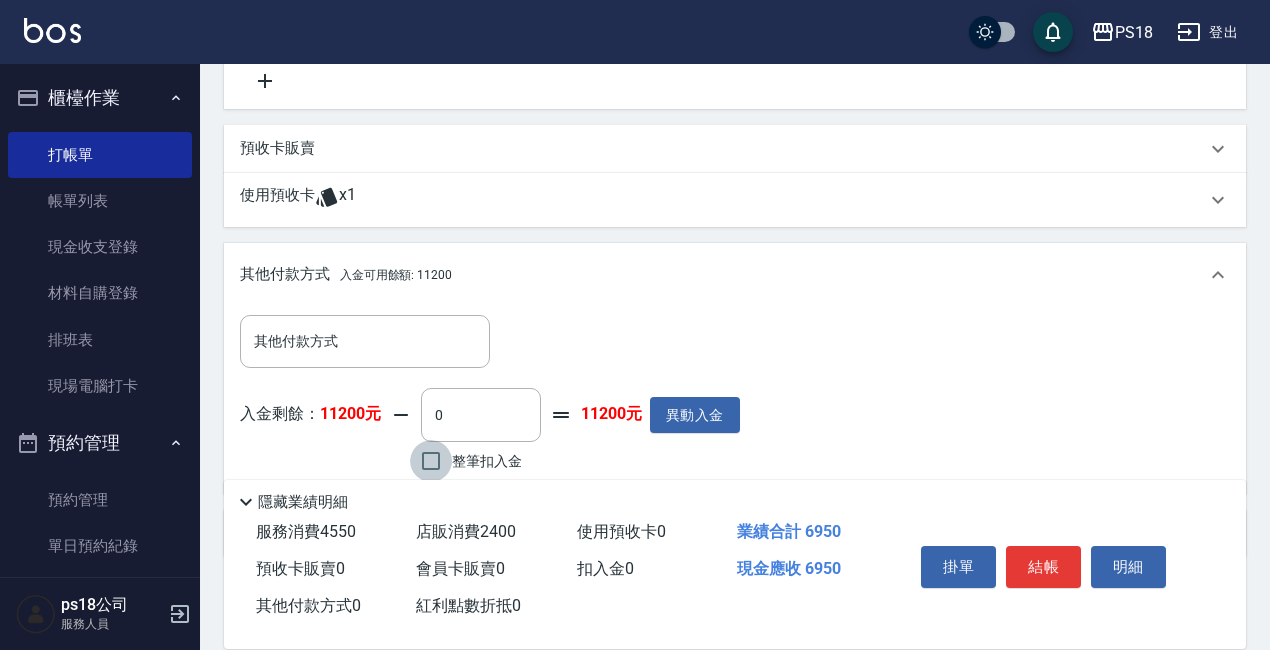 click on "整筆扣入金" at bounding box center (431, 461) 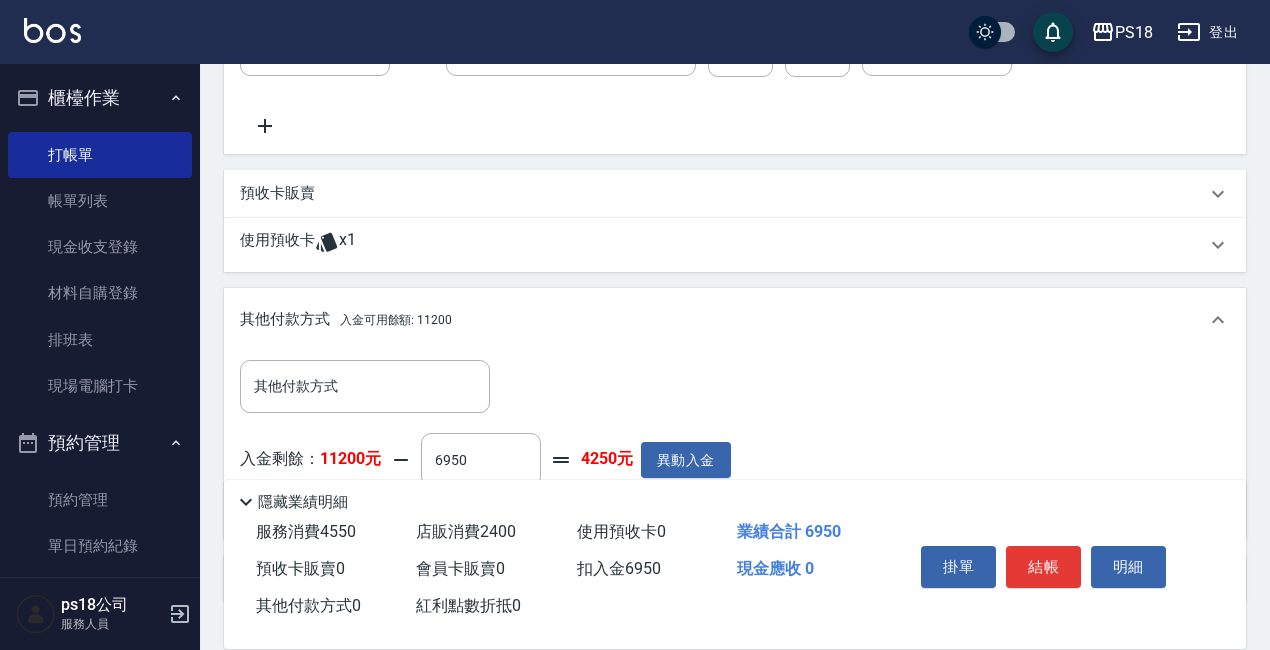 scroll, scrollTop: 976, scrollLeft: 0, axis: vertical 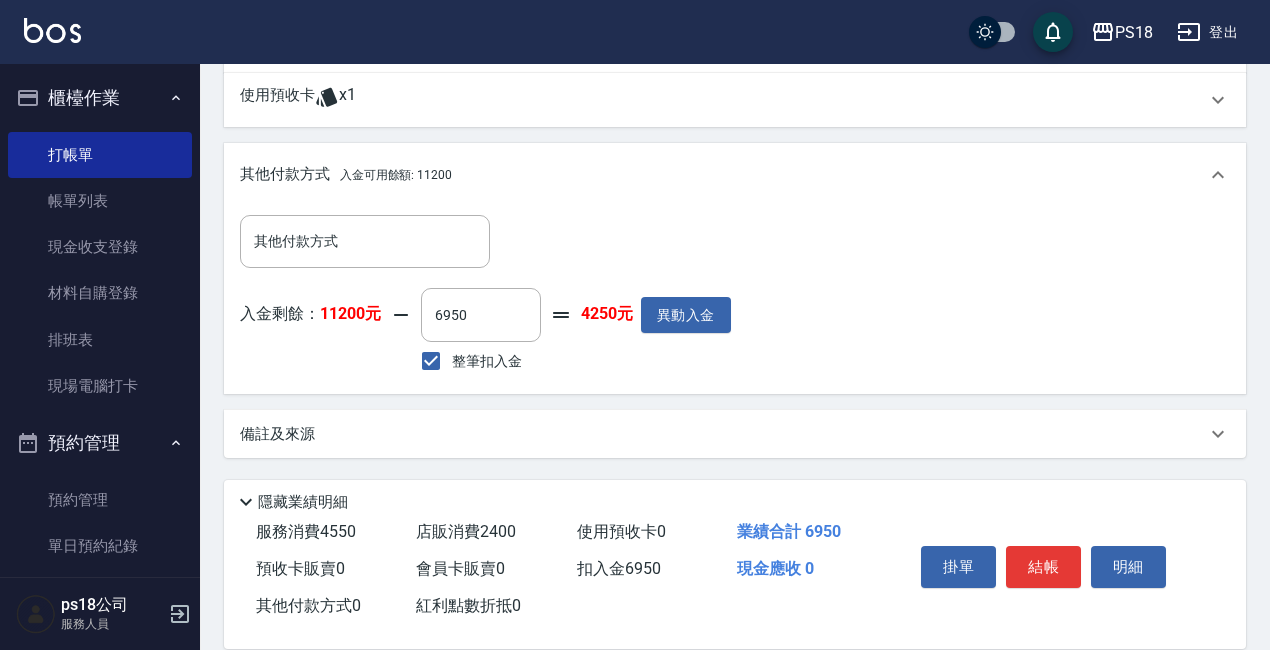 click 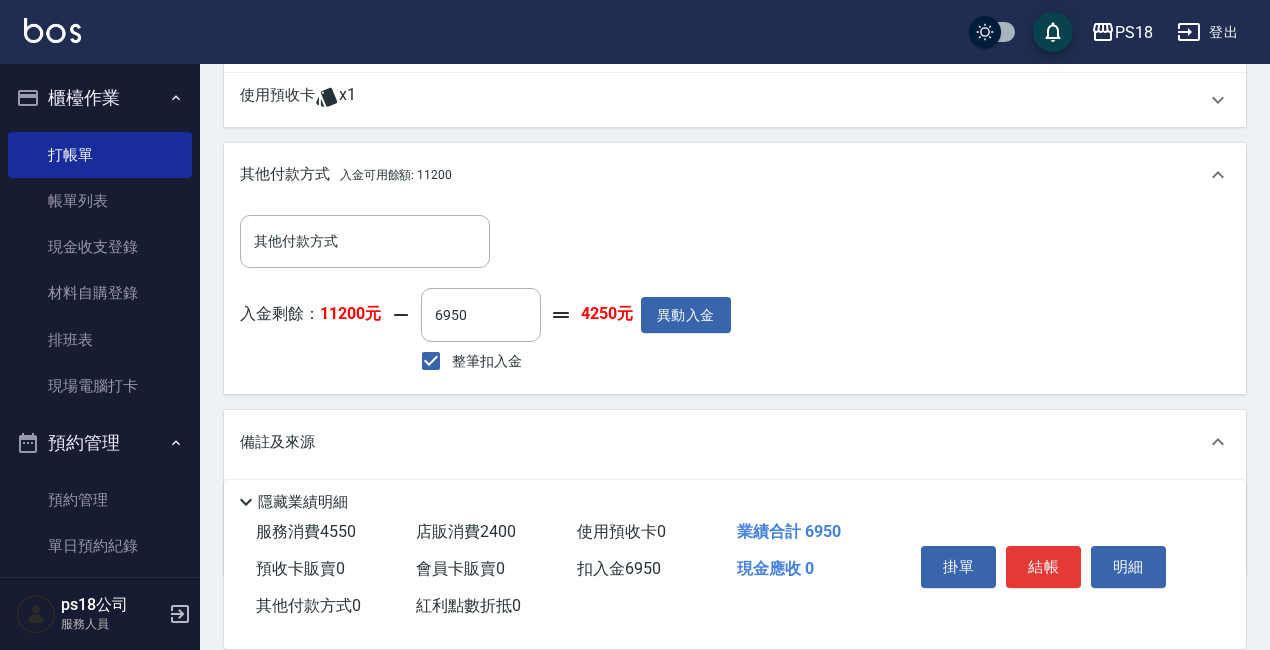 click on "備註及來源" at bounding box center [277, 442] 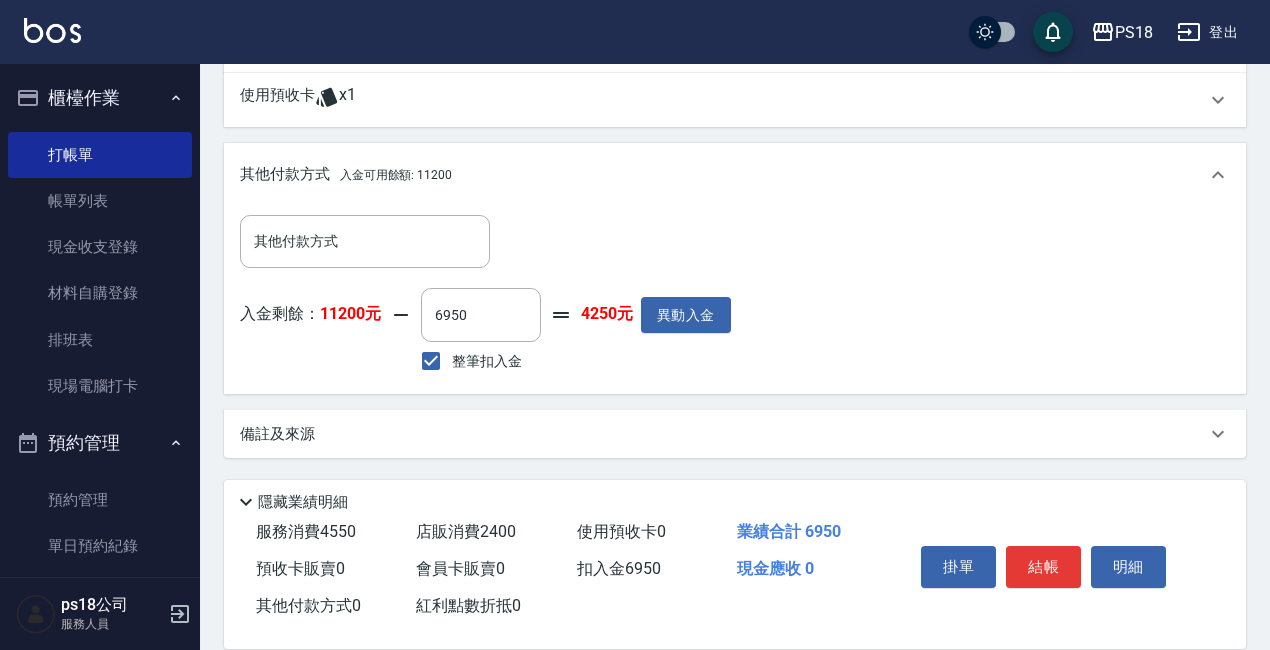 click 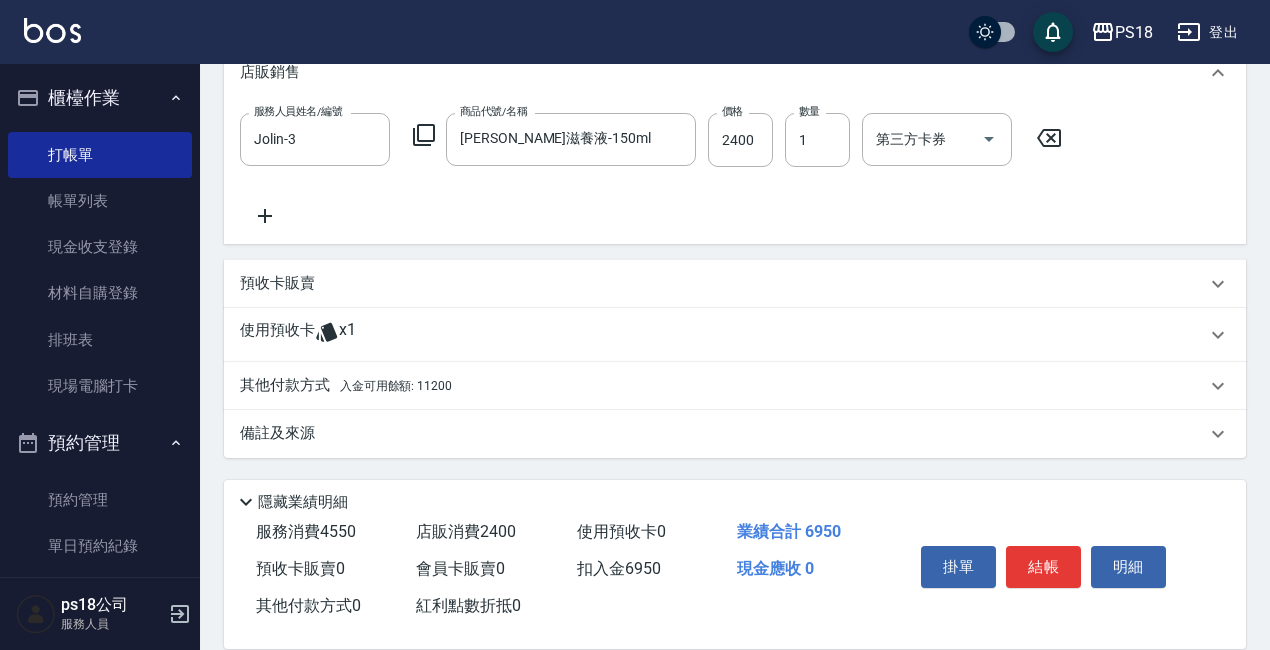 scroll, scrollTop: 741, scrollLeft: 0, axis: vertical 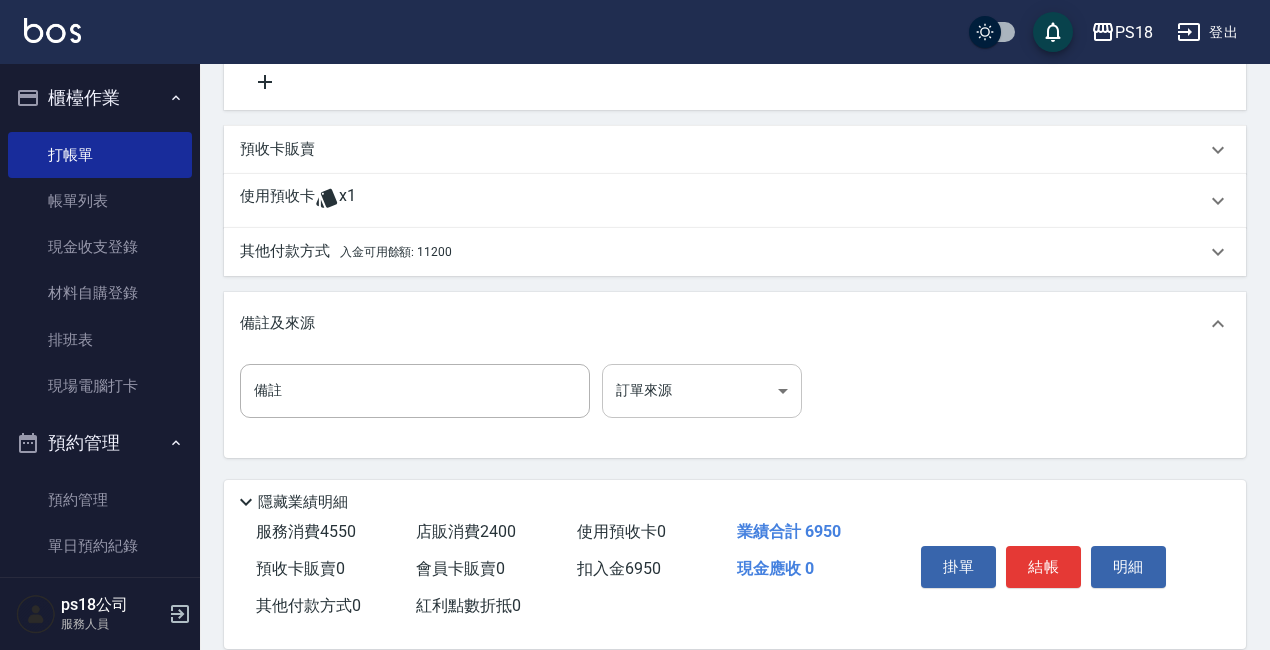 click on "PS18 登出 櫃檯作業 打帳單 帳單列表 現金收支登錄 材料自購登錄 排班表 現場電腦打卡 預約管理 預約管理 單日預約紀錄 單週預約紀錄 報表及分析 報表目錄 消費分析儀表板 店家日報表 互助日報表 互助點數明細 設計師日報表 店販抽成明細 客戶管理 客戶列表 員工及薪資 員工列表 全店打卡記錄 商品管理 商品列表 ps18公司 服務人員 Key In 打帳單 上一筆訂單:#2 帳單速查 結帳前確認明細 連續打單結帳 掛單 結帳 明細 帳單日期 [DATE] 19:43 鎖定日期 顧客姓名/手機號碼/編號 [PERSON_NAME]/0935508010/LI012911 顧客姓名/手機號碼/編號 不留客資 服務人員姓名/編號 Jolin-3 服務人員姓名/編號 指定 不指定 項目消費 服務名稱/代號 死海礦泥單次1500(813) 服務名稱/代號 價格 1275 價格 技術協助-1 小卉-25 技術協助-1 技術協助-2 技術協助-2 第三方卡券 第三方卡券 服務名稱/代號 服務名稱/代號" at bounding box center [635, -113] 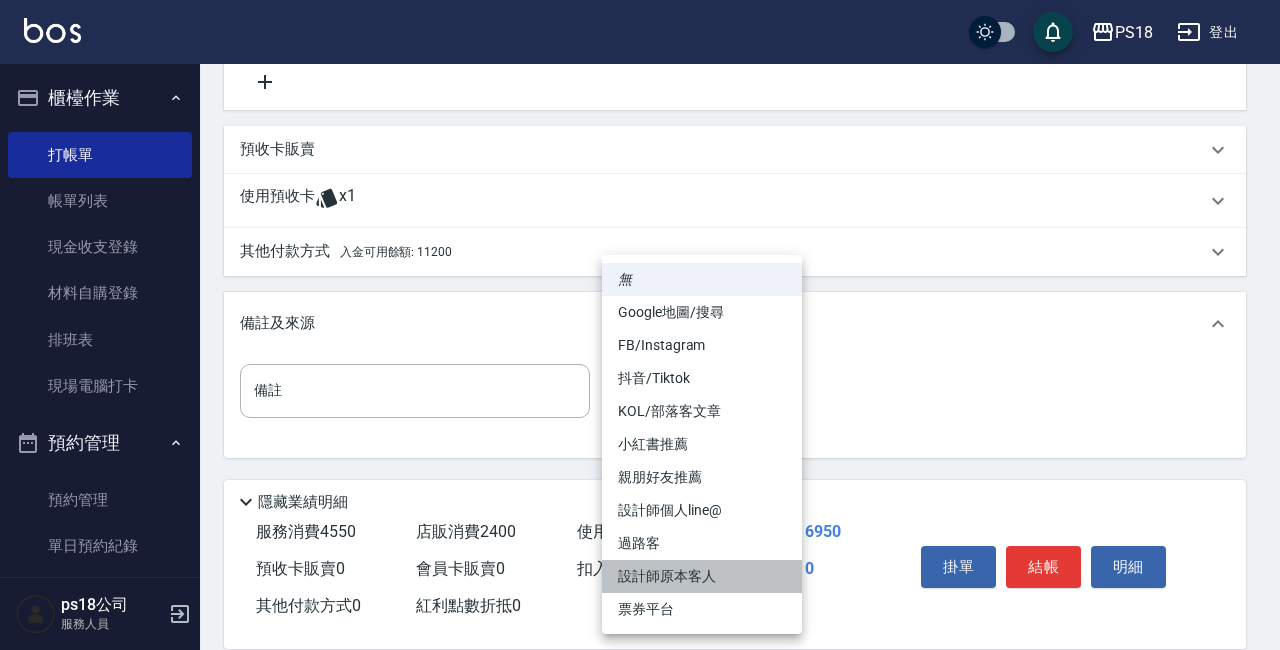 click on "設計師原本客人" at bounding box center (702, 576) 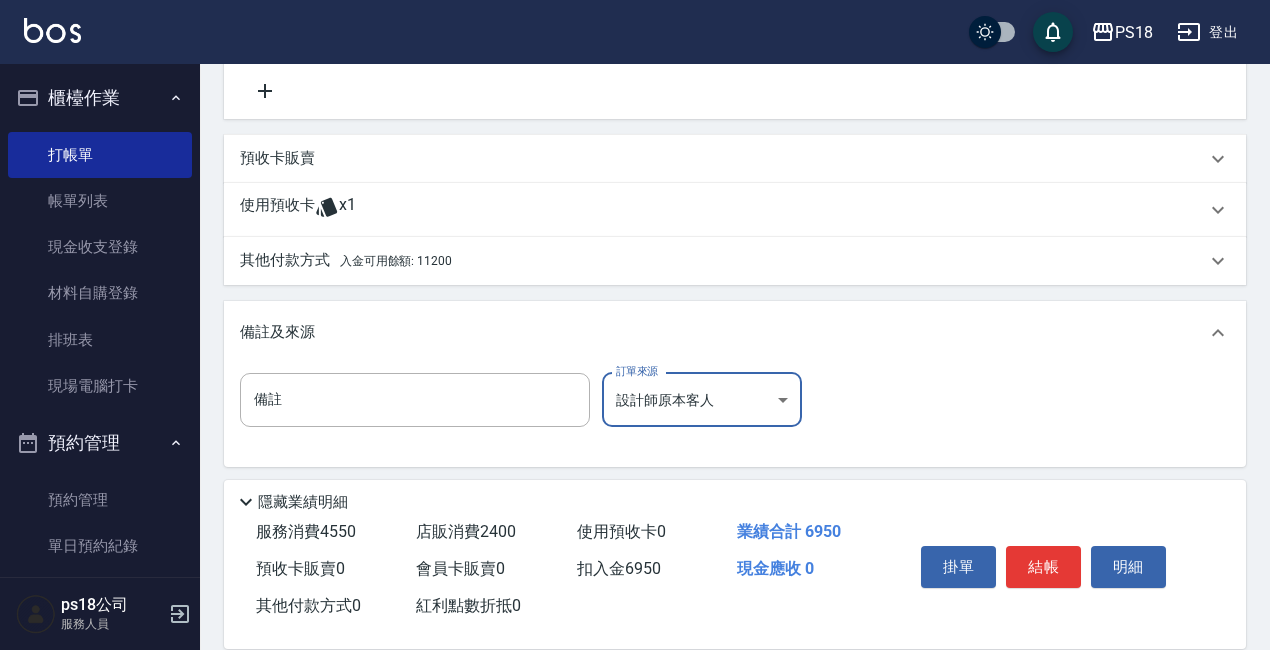 scroll, scrollTop: 875, scrollLeft: 0, axis: vertical 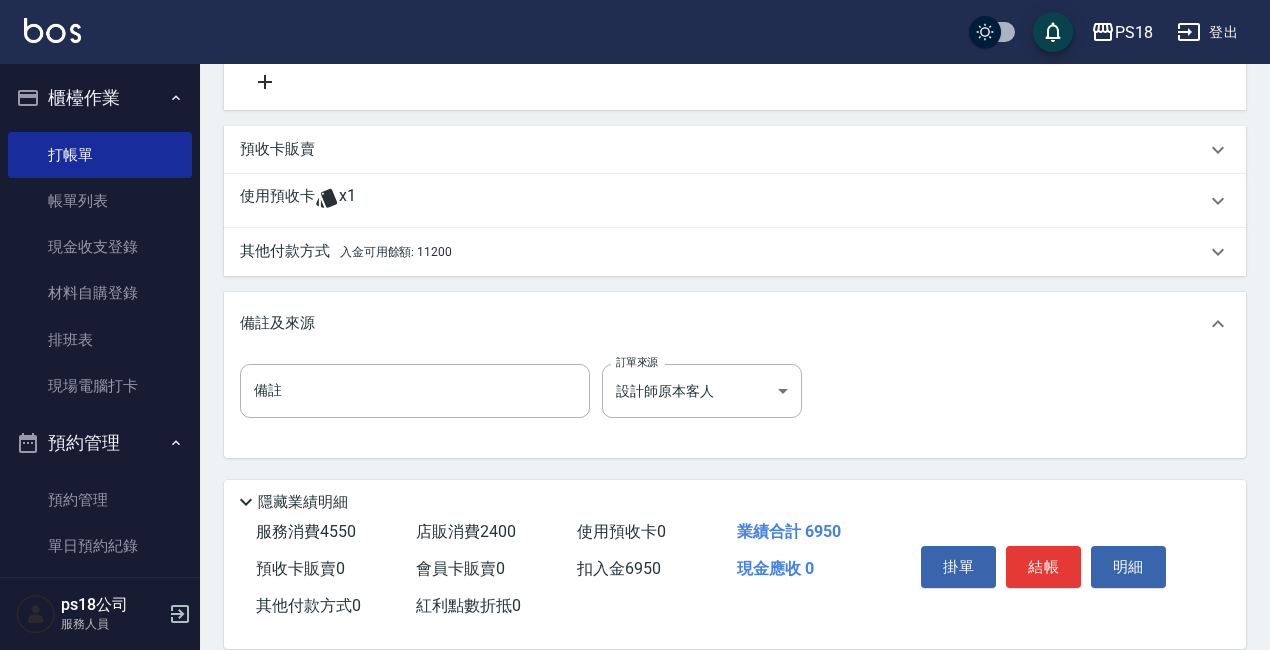 click 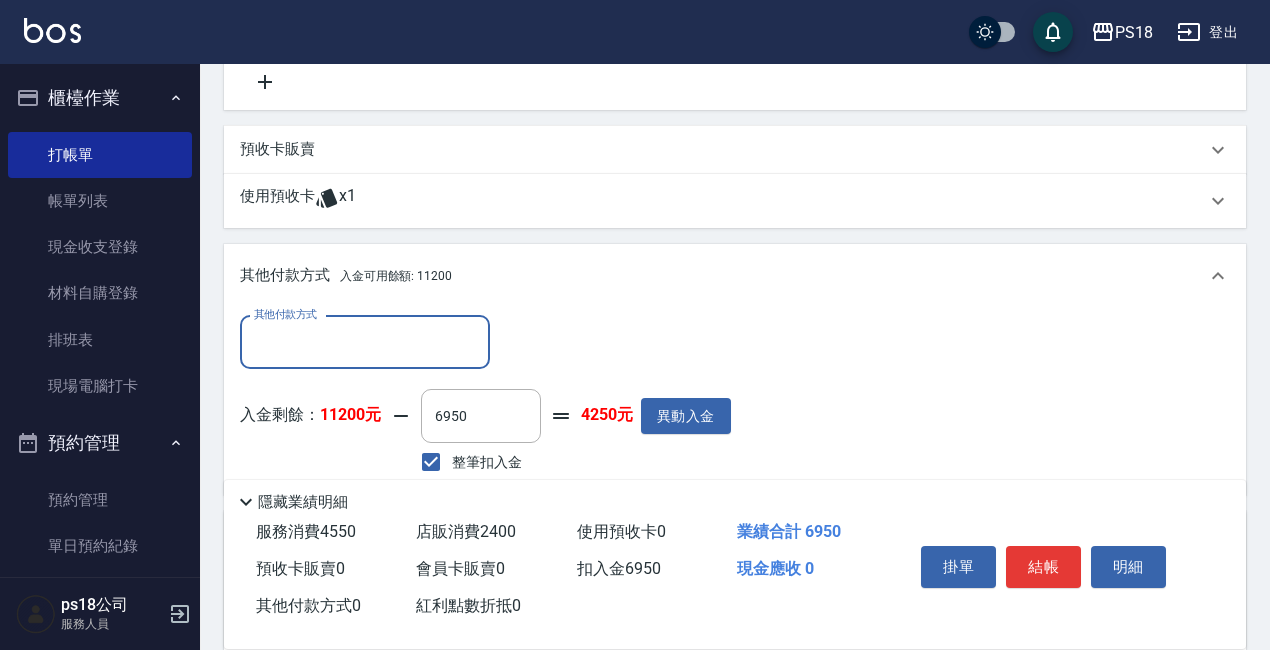 scroll, scrollTop: 0, scrollLeft: 0, axis: both 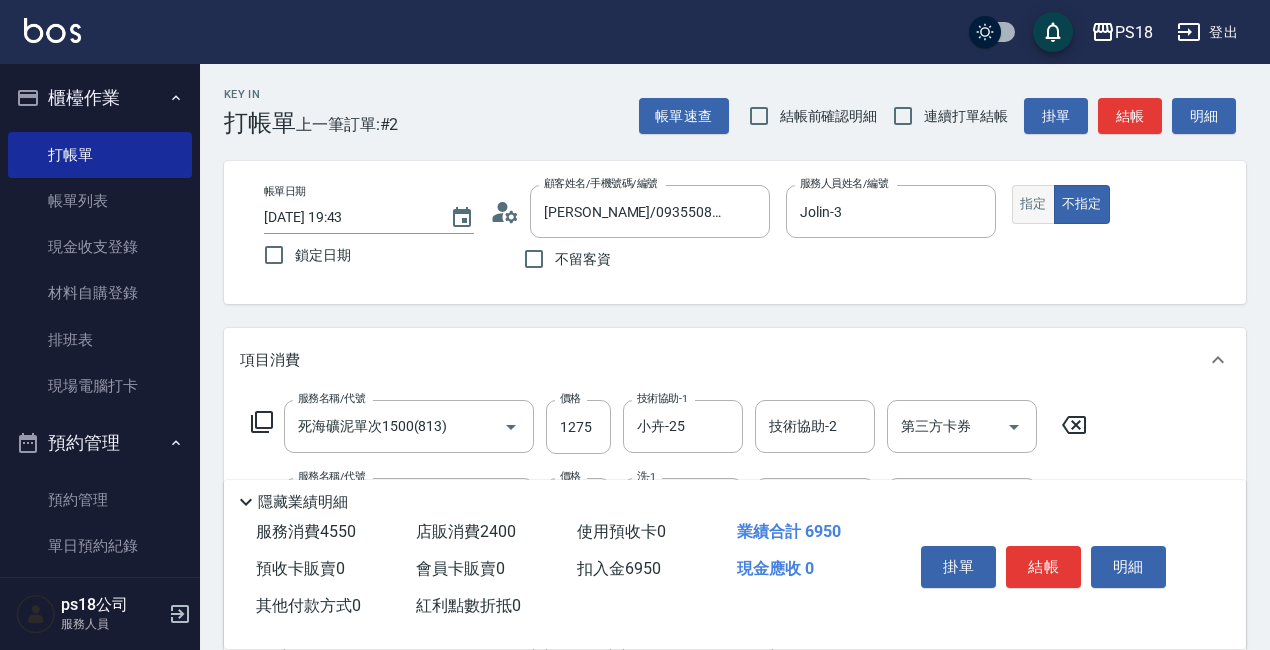 click on "指定" at bounding box center [1033, 204] 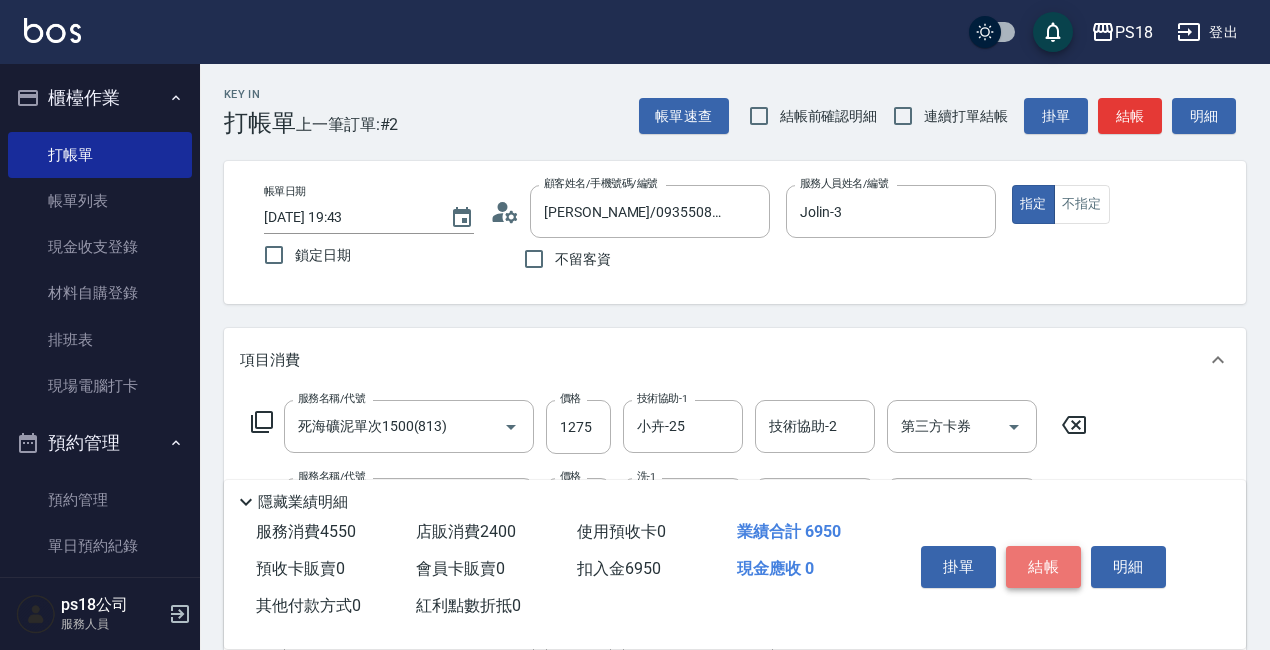 click on "結帳" at bounding box center (1043, 567) 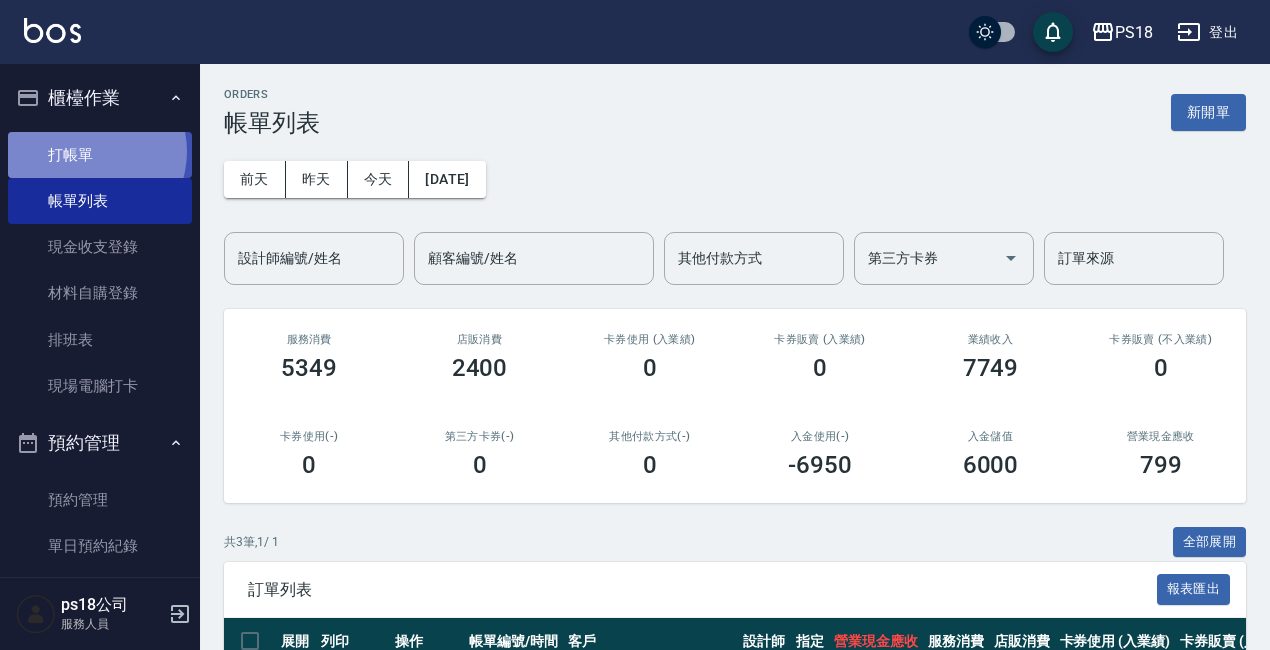 click on "打帳單" at bounding box center (100, 155) 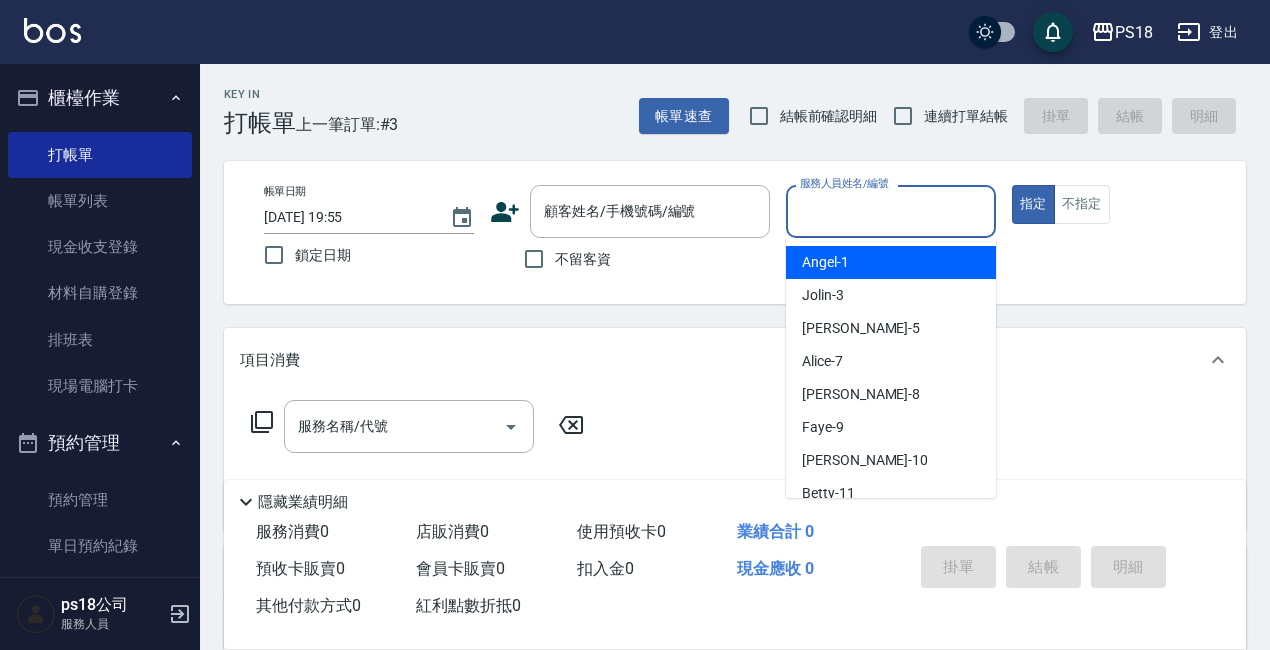 click on "服務人員姓名/編號 服務人員姓名/編號" at bounding box center (891, 211) 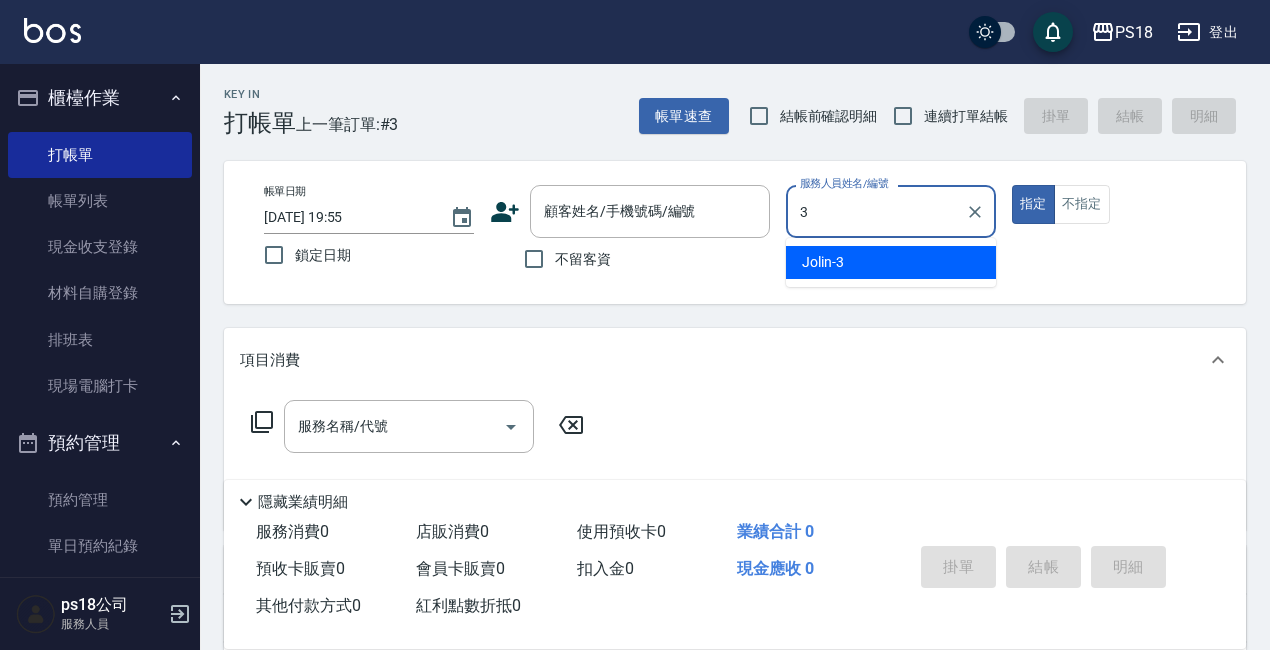 type on "Jolin-3" 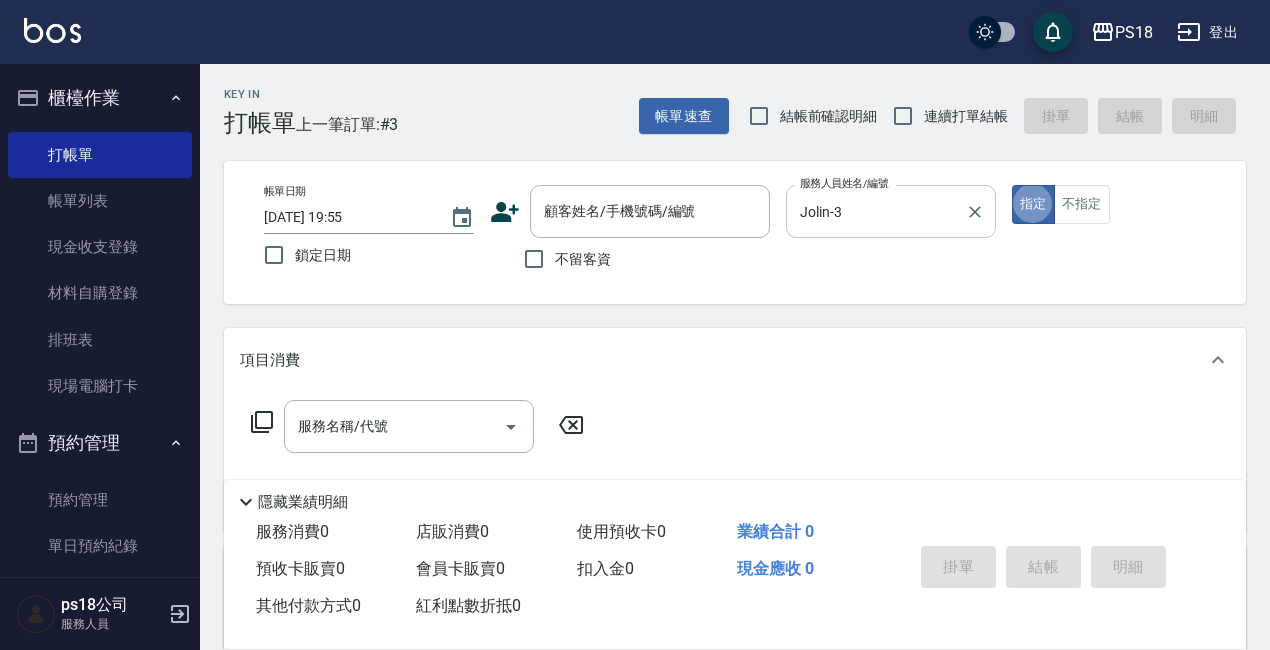 type on "true" 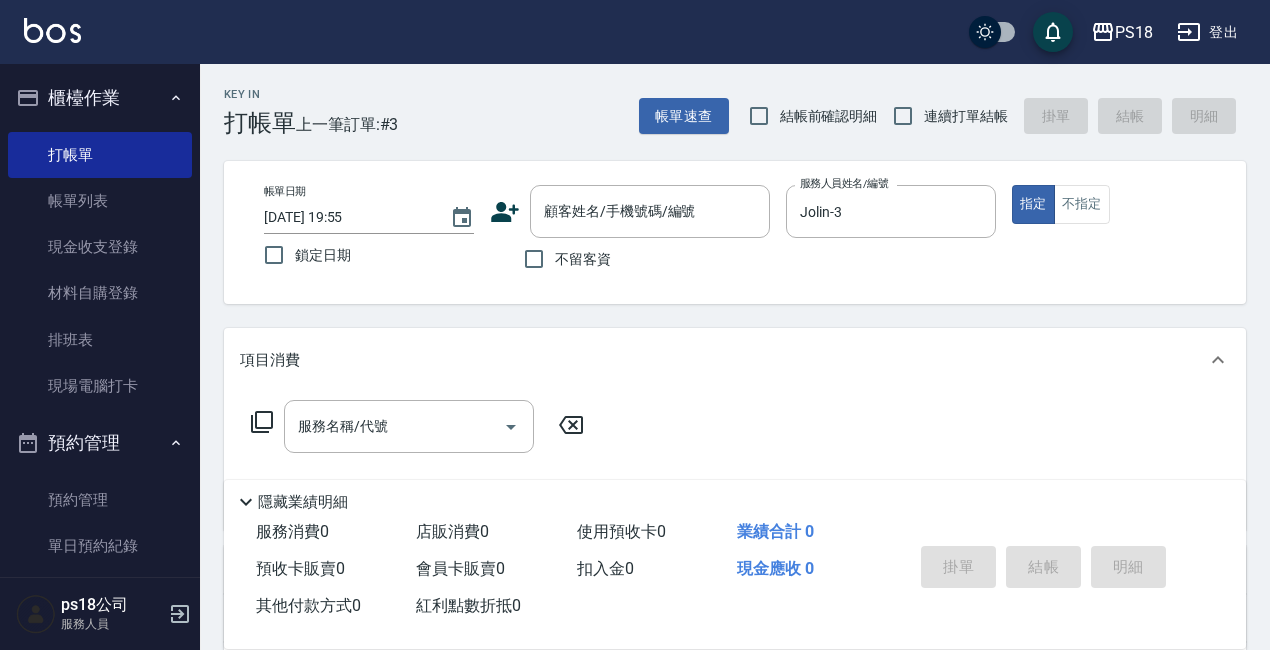 drag, startPoint x: 1085, startPoint y: 198, endPoint x: 1009, endPoint y: 219, distance: 78.84795 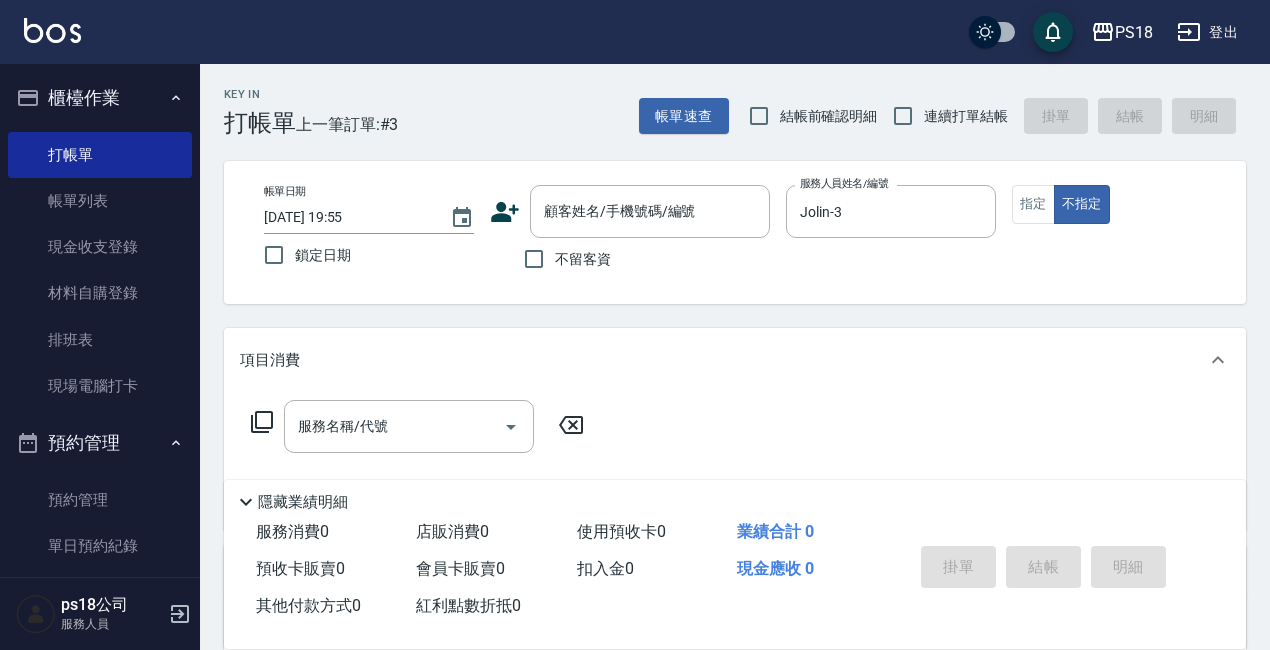 click 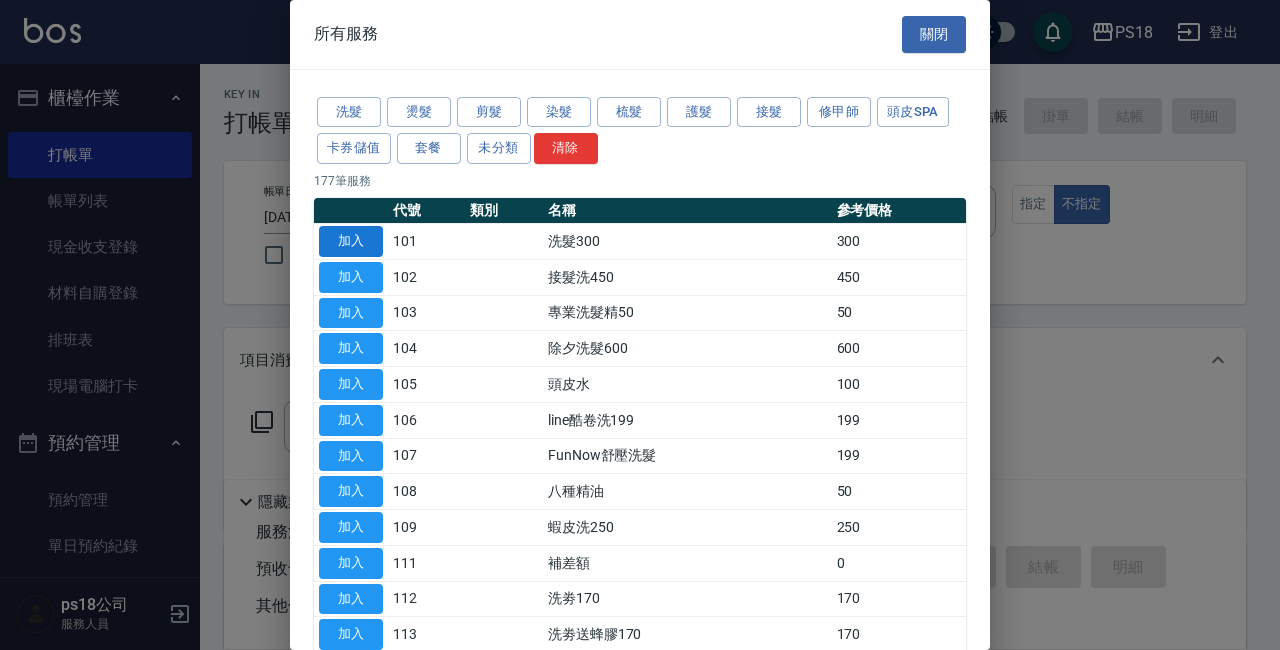 click on "加入" at bounding box center [351, 241] 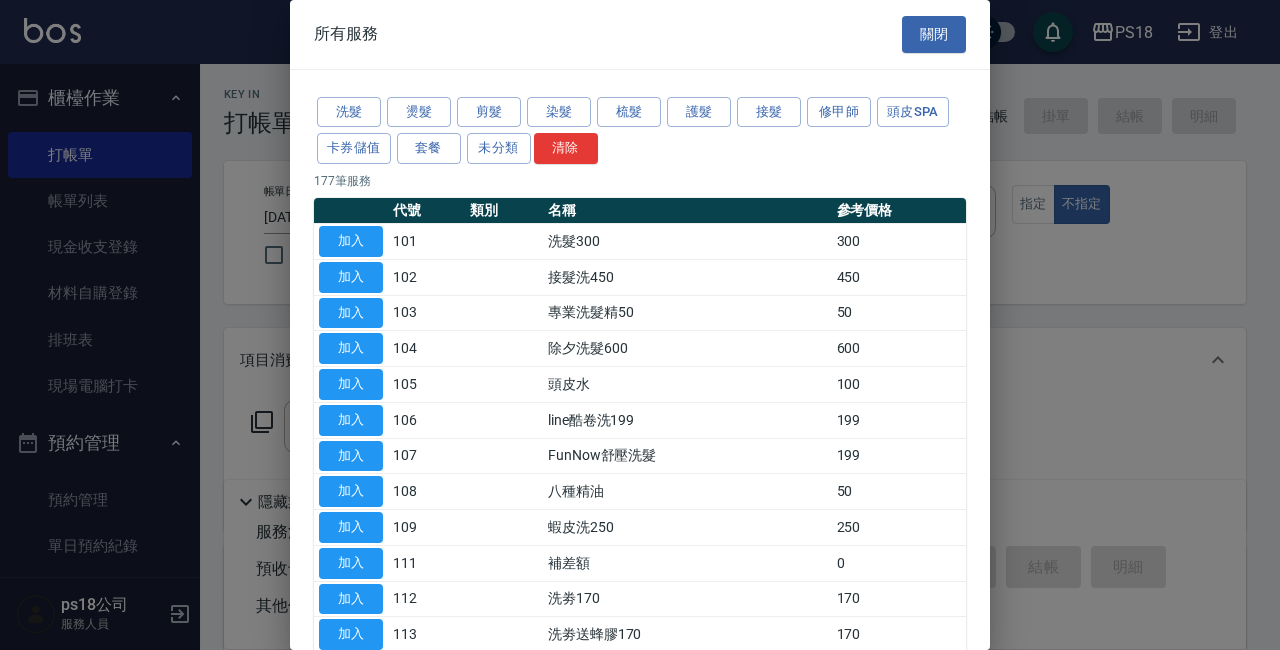 type on "洗髮300(101)" 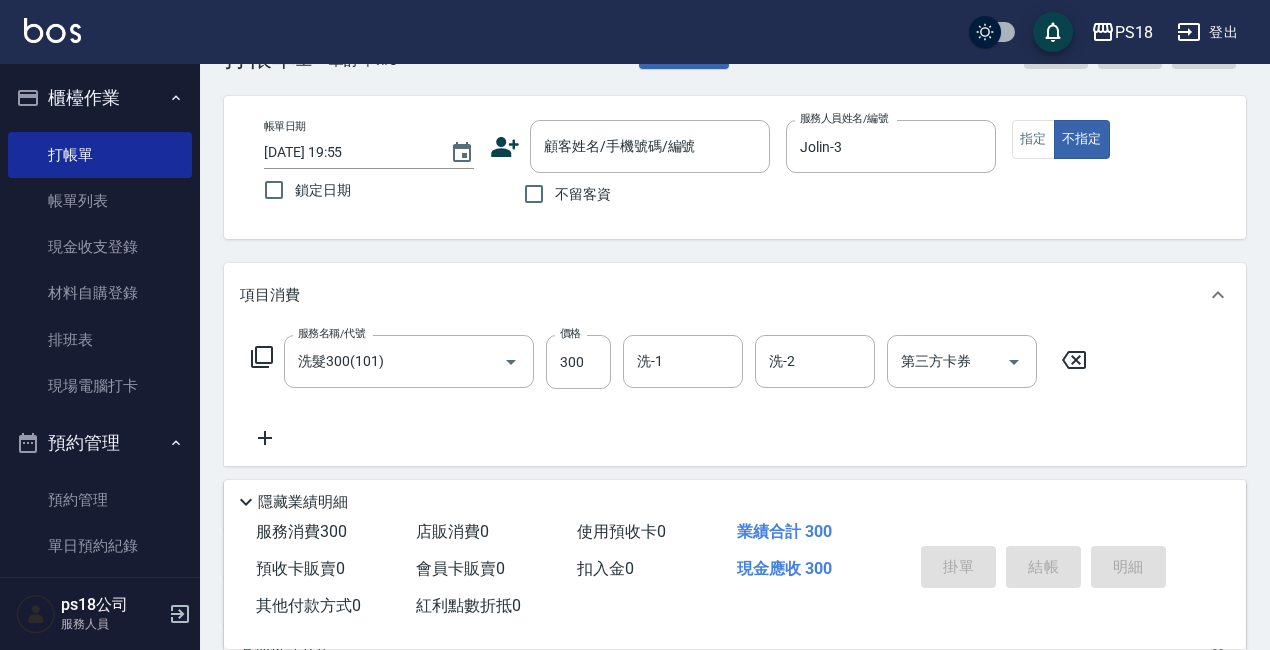 scroll, scrollTop: 100, scrollLeft: 0, axis: vertical 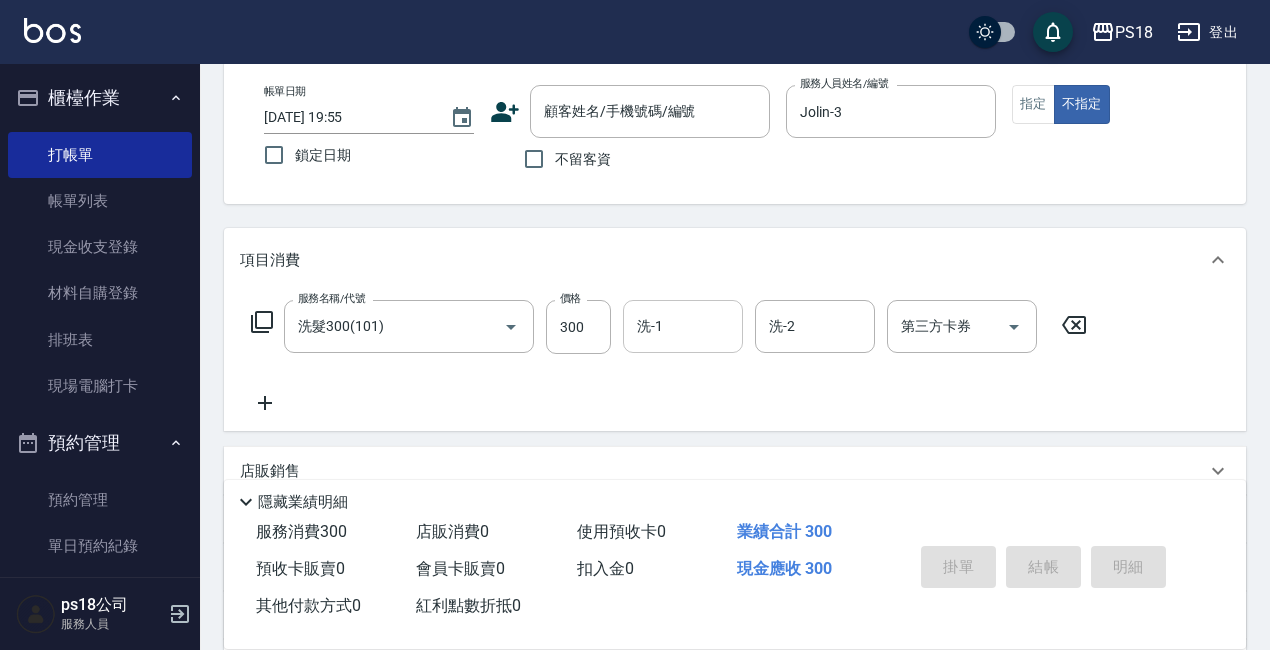 click on "洗-1" at bounding box center [683, 326] 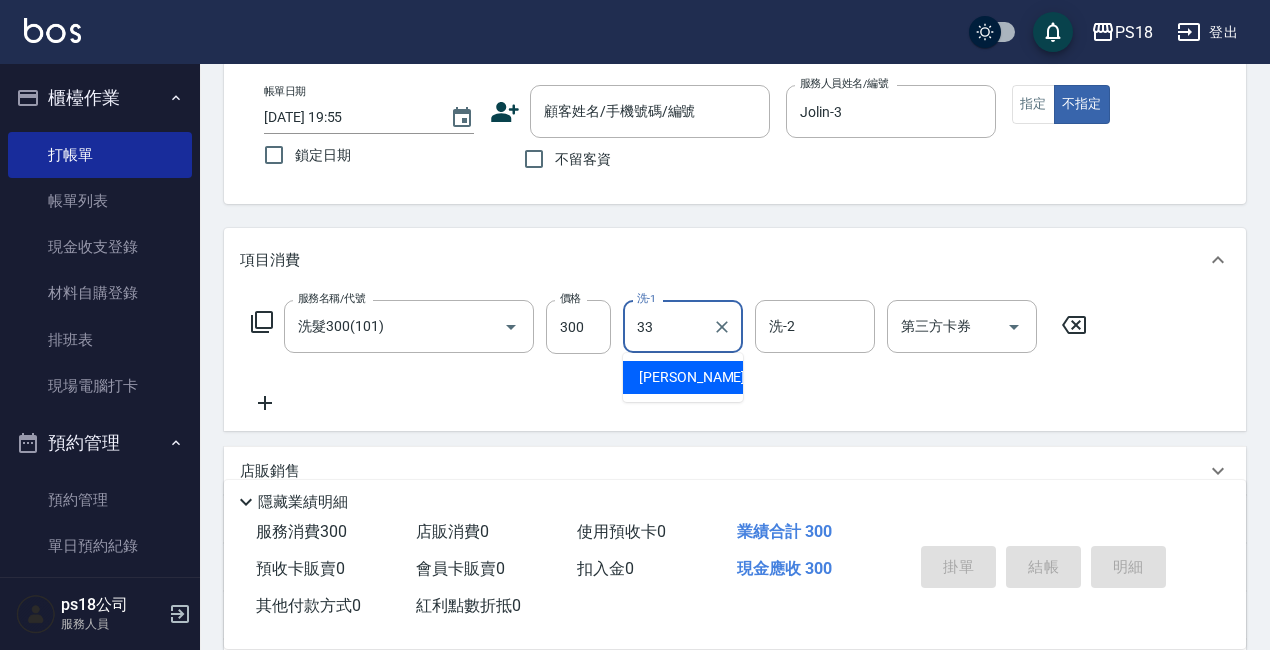 type on "[PERSON_NAME]-33" 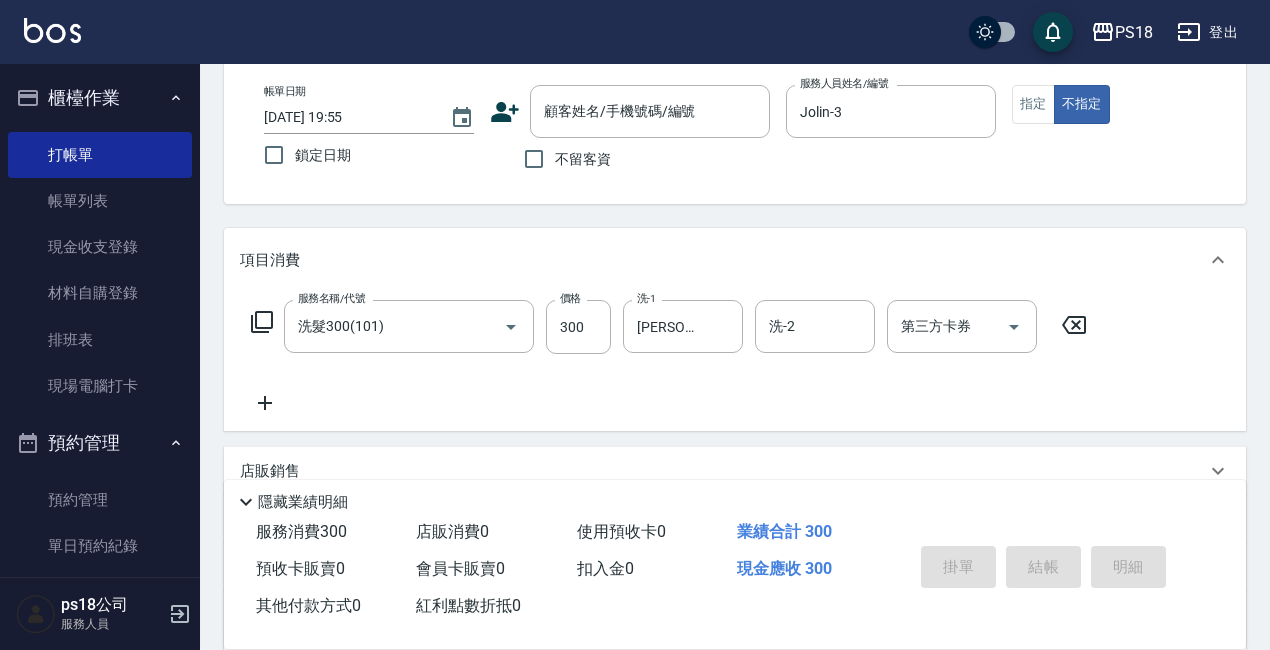 click 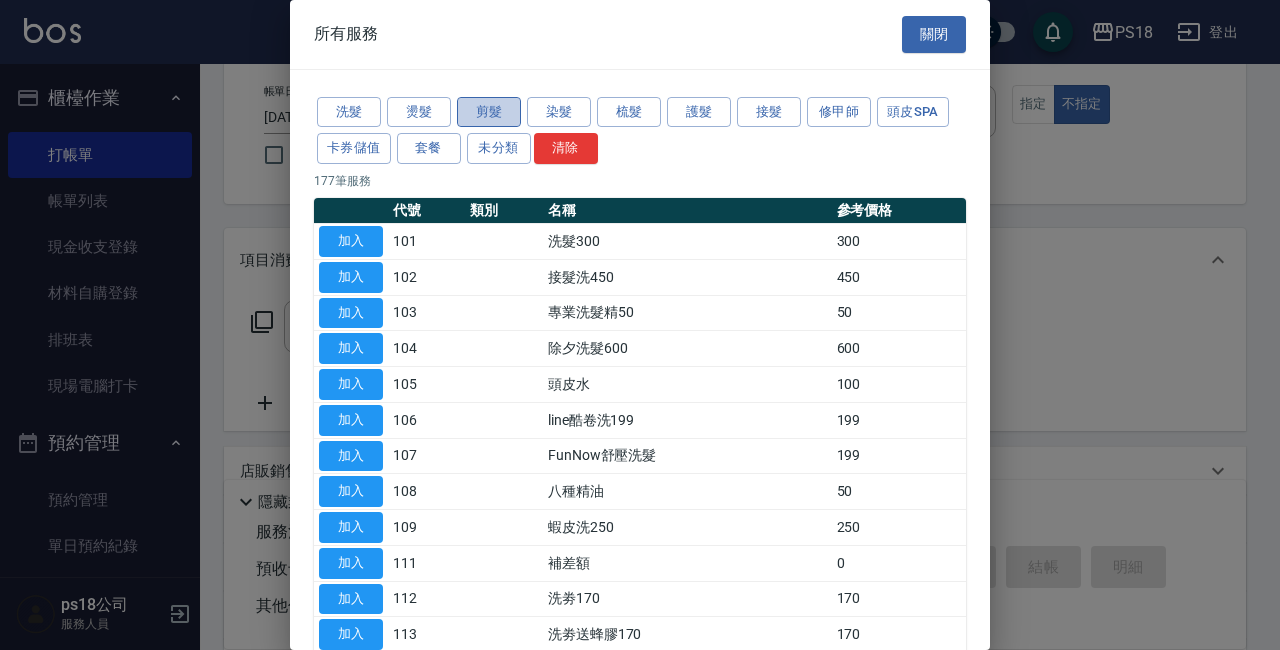 click on "剪髮" at bounding box center [489, 112] 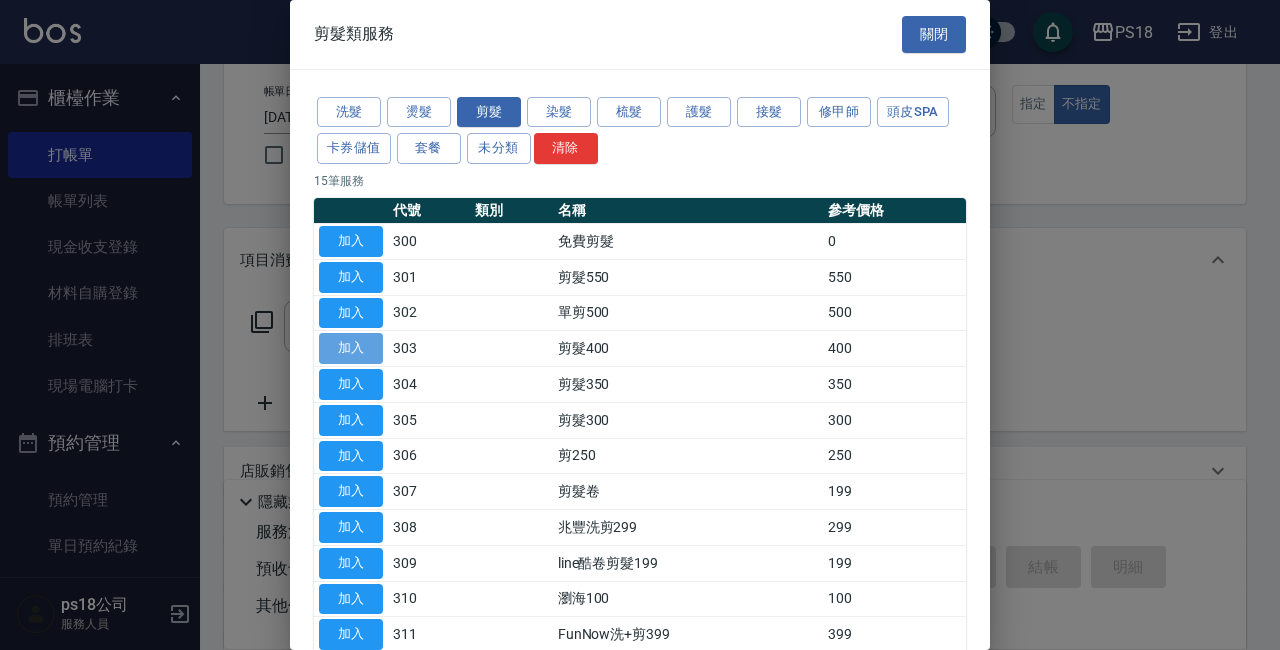 click on "加入" at bounding box center [351, 348] 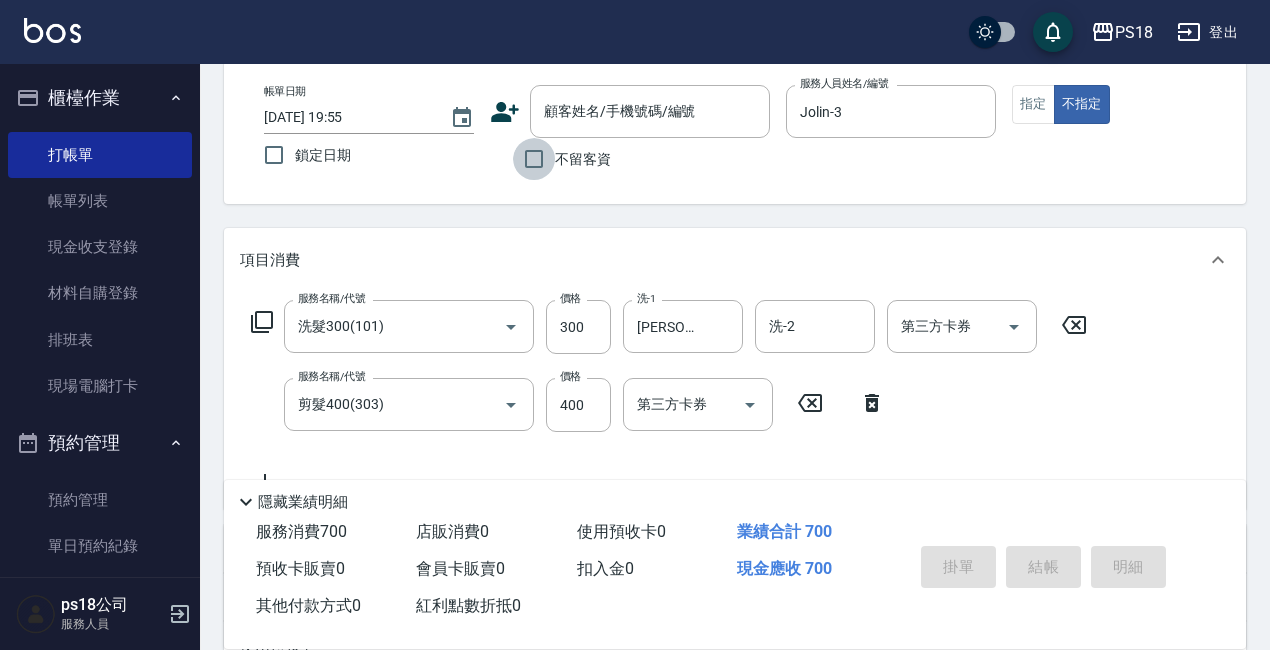 click on "不留客資" at bounding box center (534, 159) 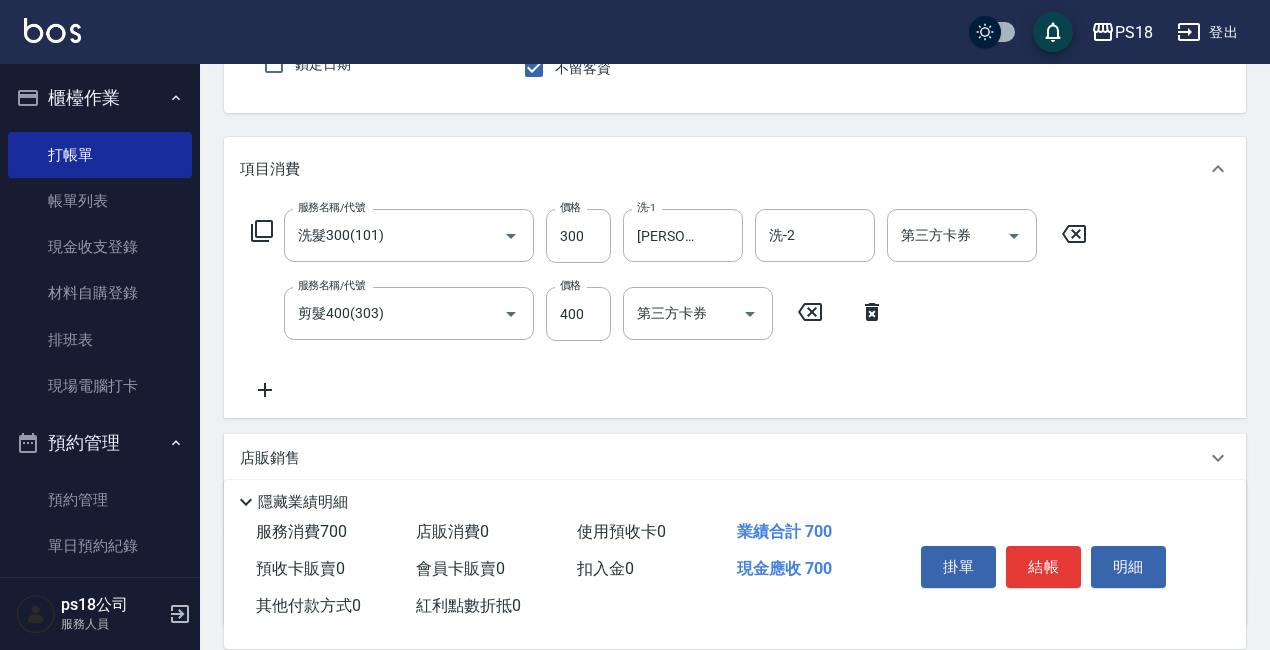 scroll, scrollTop: 359, scrollLeft: 0, axis: vertical 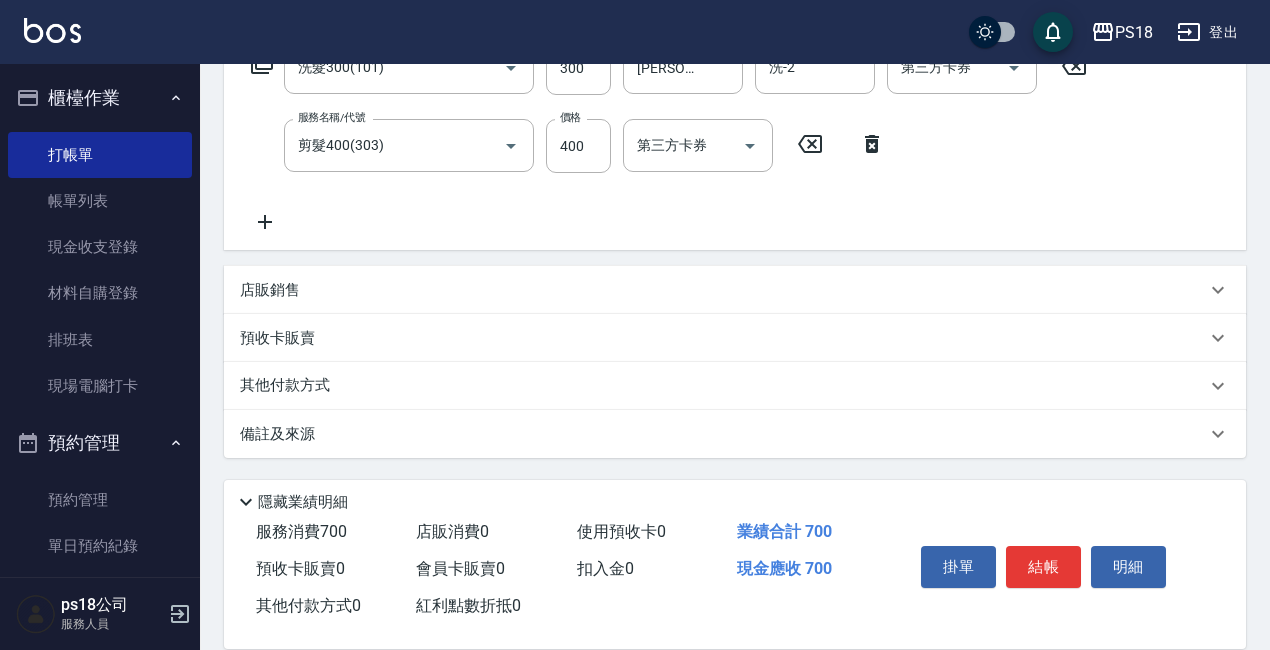 click on "備註及來源" at bounding box center [723, 434] 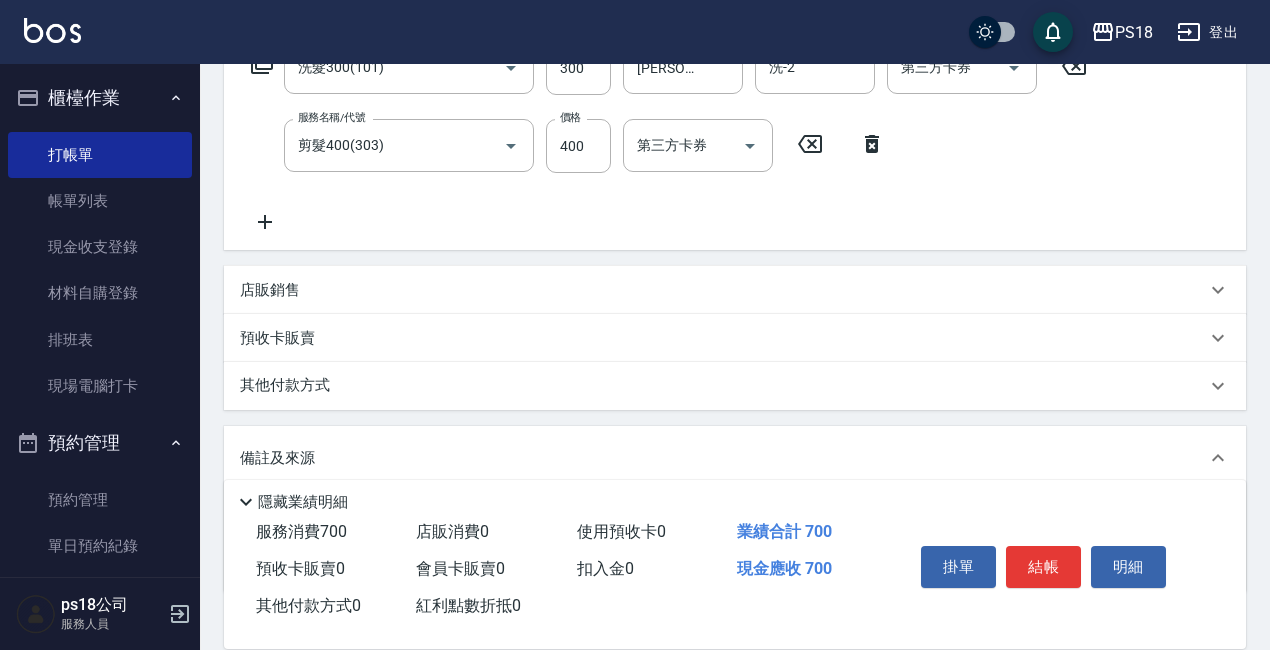 scroll, scrollTop: 494, scrollLeft: 0, axis: vertical 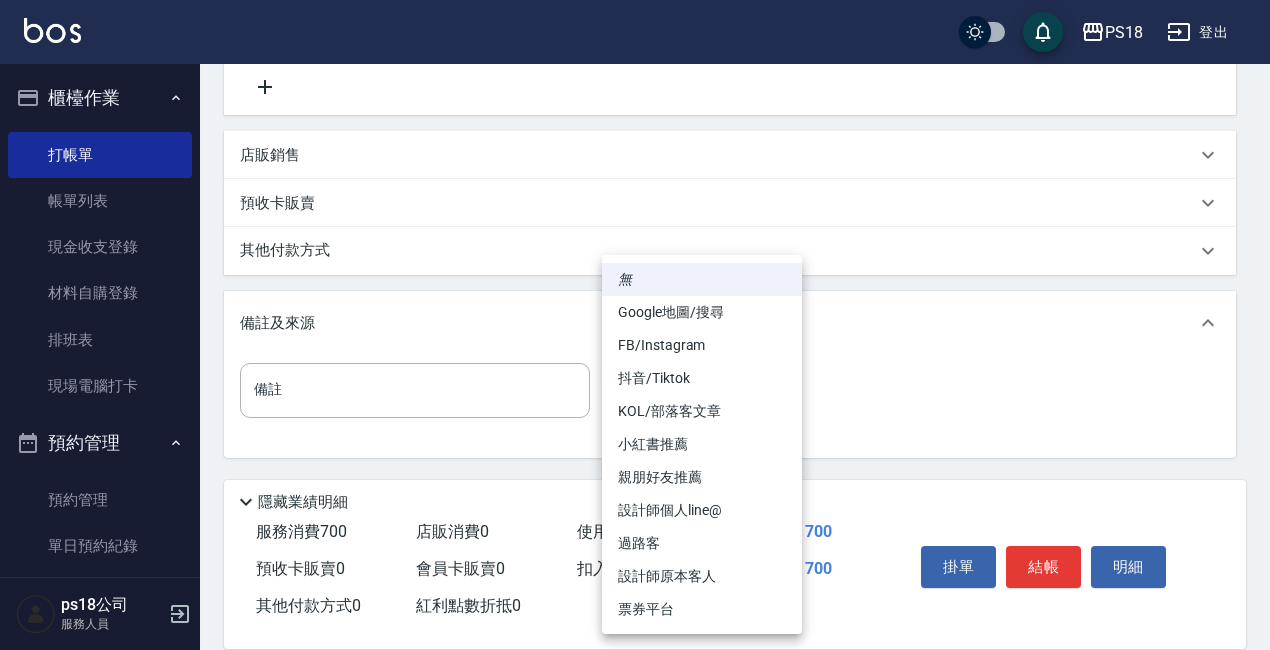 click on "PS18 登出 櫃檯作業 打帳單 帳單列表 現金收支登錄 材料自購登錄 排班表 現場電腦打卡 預約管理 預約管理 單日預約紀錄 單週預約紀錄 報表及分析 報表目錄 消費分析儀表板 店家日報表 互助日報表 互助點數明細 設計師日報表 店販抽成明細 客戶管理 客戶列表 員工及薪資 員工列表 全店打卡記錄 商品管理 商品列表 ps18公司 服務人員 Key In 打帳單 上一筆訂單:#3 帳單速查 結帳前確認明細 連續打單結帳 掛單 結帳 明細 帳單日期 [DATE] 19:55 鎖定日期 顧客姓名/手機號碼/編號 顧客姓名/手機號碼/編號 不留客資 服務人員姓名/編號 Jolin-3 服務人員姓名/編號 指定 不指定 項目消費 服務名稱/代號 洗髮300(101) 服務名稱/代號 價格 300 價格 洗-1 [PERSON_NAME]-33 洗-1 洗-2 洗-2 第三方卡券 第三方卡券 服務名稱/代號 剪髮400(303) 服務名稱/代號 價格 400 價格 第三方卡券 第三方卡券 備註 ​" at bounding box center (635, 78) 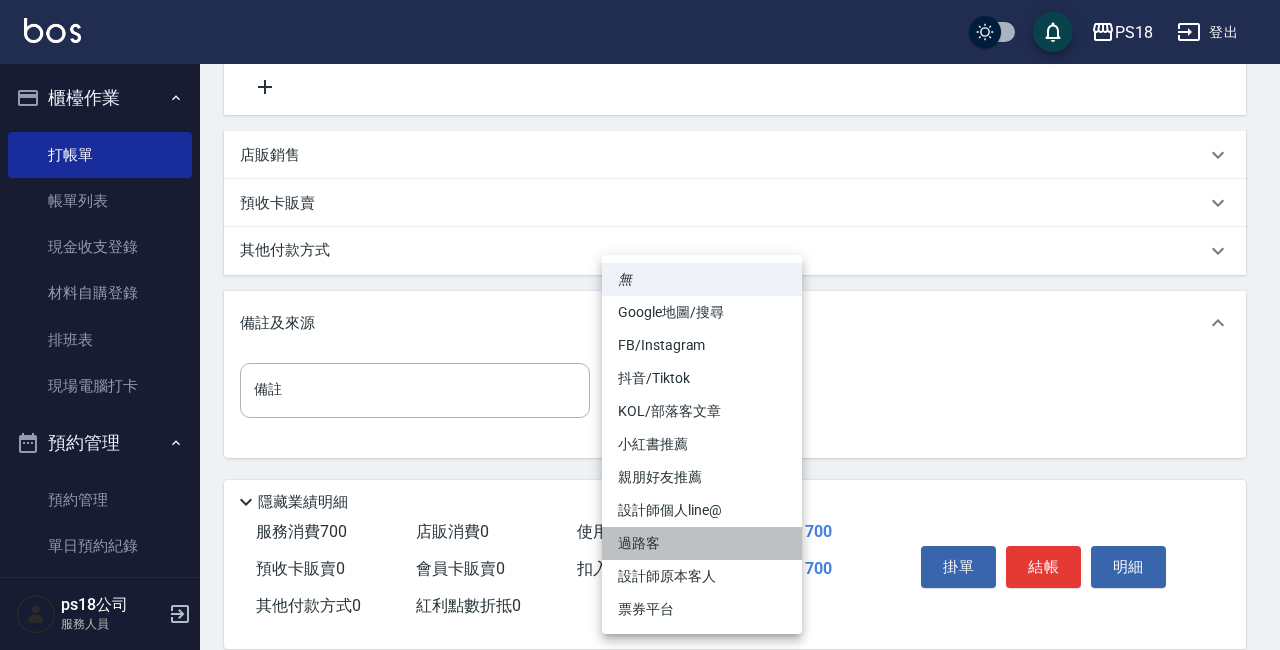 click on "過路客" at bounding box center [702, 543] 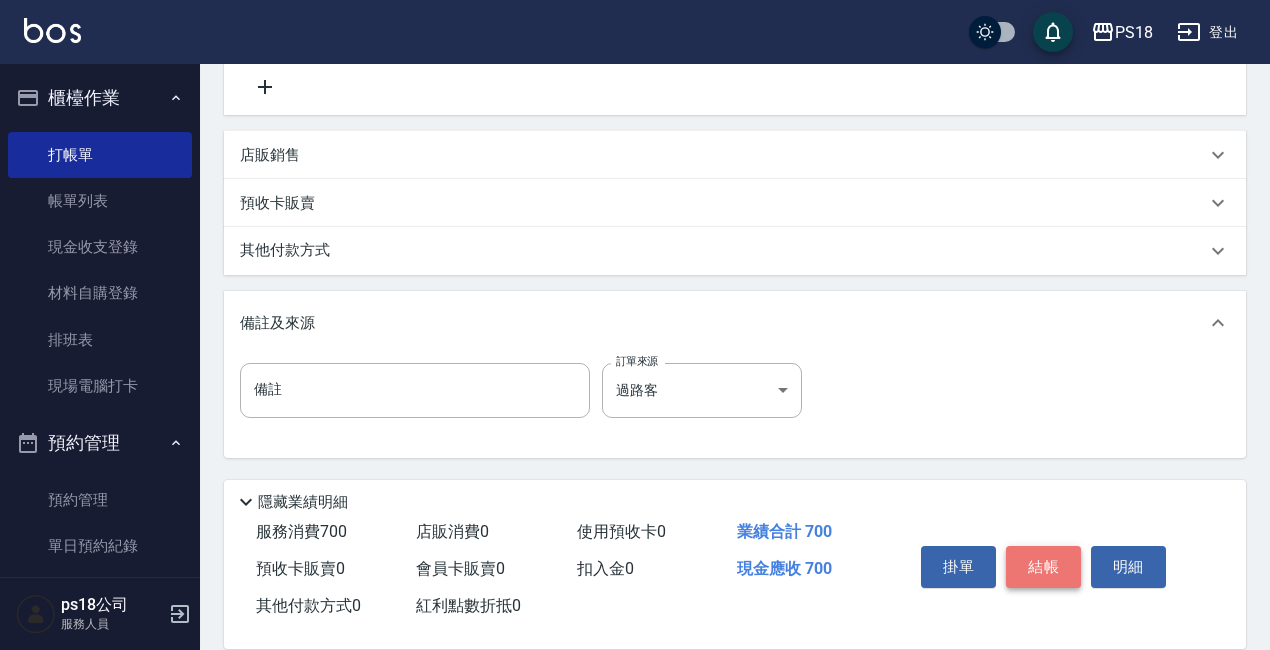 click on "結帳" at bounding box center (1043, 567) 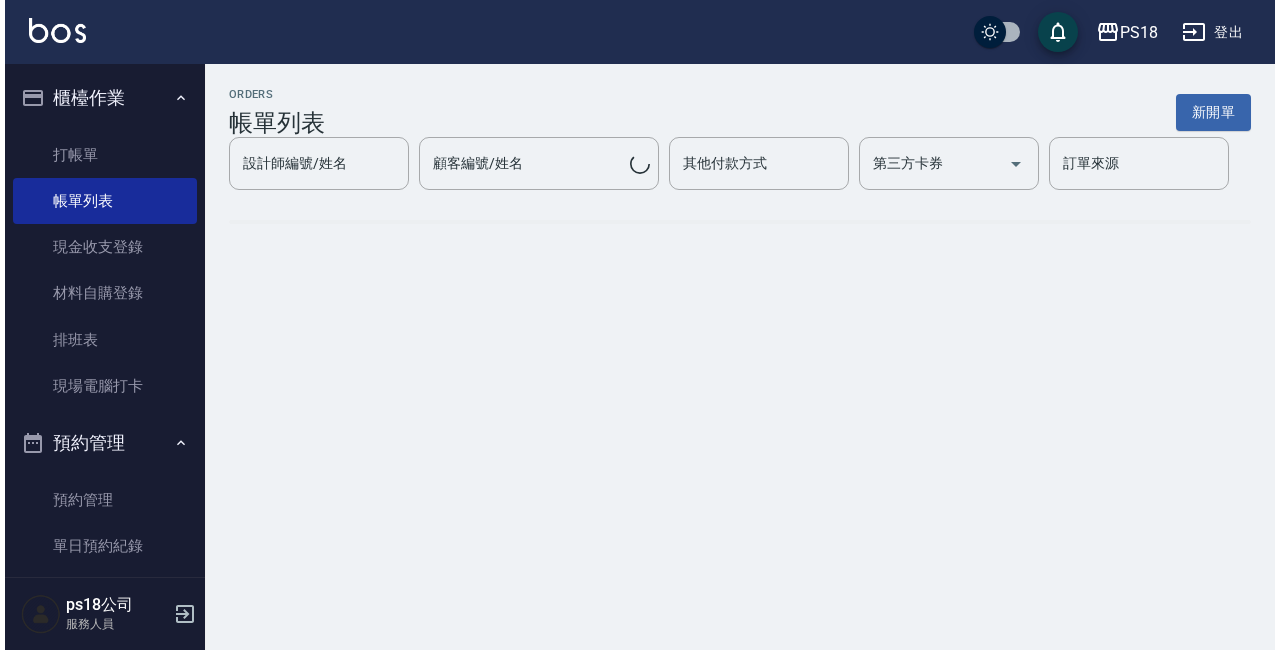 scroll, scrollTop: 0, scrollLeft: 0, axis: both 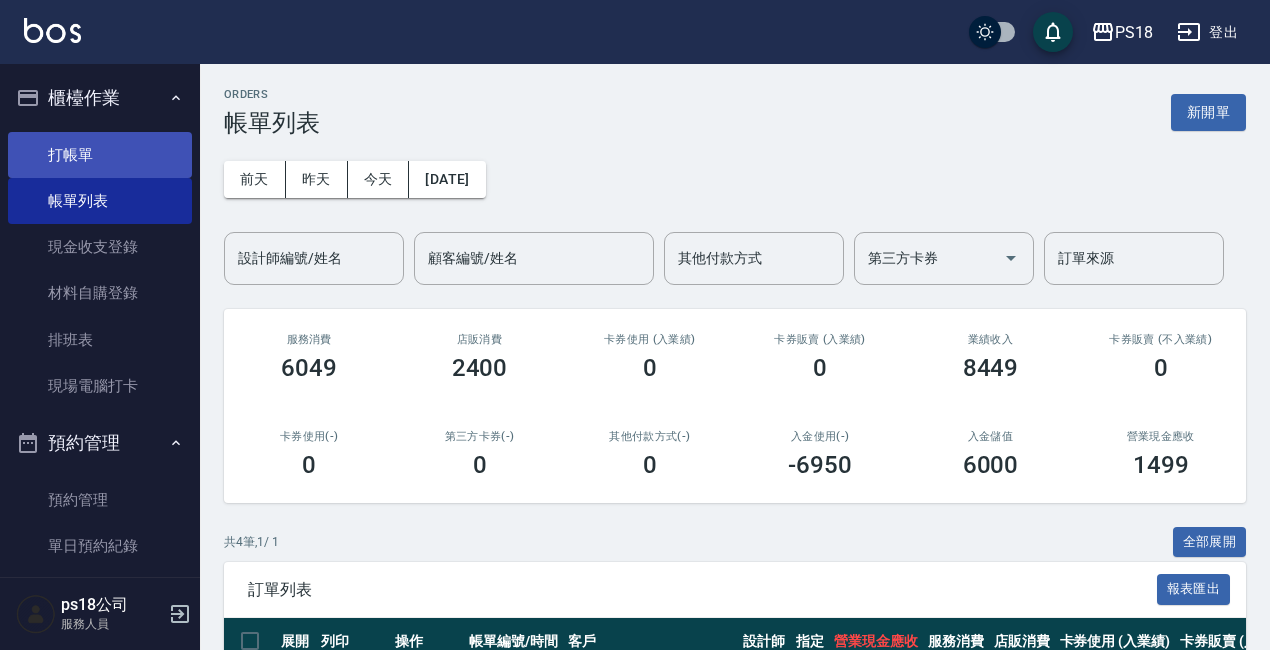 click on "打帳單" at bounding box center [100, 155] 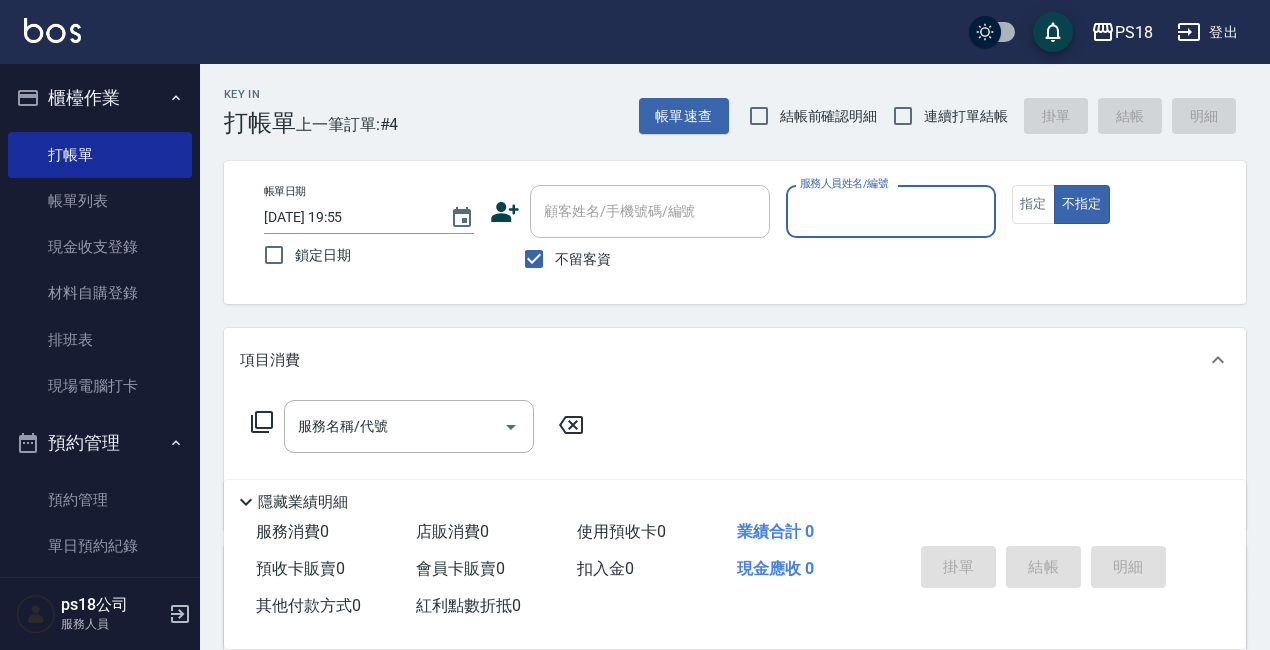 click on "服務人員姓名/編號" at bounding box center (891, 211) 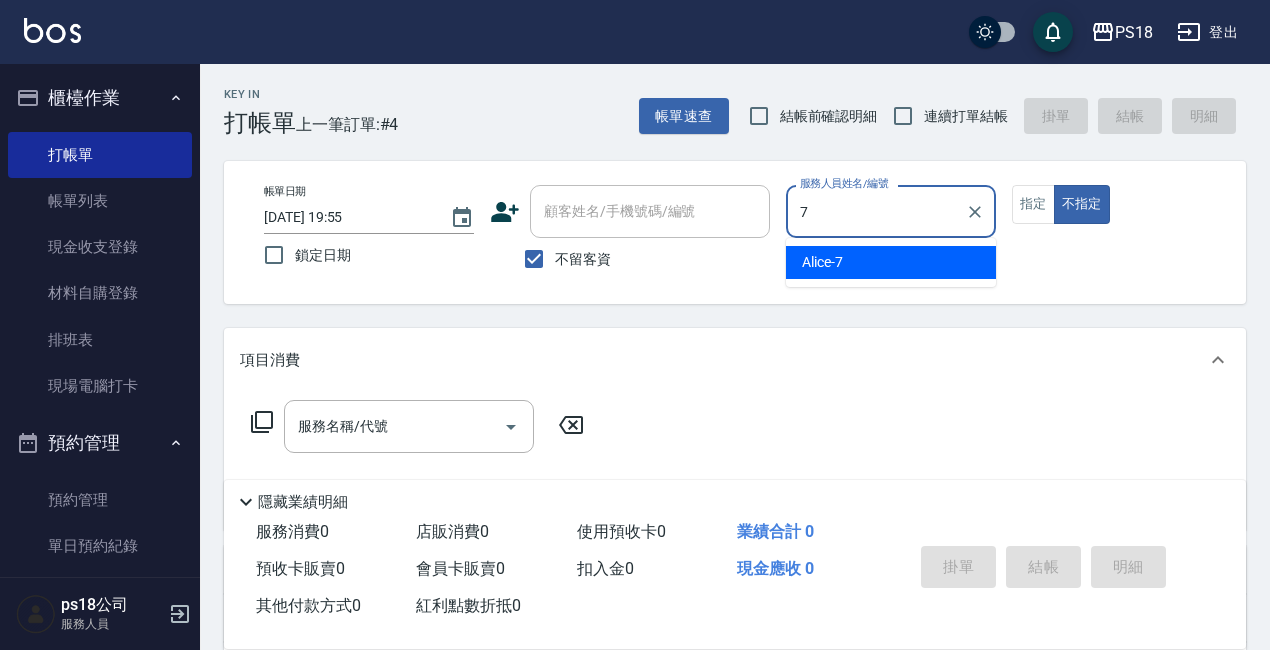 type on "Alice-7" 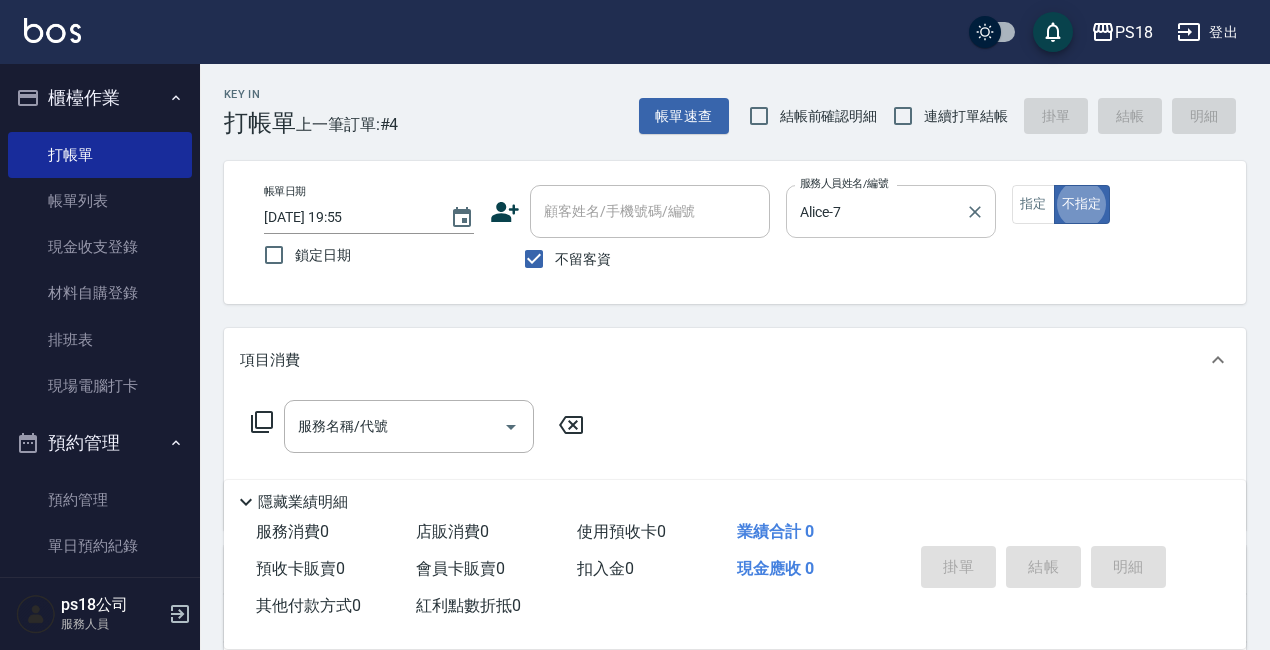 type on "false" 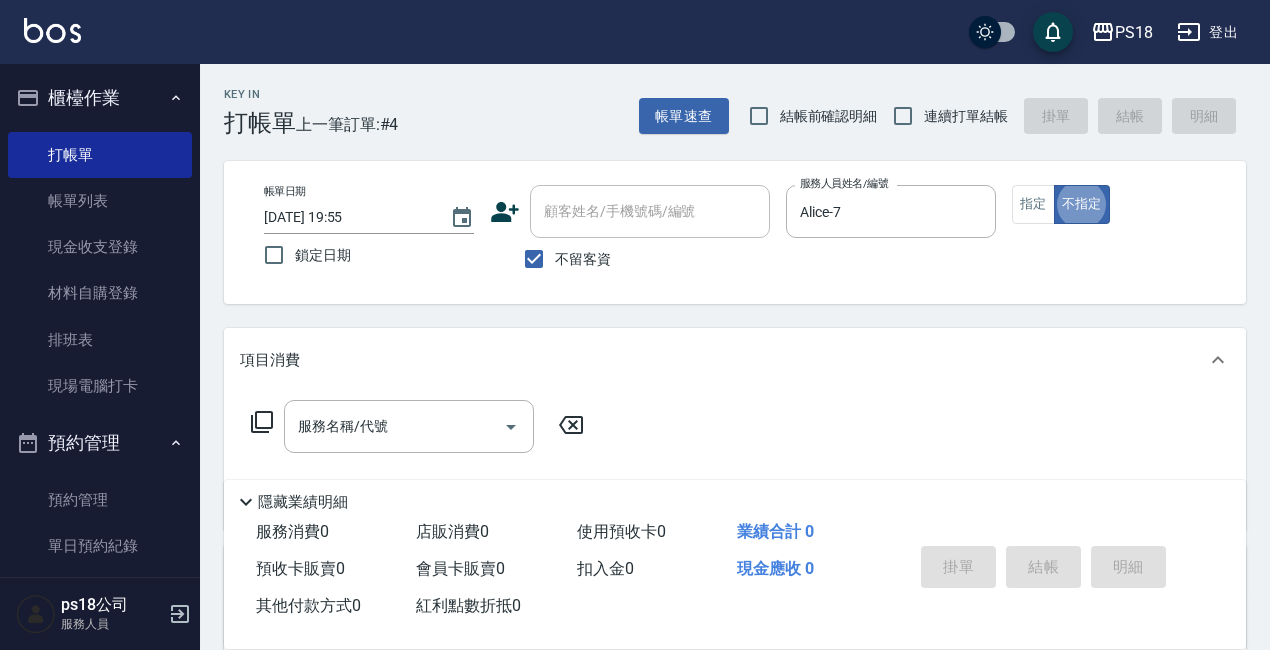 click 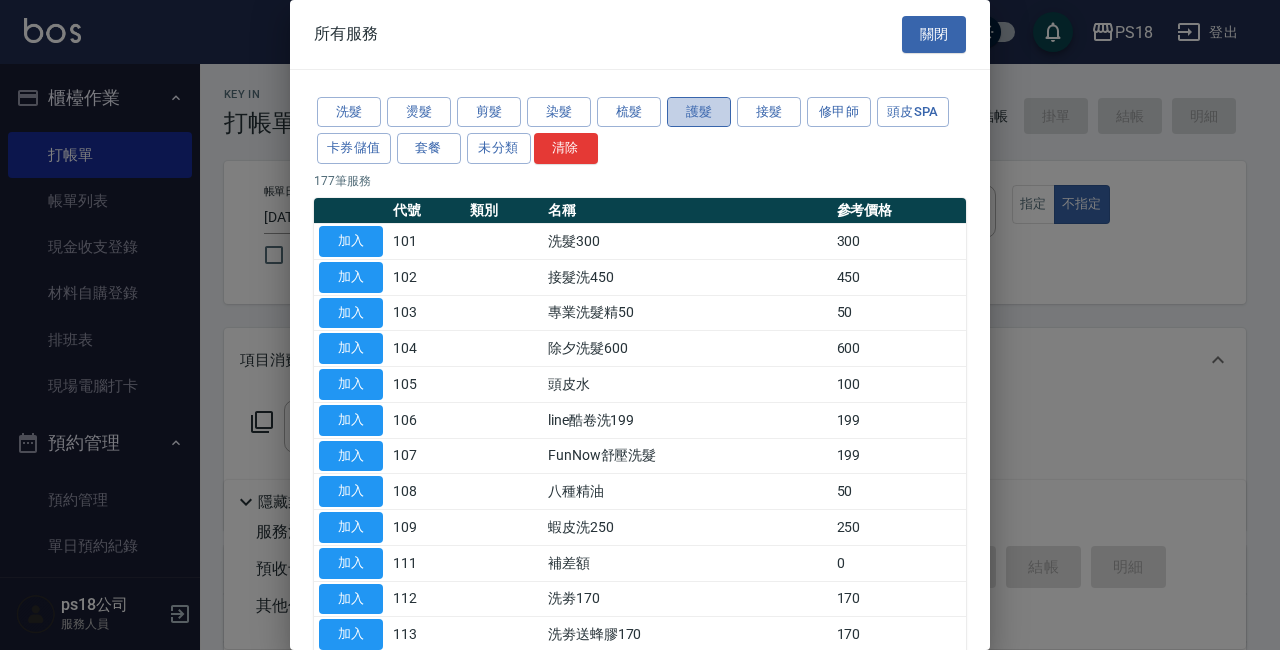 click on "護髮" at bounding box center (699, 112) 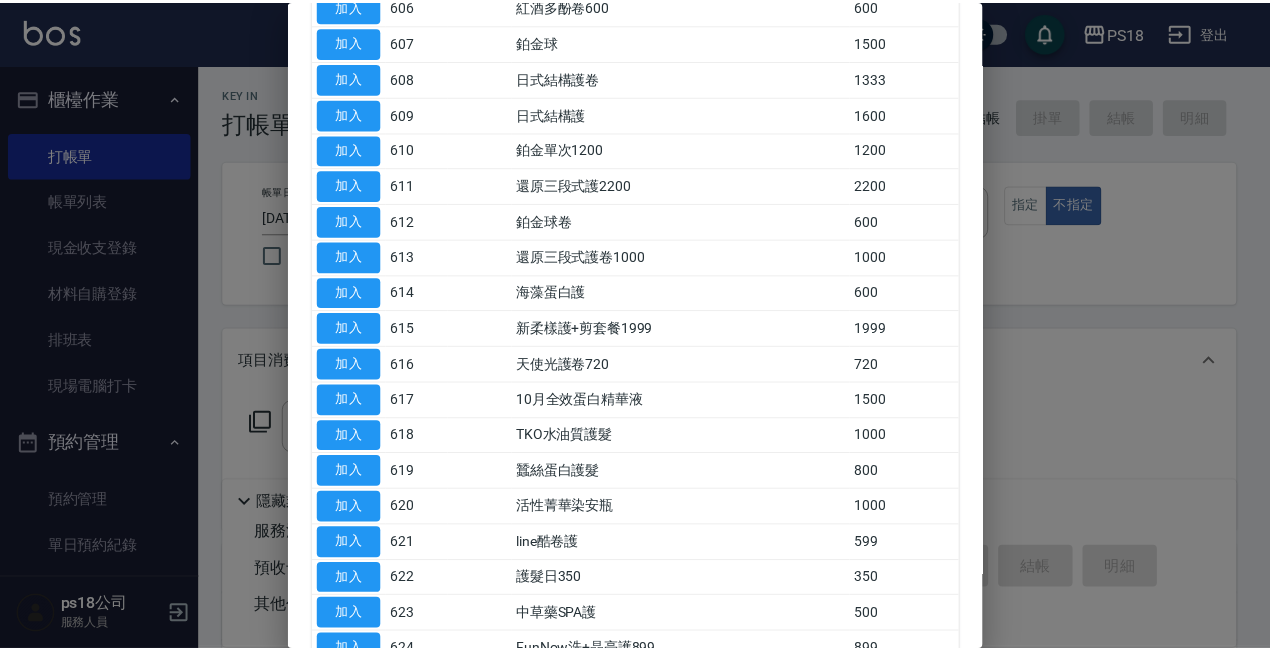 scroll, scrollTop: 443, scrollLeft: 0, axis: vertical 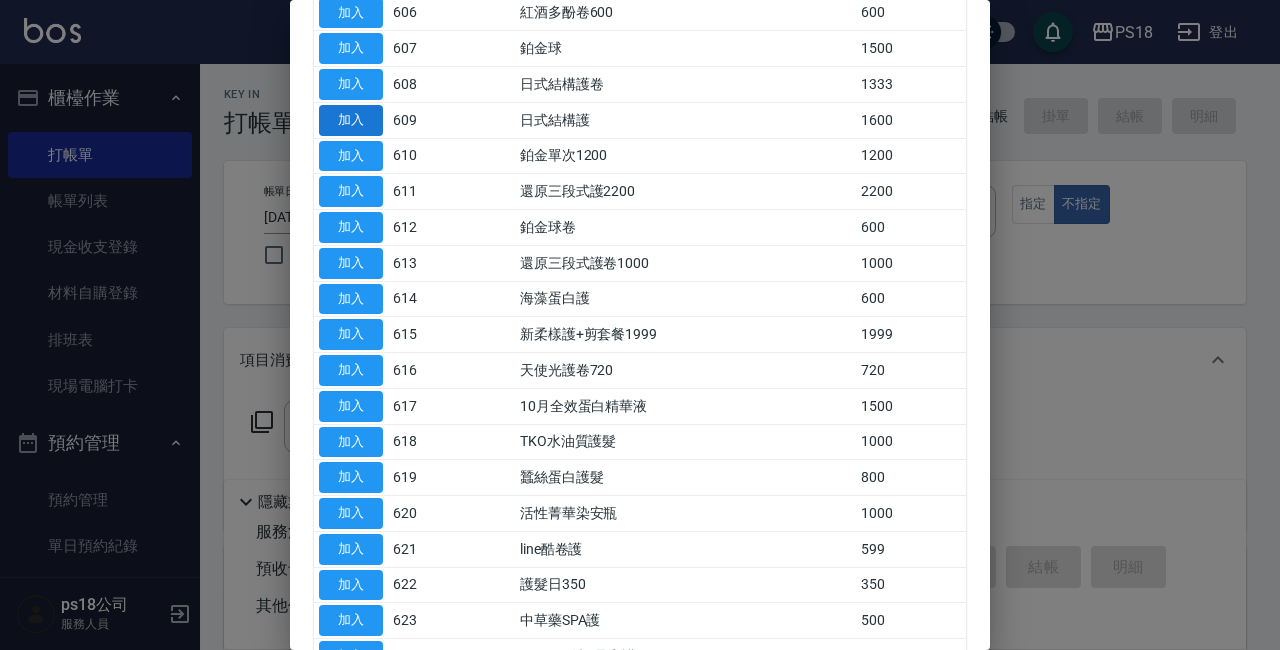 click on "加入" at bounding box center (351, 120) 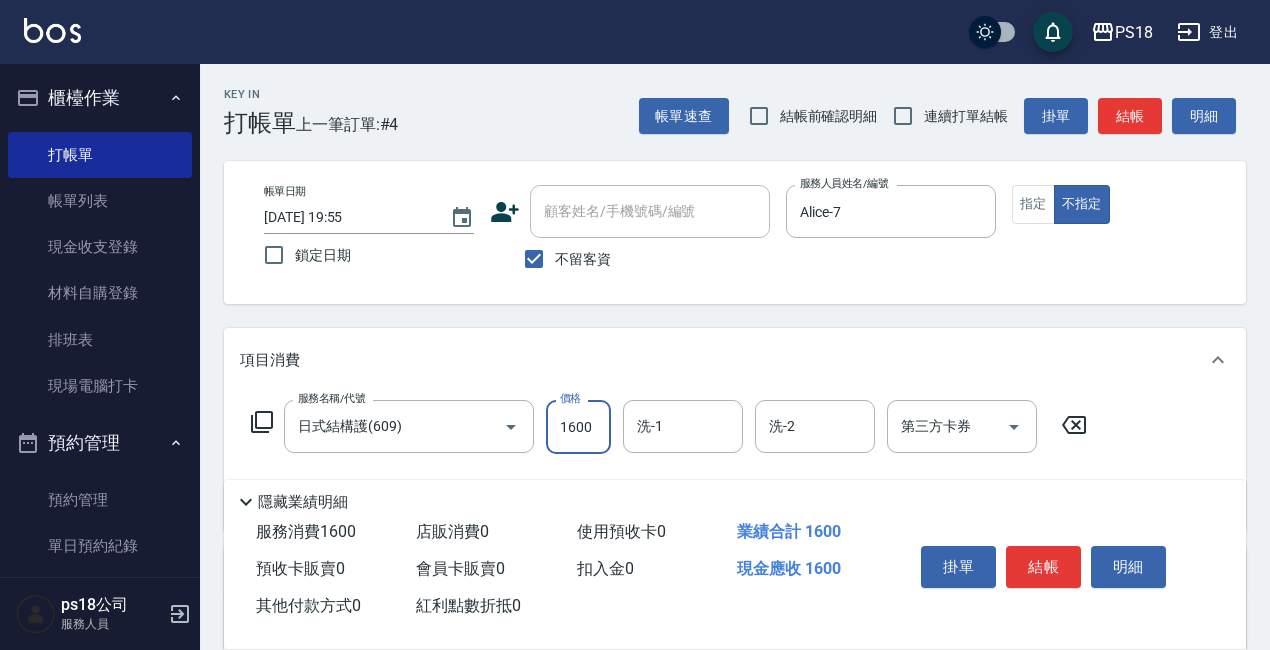 click on "1600" at bounding box center [578, 427] 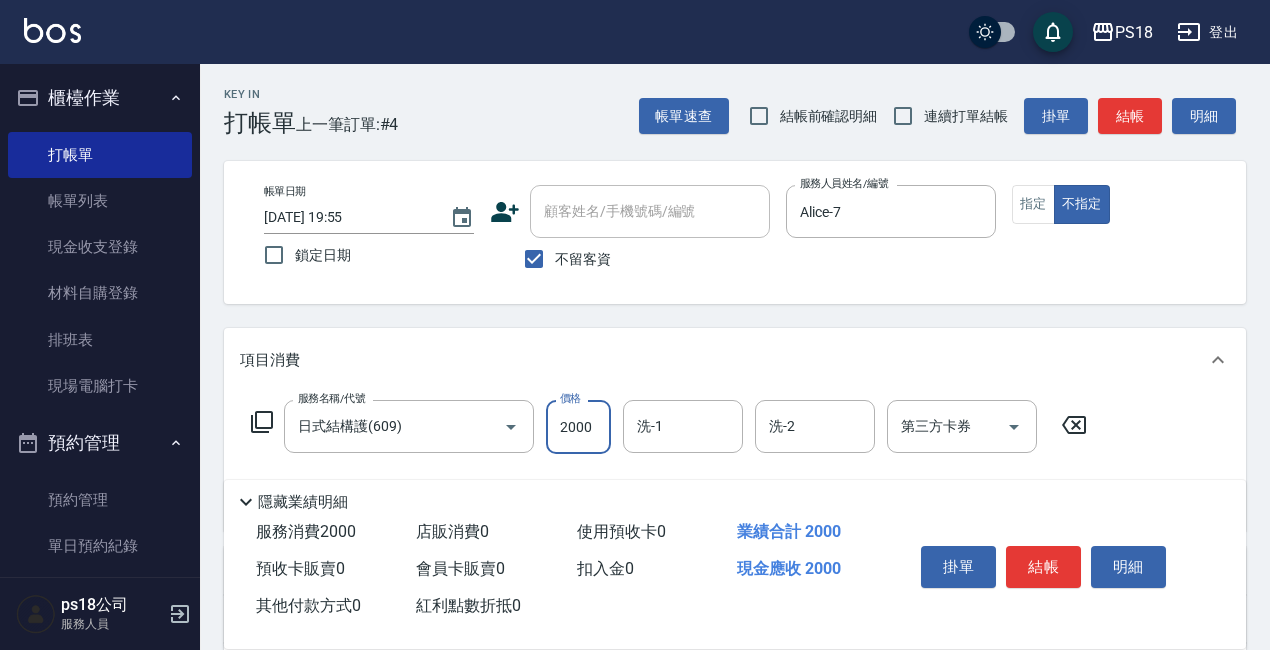 type on "2000" 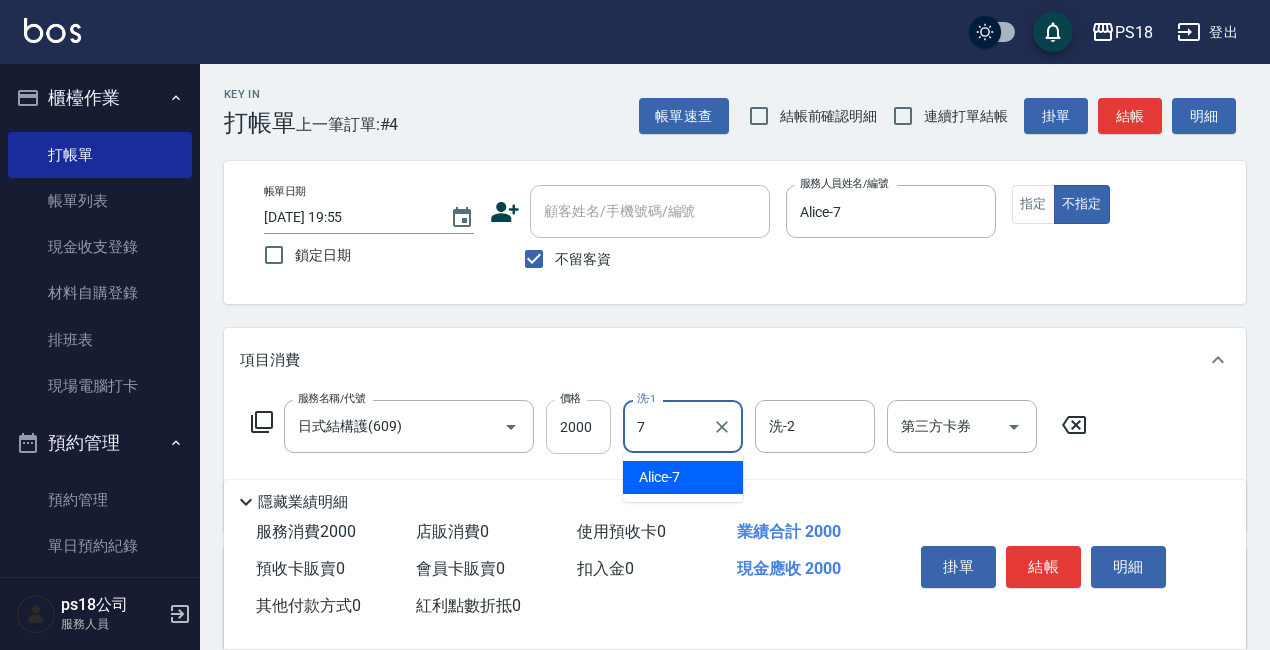 type on "Alice-7" 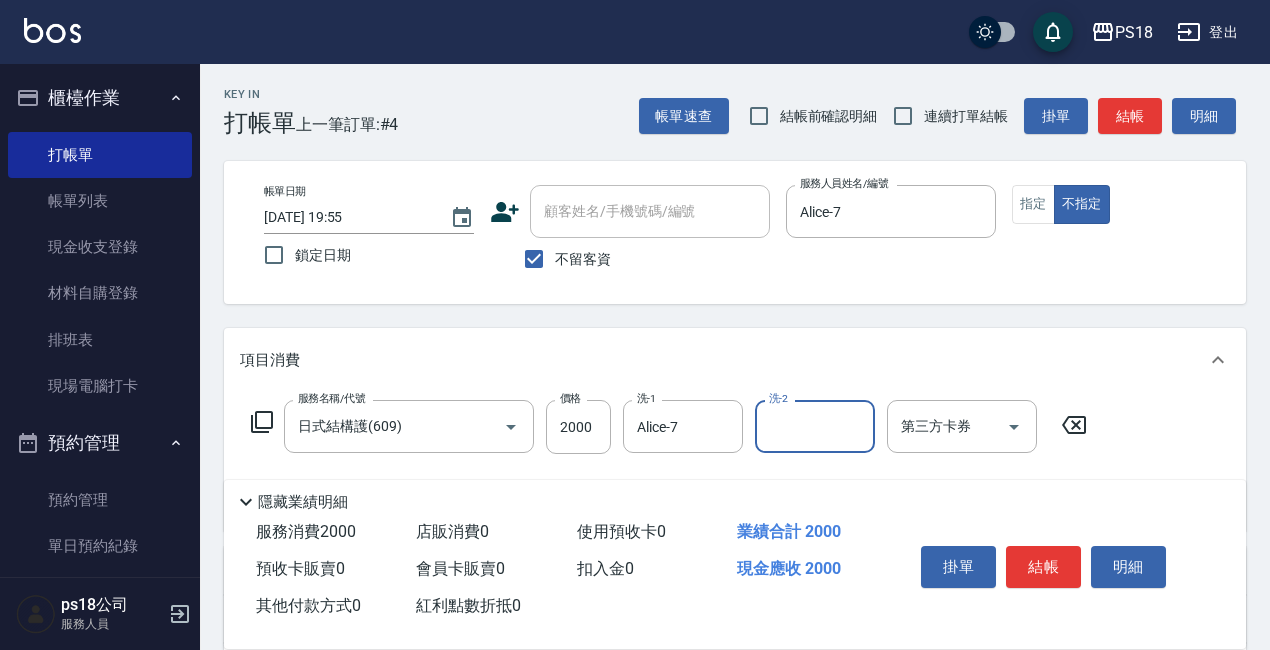 scroll, scrollTop: 200, scrollLeft: 0, axis: vertical 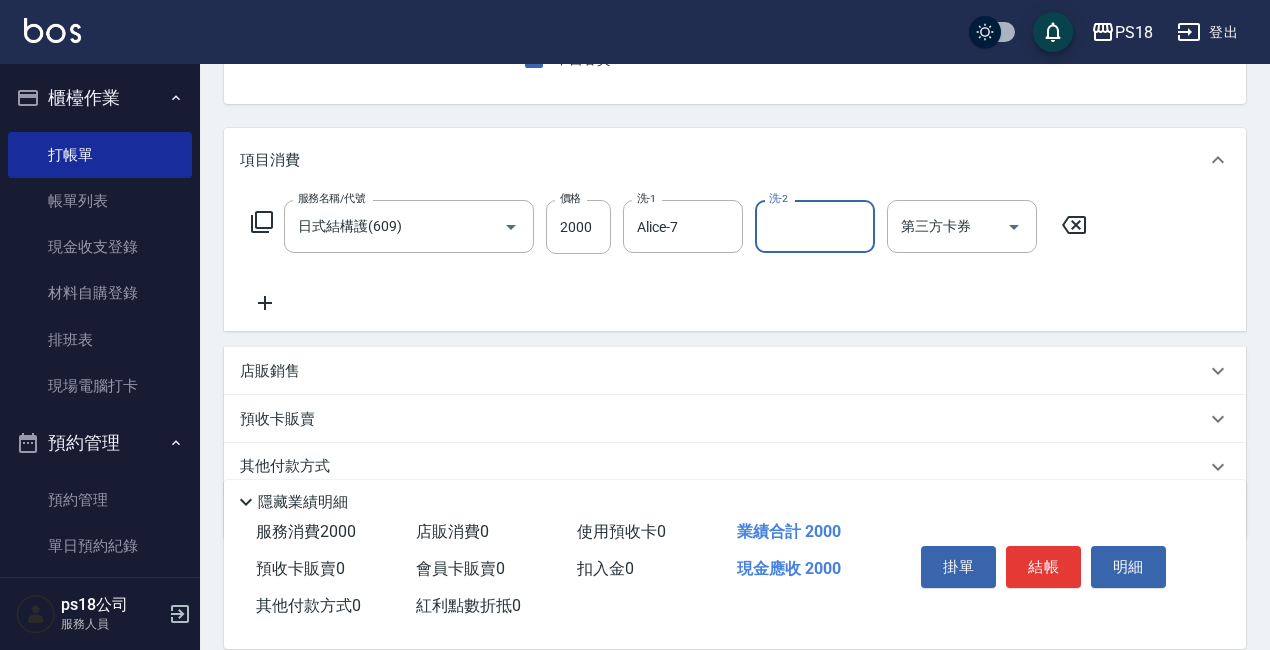 click 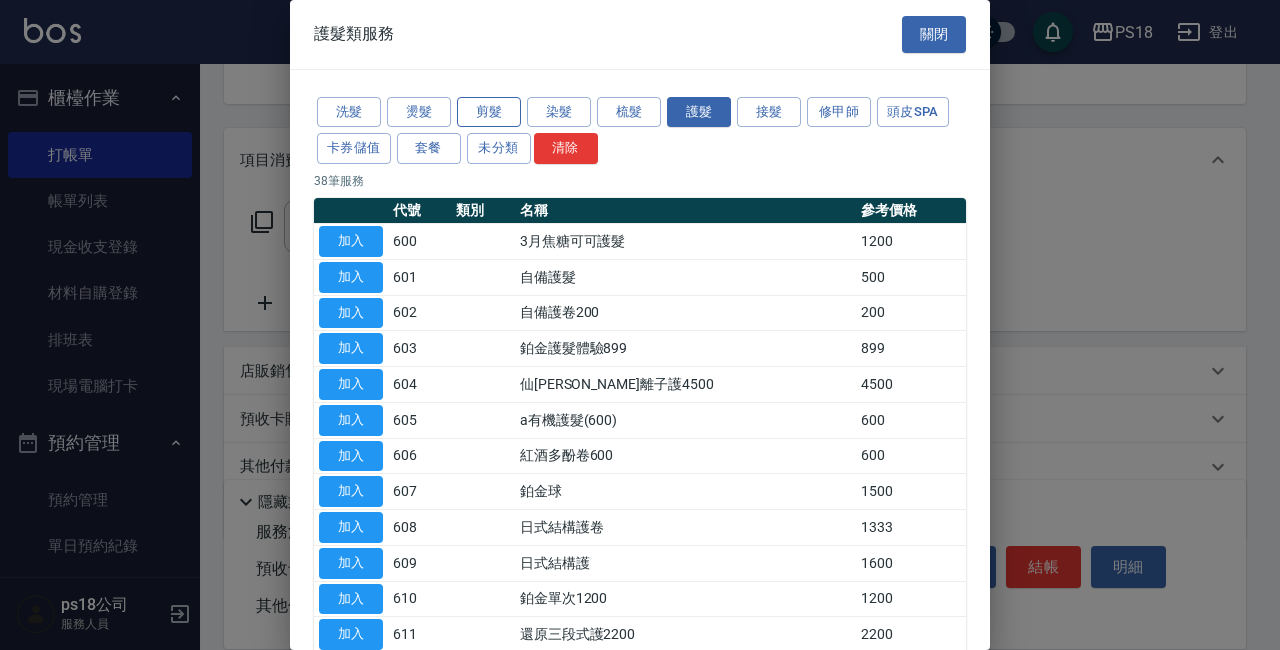 click on "剪髮" at bounding box center (489, 112) 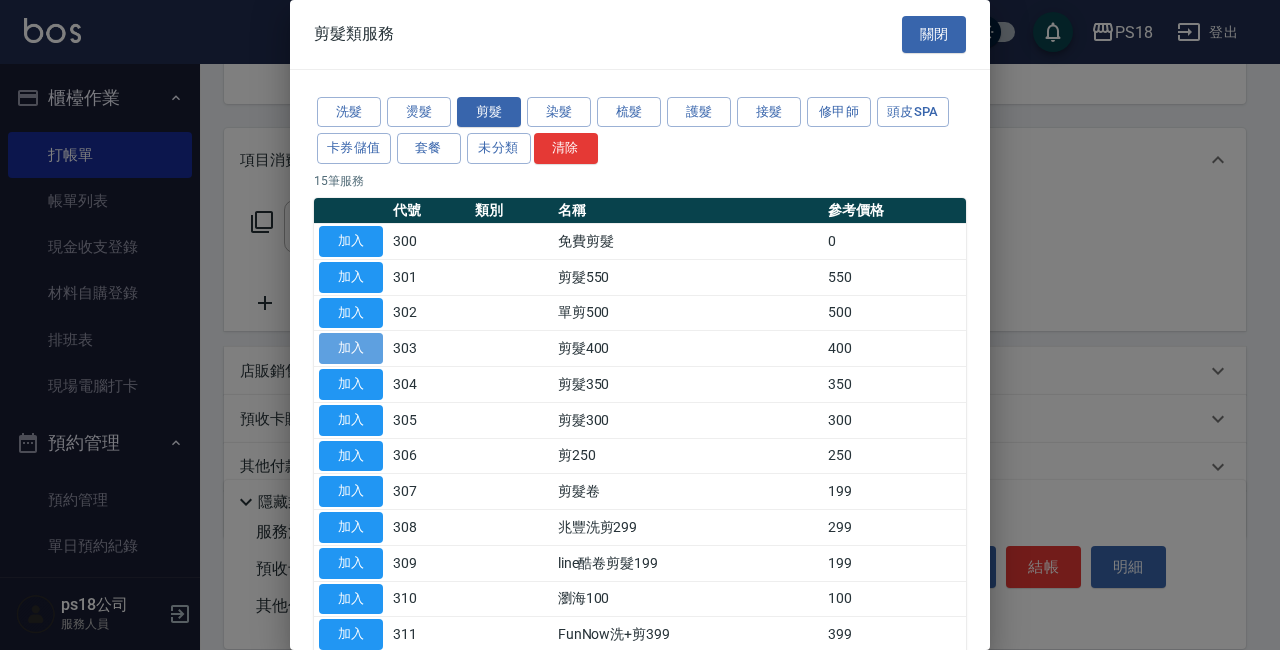 click on "加入" at bounding box center (351, 348) 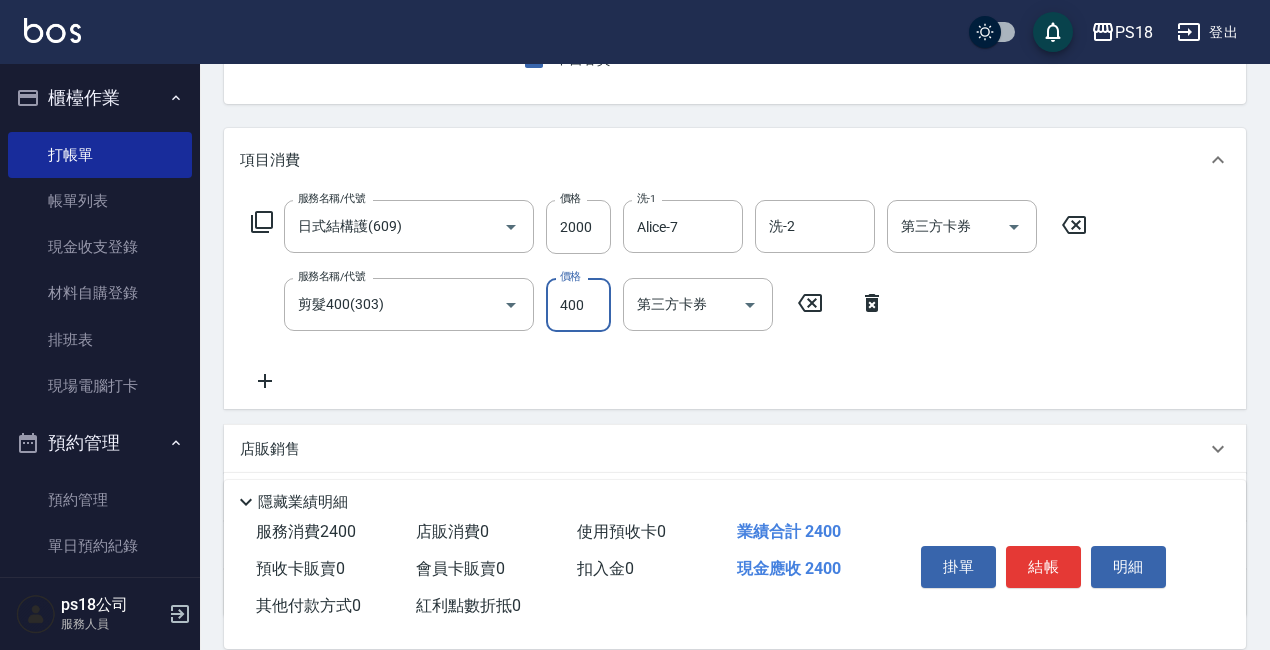 click on "400" at bounding box center [578, 305] 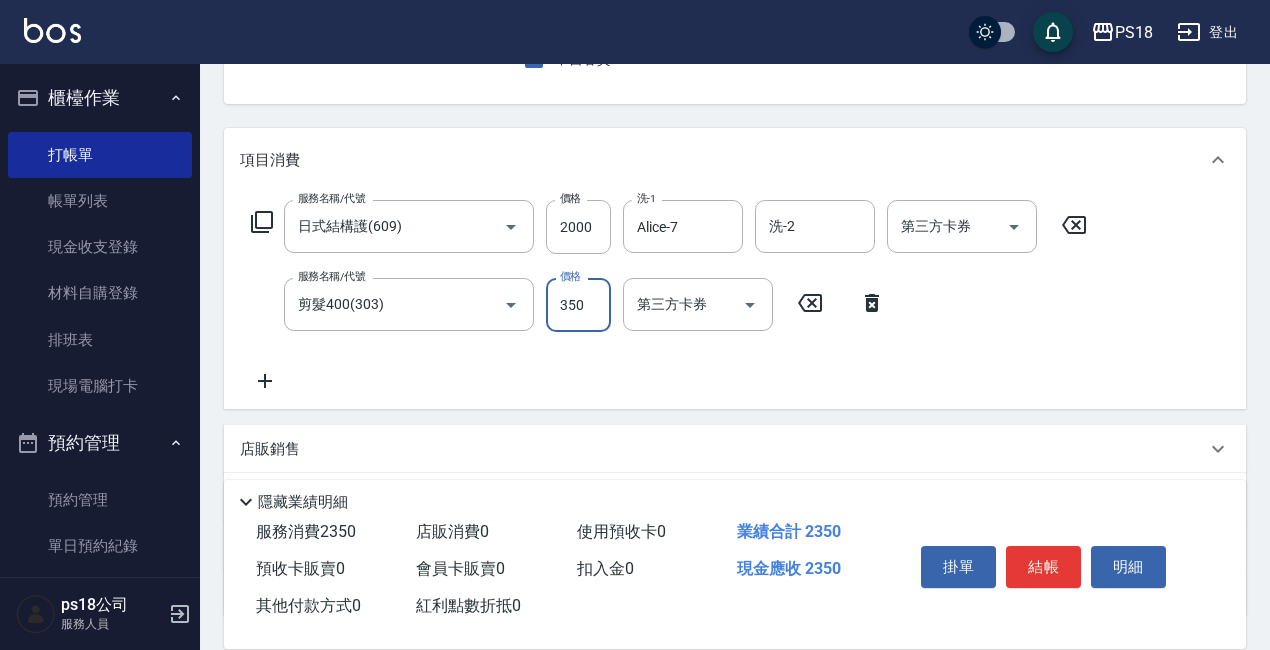 type on "350" 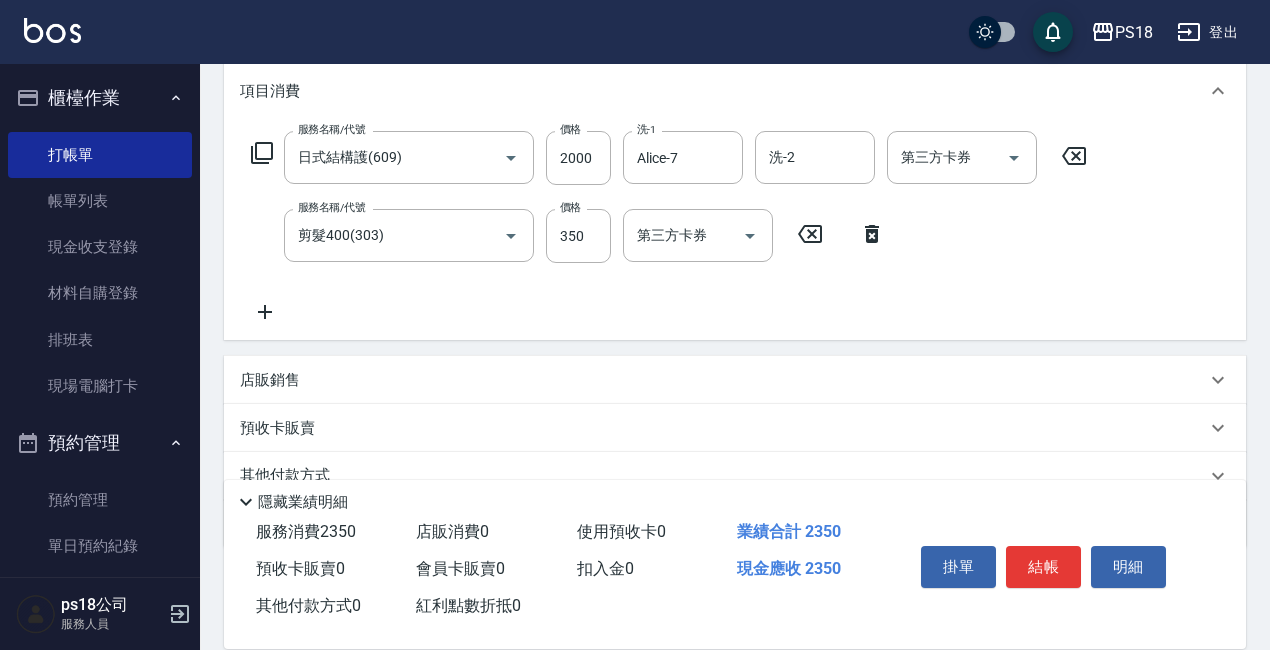 scroll, scrollTop: 359, scrollLeft: 0, axis: vertical 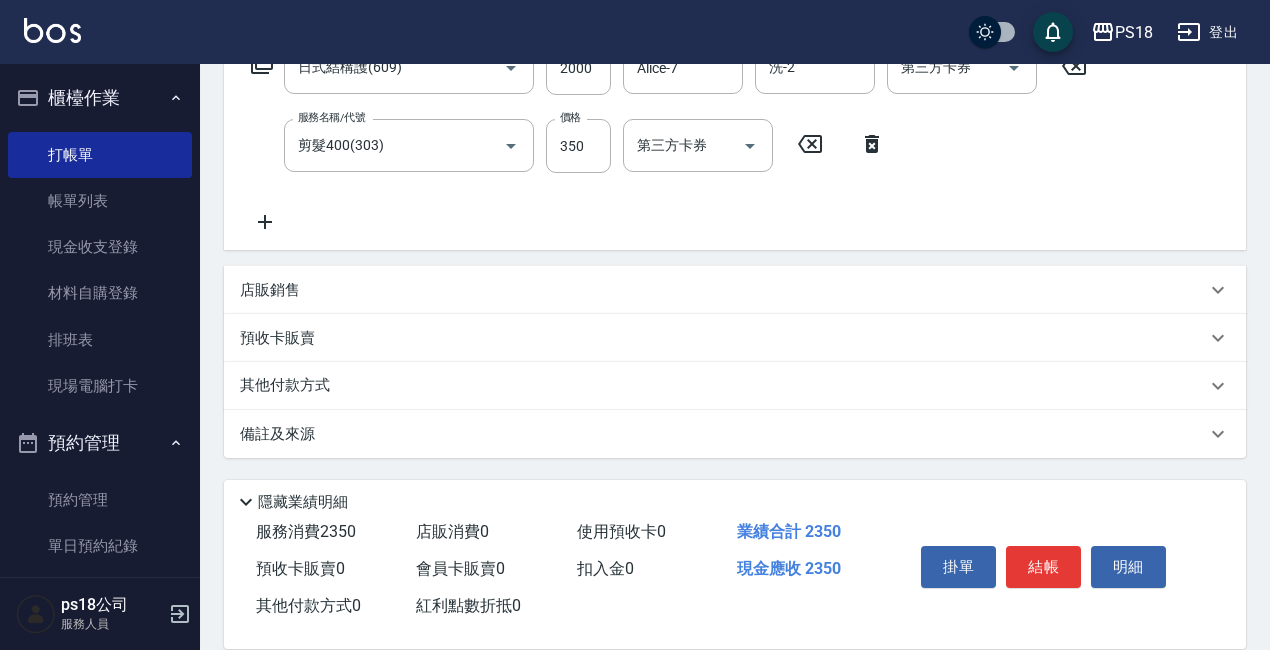 click on "其他付款方式" at bounding box center (290, 386) 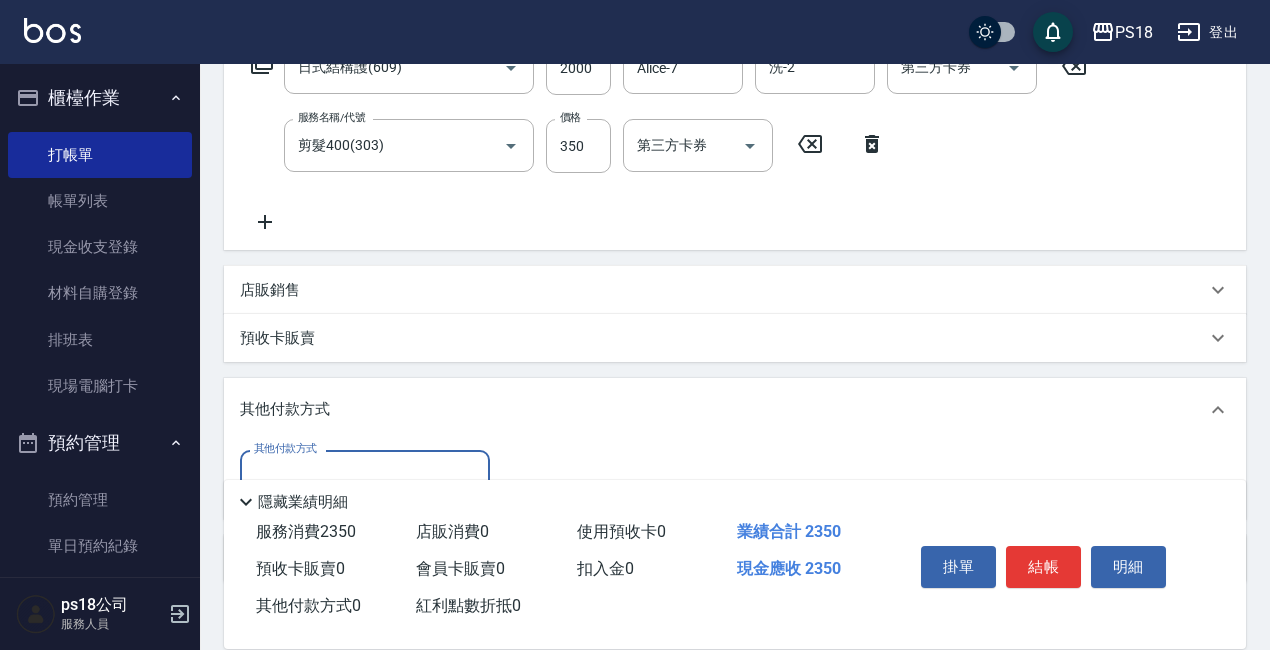 scroll, scrollTop: 0, scrollLeft: 0, axis: both 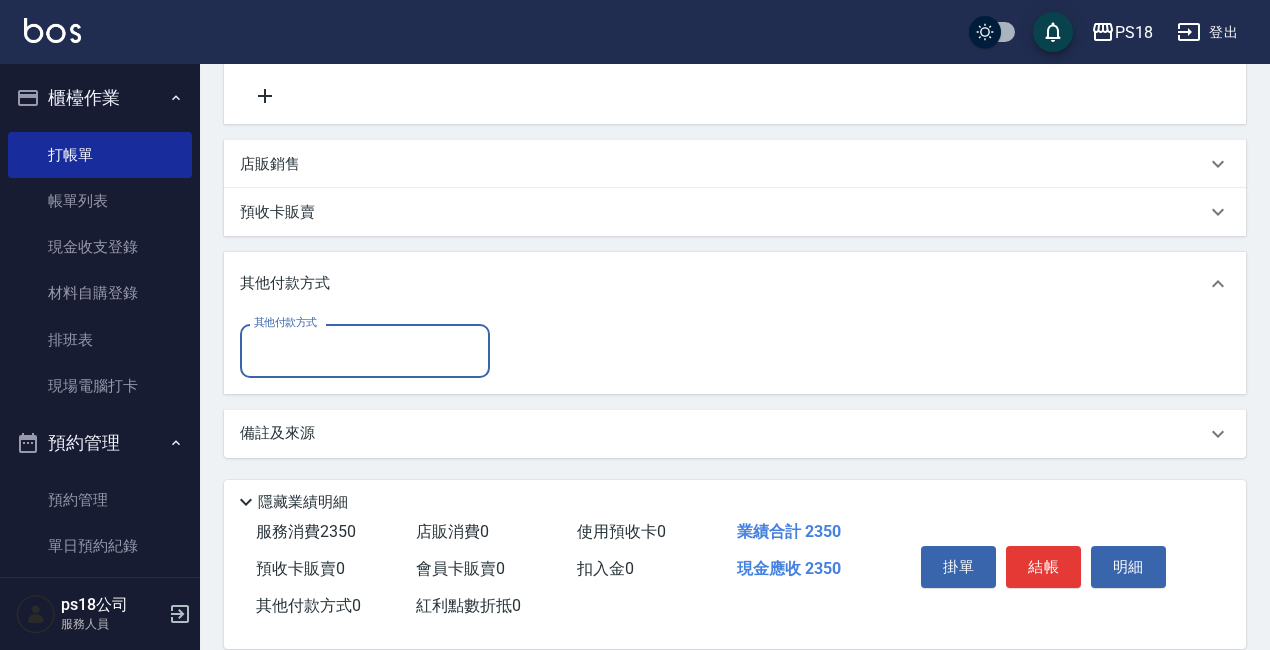 click on "其他付款方式" at bounding box center [365, 350] 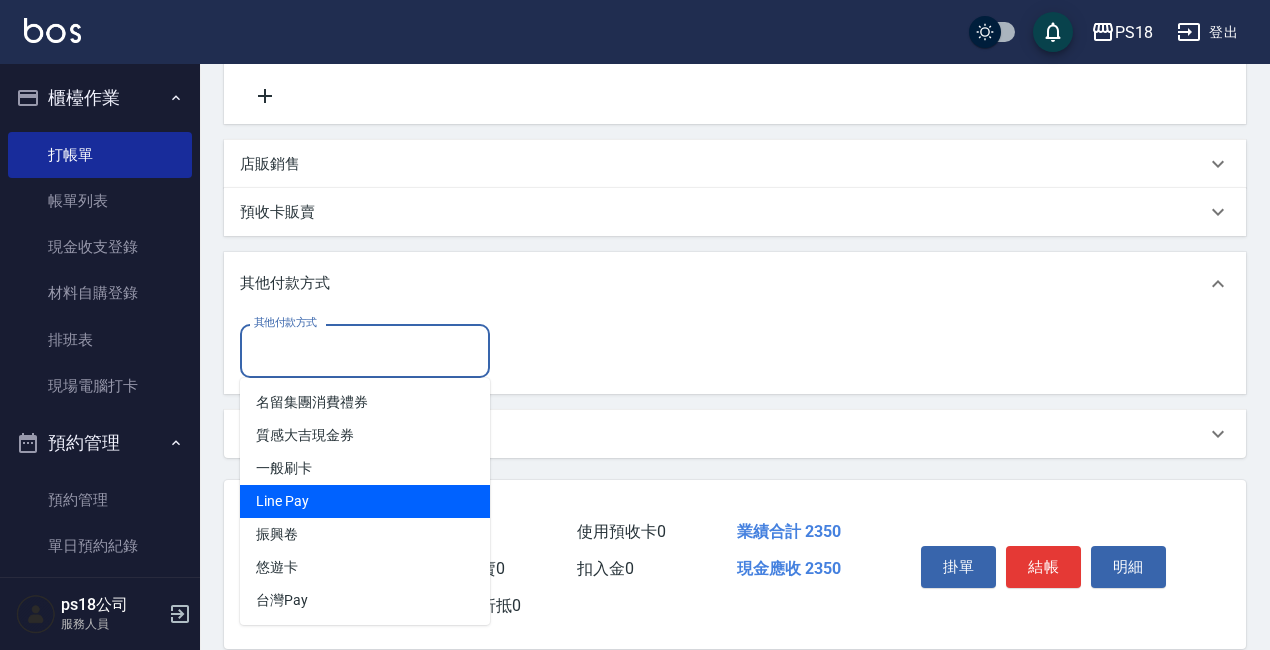 click on "Line Pay" at bounding box center (365, 501) 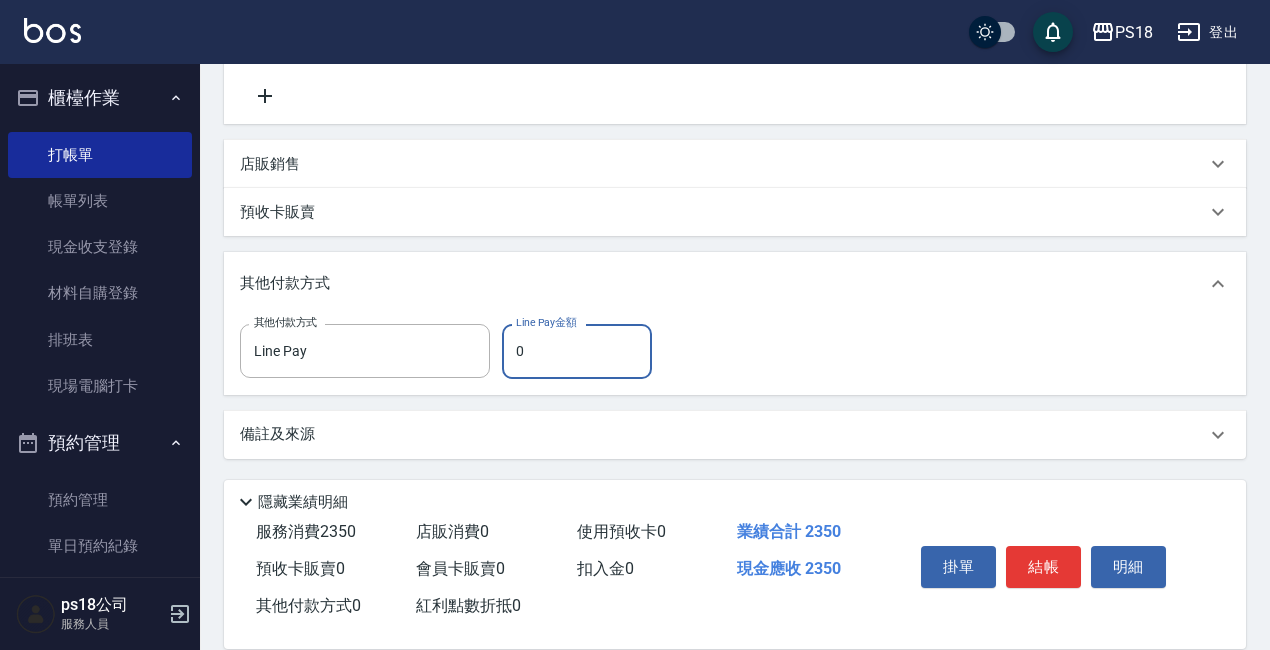 click on "0" at bounding box center (577, 351) 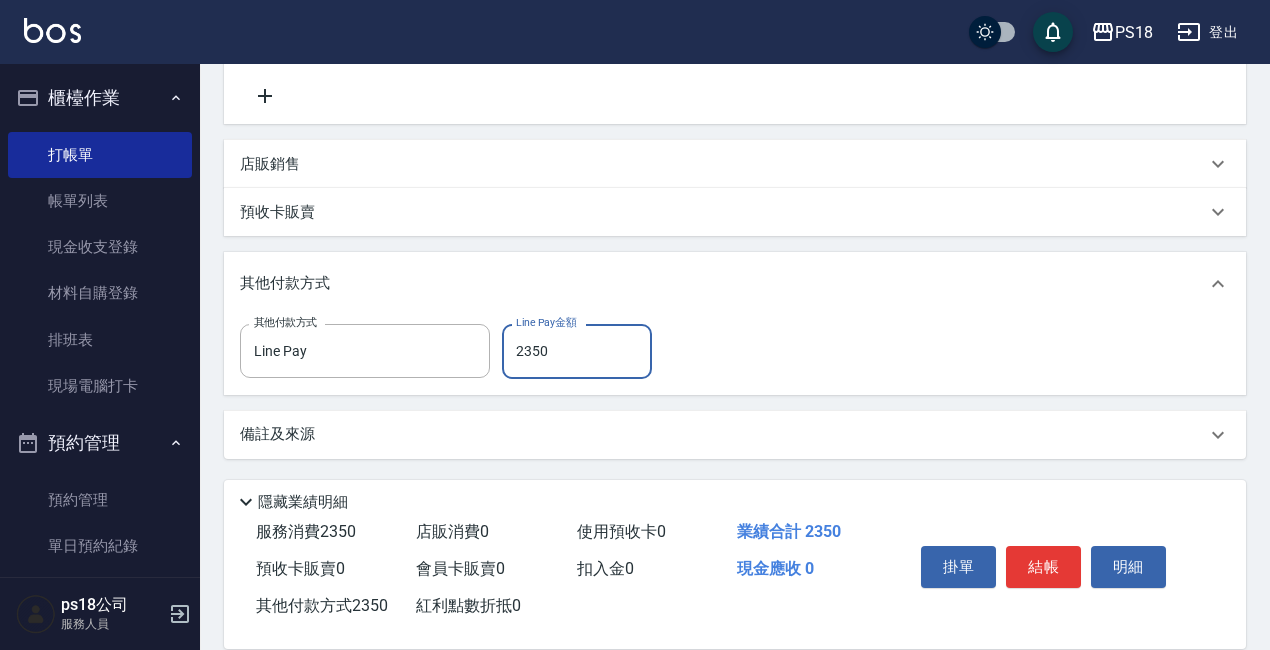 type on "2350" 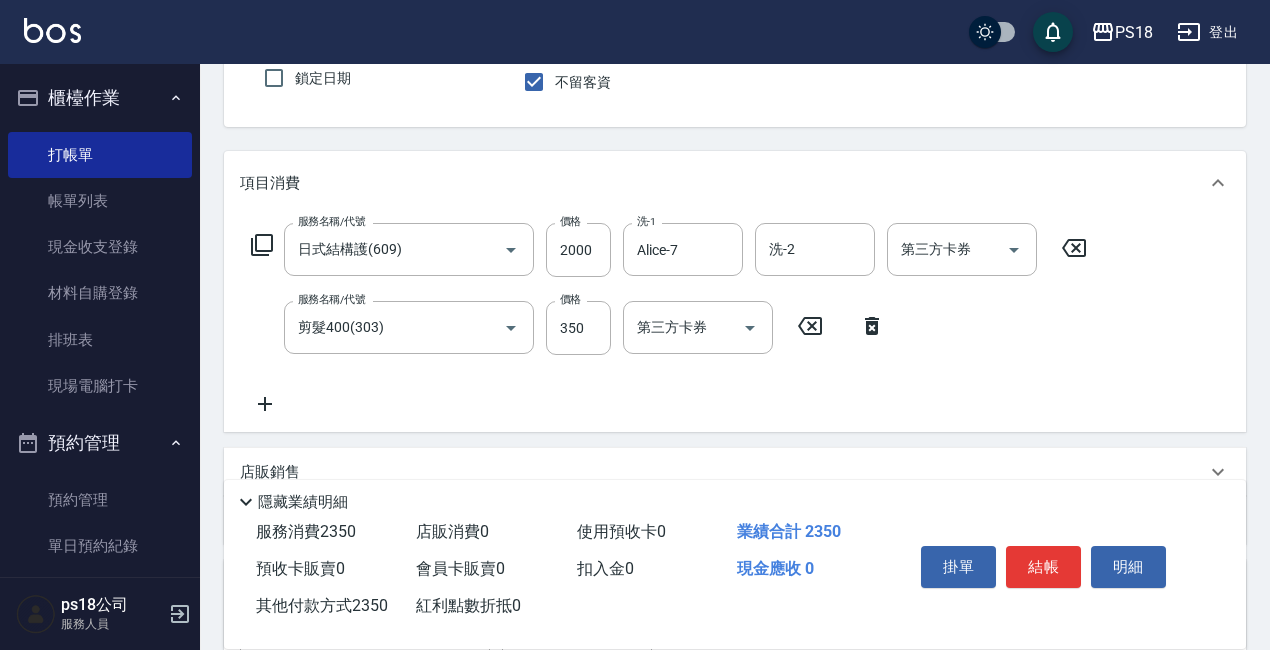 scroll, scrollTop: 486, scrollLeft: 0, axis: vertical 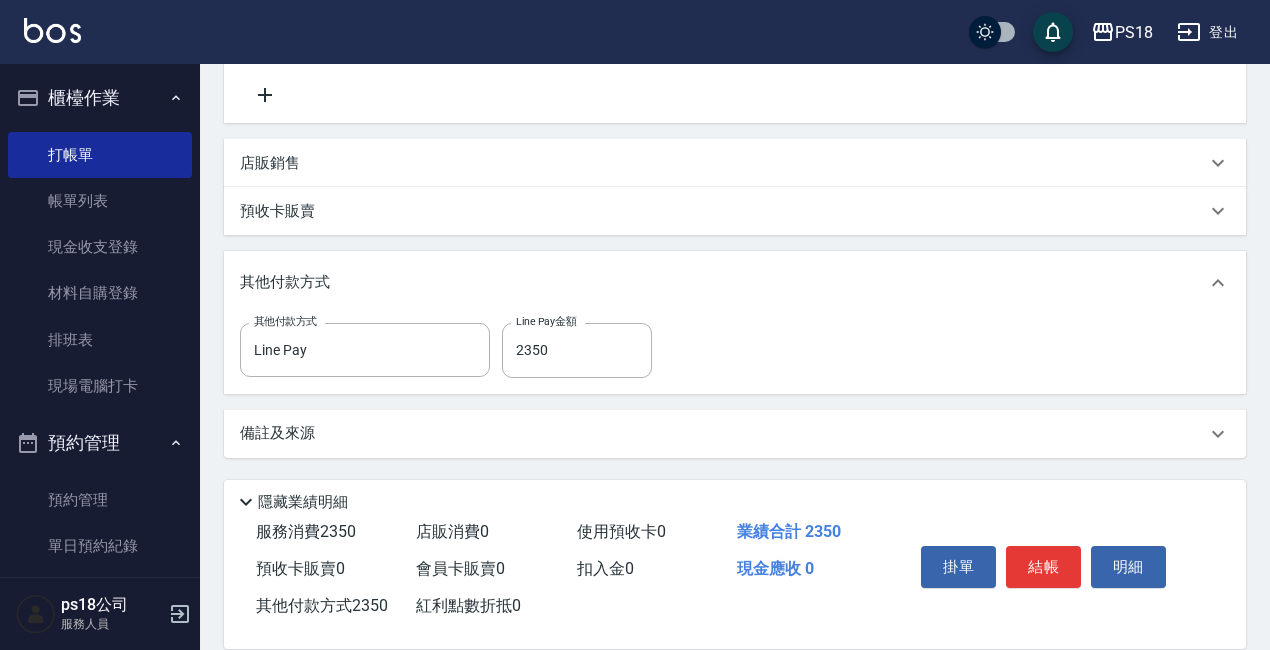 click on "備註及來源" at bounding box center (723, 433) 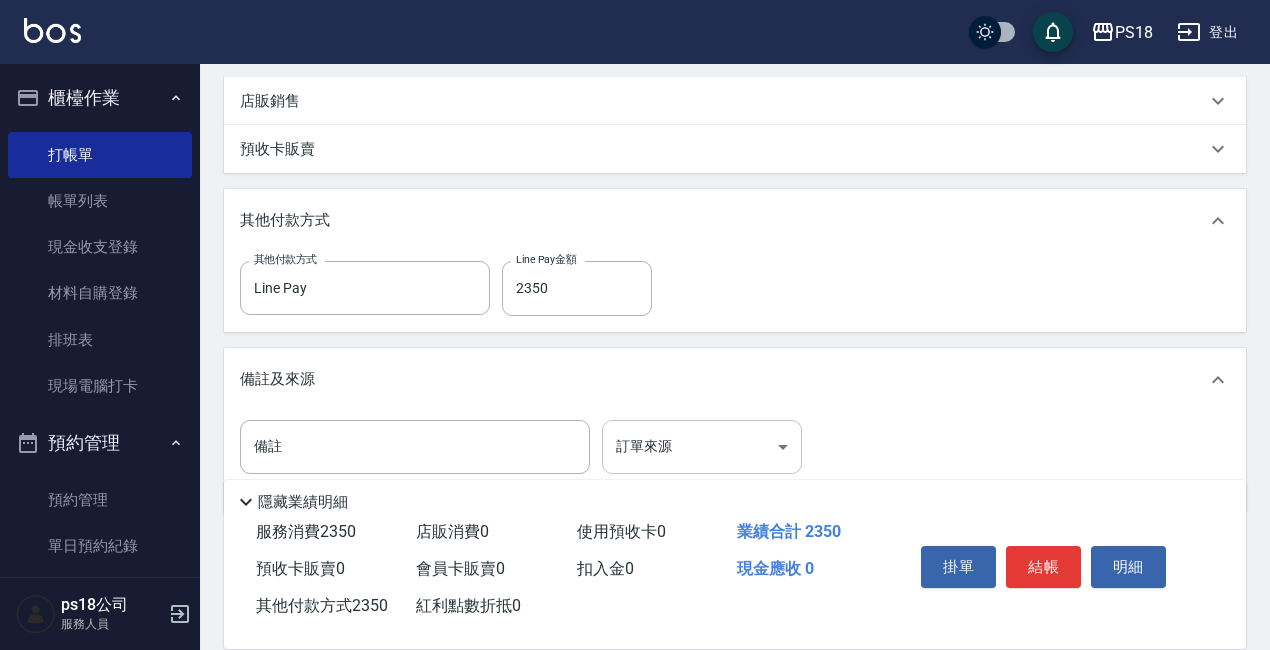scroll, scrollTop: 604, scrollLeft: 0, axis: vertical 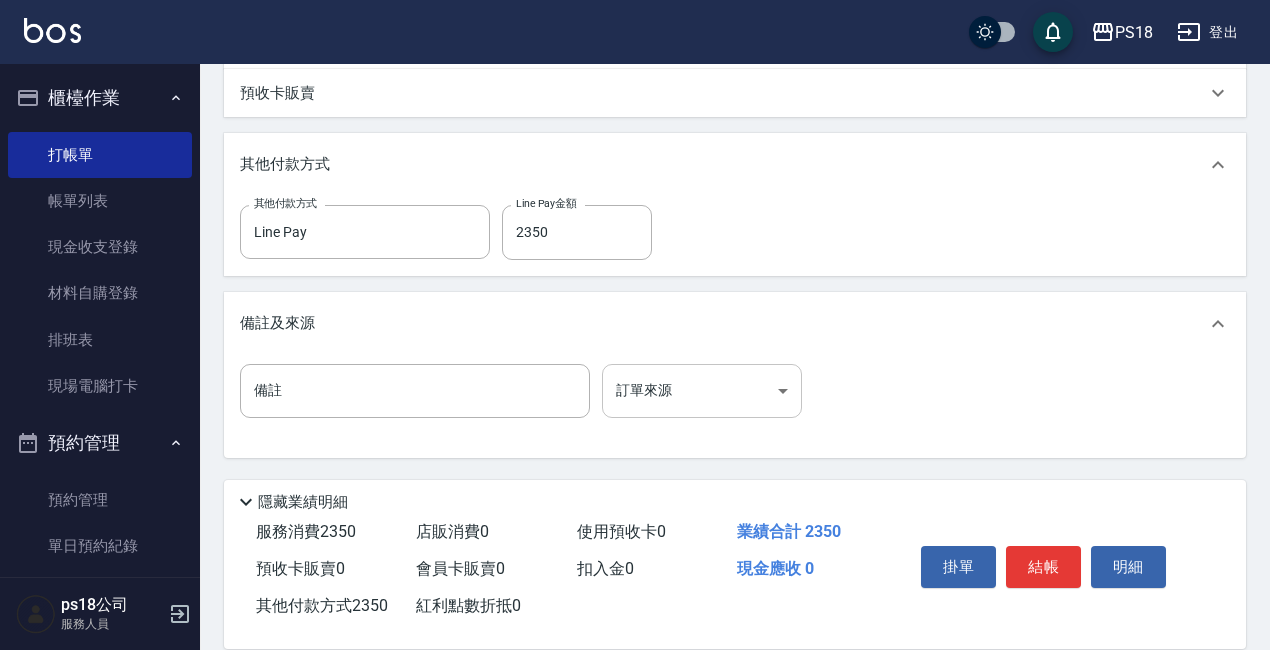 click on "PS18 登出 櫃檯作業 打帳單 帳單列表 現金收支登錄 材料自購登錄 排班表 現場電腦打卡 預約管理 預約管理 單日預約紀錄 單週預約紀錄 報表及分析 報表目錄 消費分析儀表板 店家日報表 互助日報表 互助點數明細 設計師日報表 店販抽成明細 客戶管理 客戶列表 員工及薪資 員工列表 全店打卡記錄 商品管理 商品列表 ps18公司 服務人員 Key In 打帳單 上一筆訂單:#4 帳單速查 結帳前確認明細 連續打單結帳 掛單 結帳 明細 帳單日期 [DATE] 19:55 鎖定日期 顧客姓名/手機號碼/編號 顧客姓名/手機號碼/編號 不留客資 服務人員姓名/編號 [PERSON_NAME]-7 服務人員姓名/編號 指定 不指定 項目消費 服務名稱/代號 日式結構護(609) 服務名稱/代號 價格 2000 價格 洗-1 Alice-7 洗-1 洗-2 洗-2 第三方卡券 第三方卡券 服務名稱/代號 剪髮400(303) 服務名稱/代號 價格 350 價格 第三方卡券 第三方卡券 Line Pay" at bounding box center (635, 23) 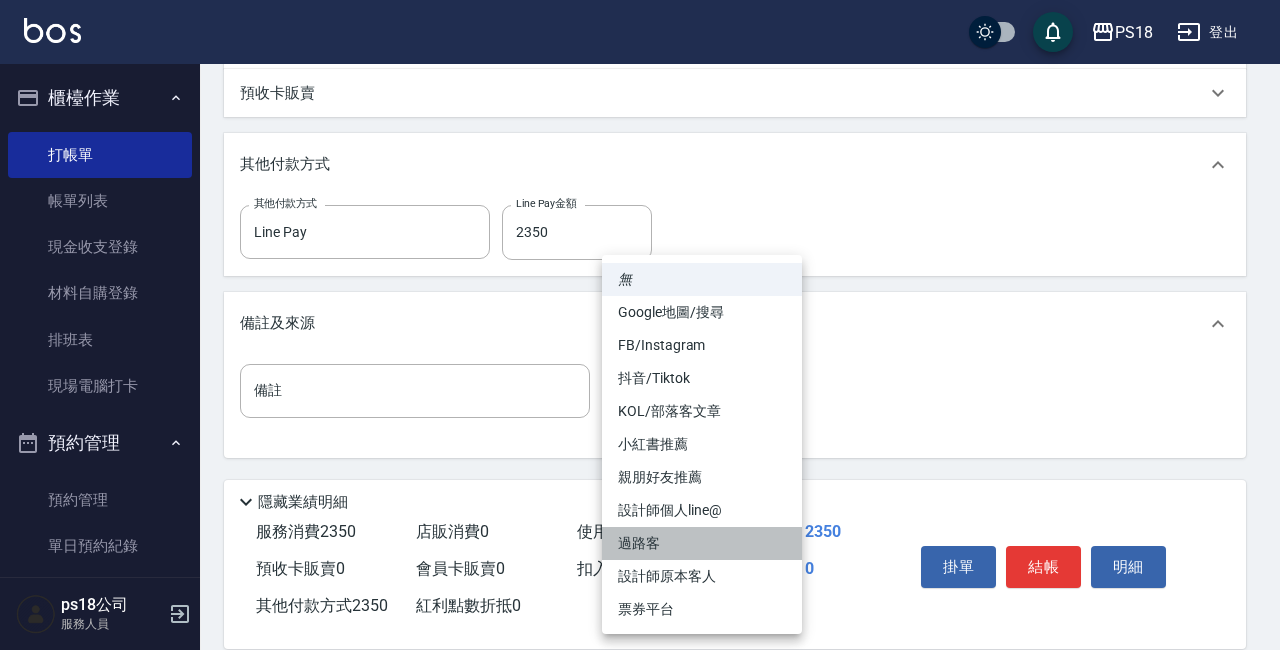 click on "過路客" at bounding box center [702, 543] 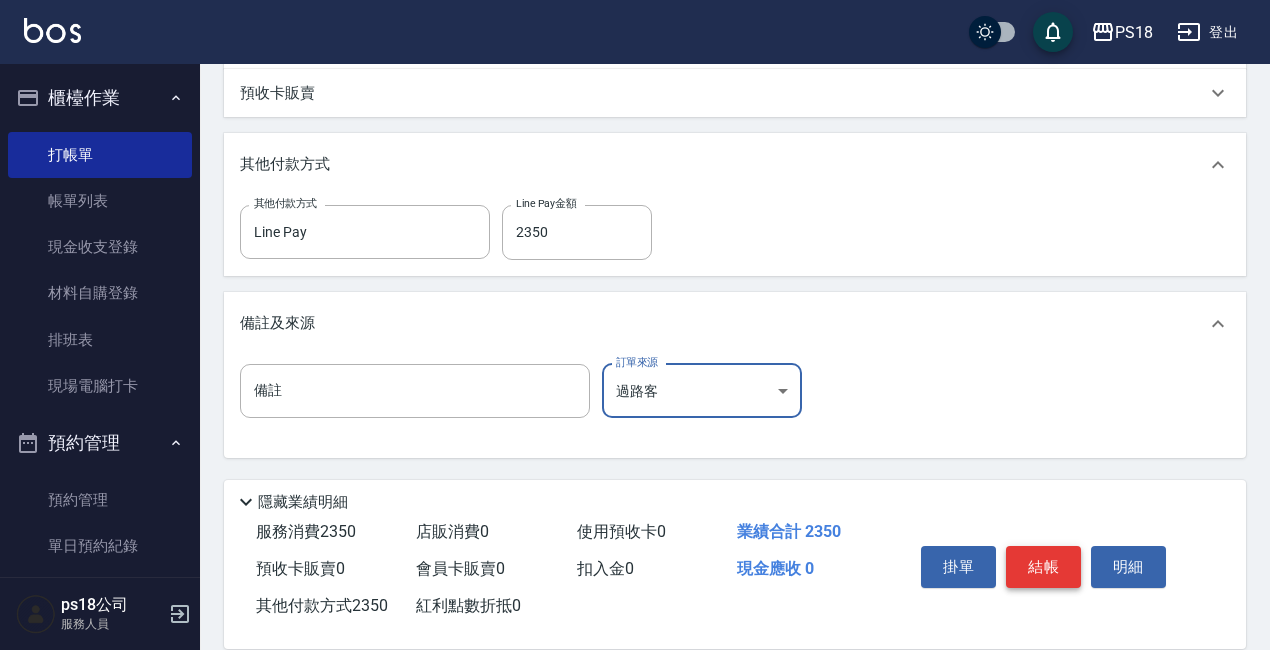 click on "結帳" at bounding box center [1043, 567] 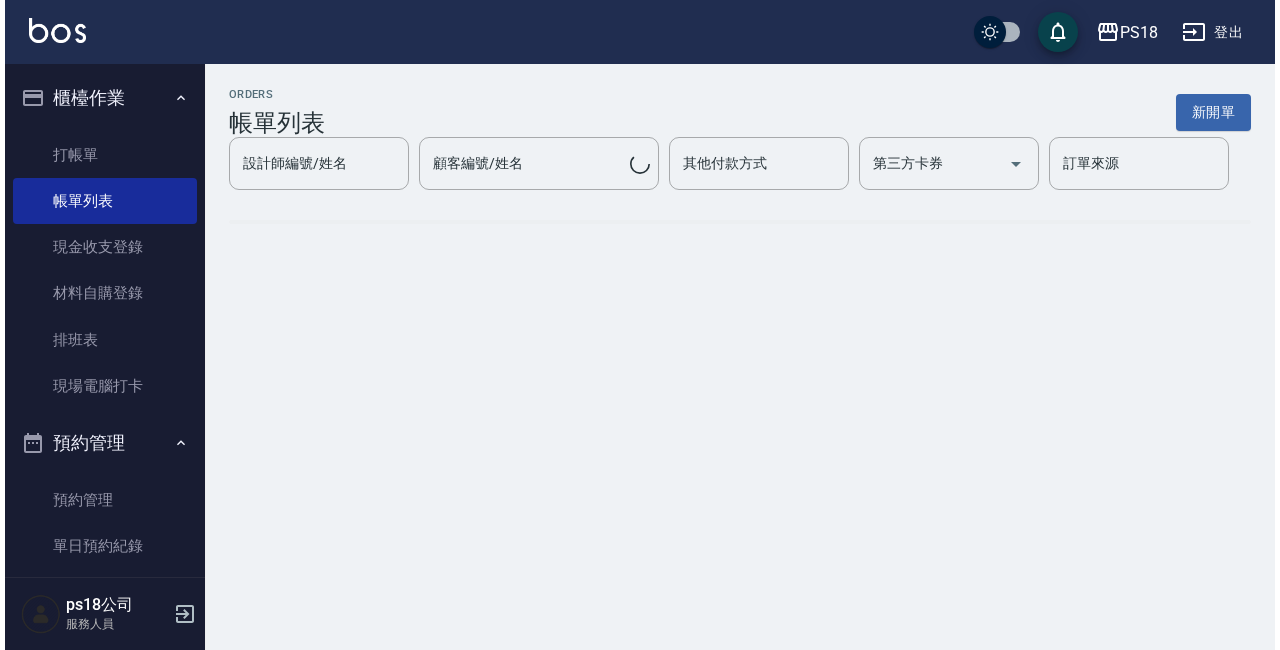 scroll, scrollTop: 0, scrollLeft: 0, axis: both 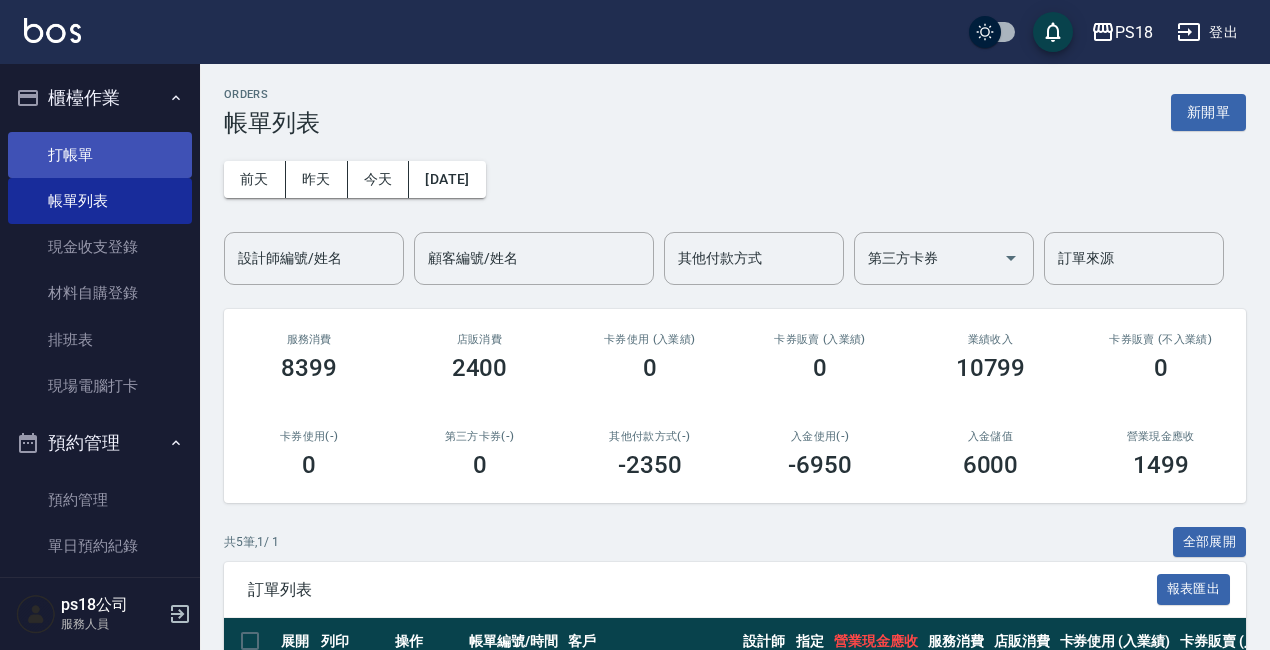 click on "打帳單" at bounding box center [100, 155] 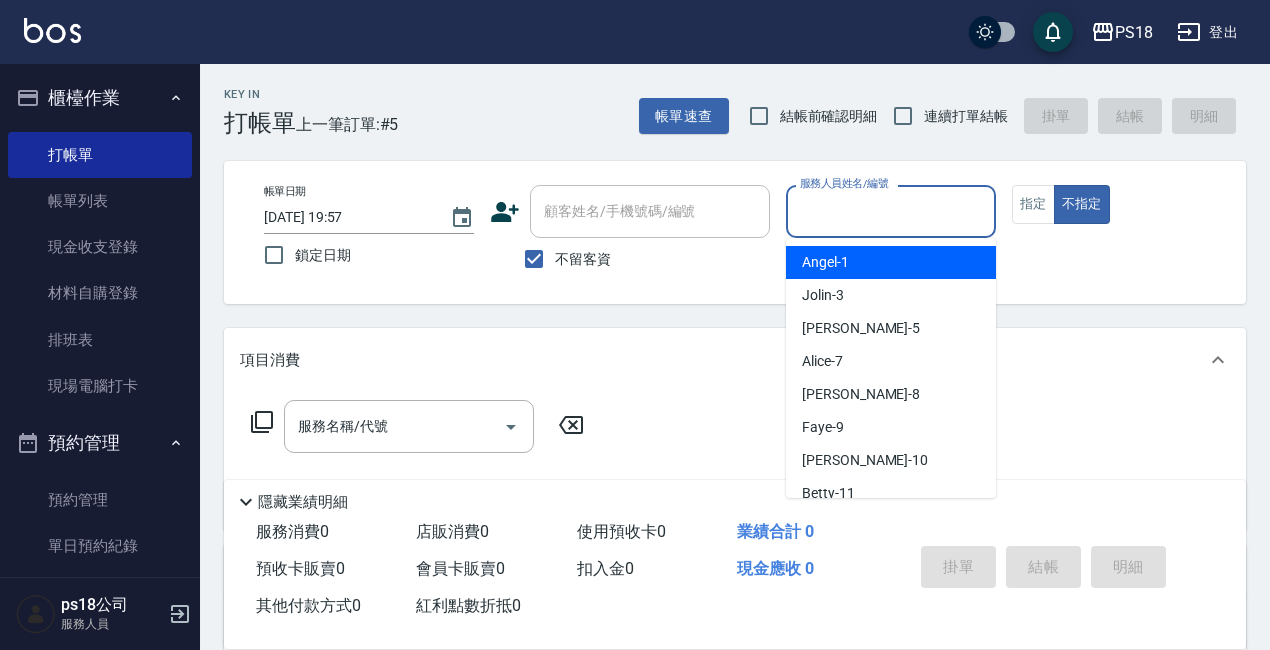 click on "服務人員姓名/編號" at bounding box center (891, 211) 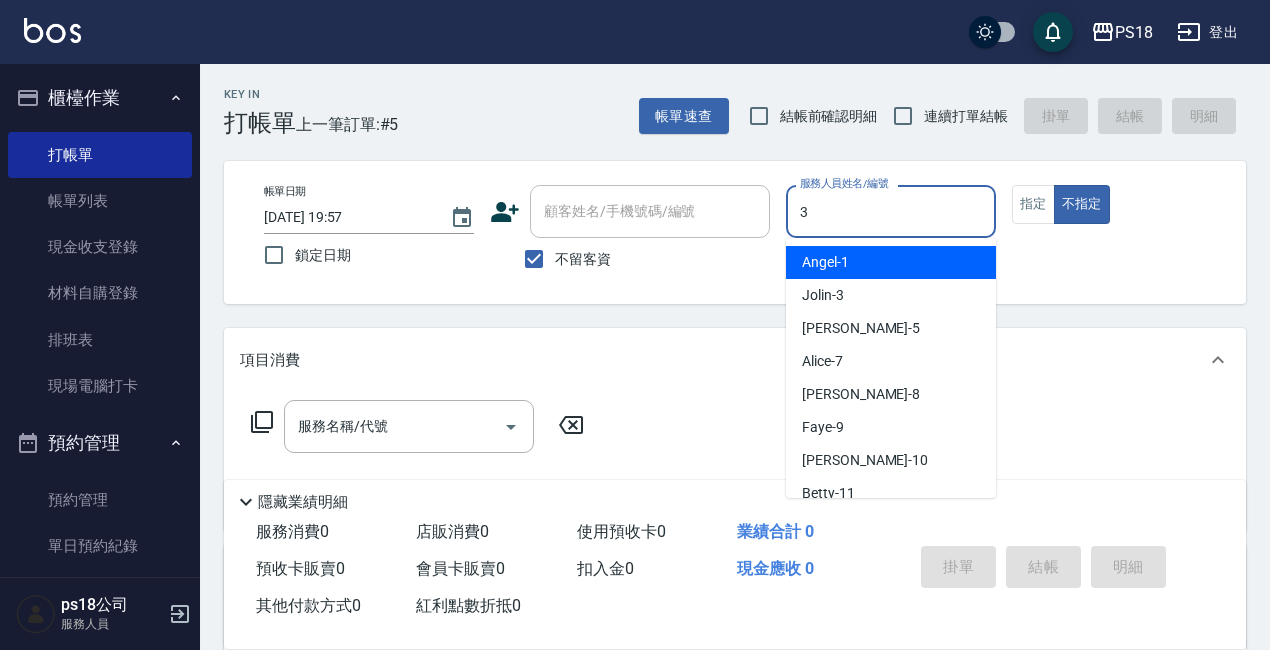 type on "Jolin-3" 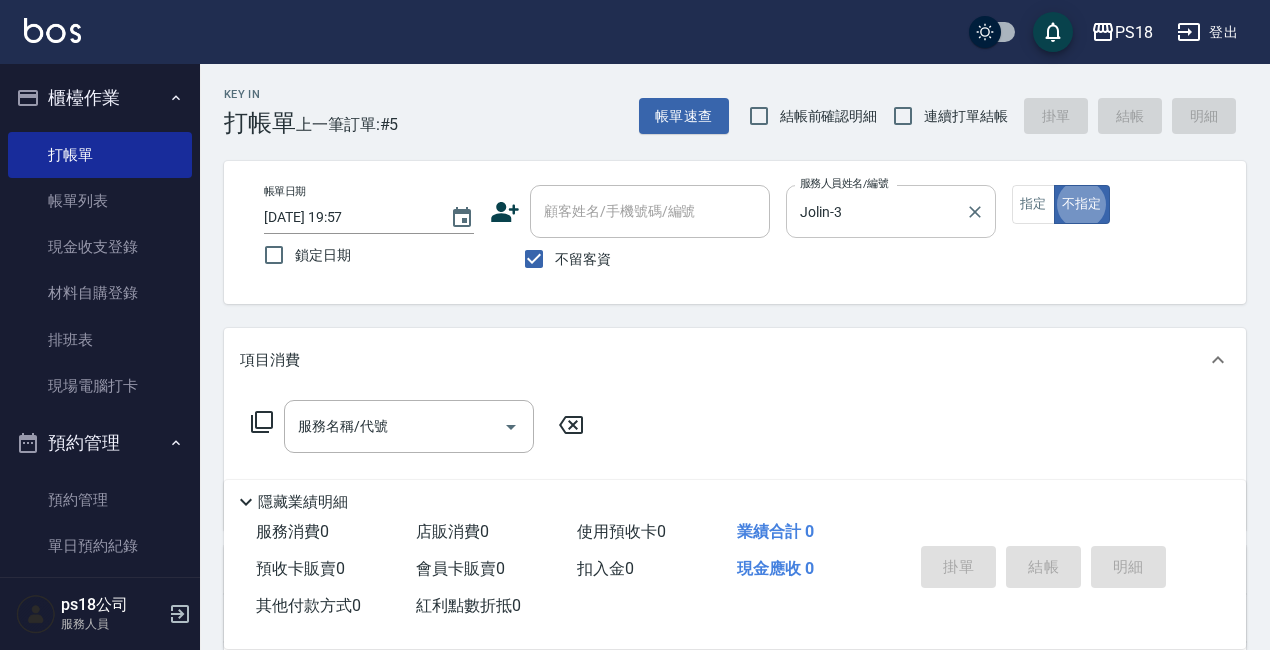 type on "false" 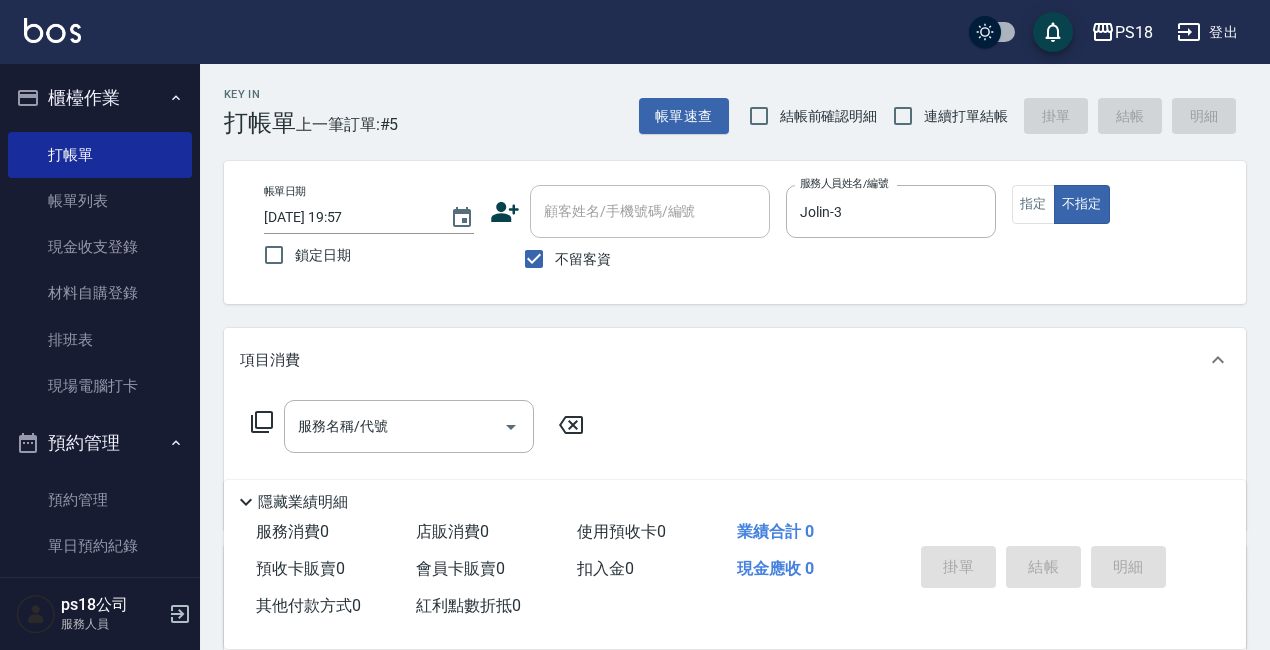 click 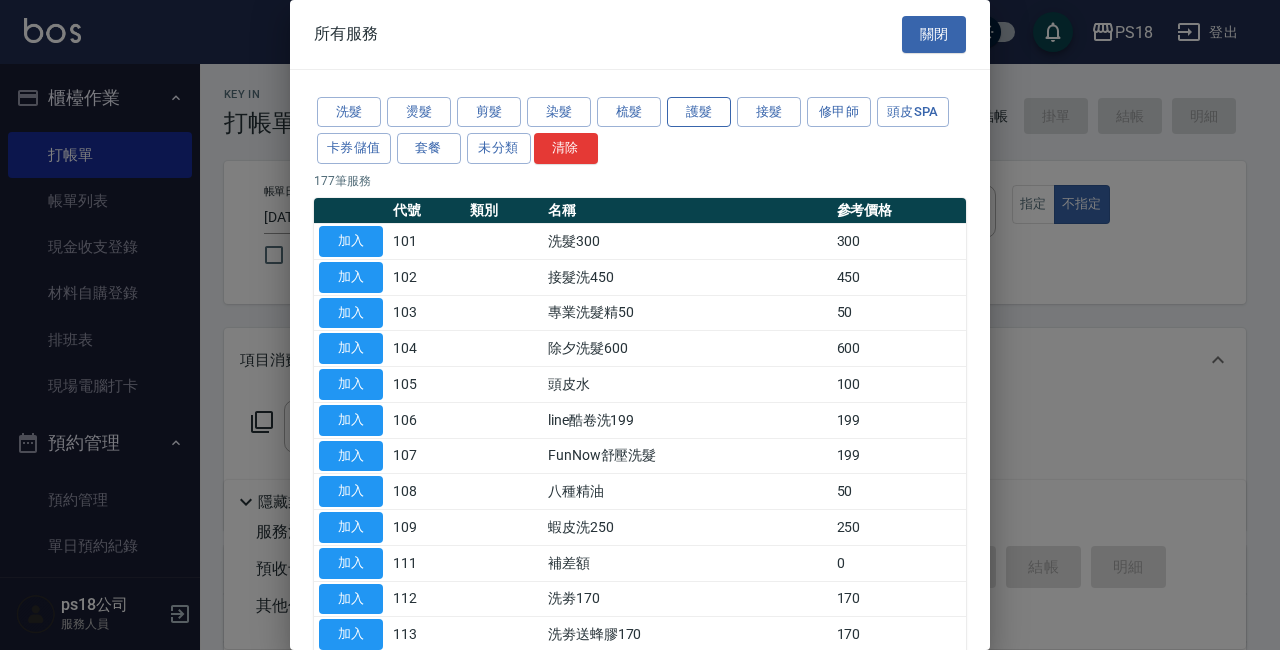 click on "護髮" at bounding box center (699, 112) 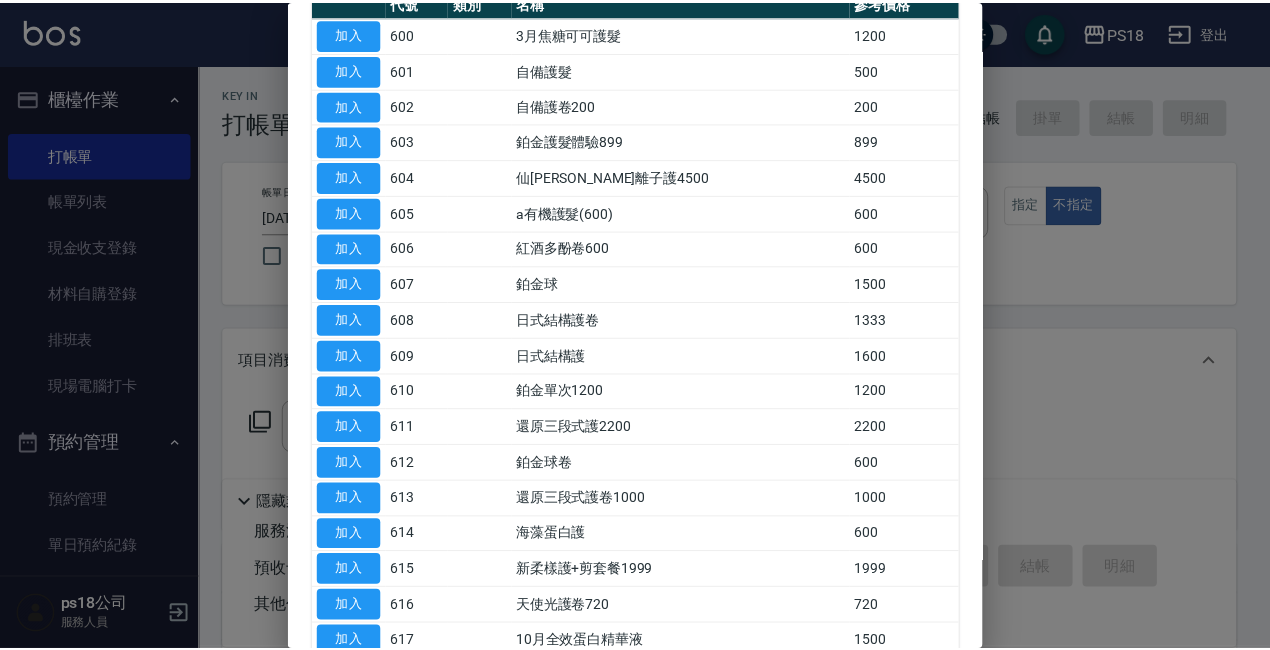 scroll, scrollTop: 243, scrollLeft: 0, axis: vertical 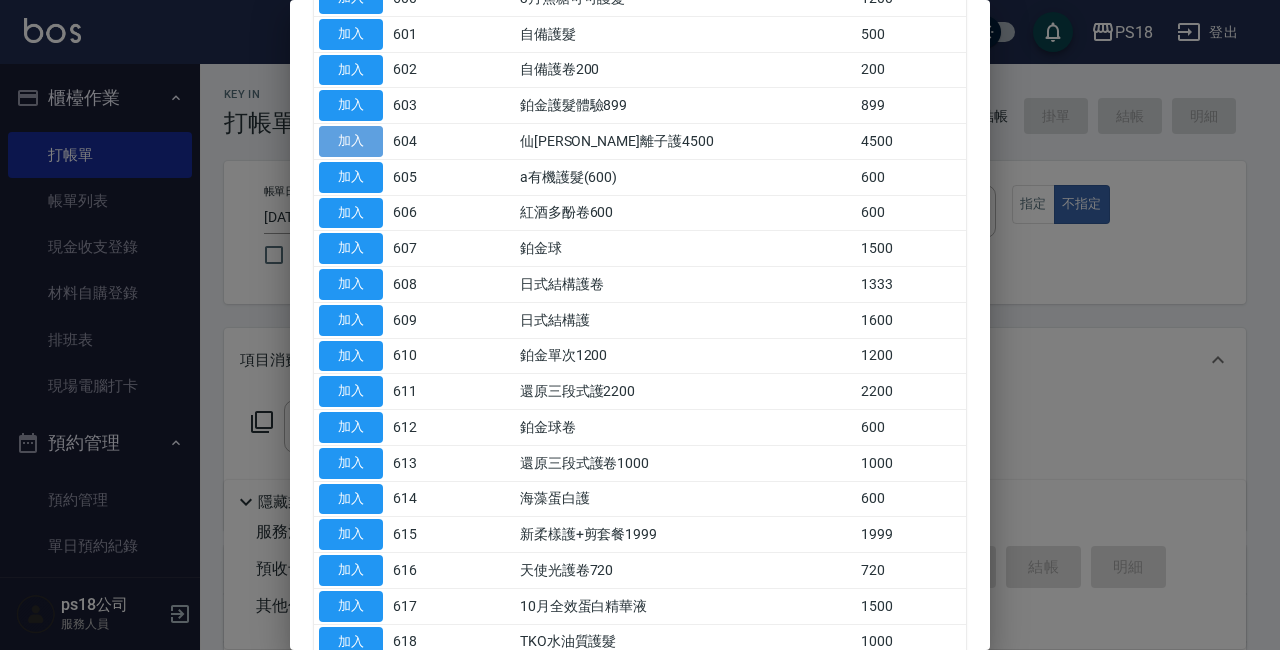 click on "加入" at bounding box center (351, 141) 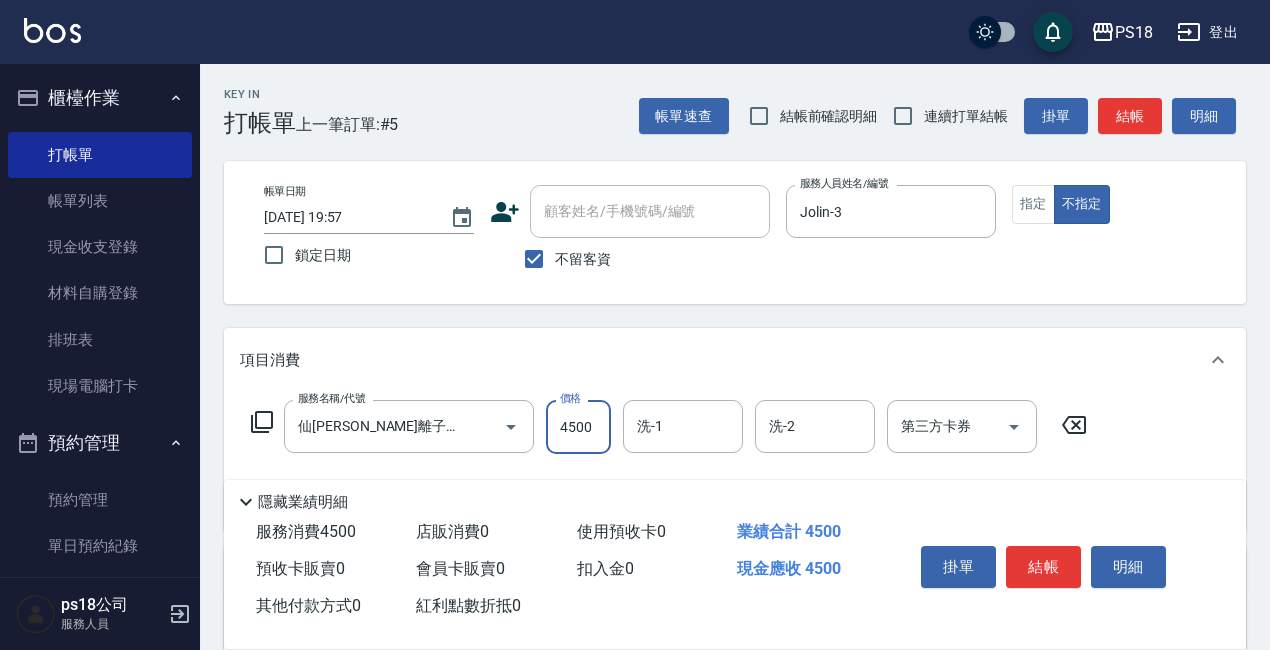 click on "4500" at bounding box center (578, 427) 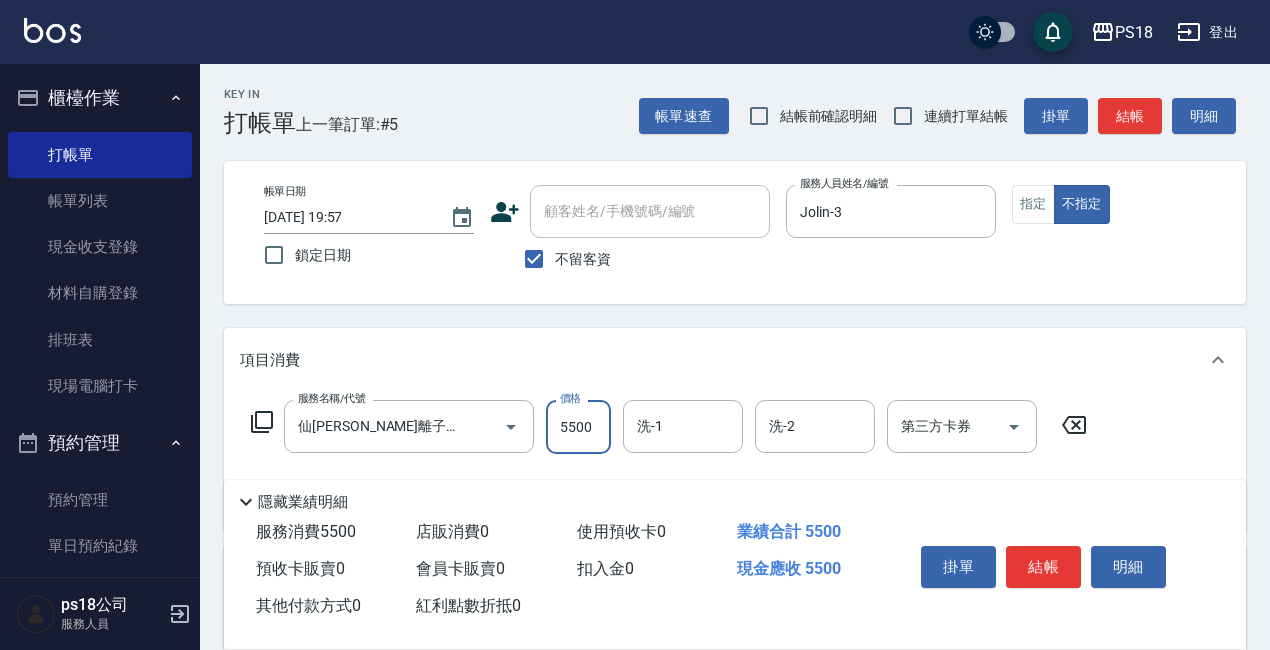 type on "5500" 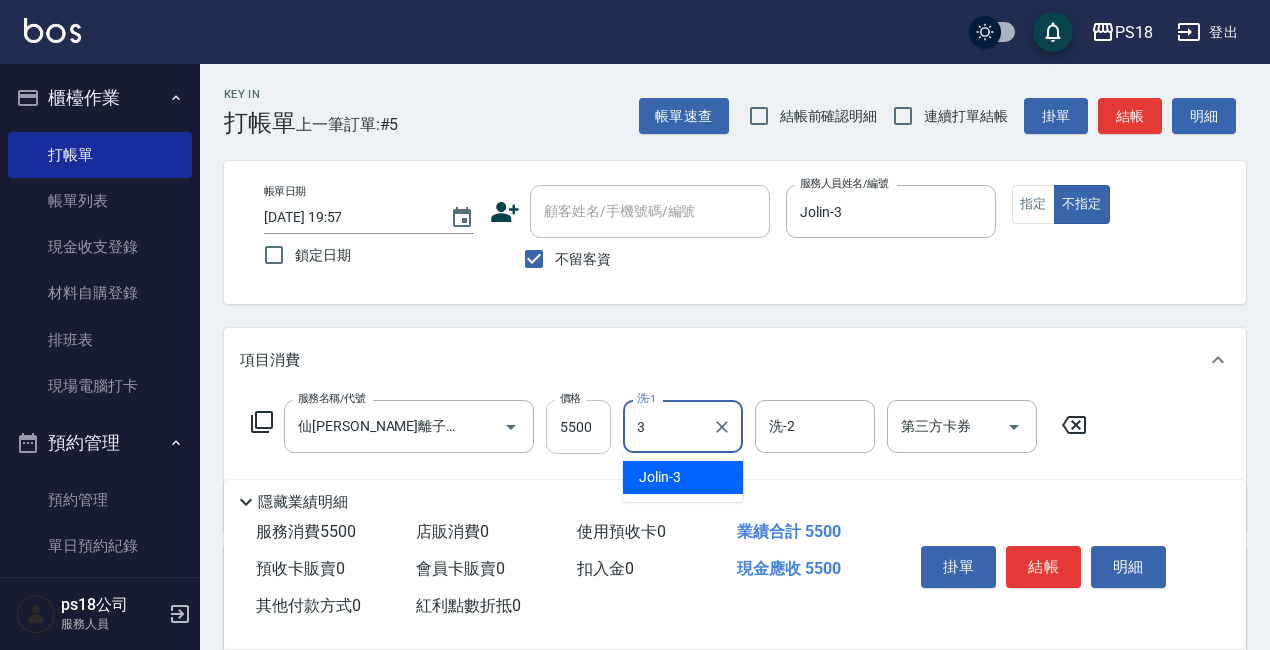 type on "Jolin-3" 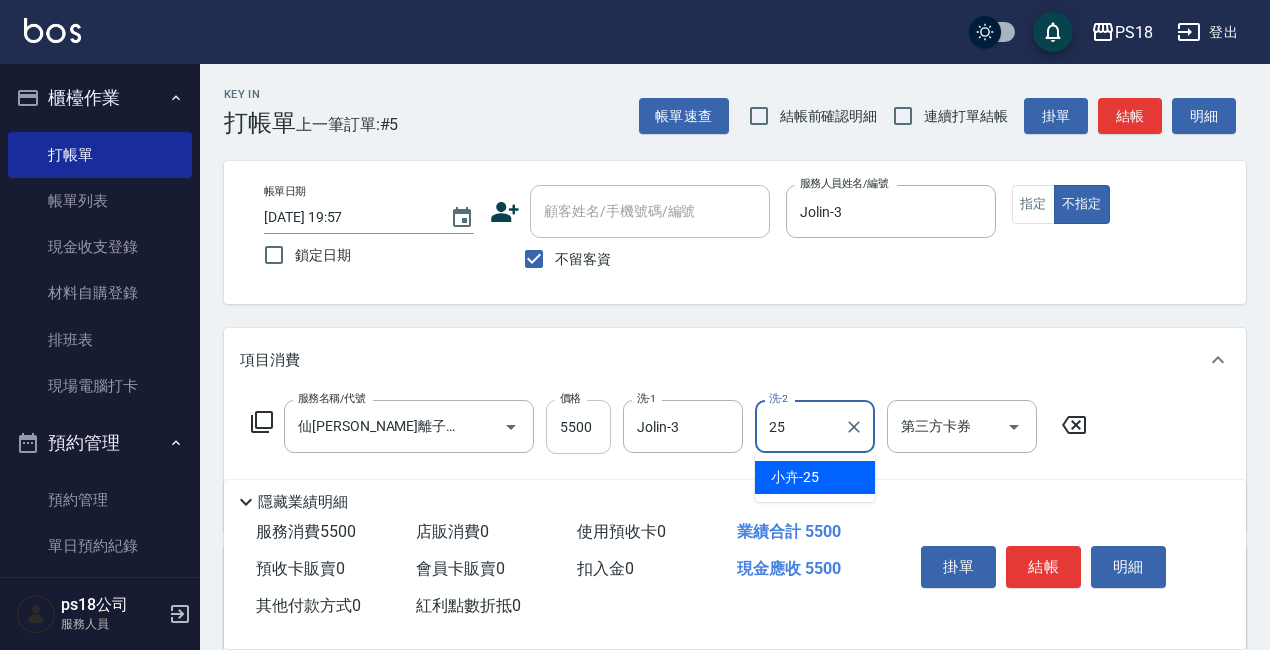 type on "小卉-25" 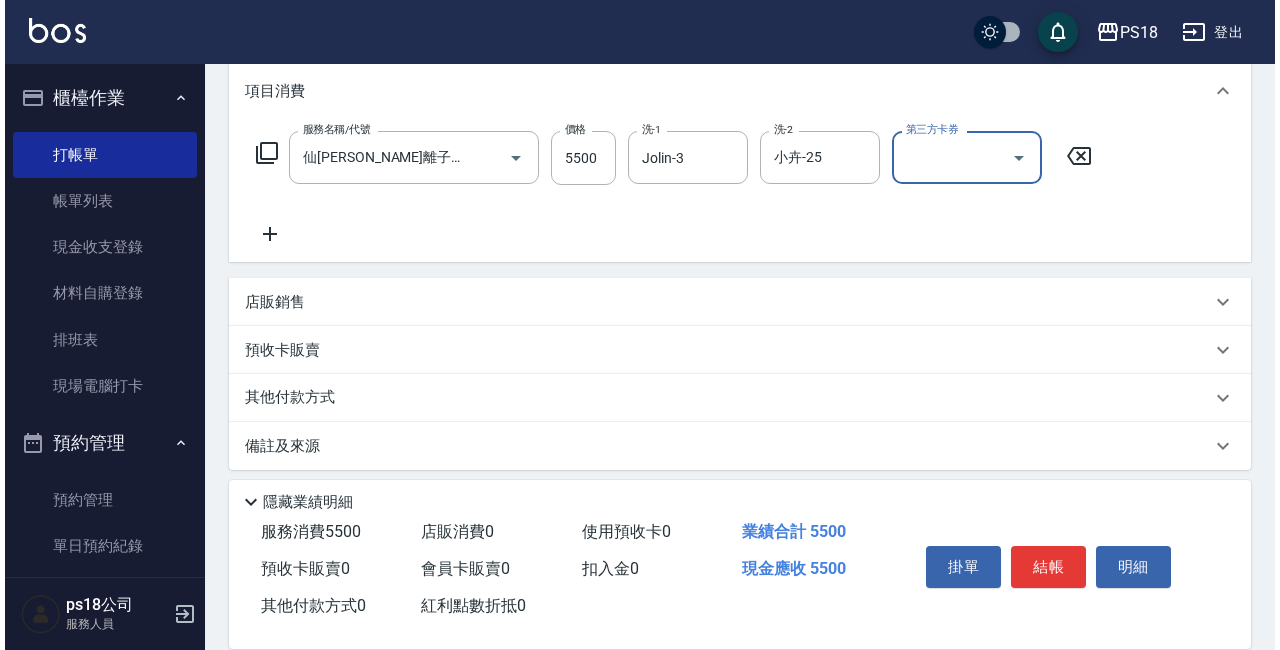 scroll, scrollTop: 281, scrollLeft: 0, axis: vertical 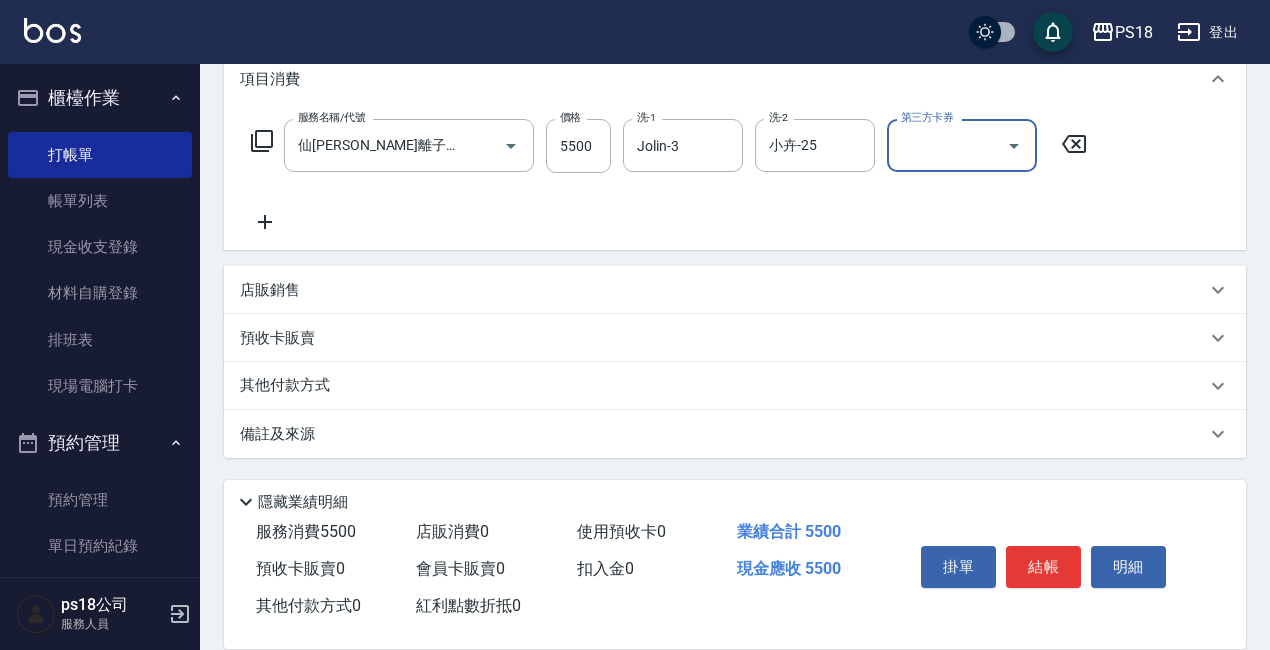click 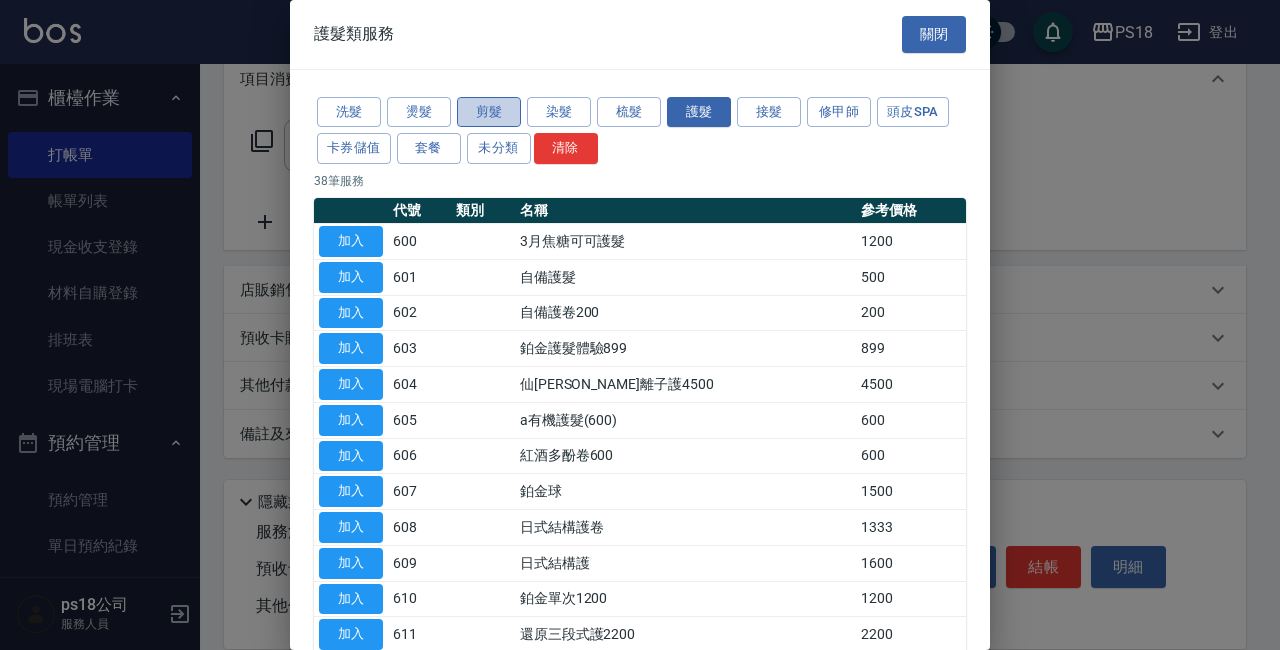 click on "剪髮" at bounding box center (489, 112) 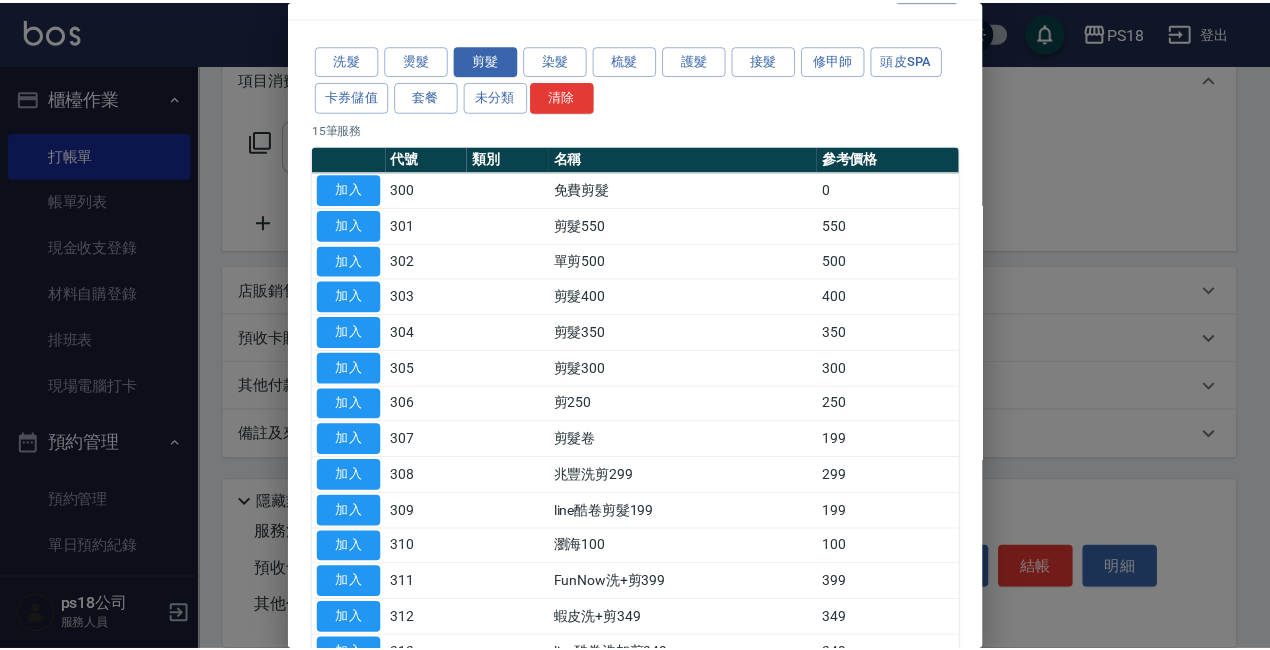 scroll, scrollTop: 100, scrollLeft: 0, axis: vertical 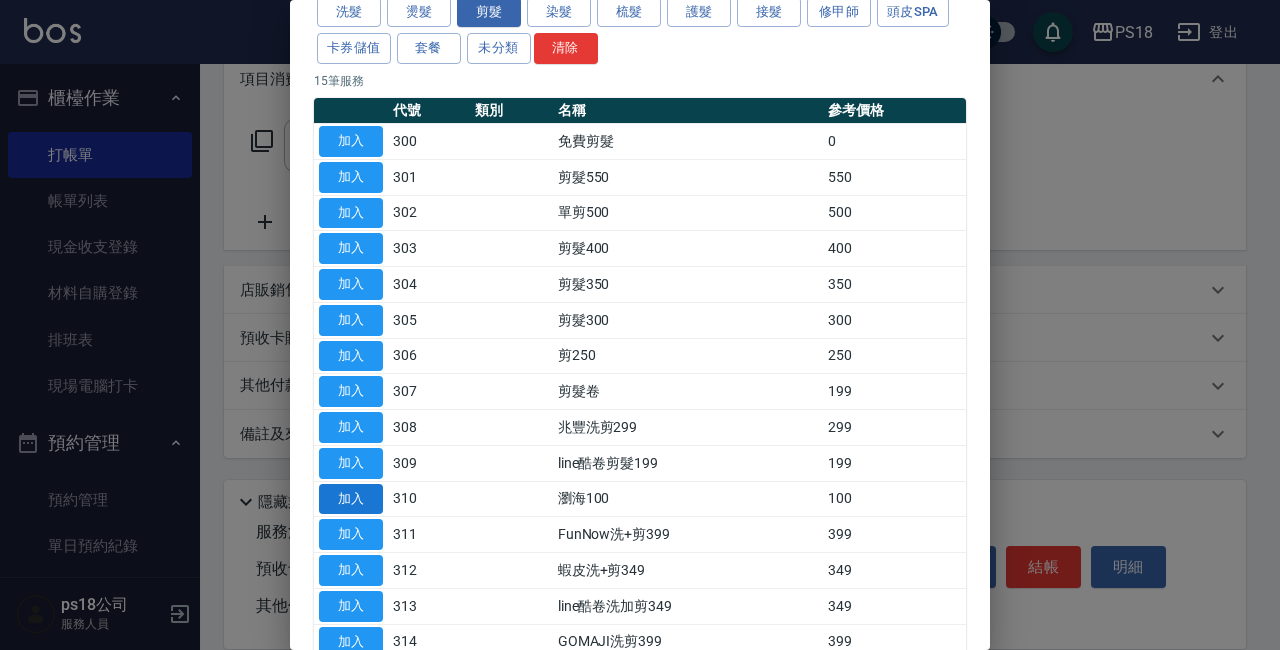 click on "加入" at bounding box center (351, 499) 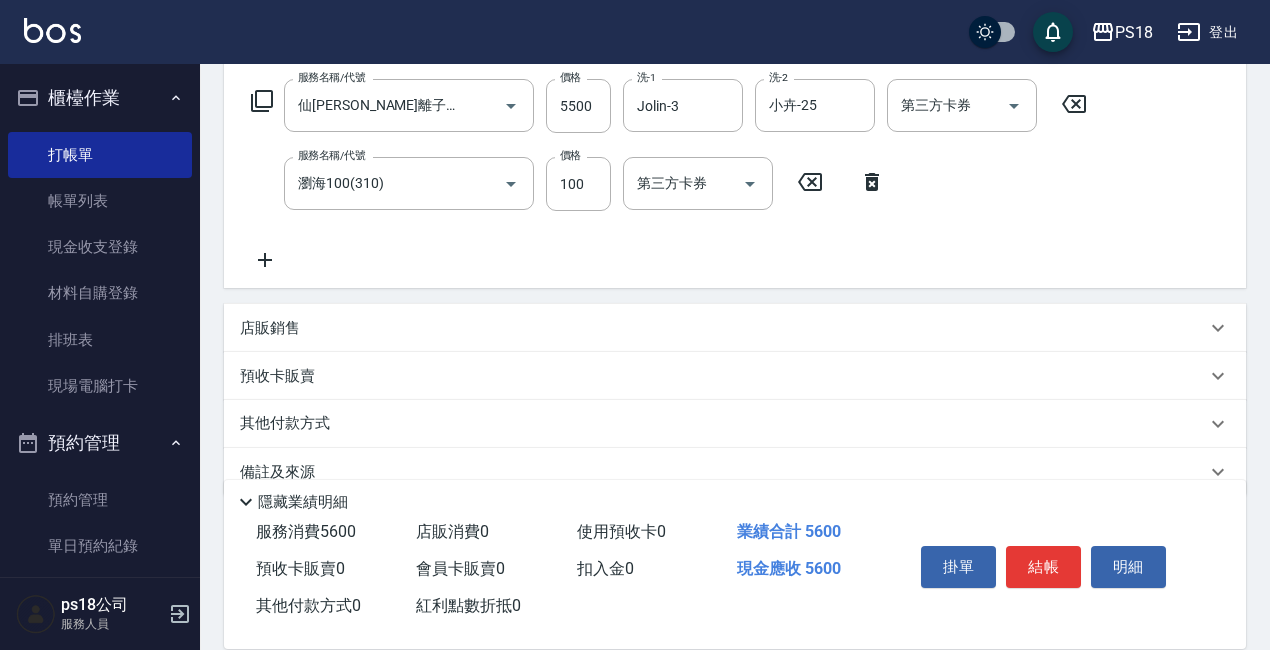 scroll, scrollTop: 359, scrollLeft: 0, axis: vertical 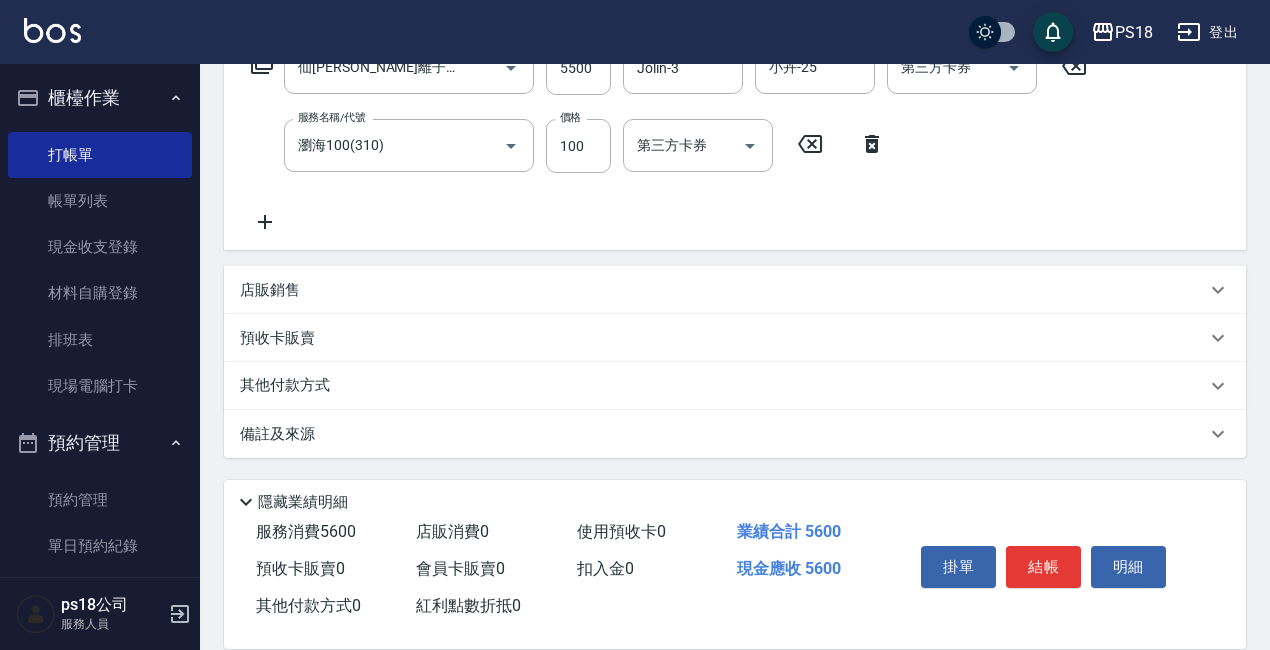 click on "其他付款方式" at bounding box center [290, 386] 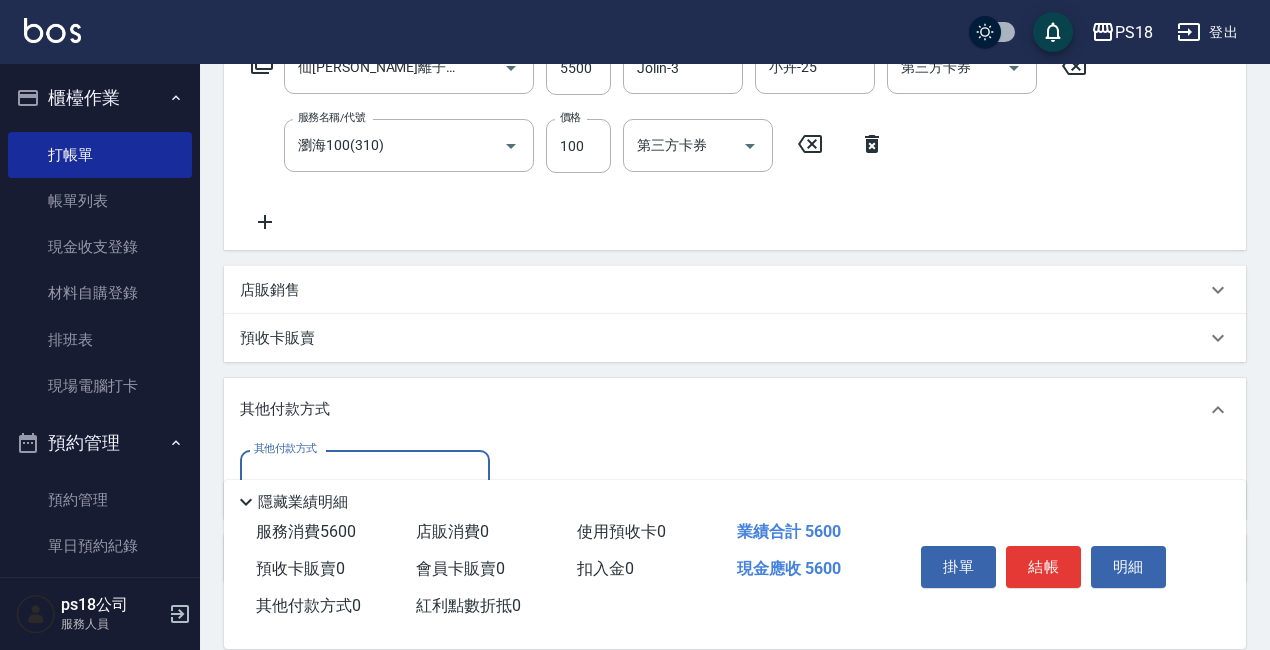 scroll, scrollTop: 0, scrollLeft: 0, axis: both 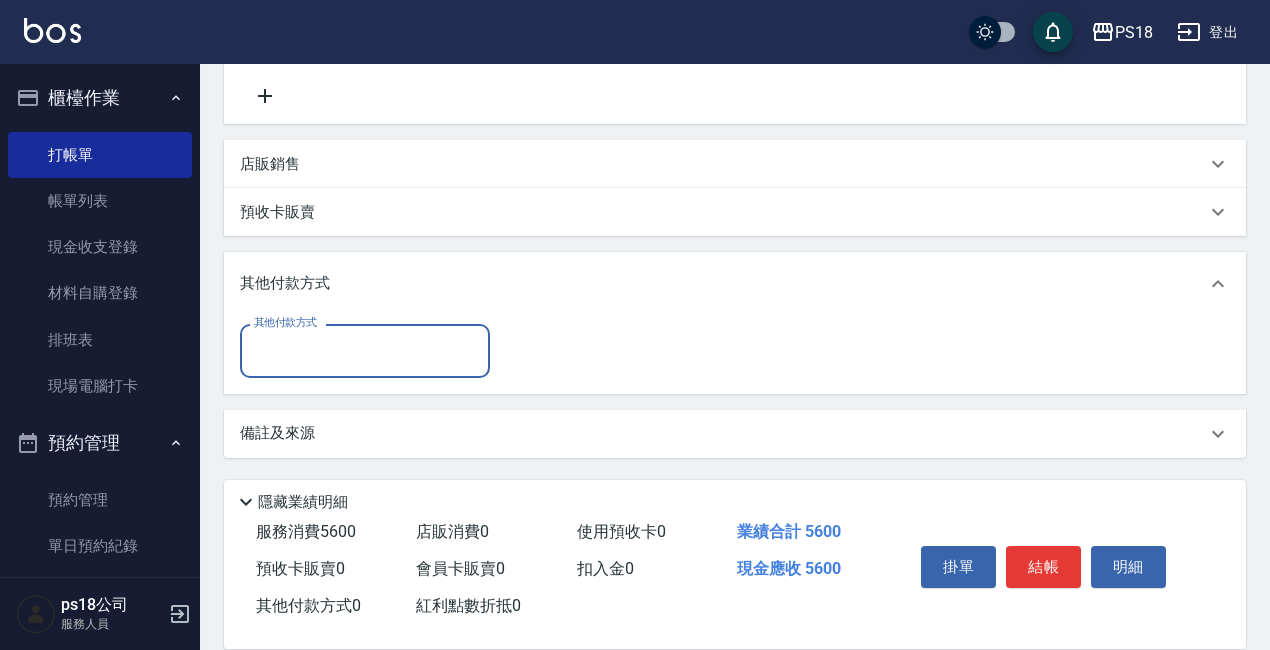 click on "其他付款方式" at bounding box center [365, 350] 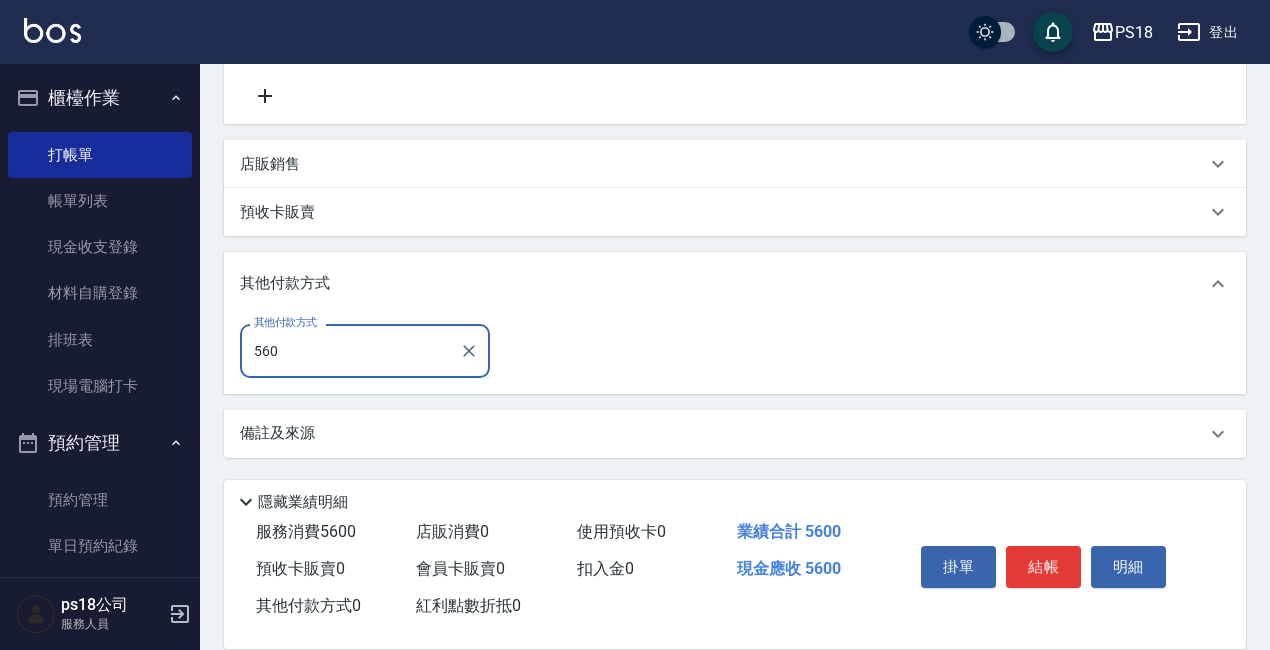 type on "5600" 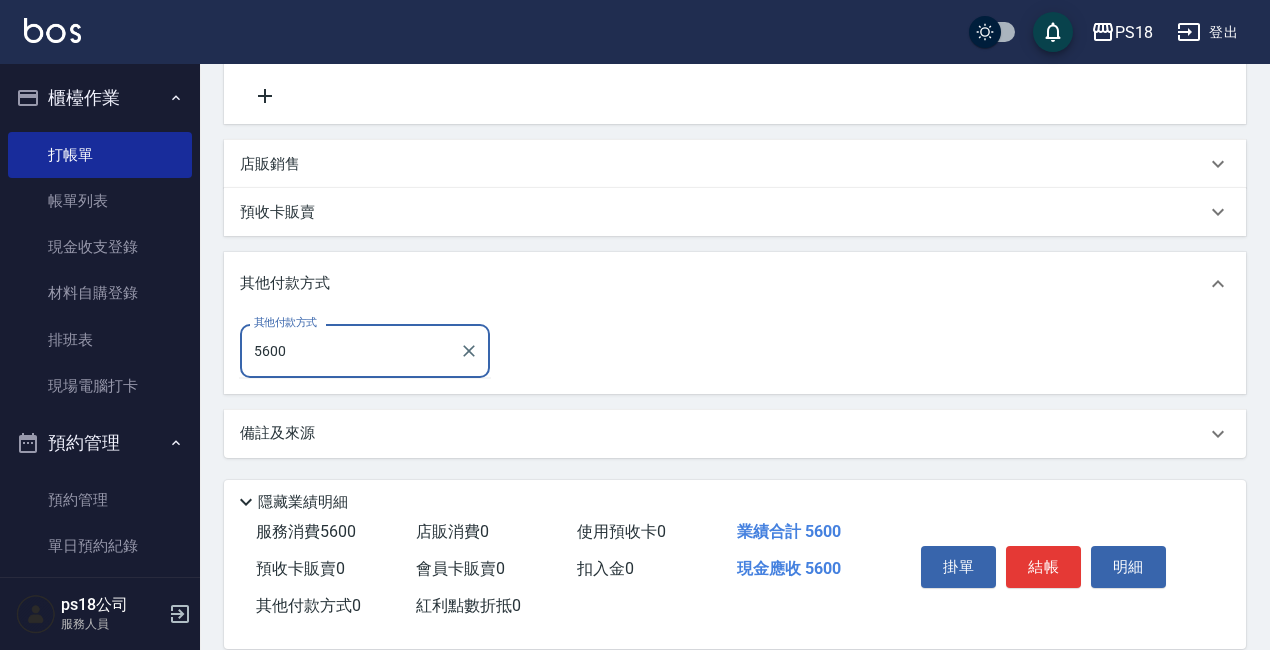 drag, startPoint x: 462, startPoint y: 348, endPoint x: 448, endPoint y: 345, distance: 14.3178215 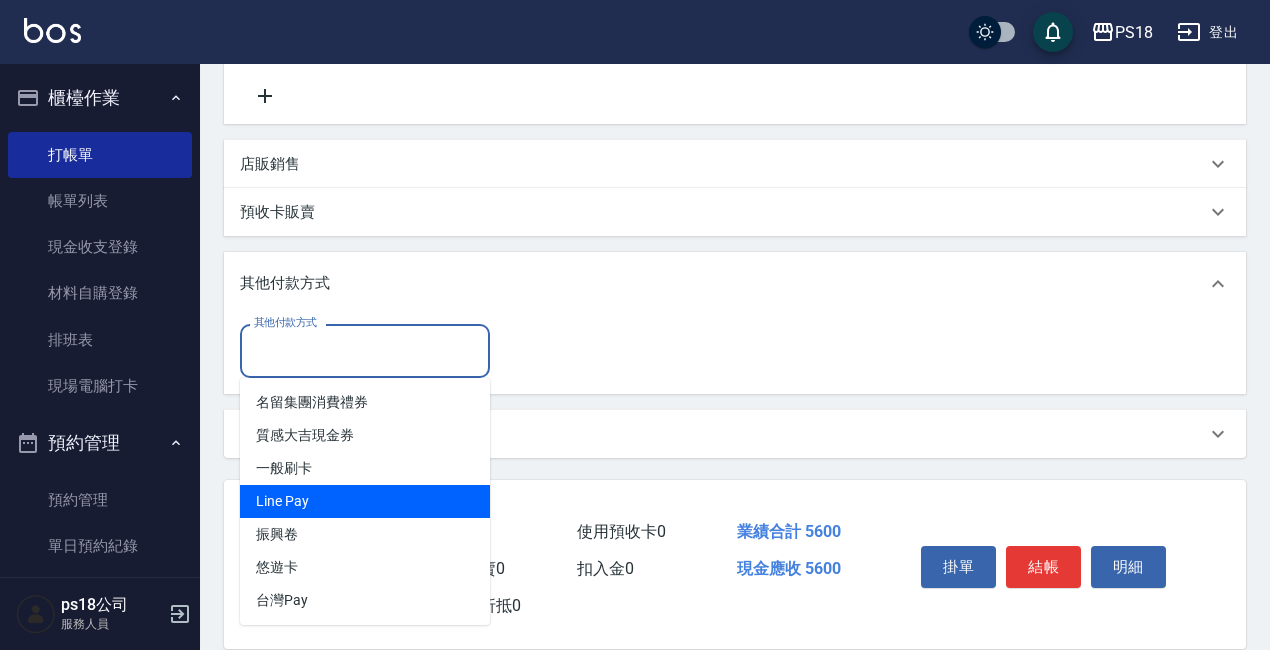 click on "Line Pay" at bounding box center (365, 501) 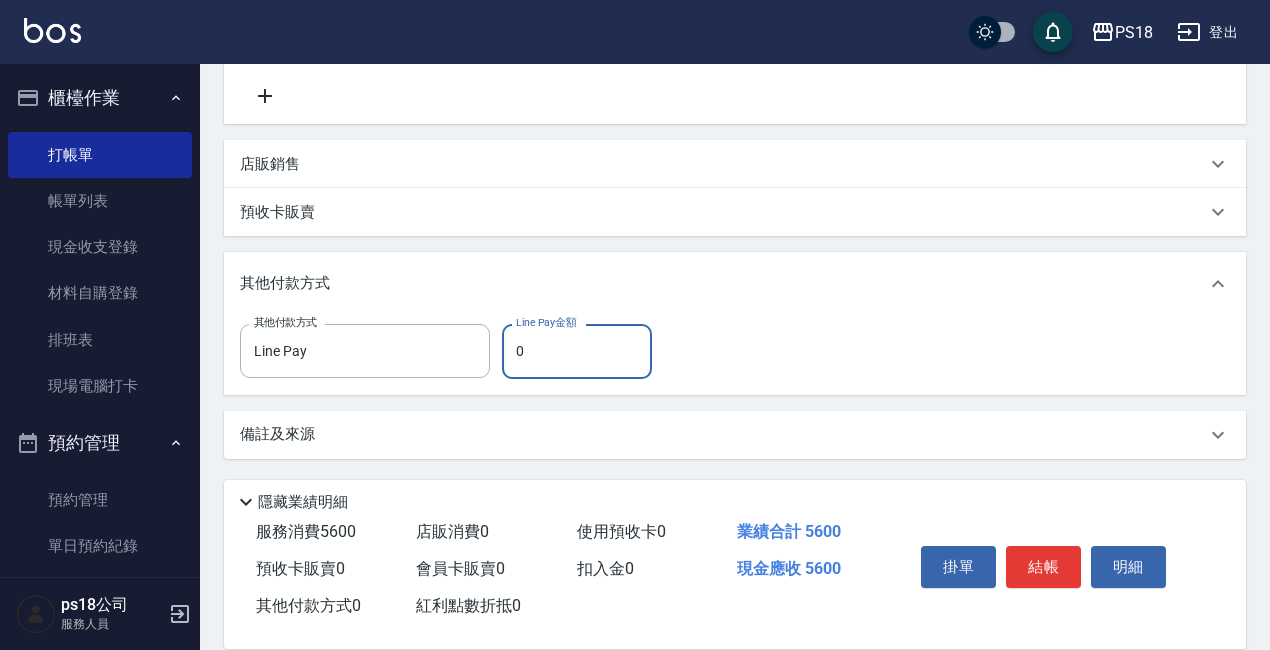 click on "0" at bounding box center (577, 351) 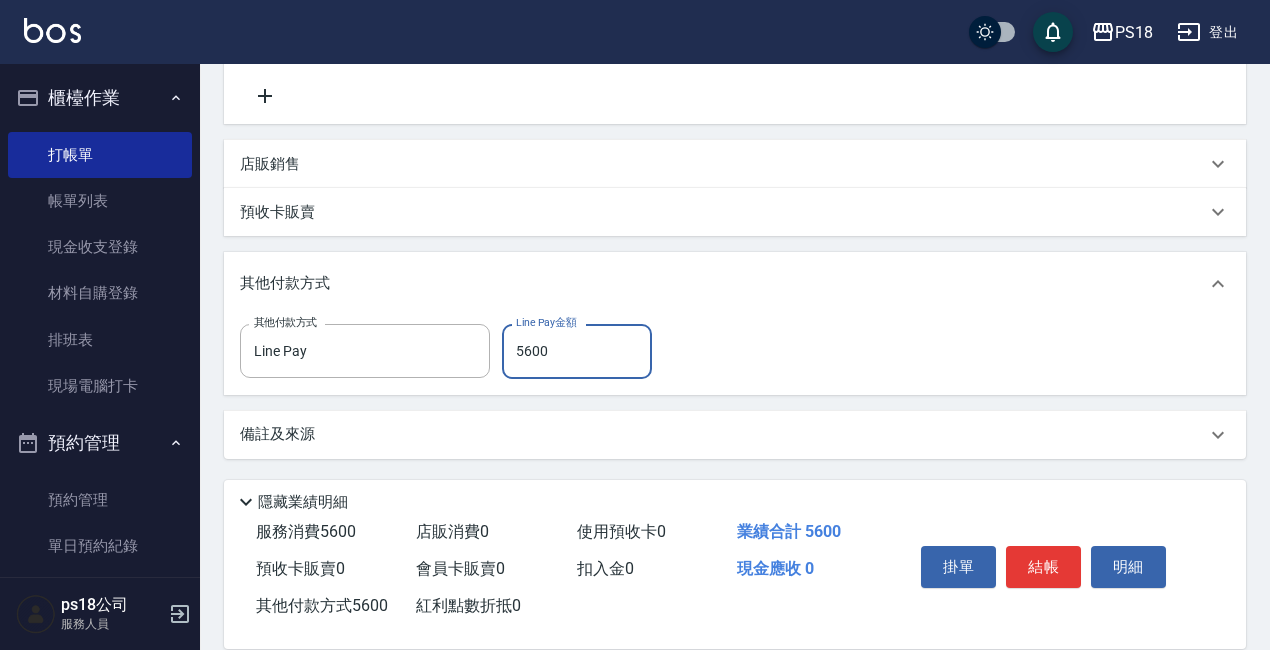 type on "5600" 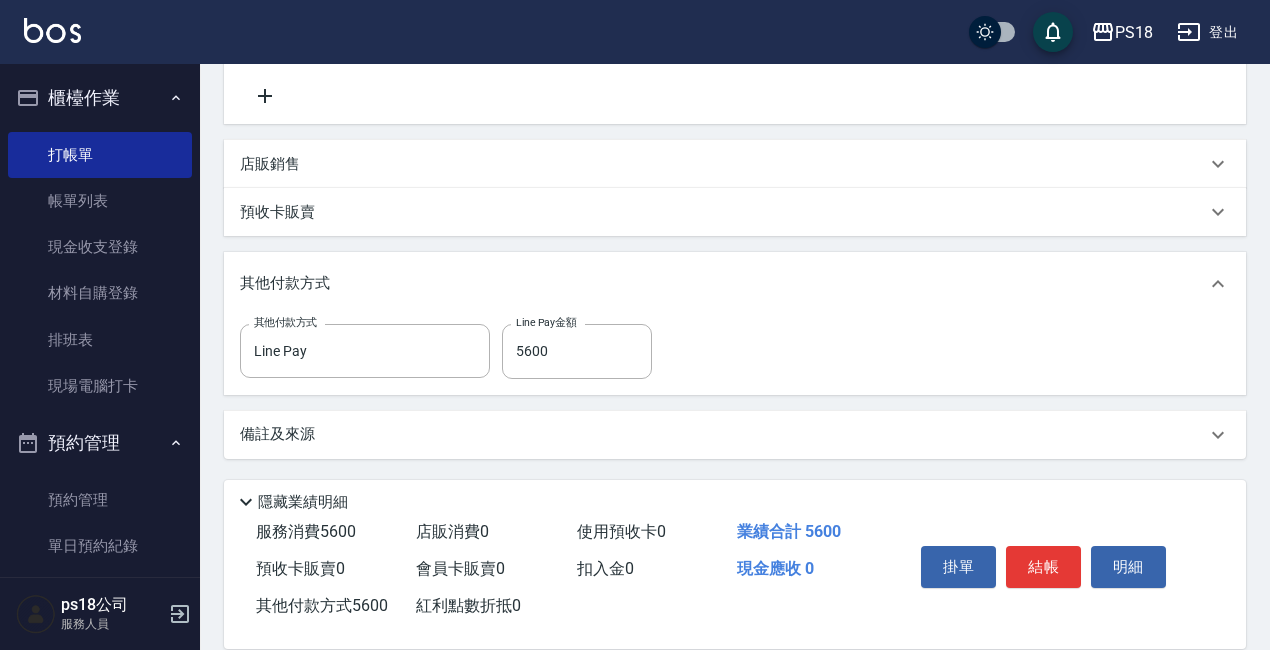 click on "備註及來源" at bounding box center [723, 434] 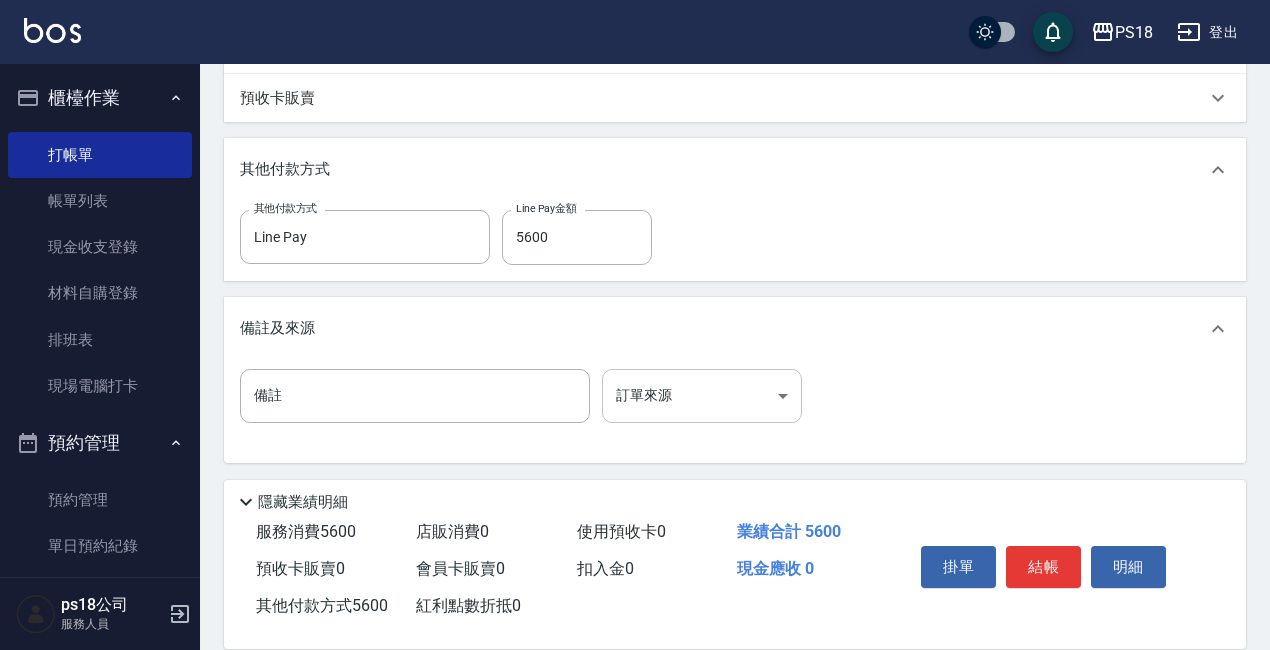 scroll, scrollTop: 604, scrollLeft: 0, axis: vertical 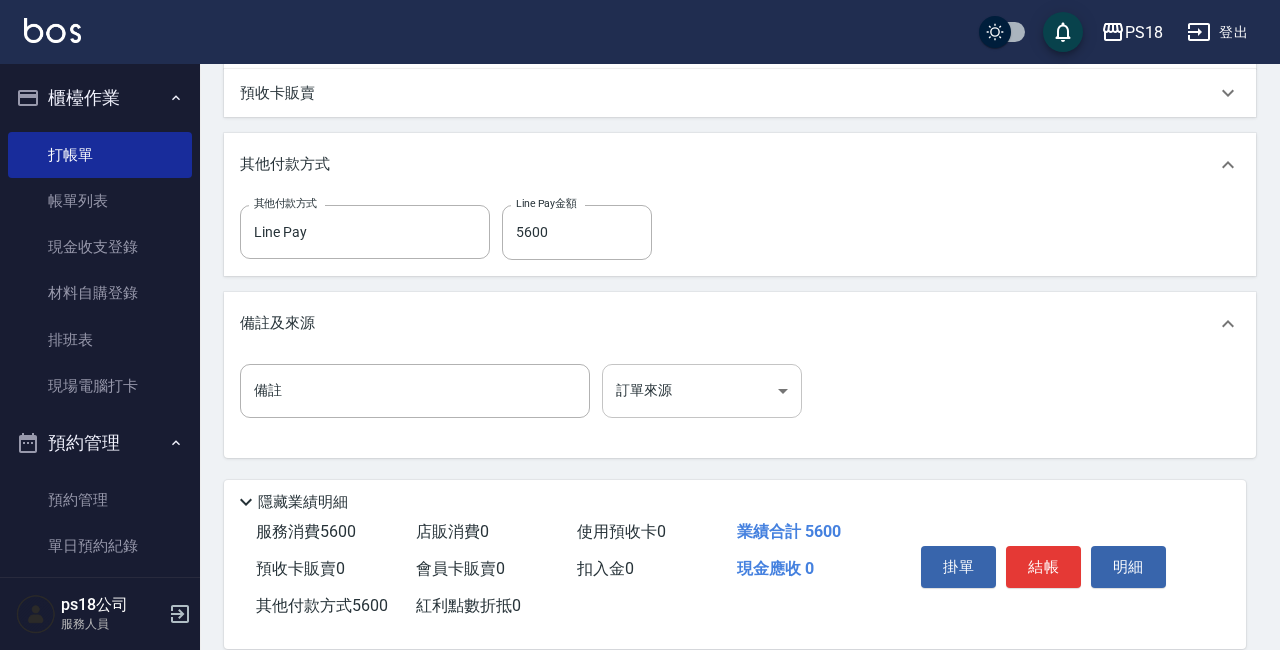 click on "PS18 登出 櫃檯作業 打帳單 帳單列表 現金收支登錄 材料自購登錄 排班表 現場電腦打卡 預約管理 預約管理 單日預約紀錄 單週預約紀錄 報表及分析 報表目錄 消費分析儀表板 店家日報表 互助日報表 互助點數明細 設計師日報表 店販抽成明細 客戶管理 客戶列表 員工及薪資 員工列表 全店打卡記錄 商品管理 商品列表 ps18公司 服務人員 Key In 打帳單 上一筆訂單:#5 帳單速查 結帳前確認明細 連續打單結帳 掛單 結帳 明細 帳單日期 [DATE] 19:57 鎖定日期 顧客姓名/手機號碼/編號 顧客姓名/手機號碼/編號 不留客資 服務人員姓名/編號 Jolin-3 服務人員姓名/編號 指定 不指定 項目消費 服務名稱/代號 [PERSON_NAME]離子護4500(604) 服務名稱/代號 價格 5500 價格 洗-1 Jolin-3 洗-1 洗-2 小卉-25 洗-2 第三方卡券 第三方卡券 服務名稱/代號 瀏海100(310) 服務名稱/代號 價格 100 價格 第三方卡券 5600" at bounding box center (640, 23) 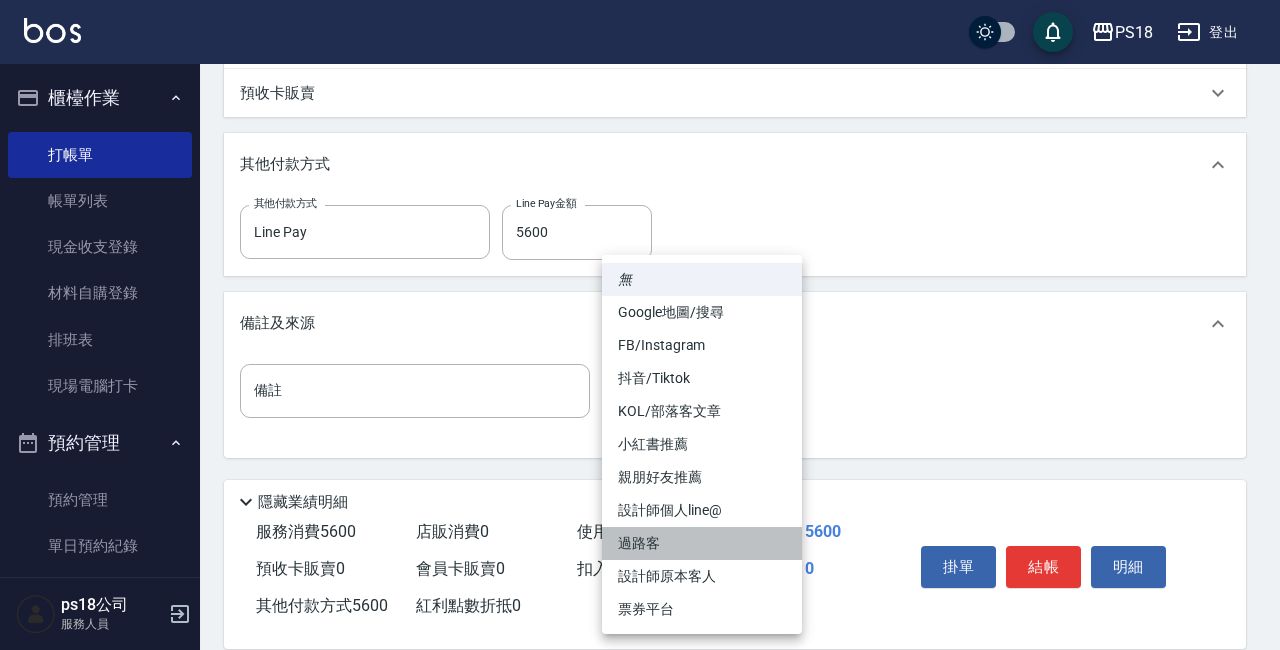 click on "過路客" at bounding box center (702, 543) 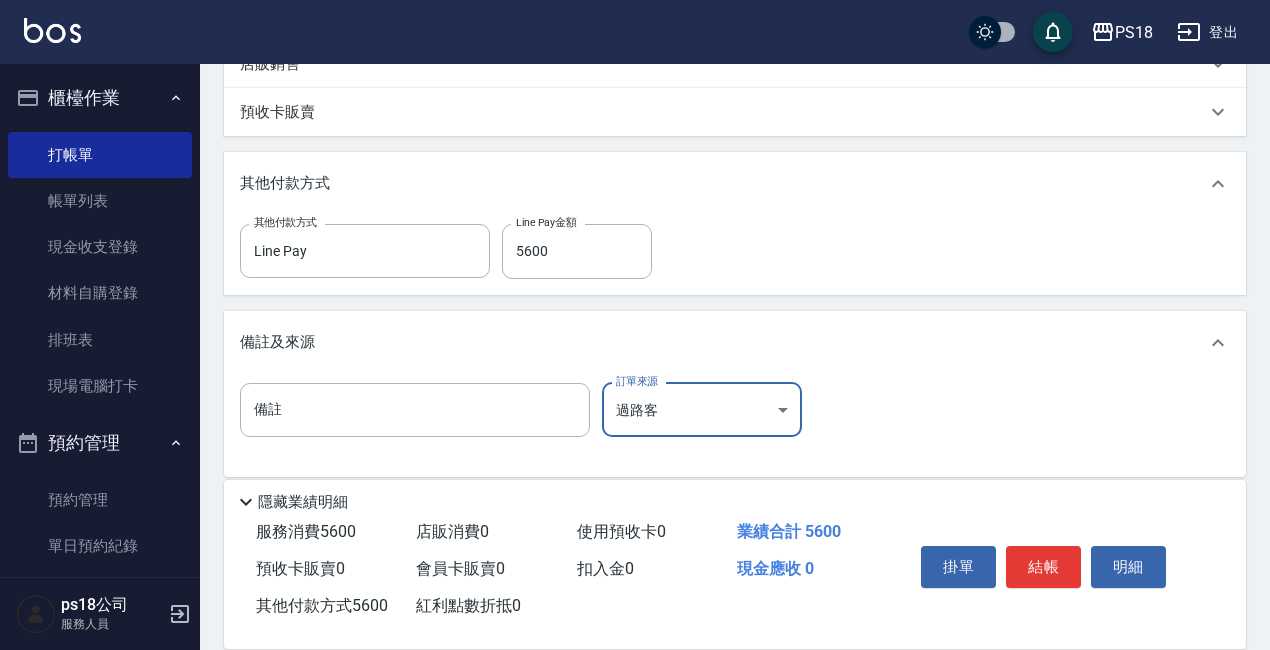 scroll, scrollTop: 600, scrollLeft: 0, axis: vertical 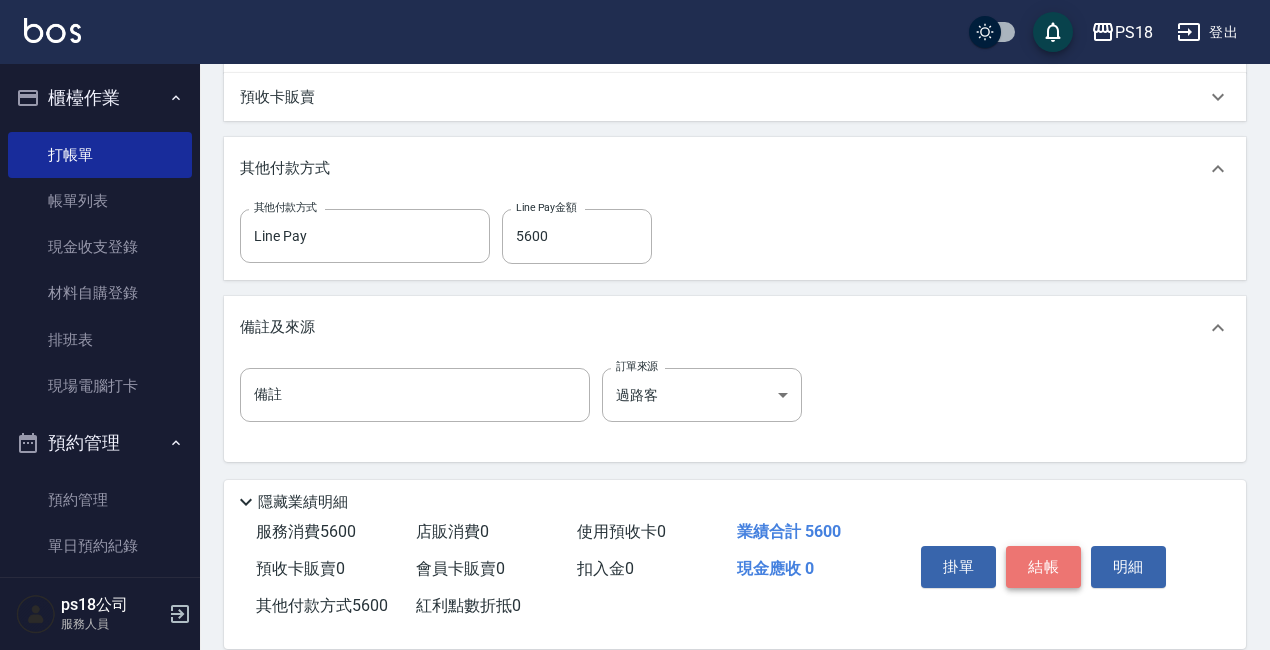 click on "結帳" at bounding box center [1043, 567] 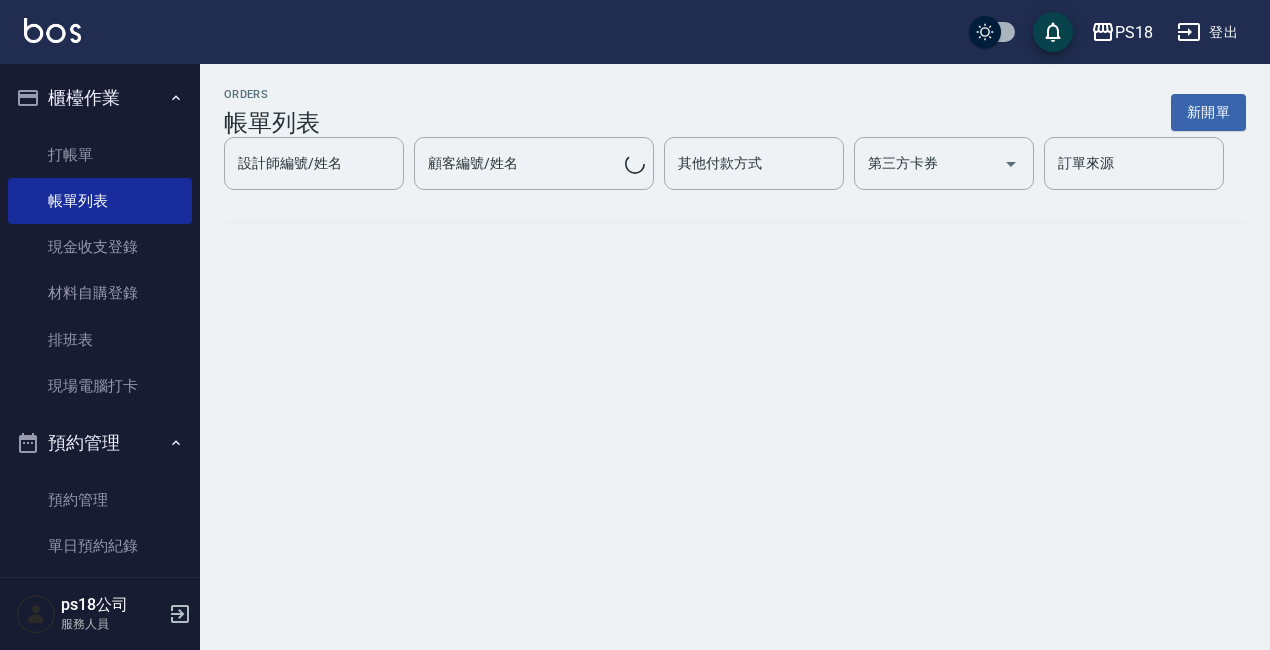 scroll, scrollTop: 0, scrollLeft: 0, axis: both 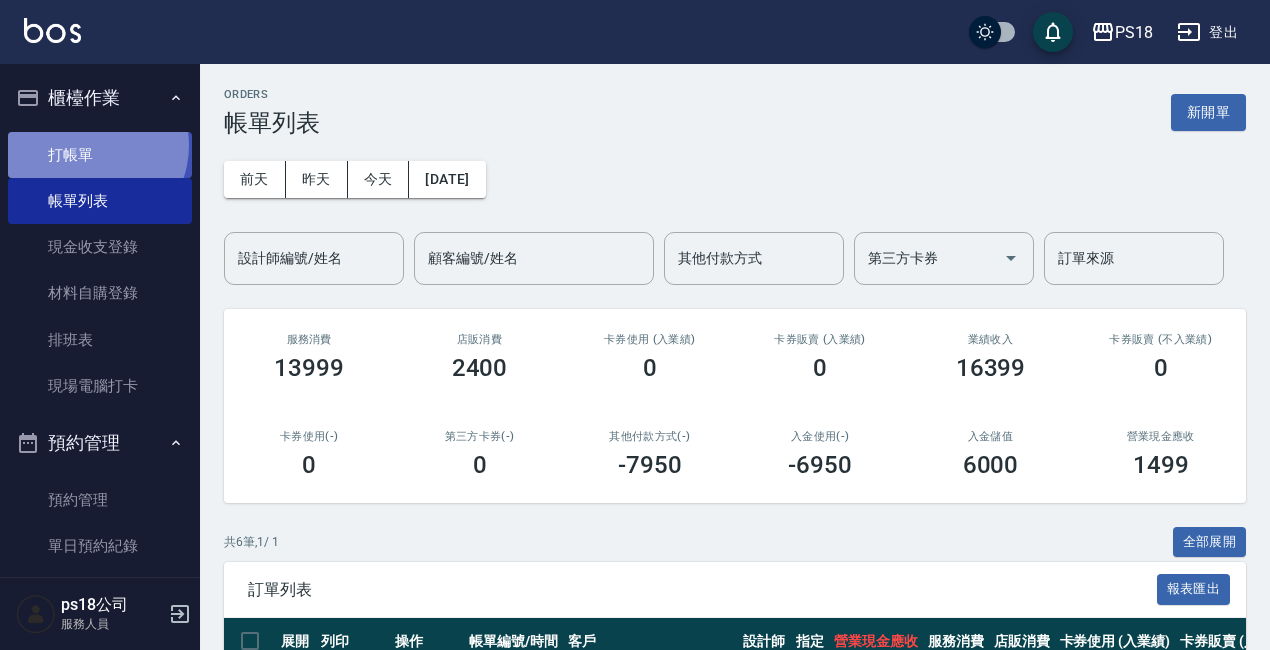 click on "打帳單" at bounding box center (100, 155) 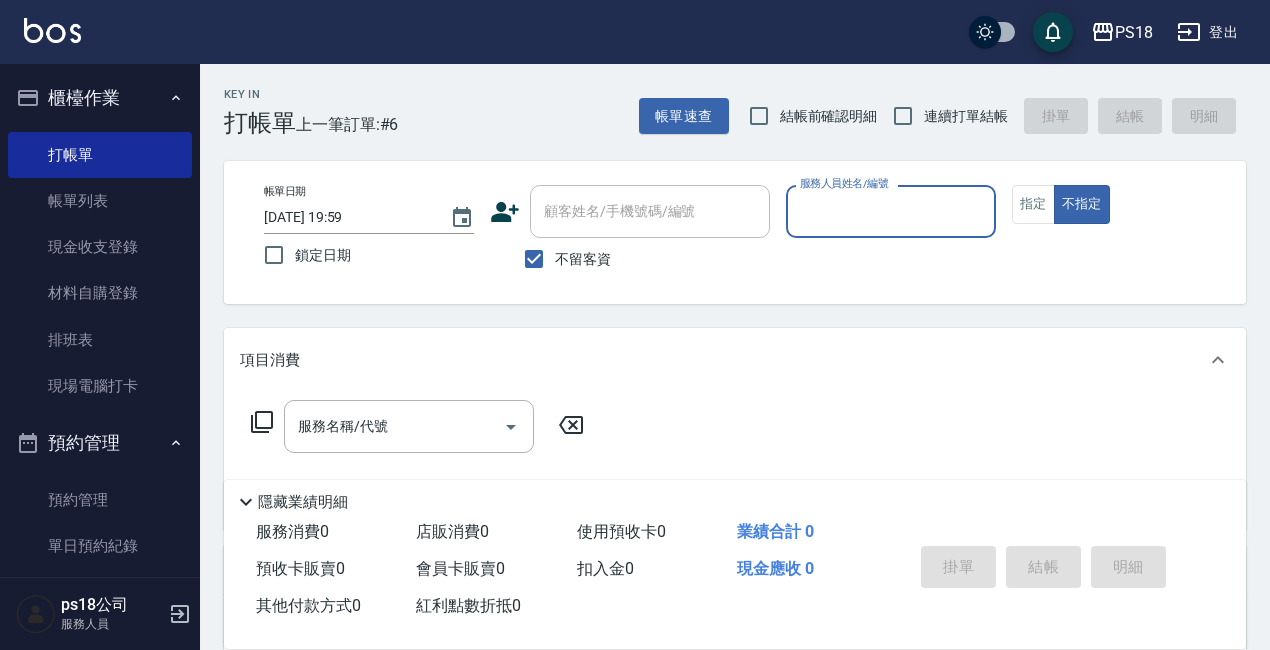 click on "服務人員姓名/編號" at bounding box center [891, 211] 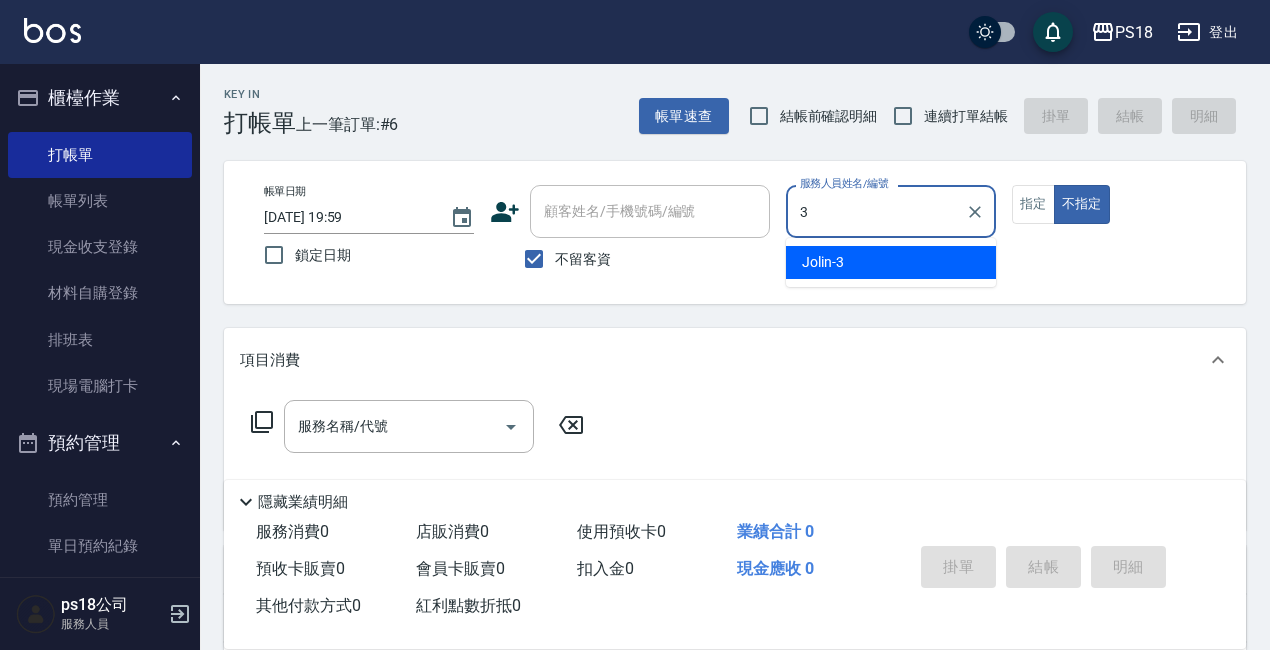type on "3" 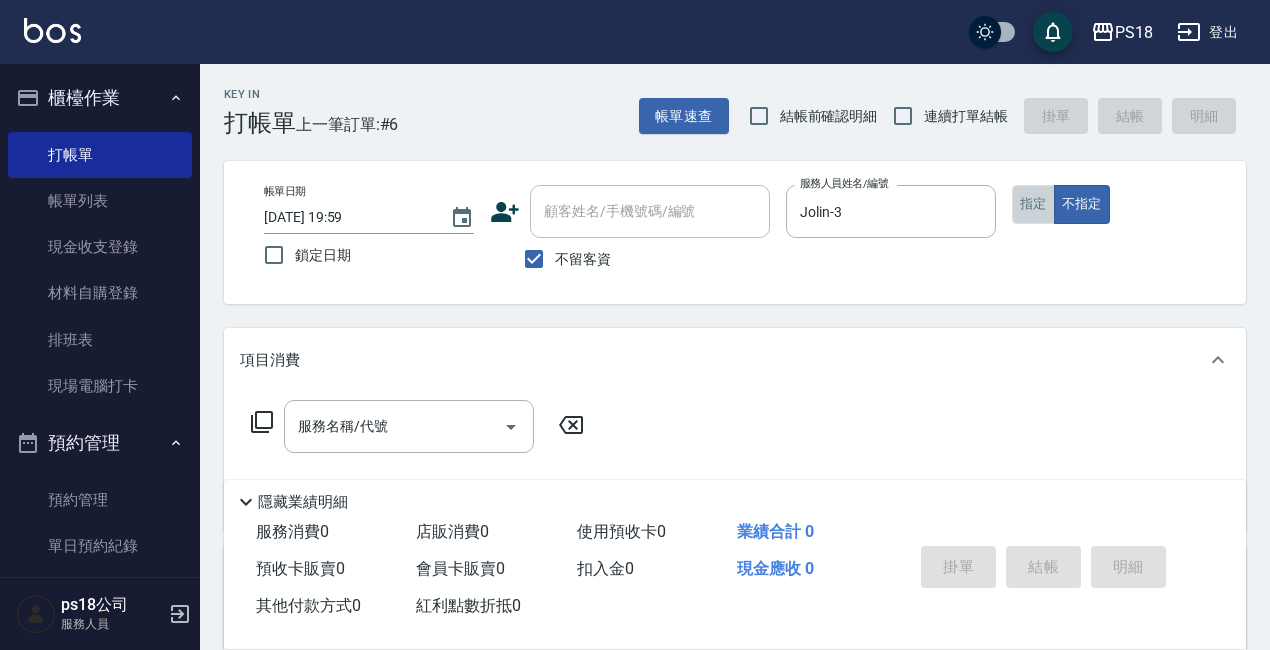 drag, startPoint x: 1025, startPoint y: 199, endPoint x: 787, endPoint y: 323, distance: 268.36542 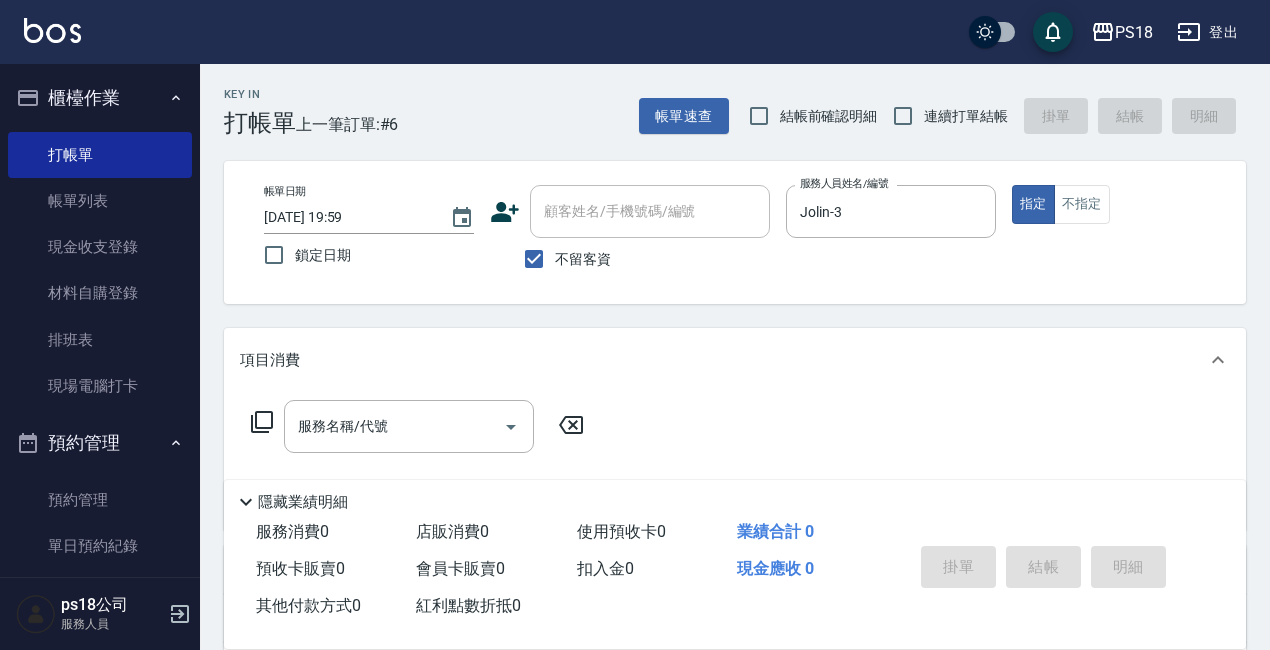 click 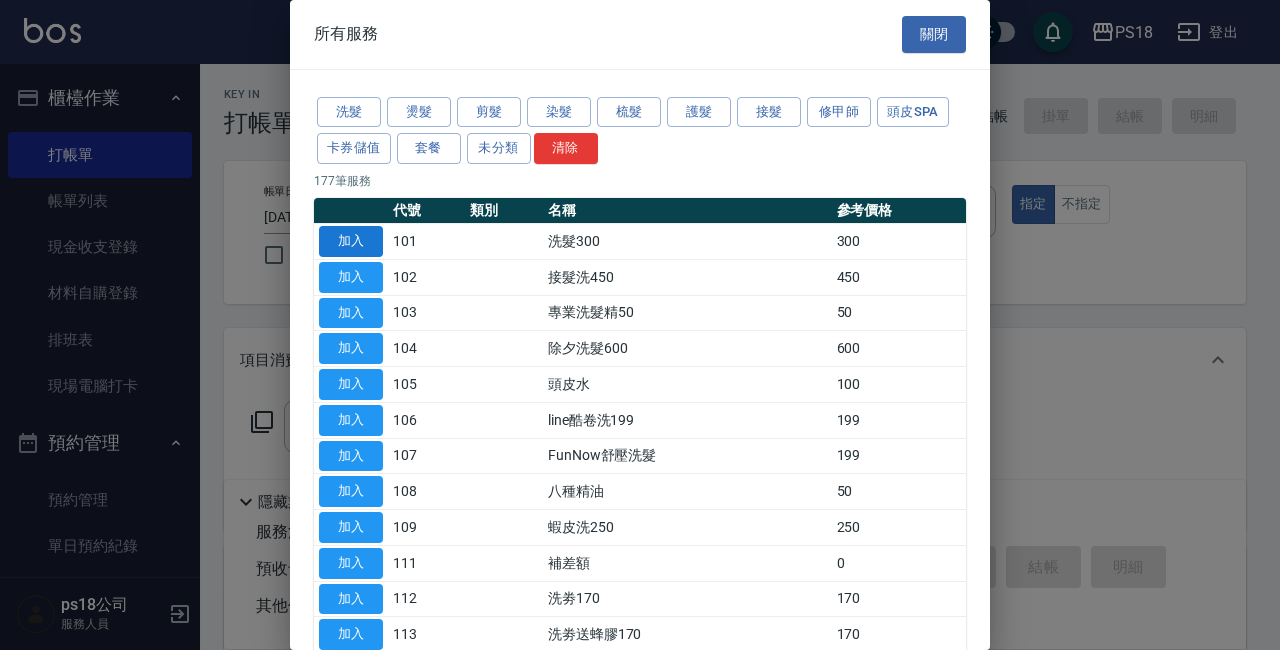 click on "加入" at bounding box center (351, 241) 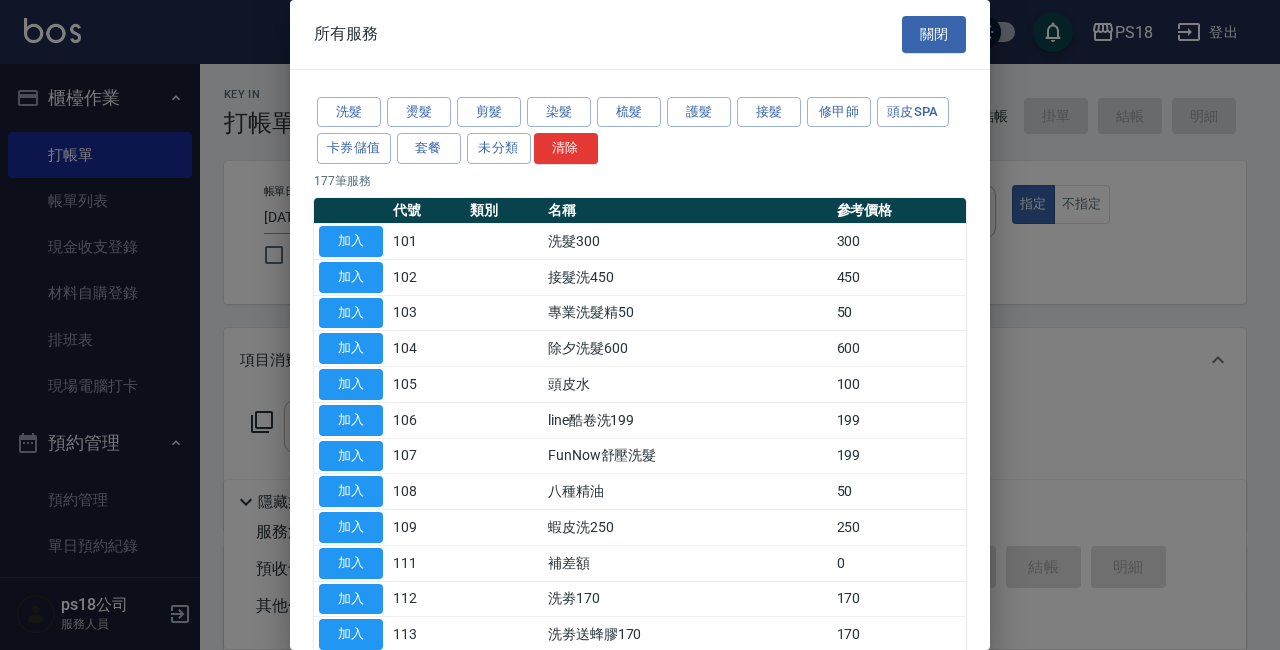 type on "洗髮300(101)" 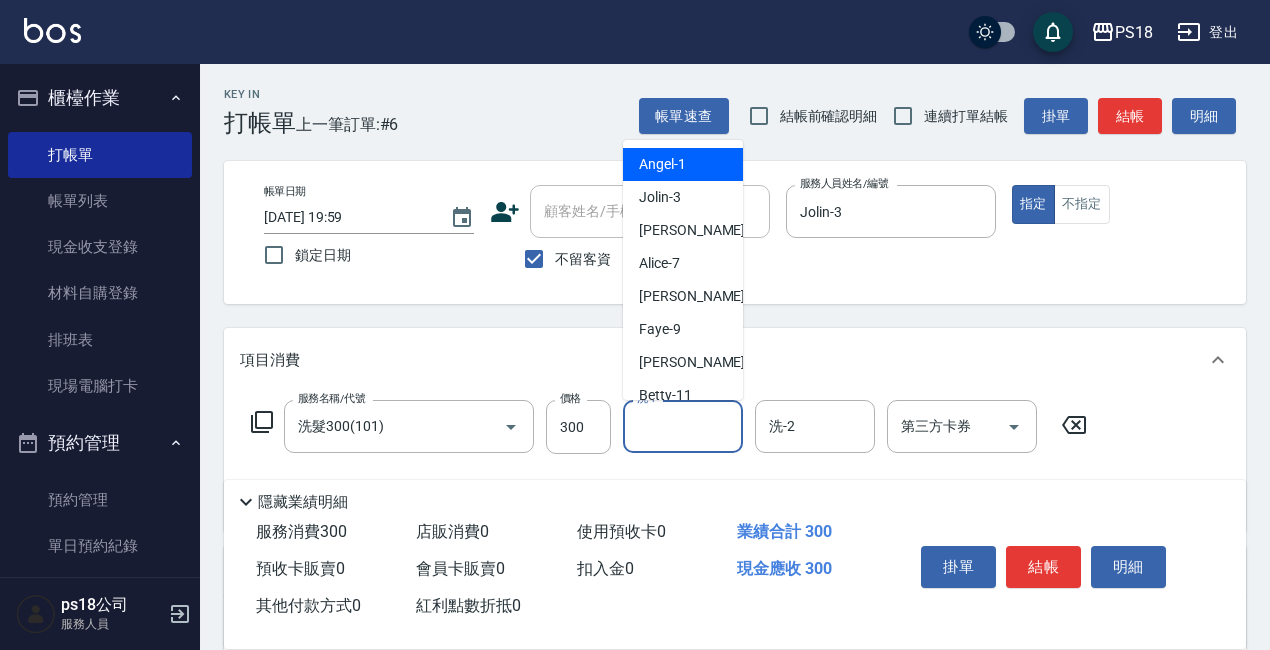 click on "洗-1" at bounding box center (683, 426) 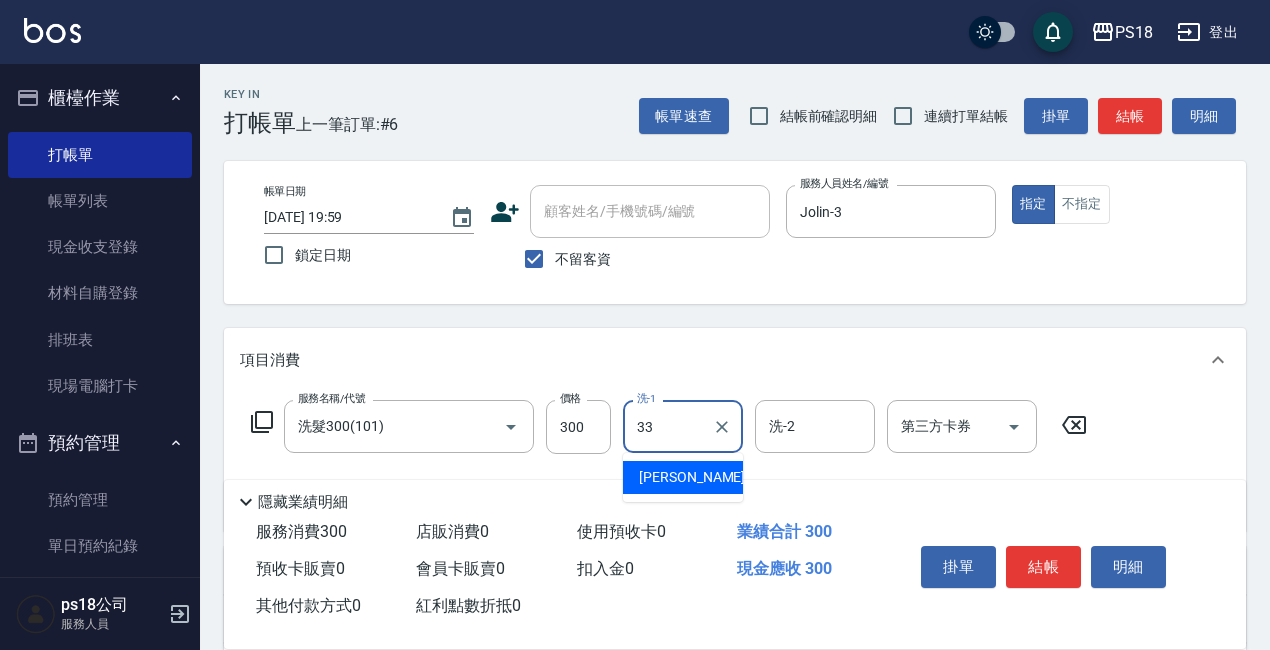 type on "[PERSON_NAME]-33" 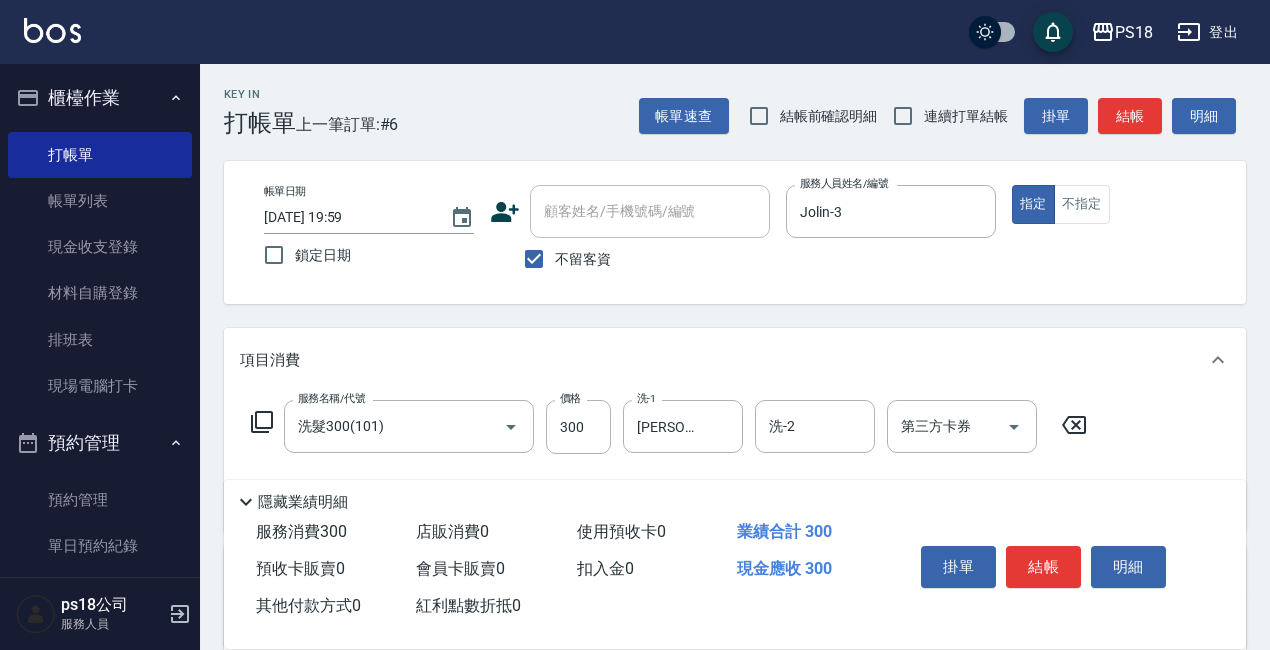 click 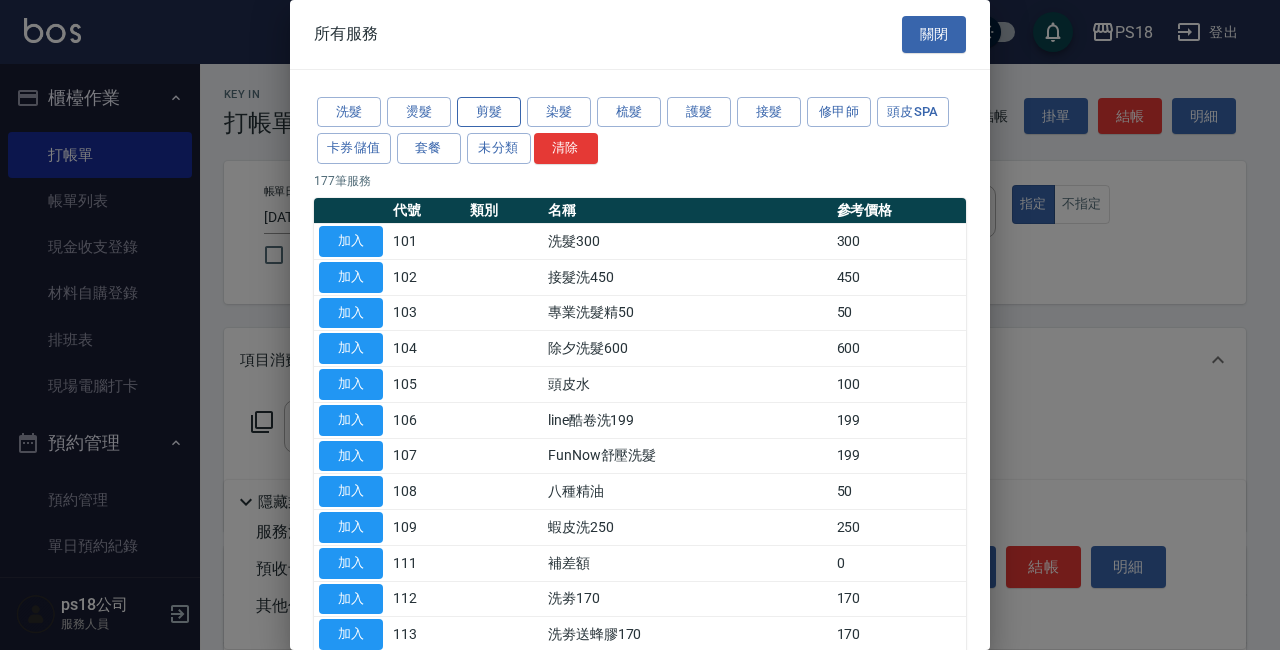 click on "剪髮" at bounding box center [489, 112] 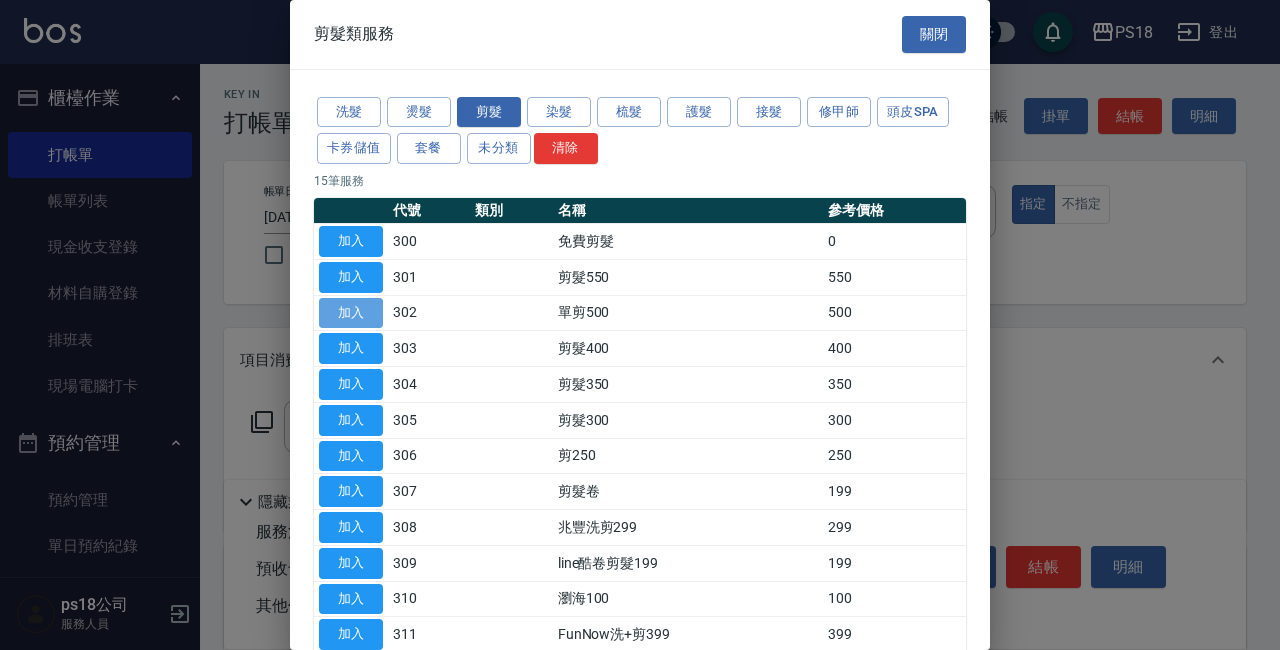 click on "加入" at bounding box center (351, 313) 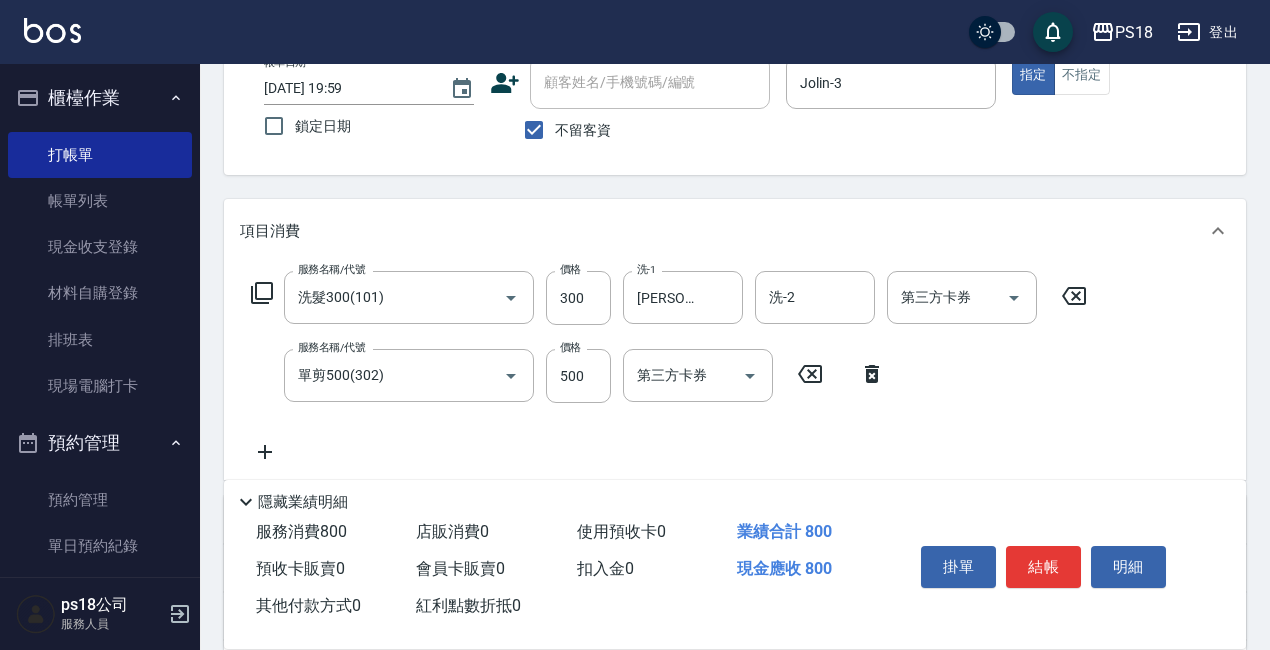 scroll, scrollTop: 300, scrollLeft: 0, axis: vertical 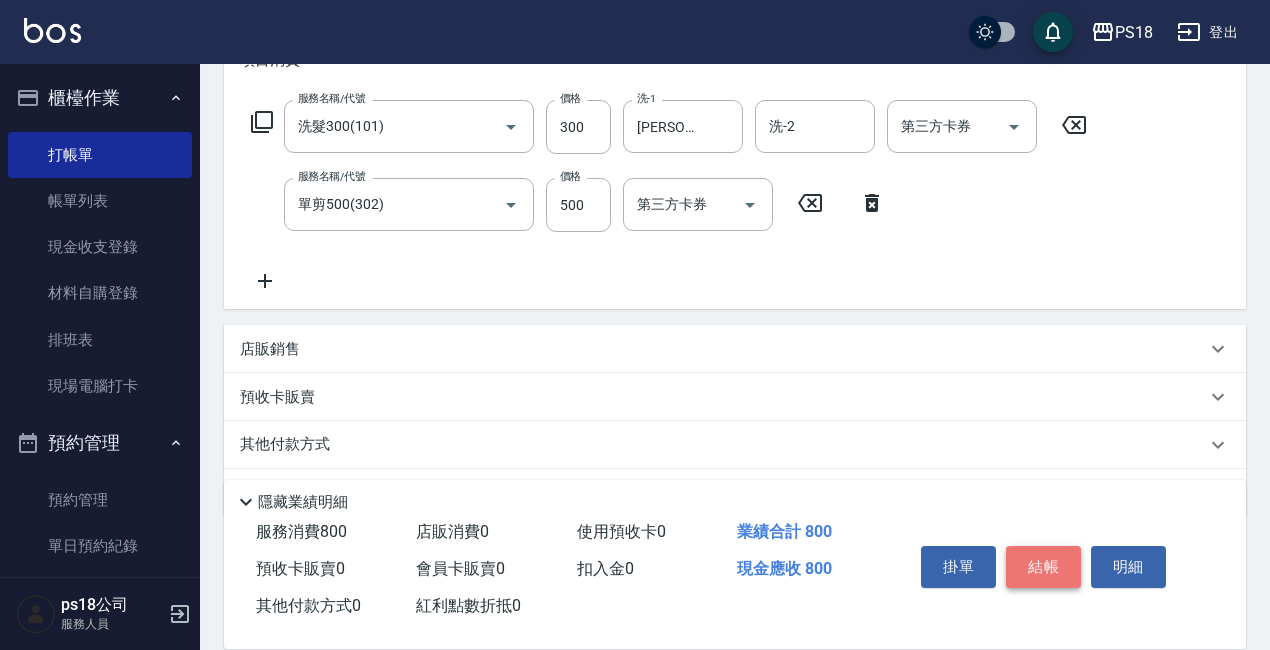 click on "結帳" at bounding box center (1043, 567) 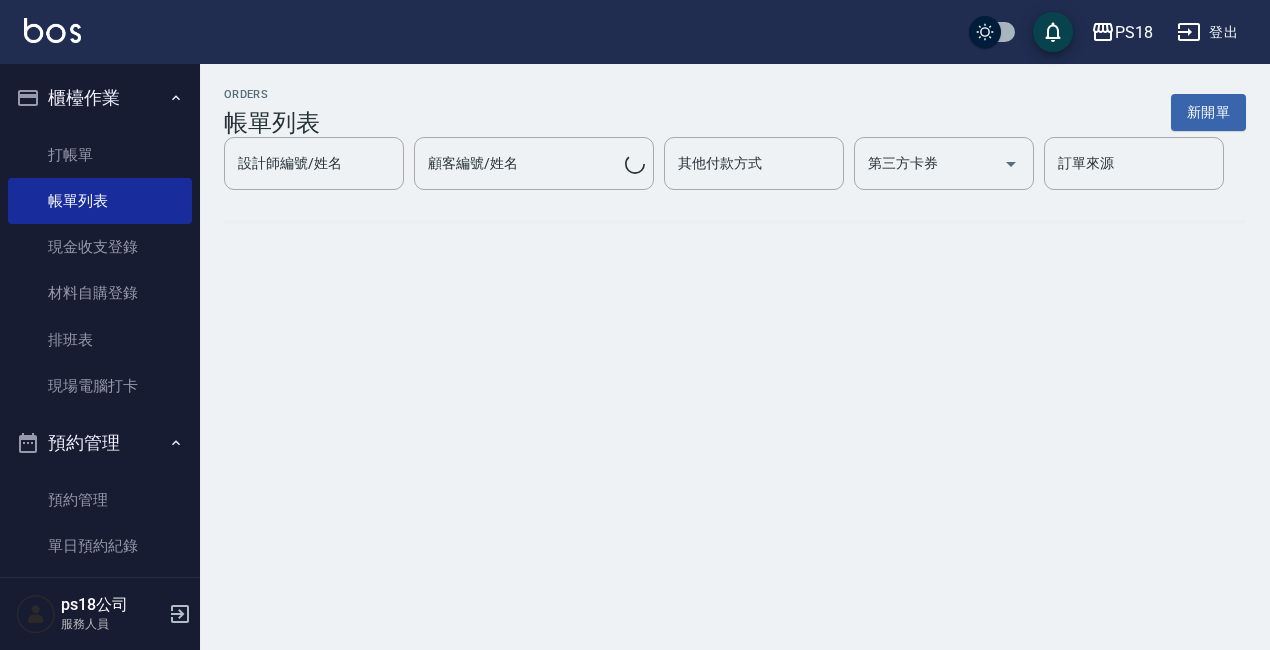 scroll, scrollTop: 0, scrollLeft: 0, axis: both 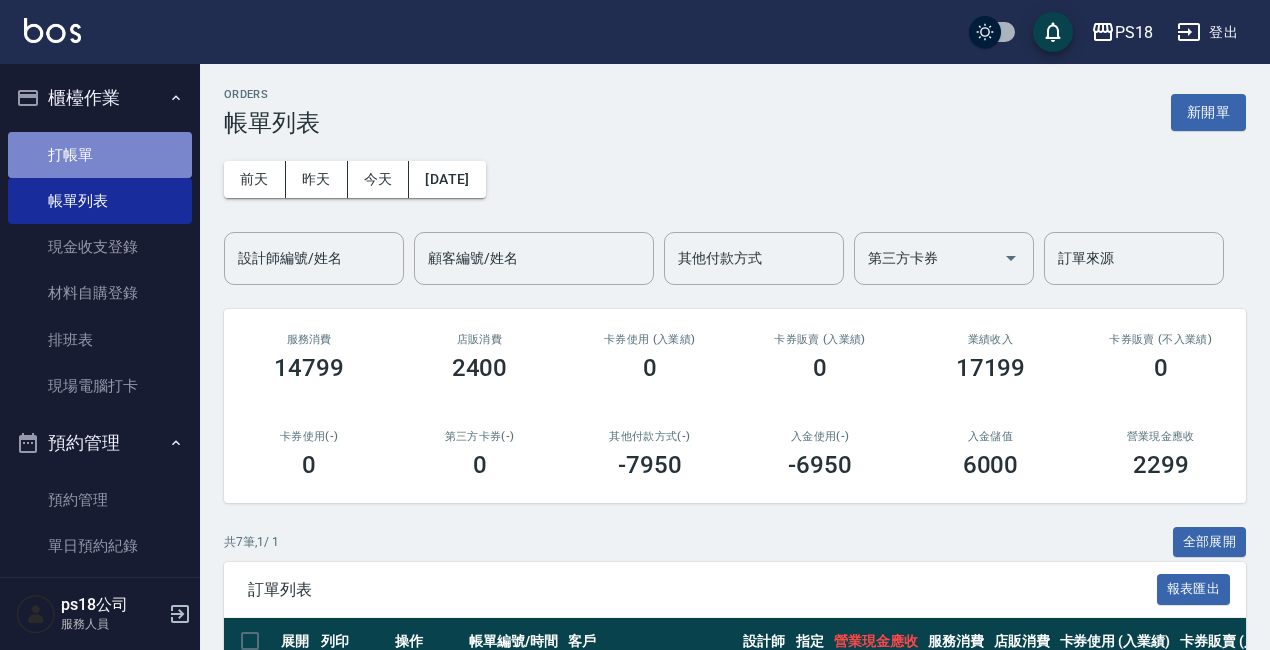click on "打帳單" at bounding box center [100, 155] 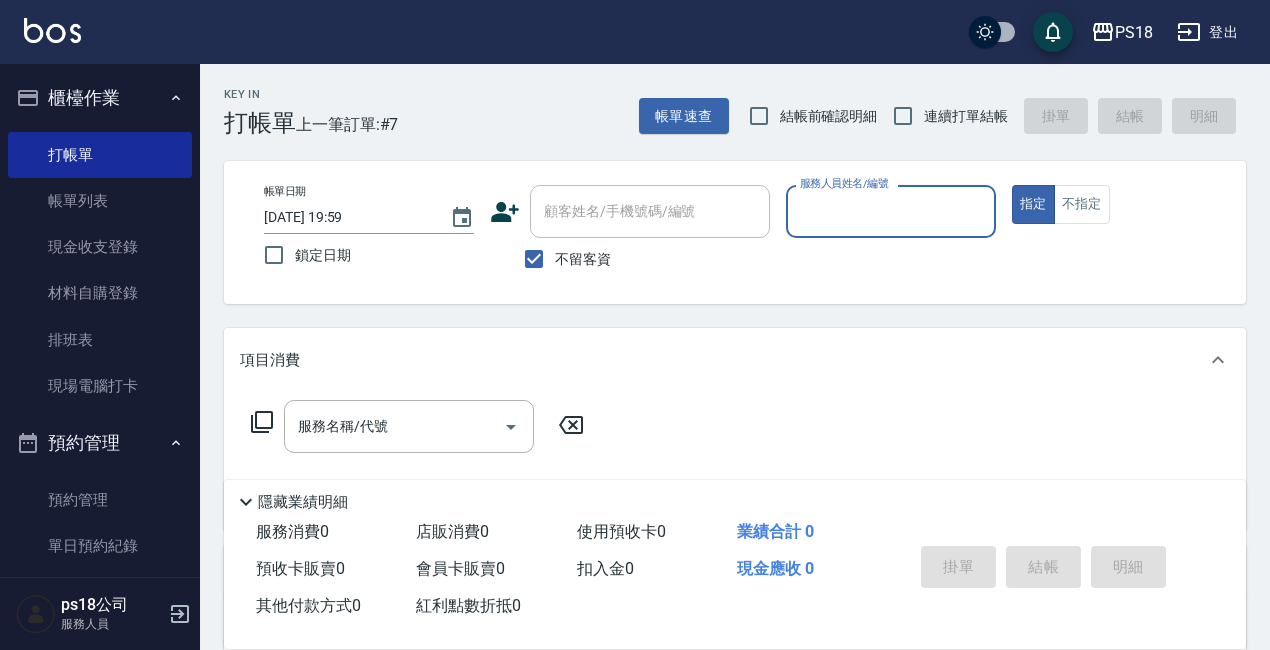 click on "服務人員姓名/編號" at bounding box center (891, 211) 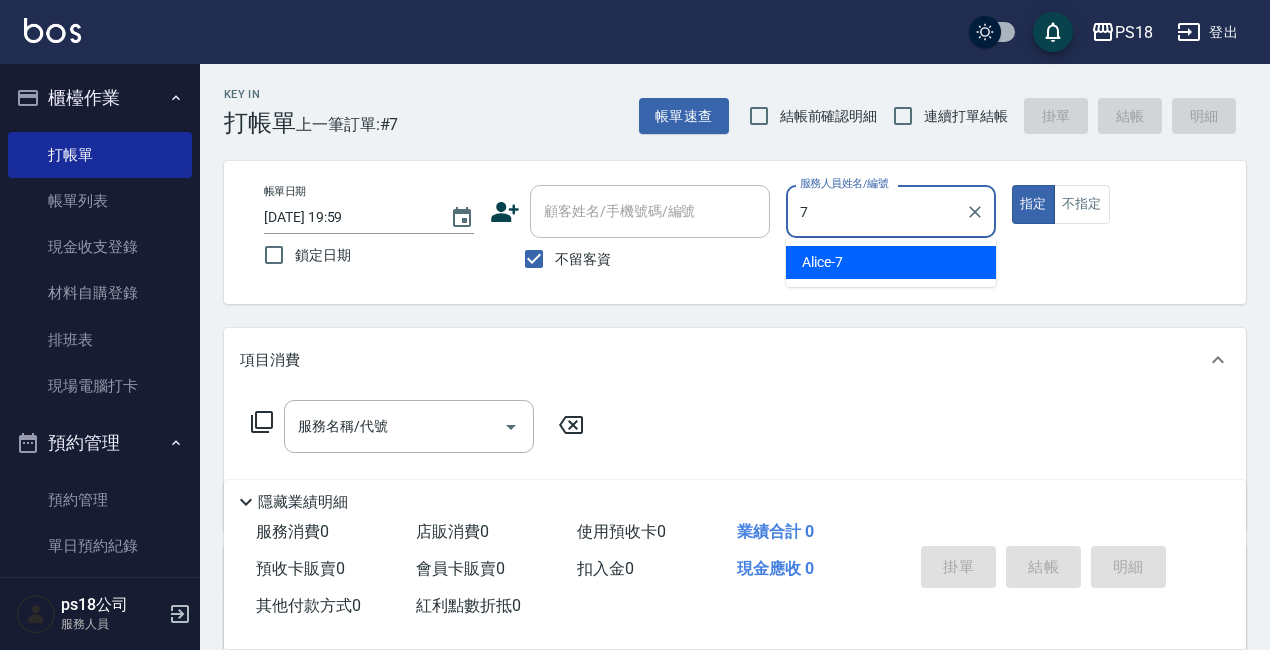 type on "7" 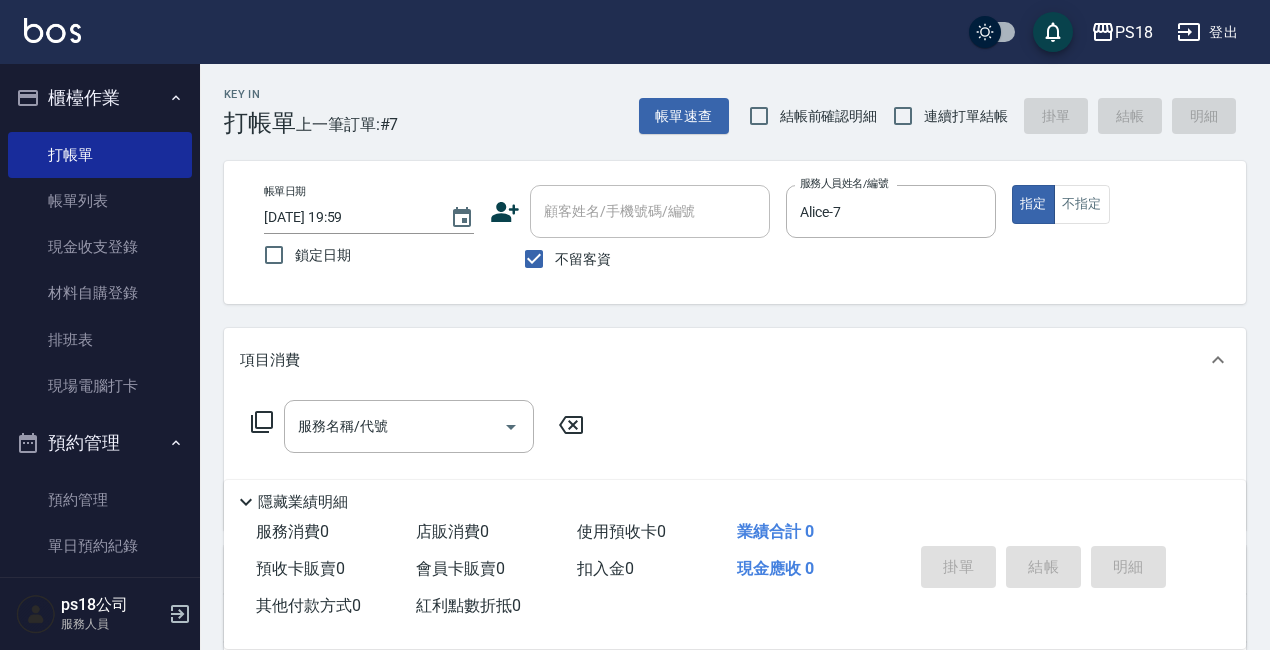 click 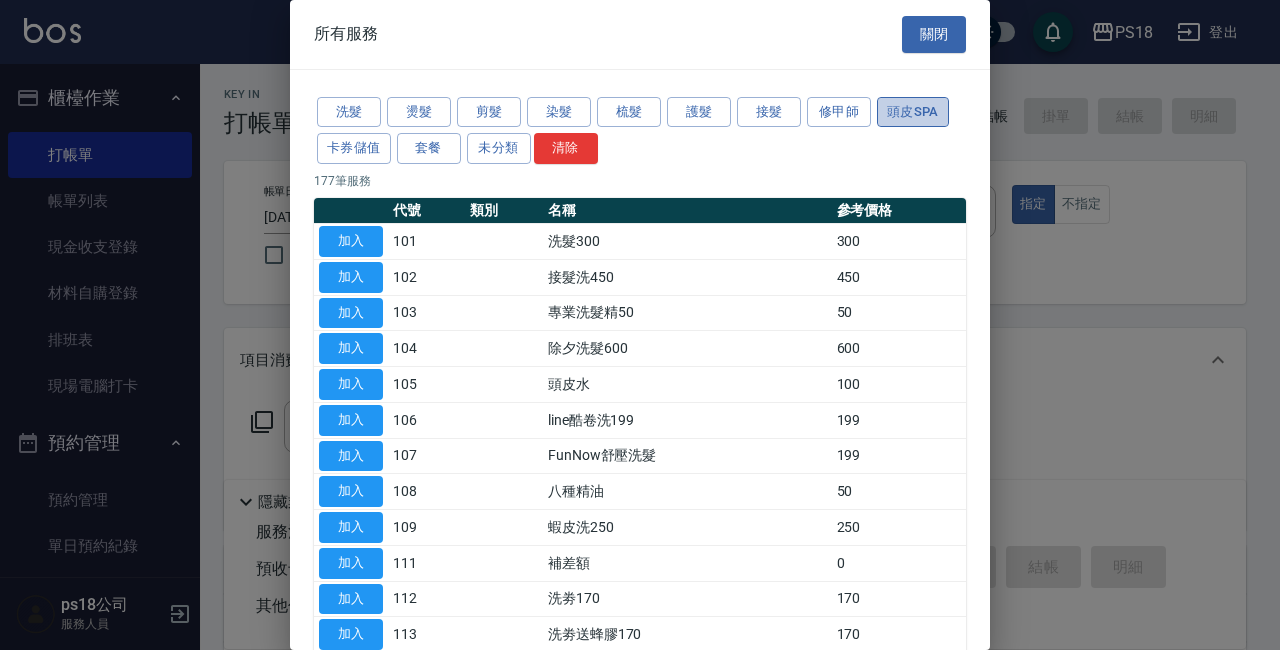 click on "頭皮SPA" at bounding box center (913, 112) 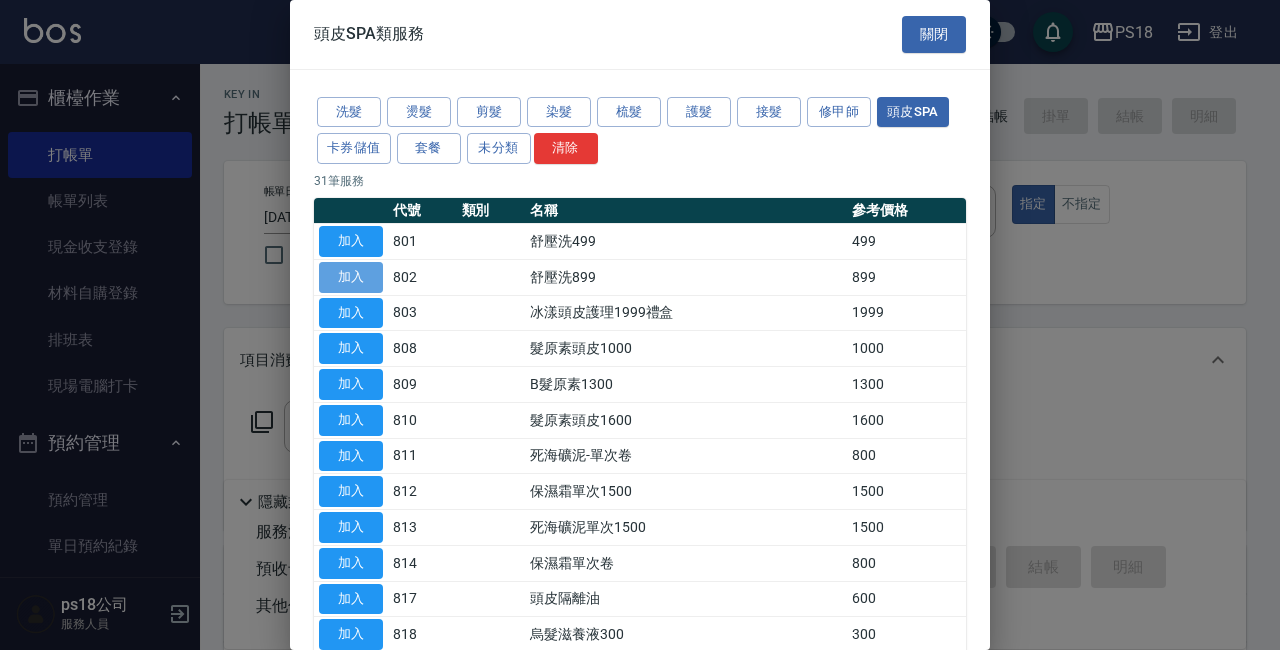 click on "加入" at bounding box center (351, 277) 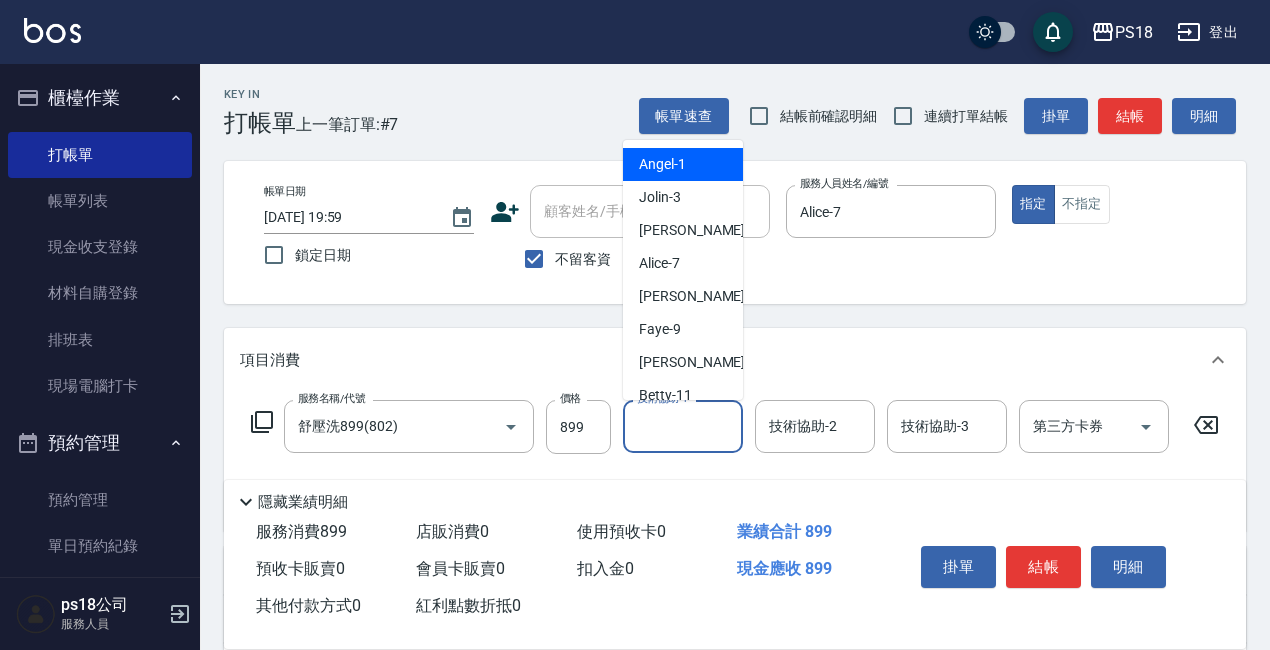 click on "技術協助-1" at bounding box center (683, 426) 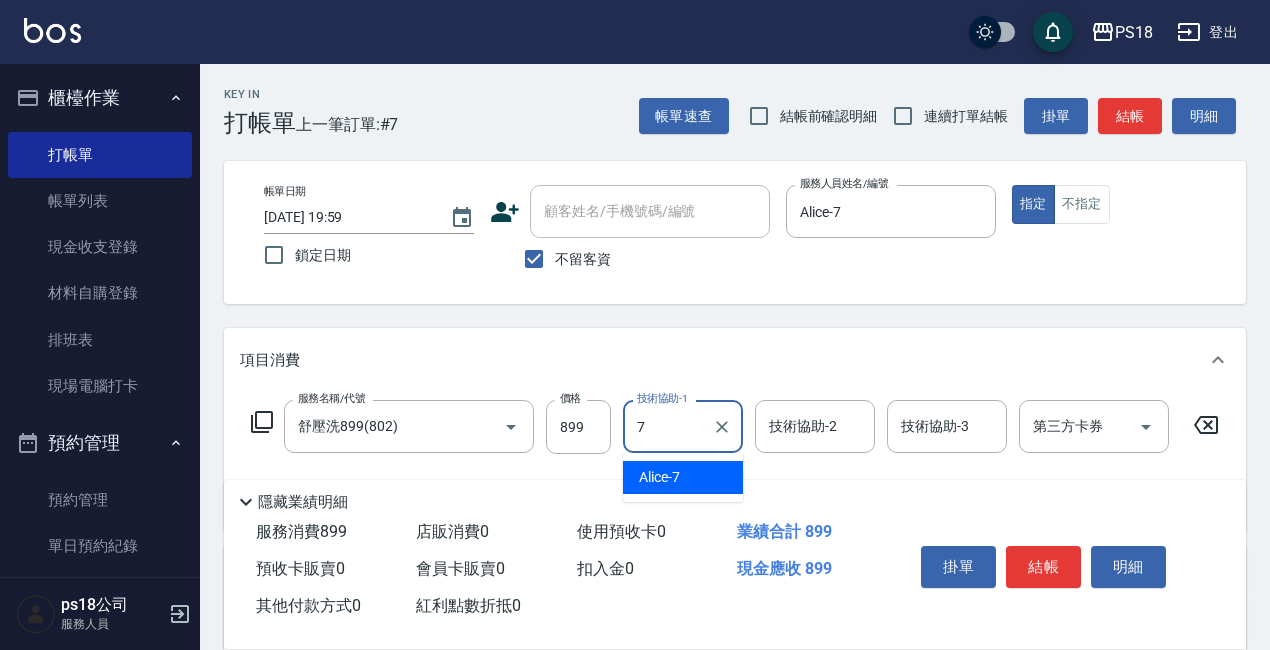 type on "Alice-7" 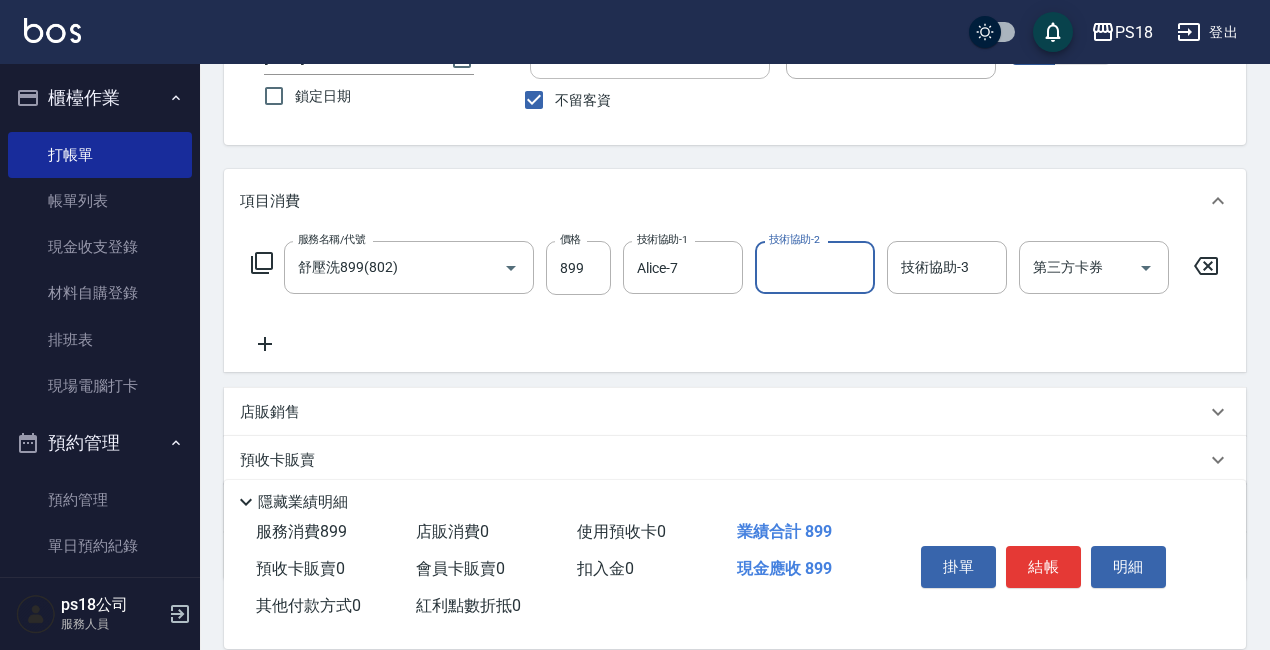 scroll, scrollTop: 298, scrollLeft: 0, axis: vertical 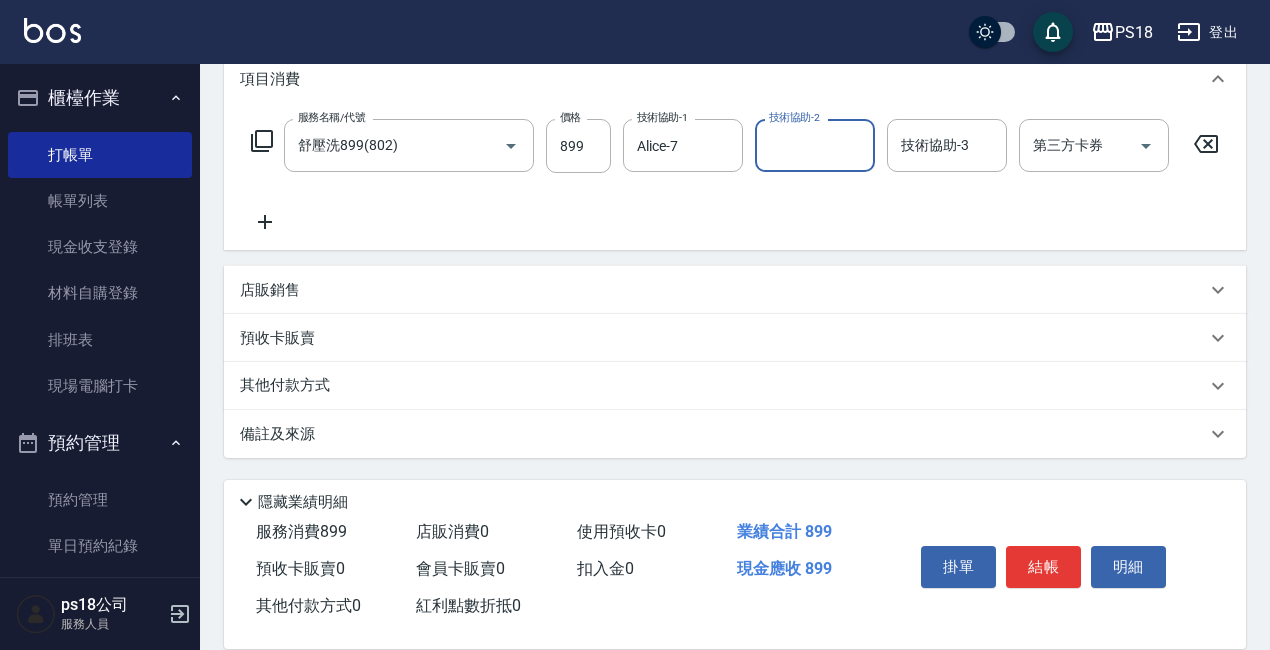 click 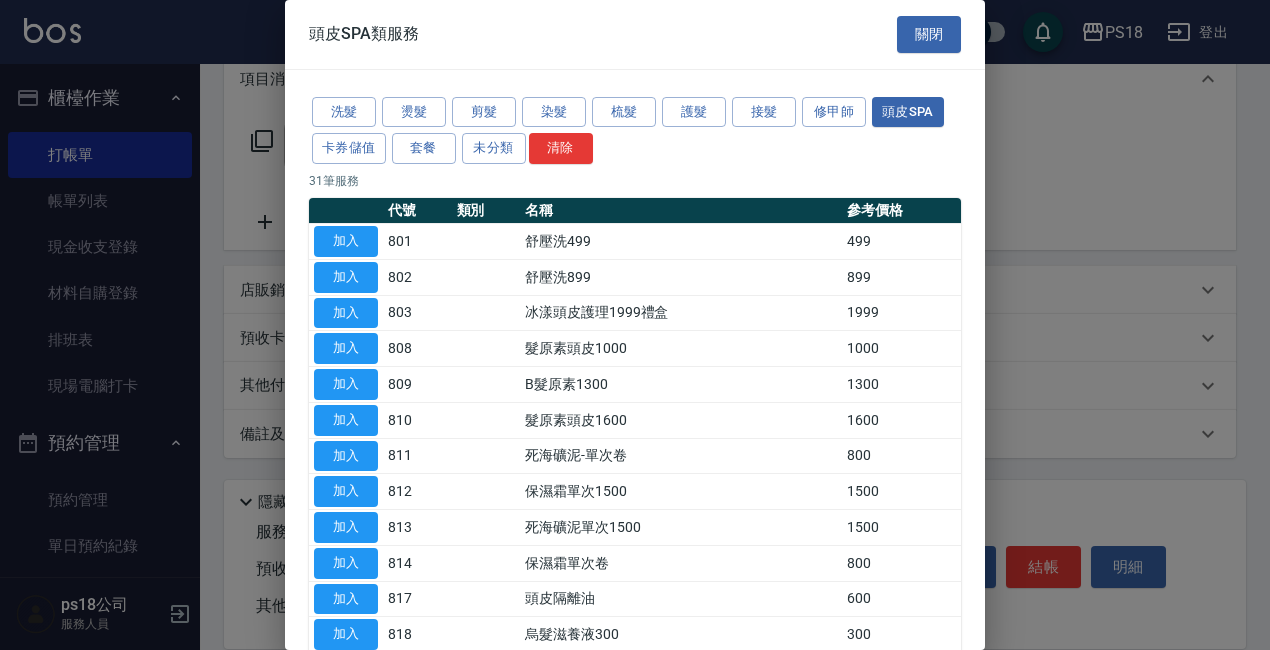scroll, scrollTop: 281, scrollLeft: 0, axis: vertical 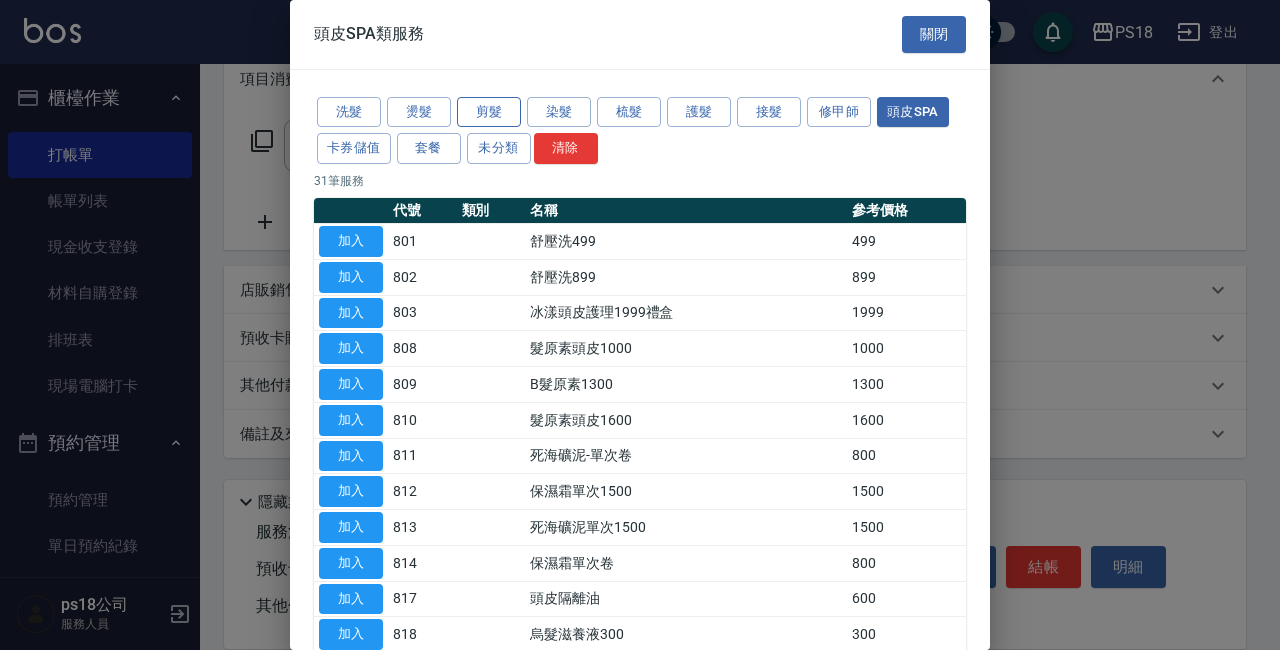 click on "剪髮" at bounding box center (489, 112) 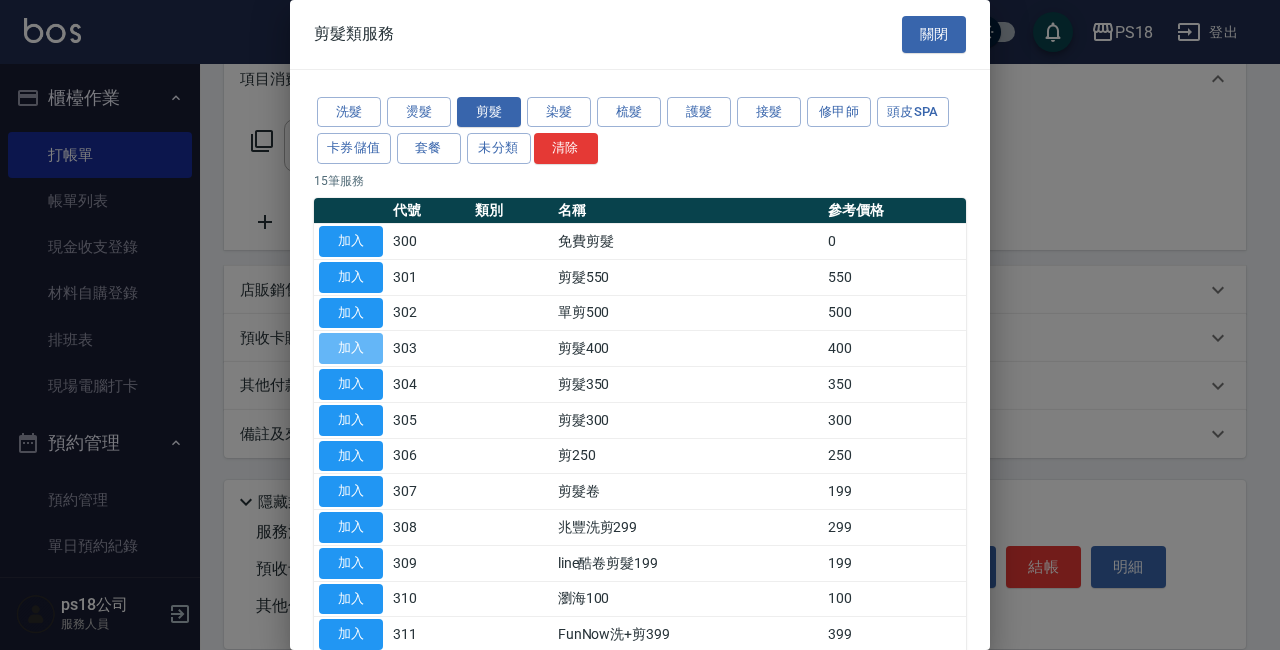 click on "加入" at bounding box center [351, 348] 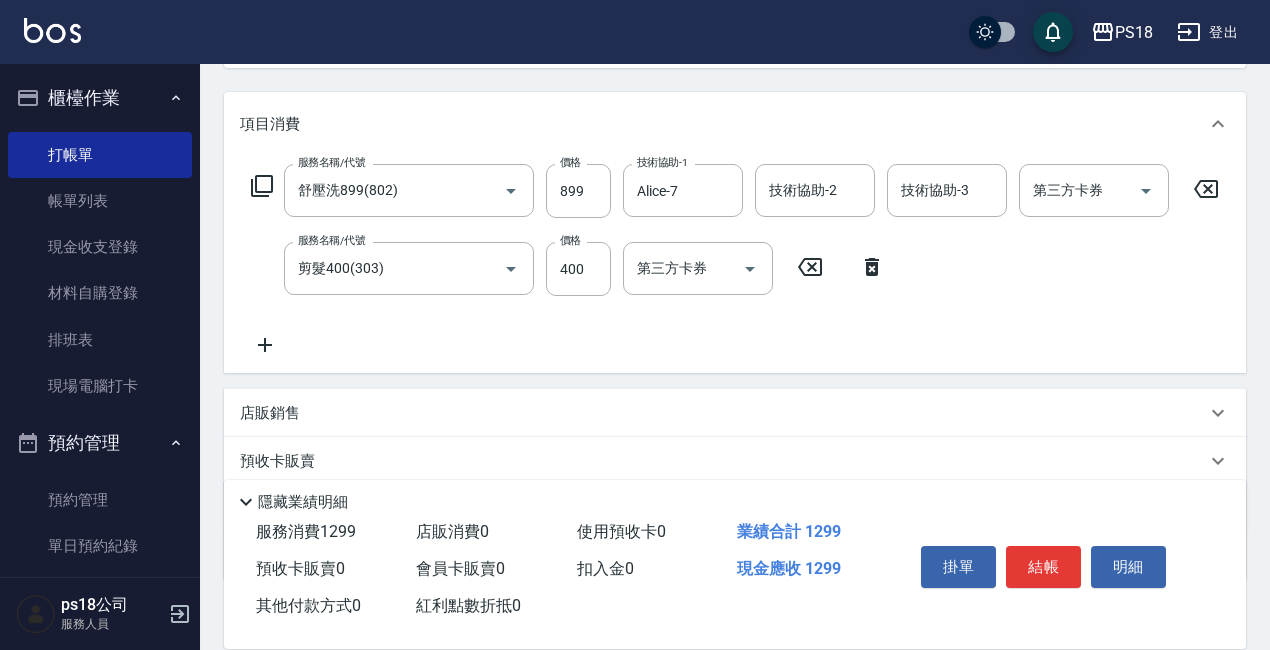 scroll, scrollTop: 376, scrollLeft: 0, axis: vertical 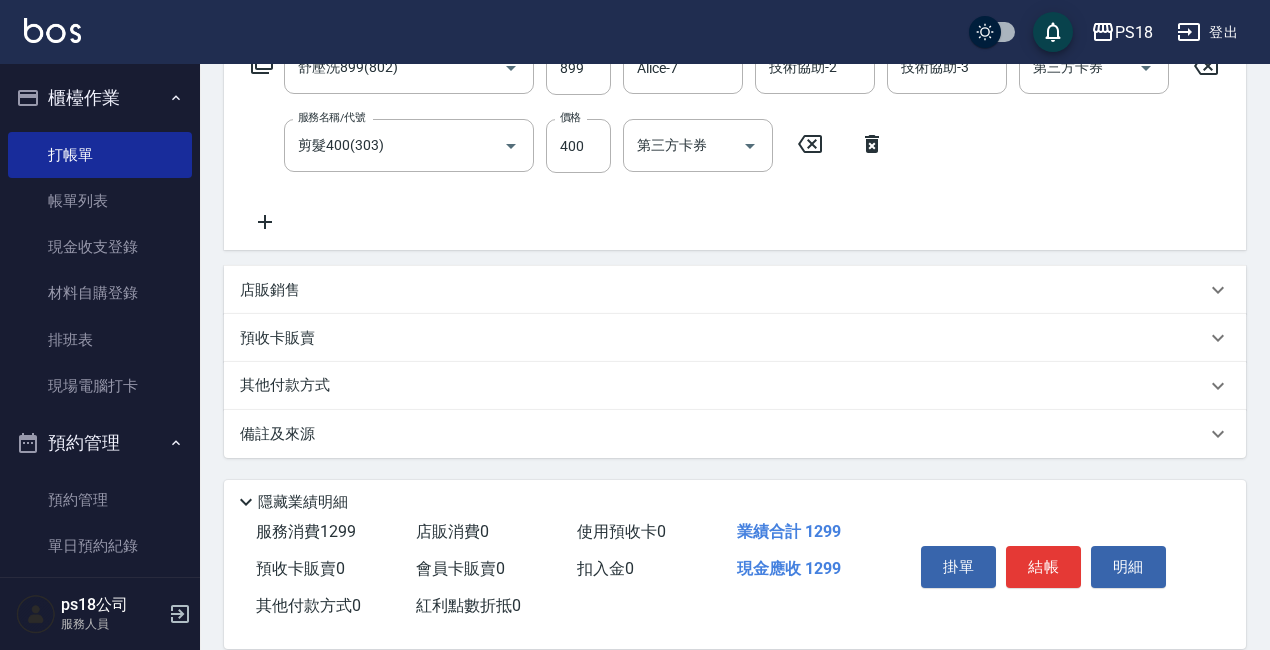 click on "備註及來源" at bounding box center (723, 434) 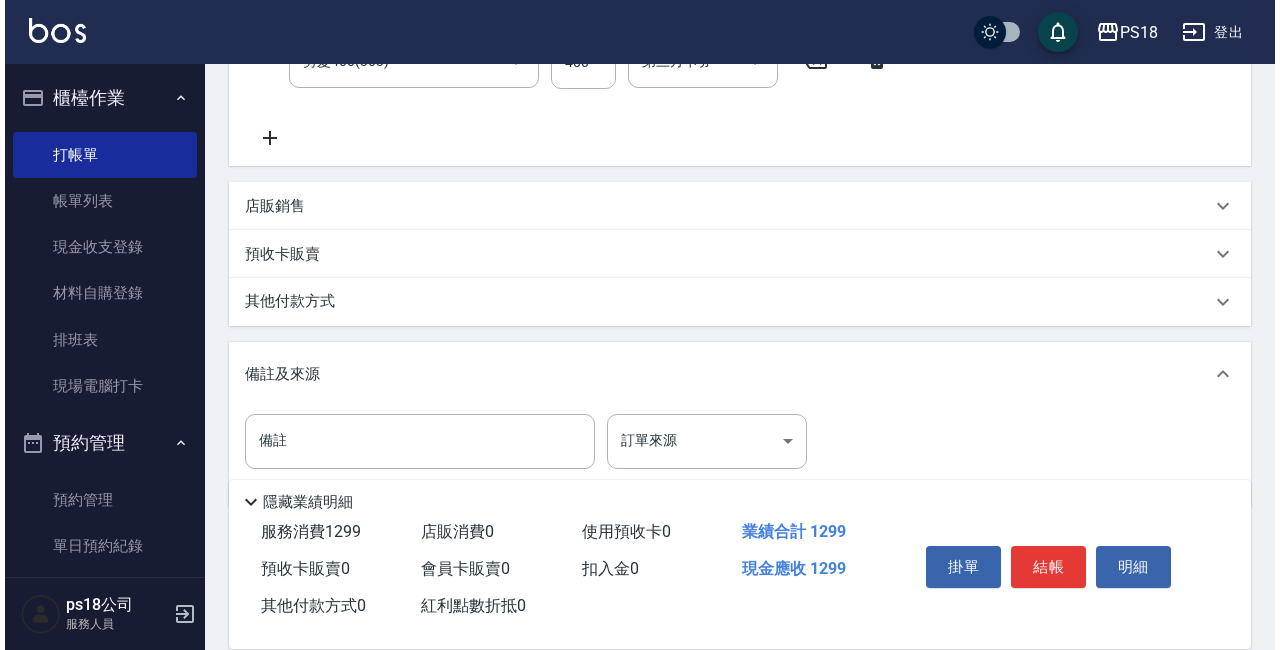 scroll, scrollTop: 511, scrollLeft: 0, axis: vertical 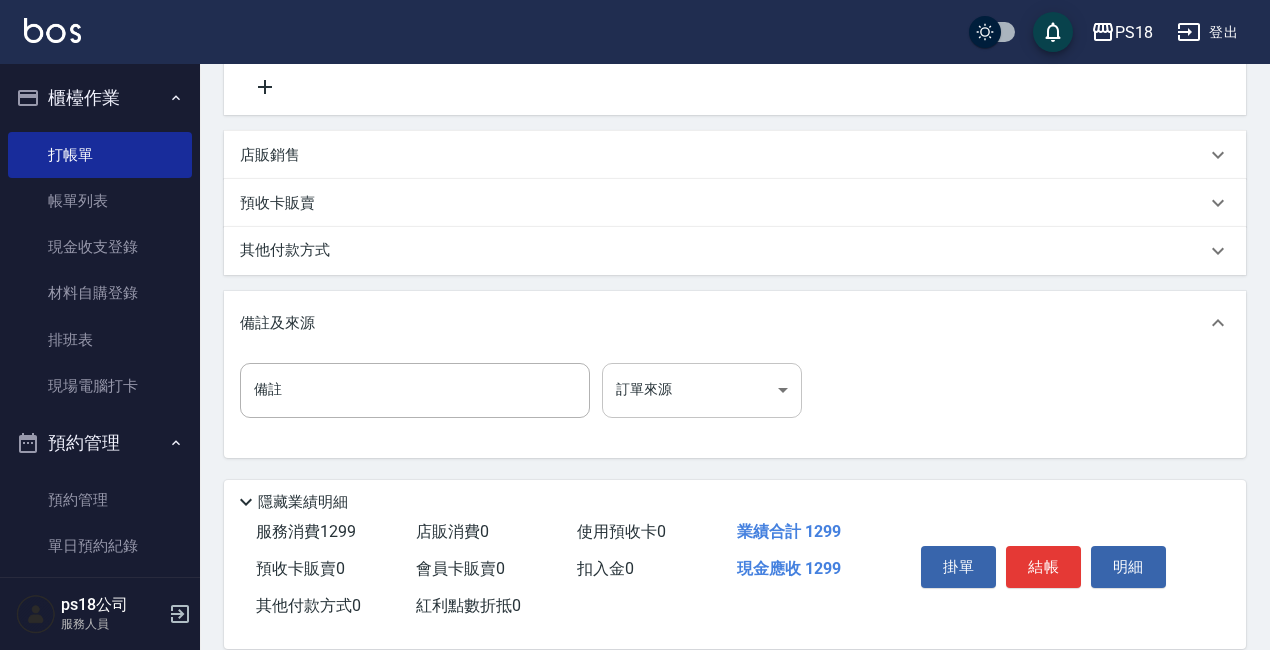 click on "PS18 登出 櫃檯作業 打帳單 帳單列表 現金收支登錄 材料自購登錄 排班表 現場電腦打卡 預約管理 預約管理 單日預約紀錄 單週預約紀錄 報表及分析 報表目錄 消費分析儀表板 店家日報表 互助日報表 互助點數明細 設計師日報表 店販抽成明細 客戶管理 客戶列表 員工及薪資 員工列表 全店打卡記錄 商品管理 商品列表 ps18公司 服務人員 Key In 打帳單 上一筆訂單:#7 帳單速查 結帳前確認明細 連續打單結帳 掛單 結帳 明細 帳單日期 [DATE] 19:59 鎖定日期 顧客姓名/手機號碼/編號 顧客姓名/手機號碼/編號 不留客資 服務人員姓名/編號 [PERSON_NAME]-7 服務人員姓名/編號 指定 不指定 項目消費 服務名稱/代號 舒壓洗899(802) 服務名稱/代號 價格 899 價格 技術協助-1 Alice-7 技術協助-1 技術協助-2 技術協助-2 技術協助-3 技術協助-3 第三方卡券 第三方卡券 服務名稱/代號 剪髮400(303) 價格 400 價格" at bounding box center (635, 78) 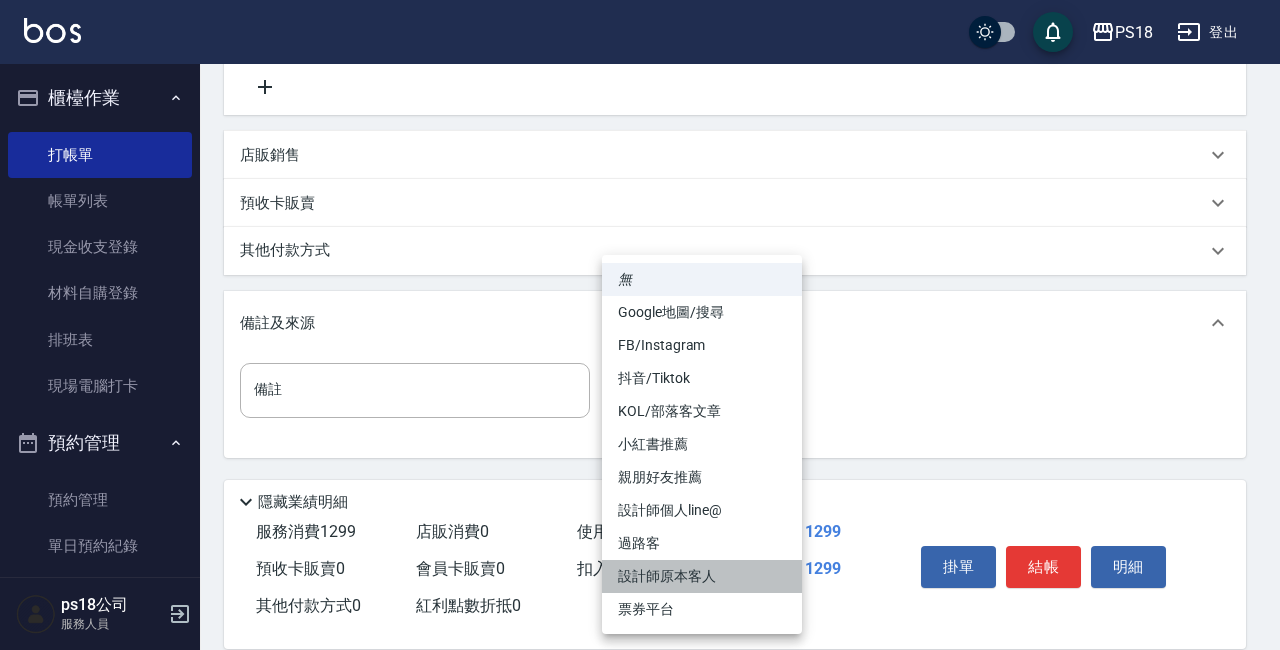 click on "設計師原本客人" at bounding box center (702, 576) 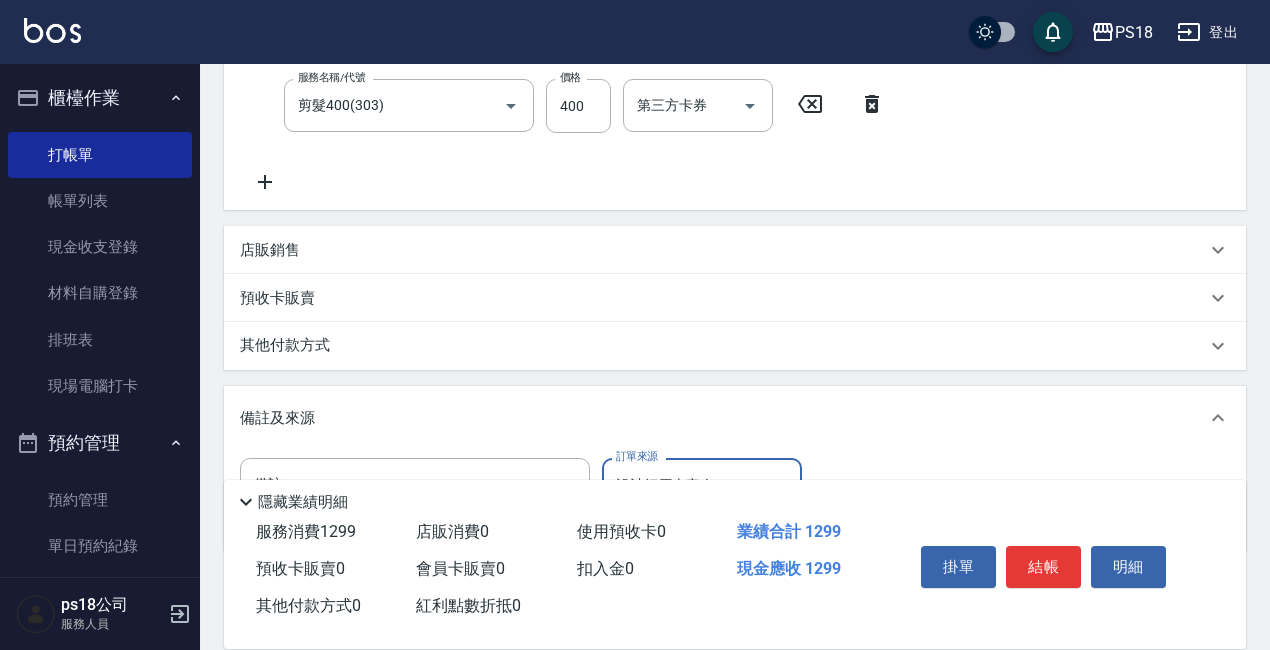 scroll, scrollTop: 400, scrollLeft: 0, axis: vertical 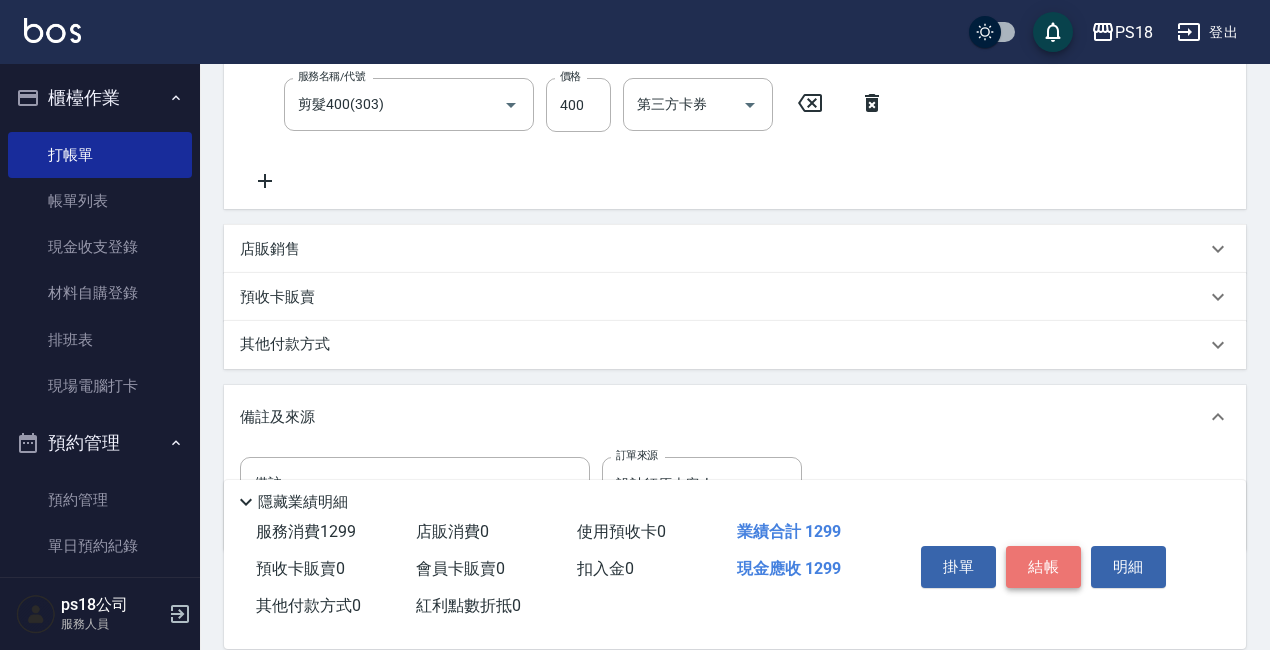 click on "結帳" at bounding box center [1043, 567] 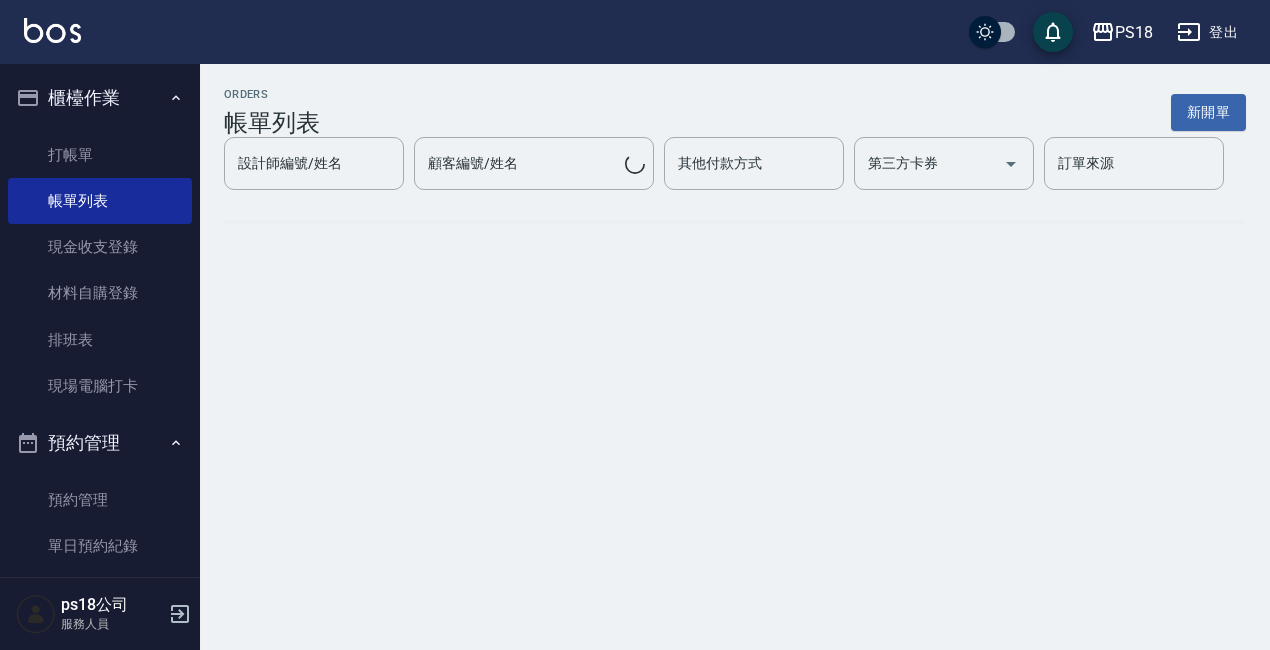 scroll, scrollTop: 0, scrollLeft: 0, axis: both 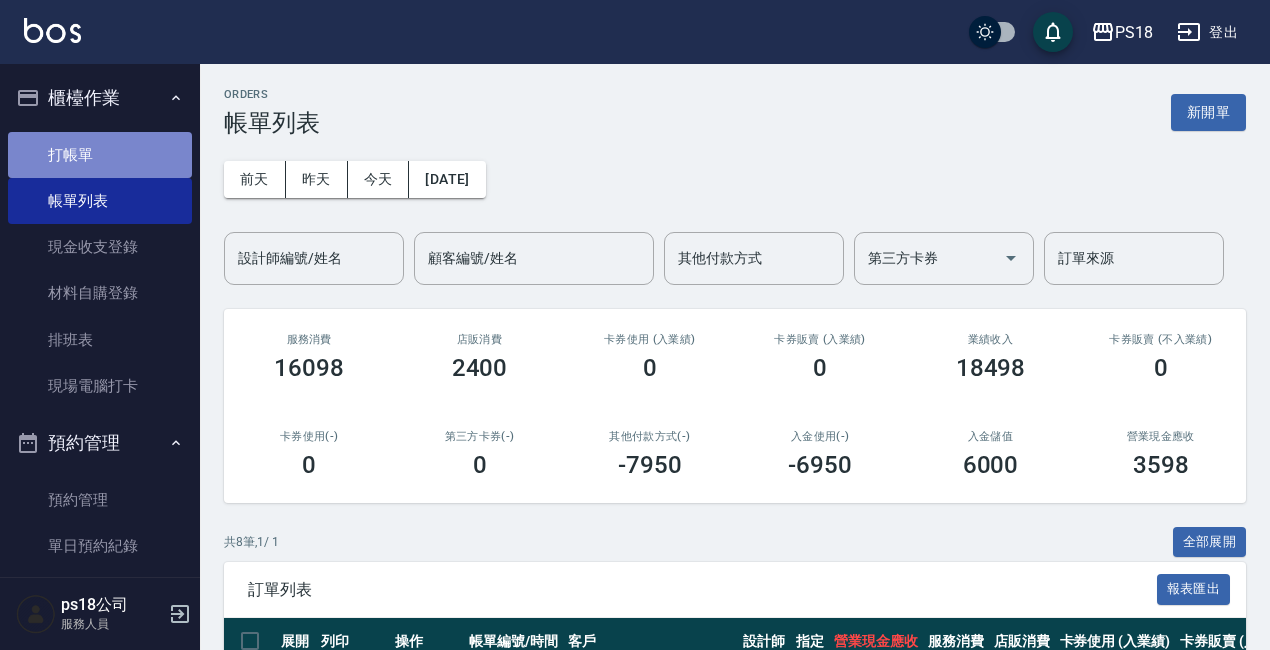 click on "打帳單" at bounding box center (100, 155) 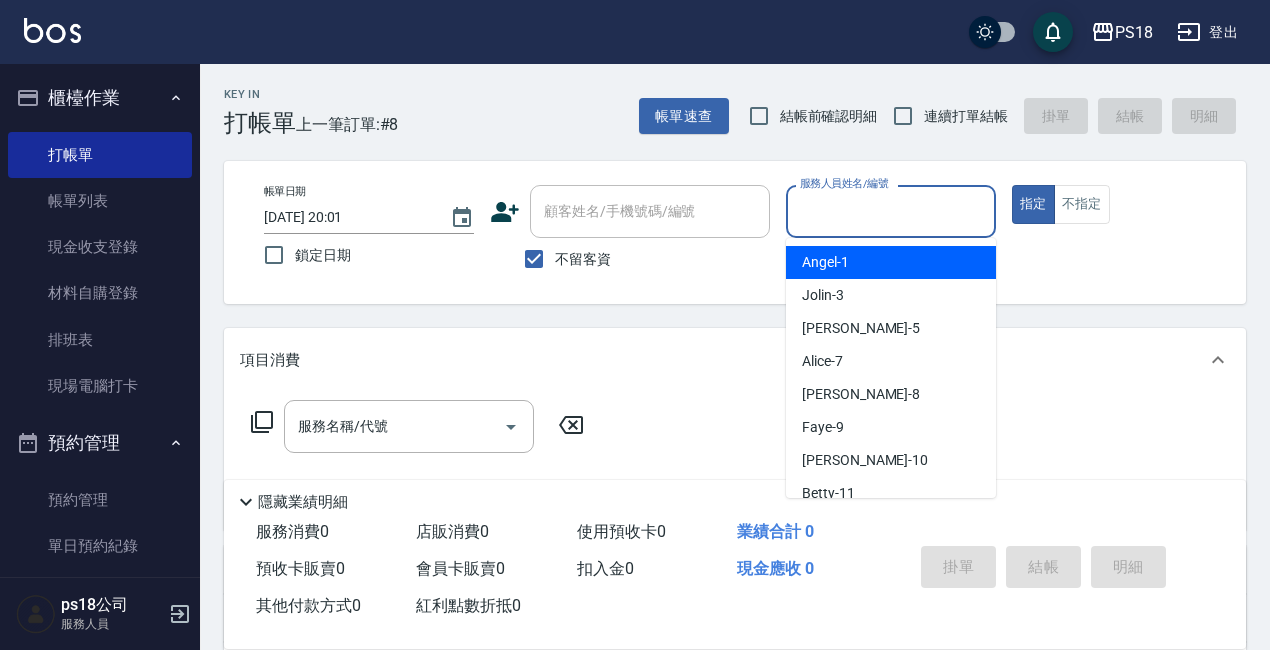 click on "服務人員姓名/編號" at bounding box center (891, 211) 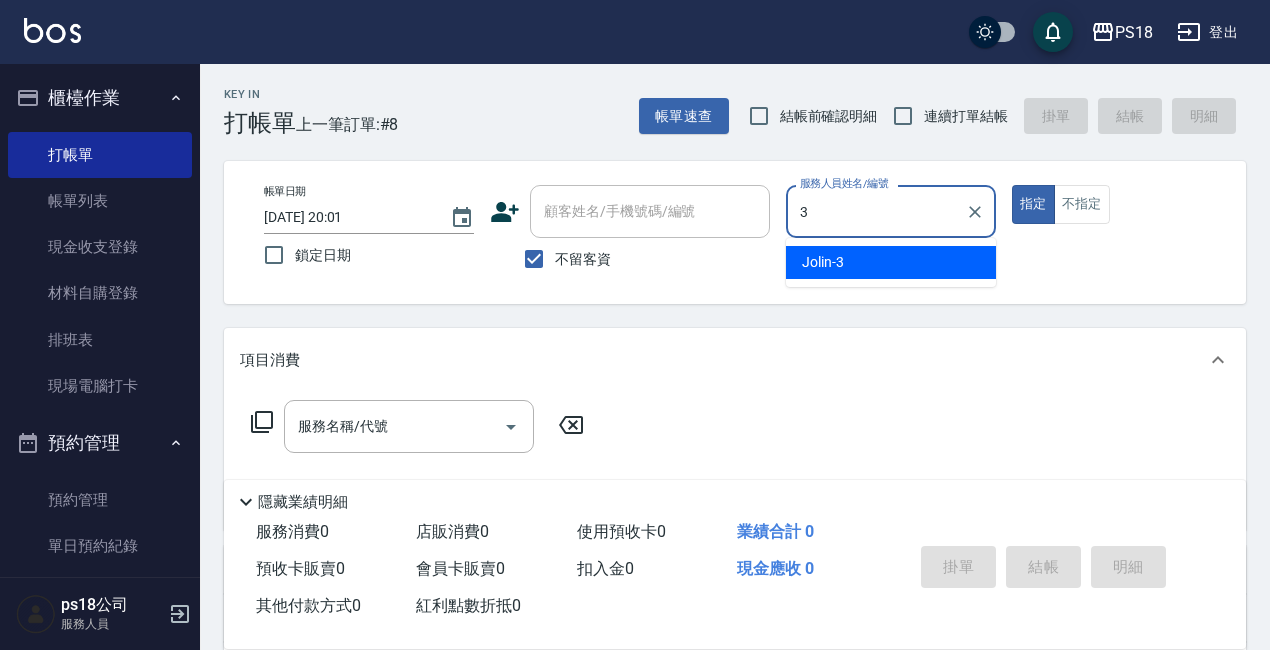 type on "Jolin-3" 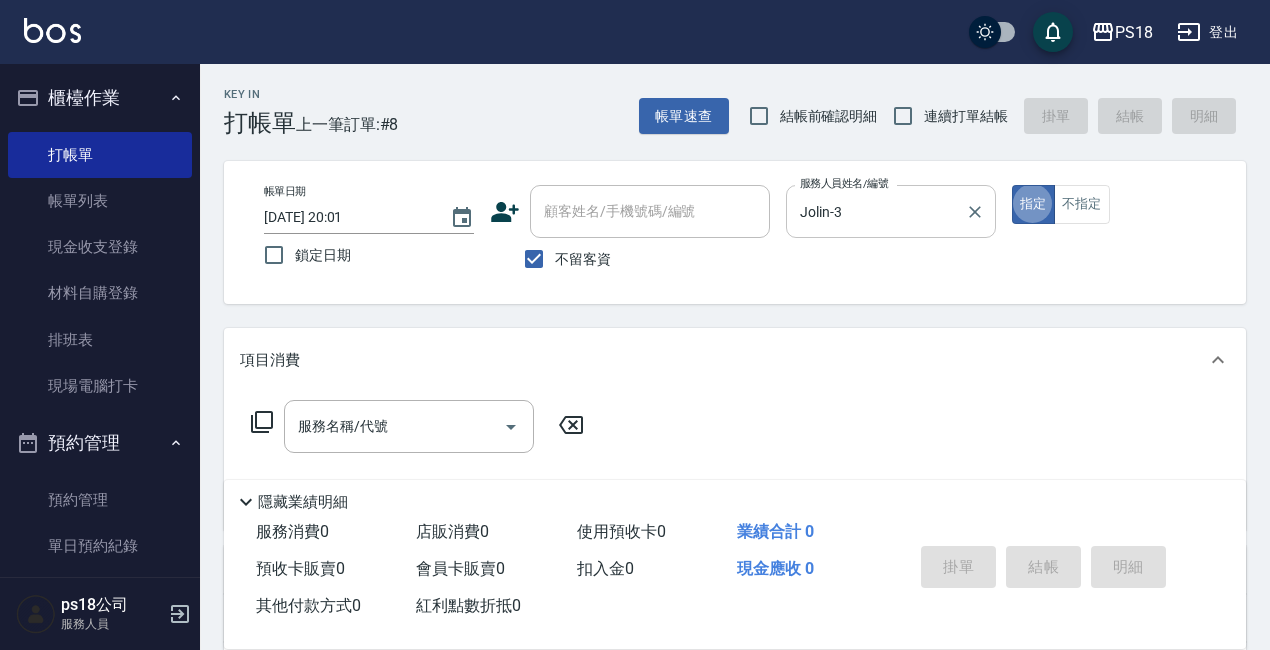 type on "true" 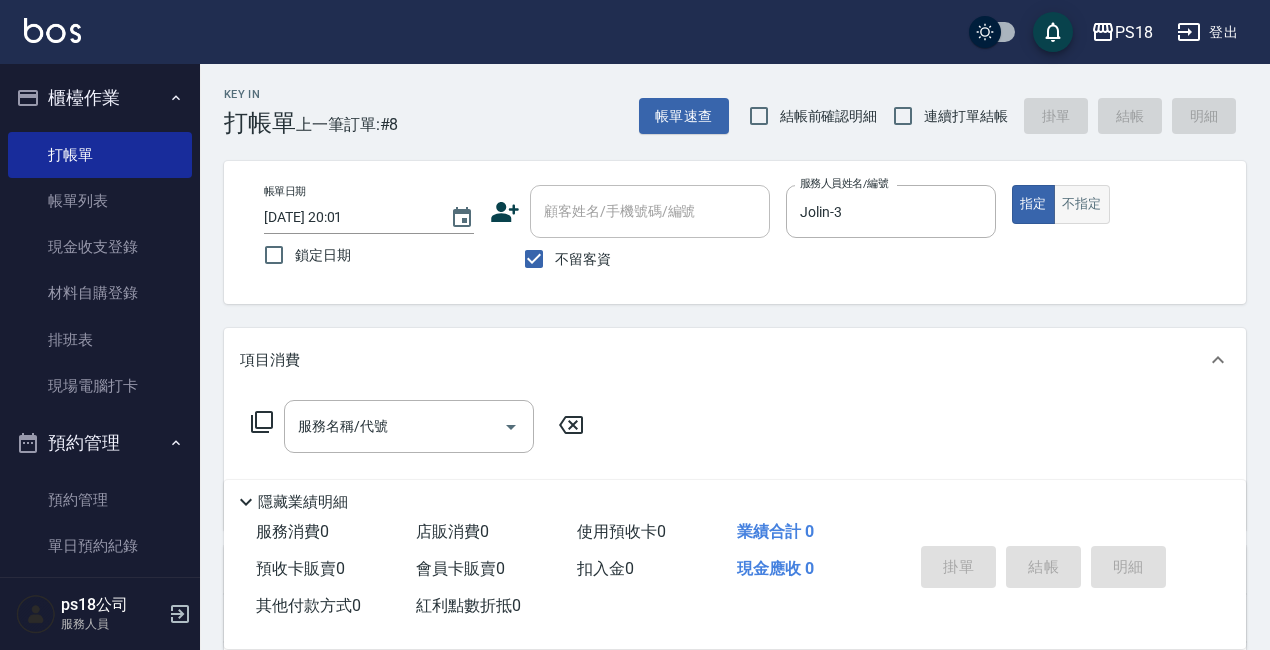 drag, startPoint x: 1094, startPoint y: 198, endPoint x: 1072, endPoint y: 205, distance: 23.086792 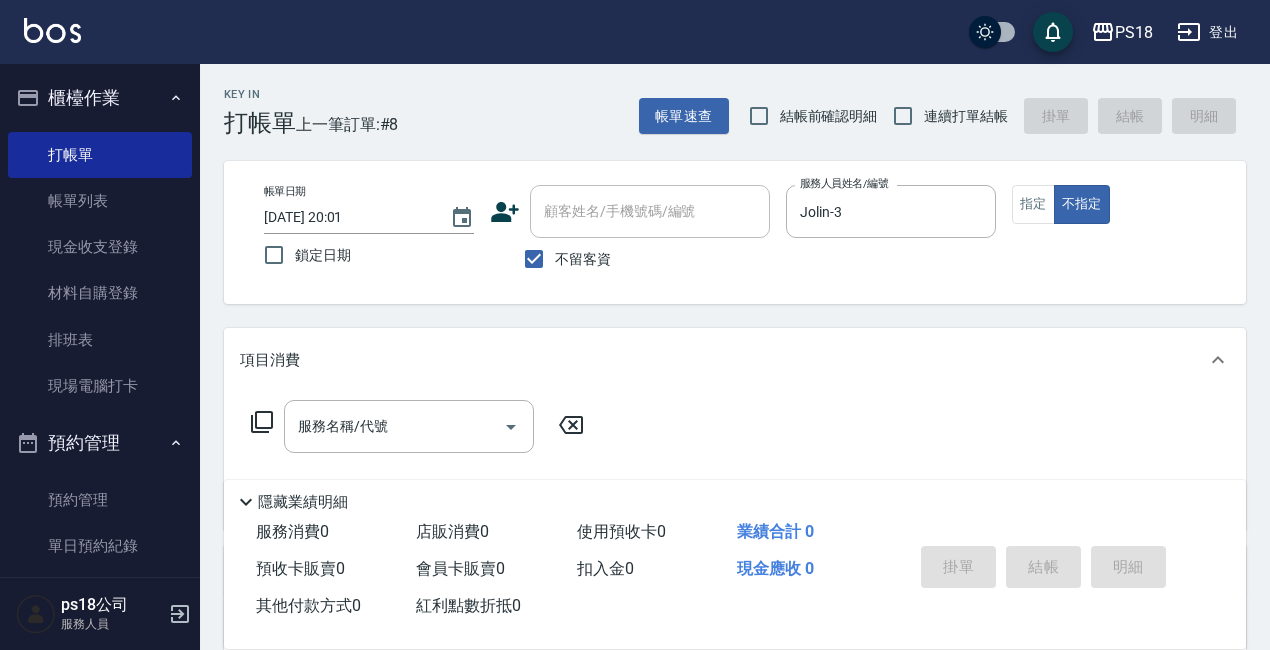 click 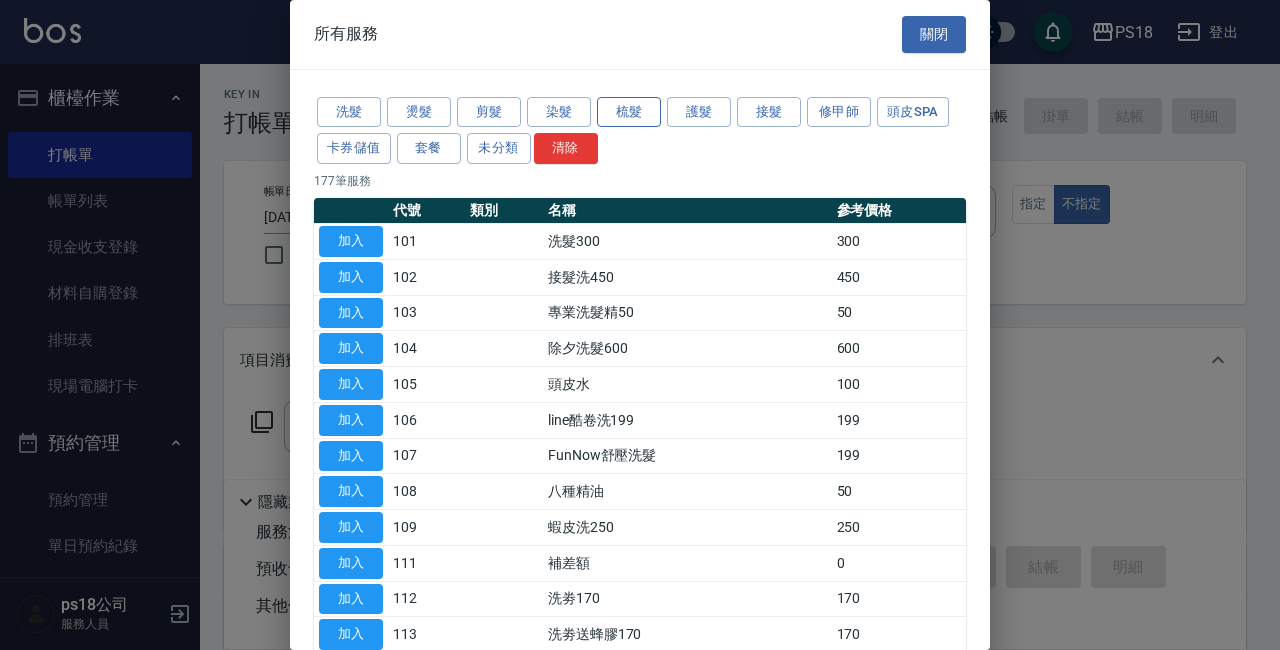 click on "梳髮" at bounding box center (629, 112) 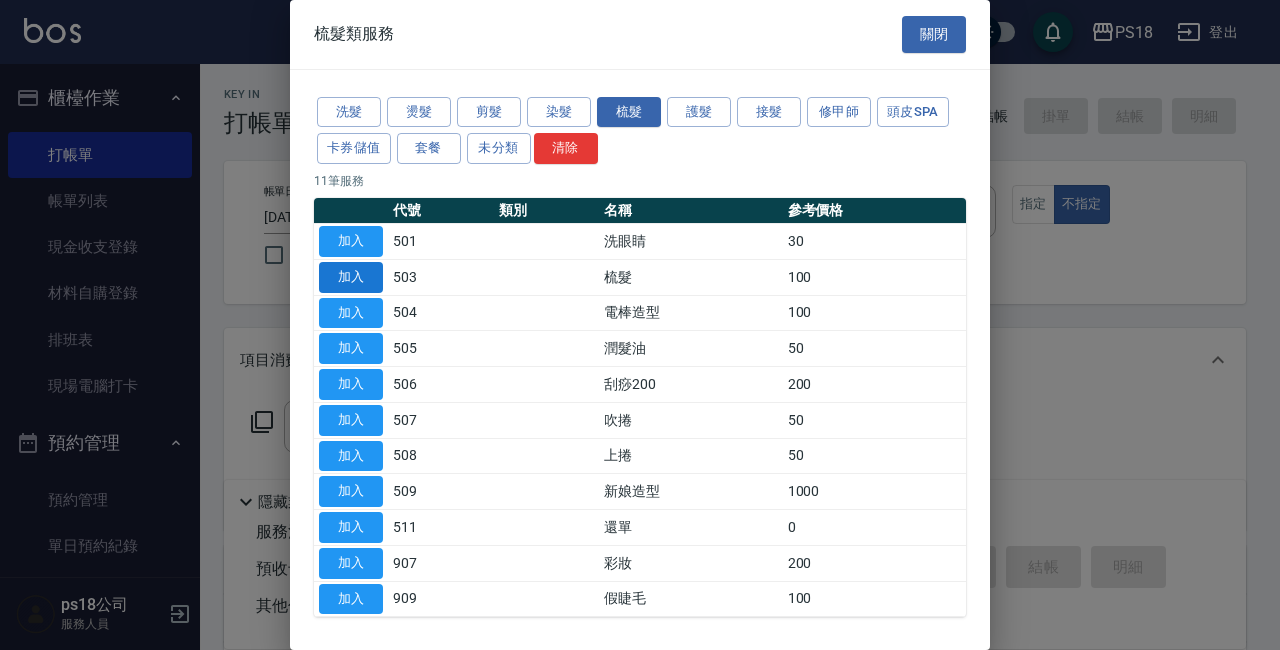 click on "加入" at bounding box center [351, 277] 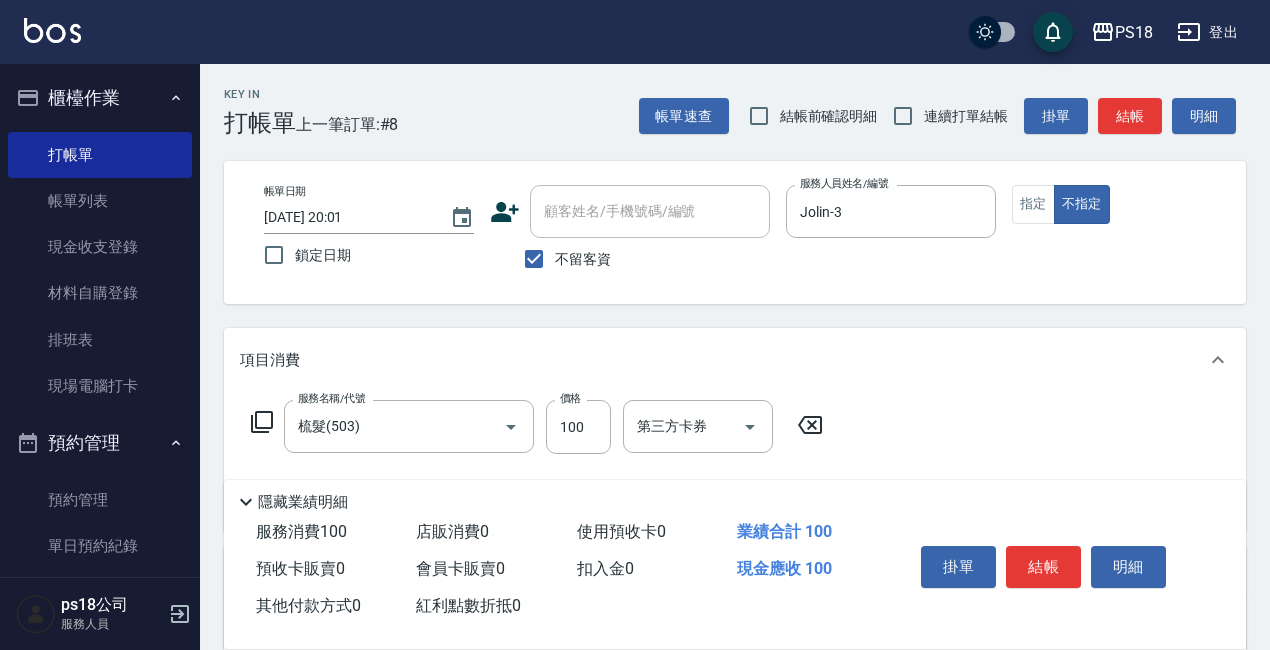 drag, startPoint x: 816, startPoint y: 417, endPoint x: 780, endPoint y: 412, distance: 36.345562 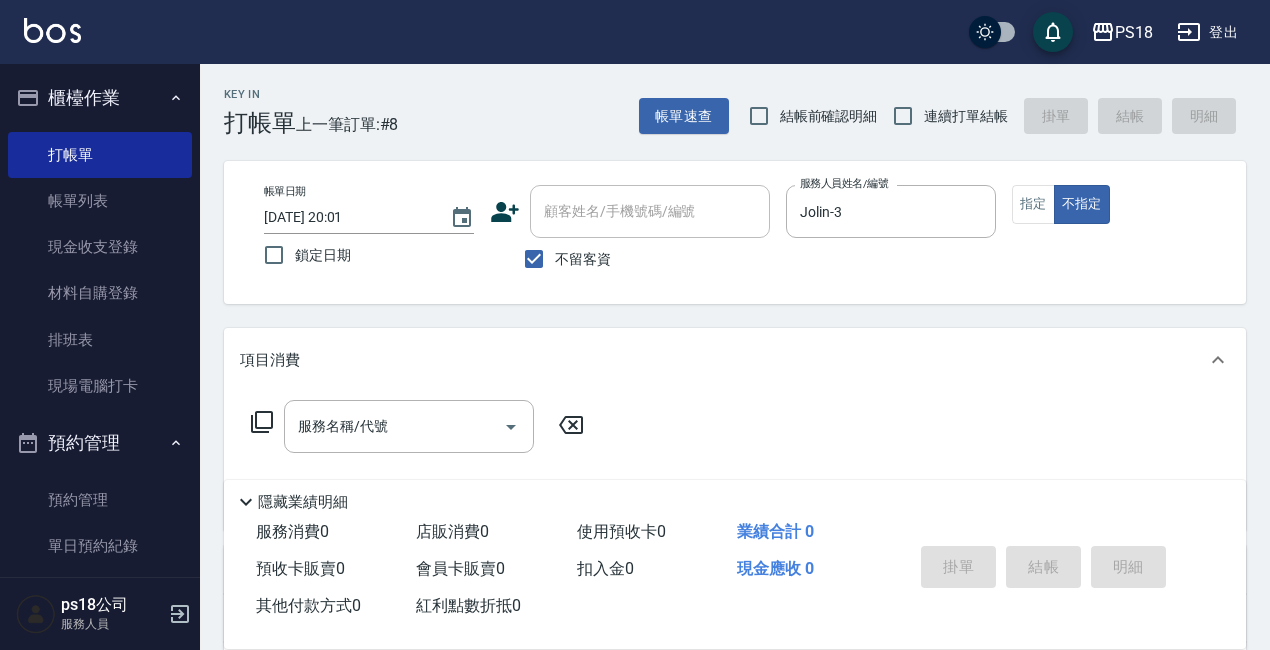 click 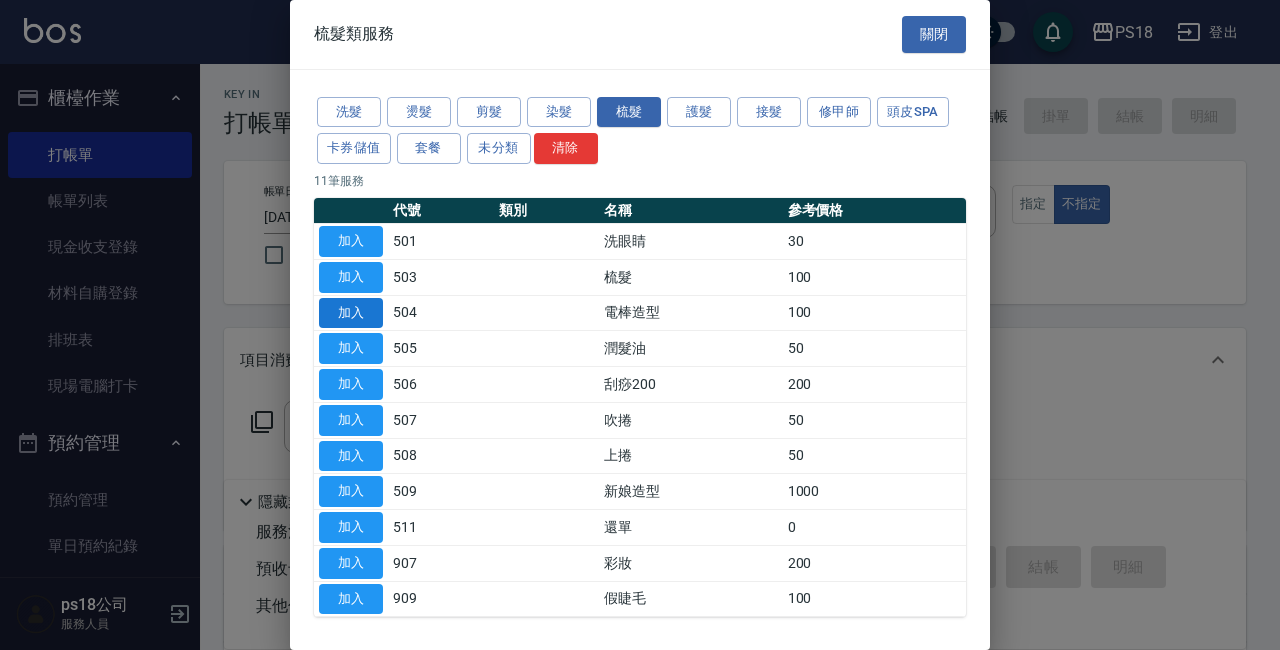click on "加入" at bounding box center (351, 313) 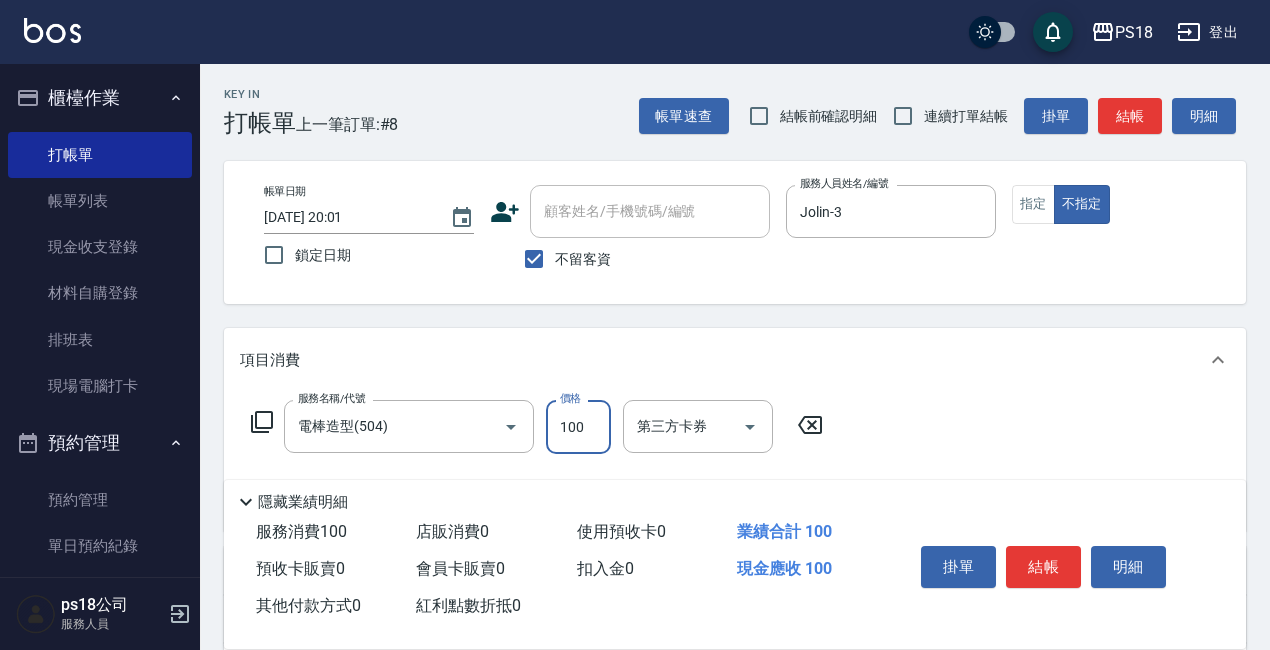 click on "100" at bounding box center (578, 427) 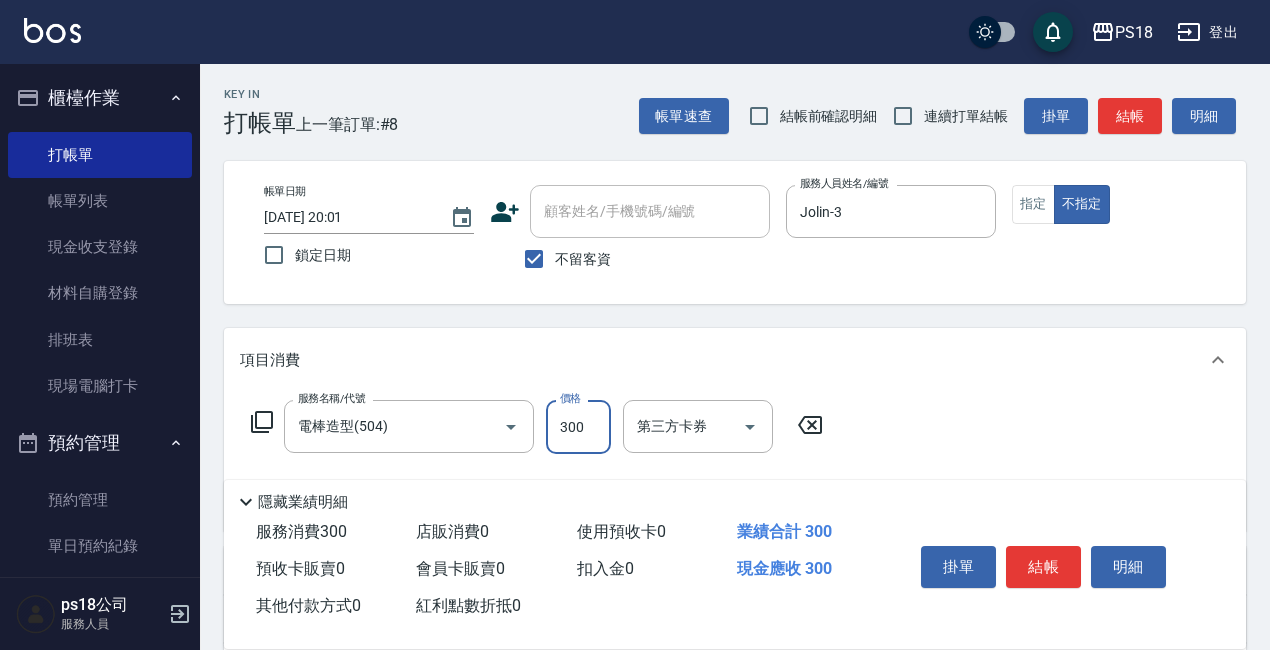 scroll, scrollTop: 281, scrollLeft: 0, axis: vertical 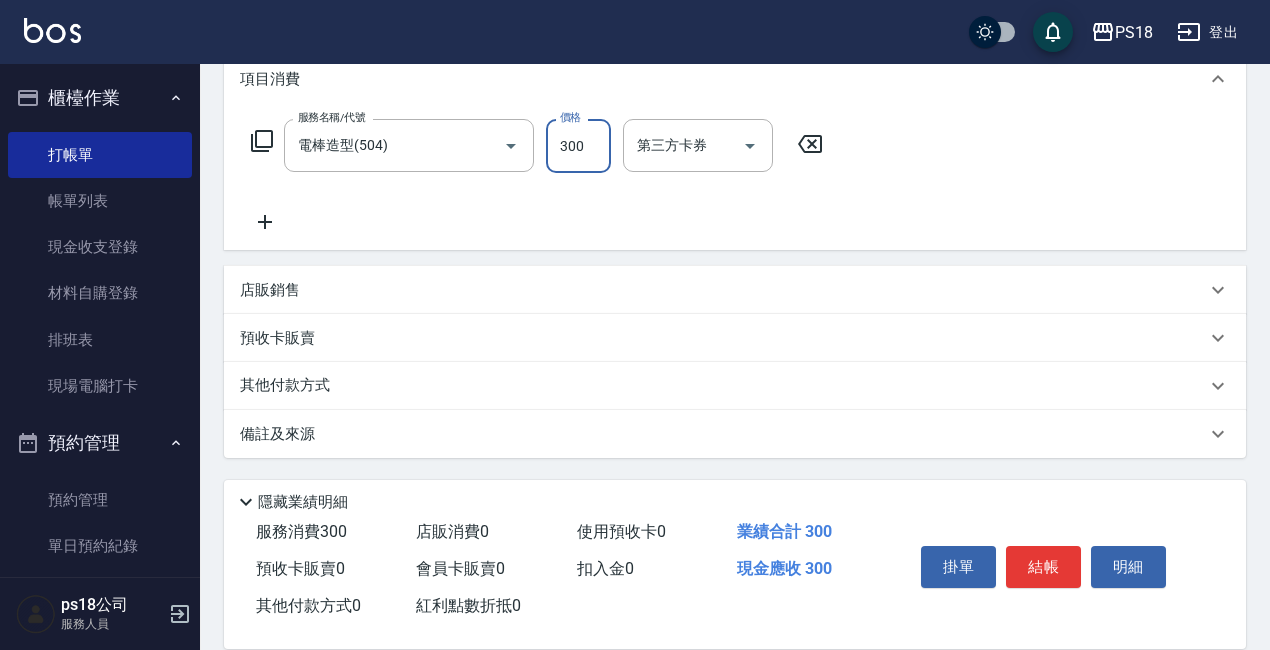 type on "300" 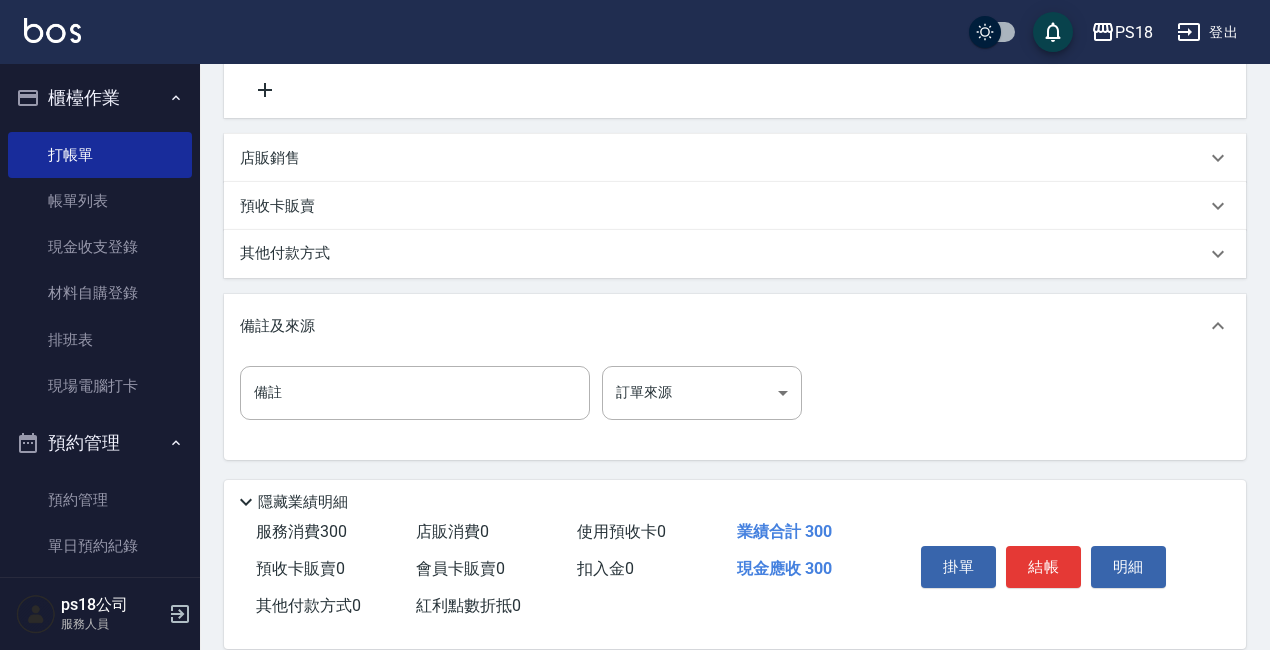 scroll, scrollTop: 415, scrollLeft: 0, axis: vertical 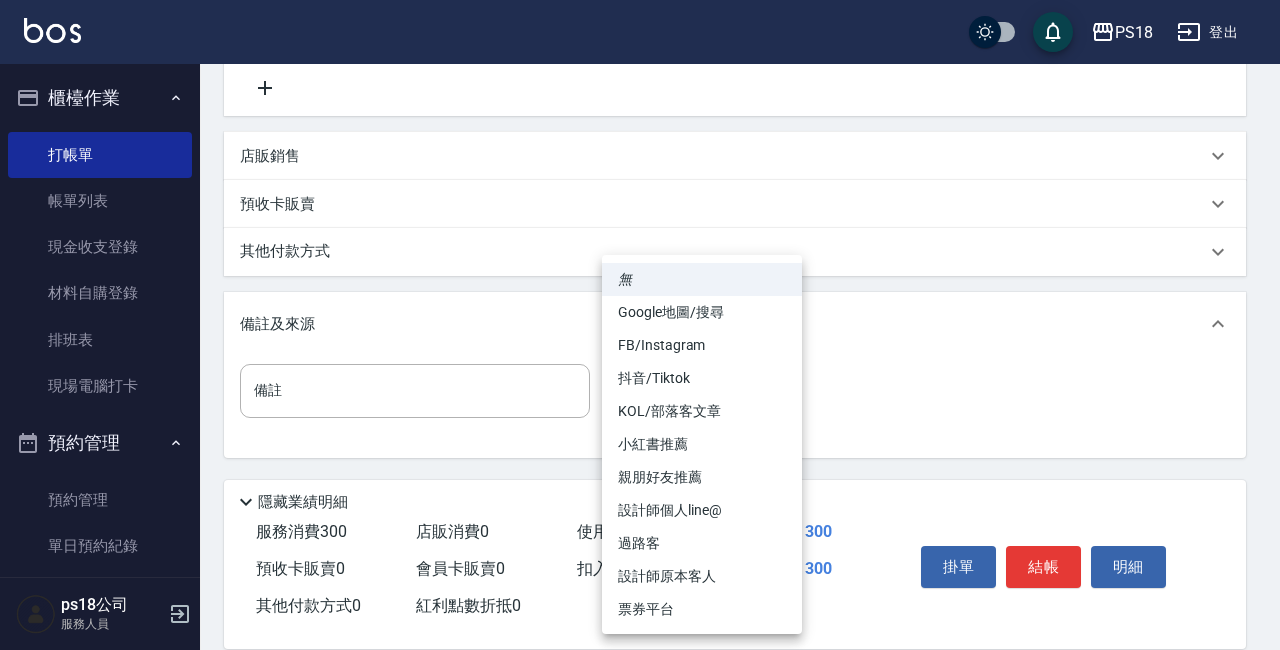 click on "PS18 登出 櫃檯作業 打帳單 帳單列表 現金收支登錄 材料自購登錄 排班表 現場電腦打卡 預約管理 預約管理 單日預約紀錄 單週預約紀錄 報表及分析 報表目錄 消費分析儀表板 店家日報表 互助日報表 互助點數明細 設計師日報表 店販抽成明細 客戶管理 客戶列表 員工及薪資 員工列表 全店打卡記錄 商品管理 商品列表 ps18公司 服務人員 Key In 打帳單 上一筆訂單:#8 帳單速查 結帳前確認明細 連續打單結帳 掛單 結帳 明細 帳單日期 [DATE] 20:01 鎖定日期 顧客姓名/手機號碼/編號 顧客姓名/手機號碼/編號 不留客資 服務人員姓名/編號 Jolin-3 服務人員姓名/編號 指定 不指定 項目消費 服務名稱/代號 電棒造型(504) 服務名稱/代號 價格 300 價格 第三方卡券 第三方卡券 店販銷售 服務人員姓名/編號 服務人員姓名/編號 商品代號/名稱 商品代號/名稱 預收卡販賣 卡券名稱/代號 備註 0" at bounding box center (640, 117) 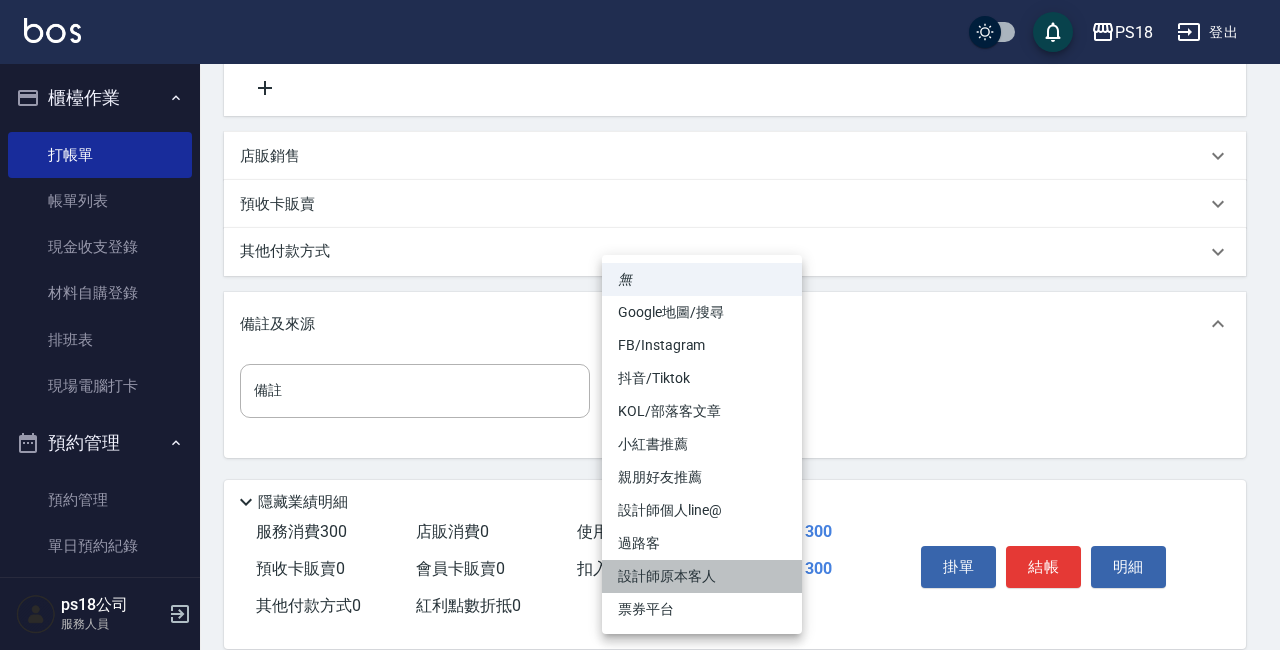 click on "設計師原本客人" at bounding box center (702, 576) 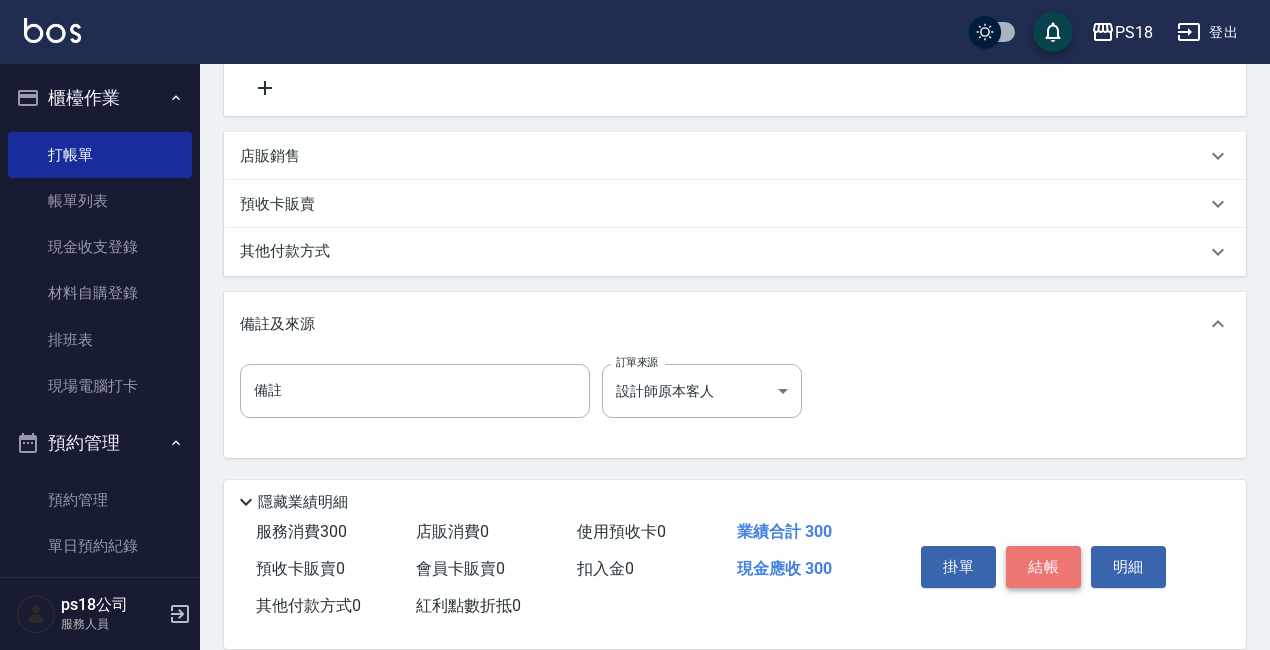 click on "結帳" at bounding box center [1043, 567] 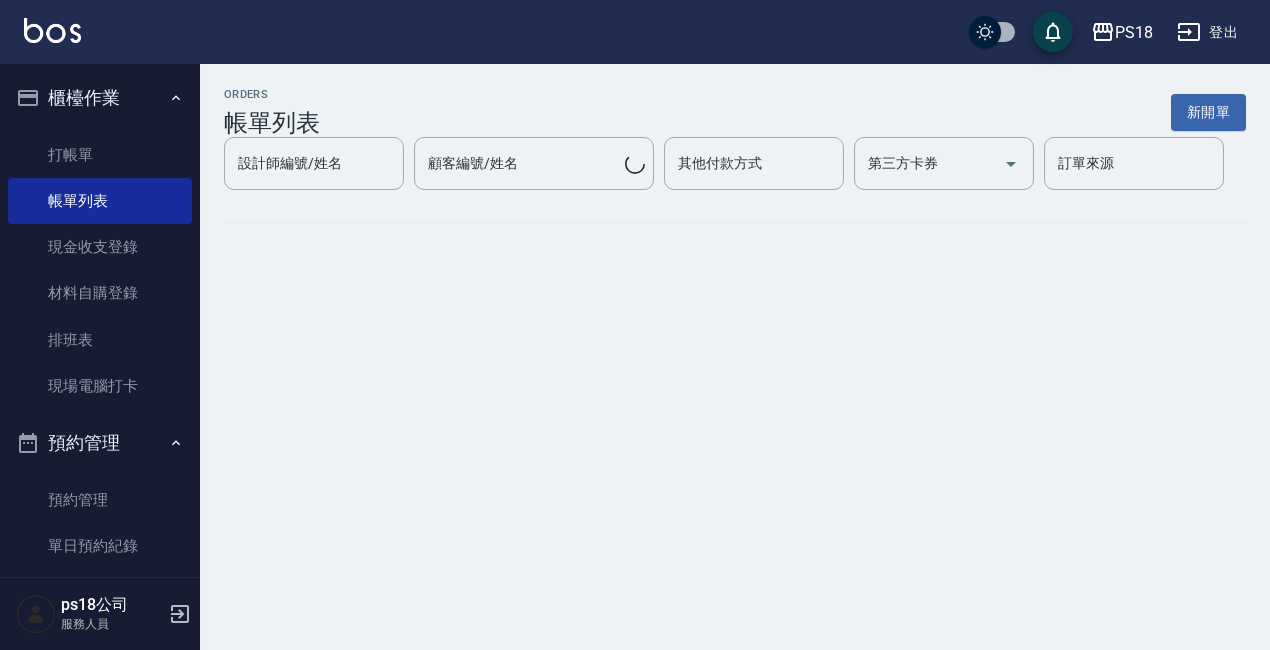 scroll, scrollTop: 0, scrollLeft: 0, axis: both 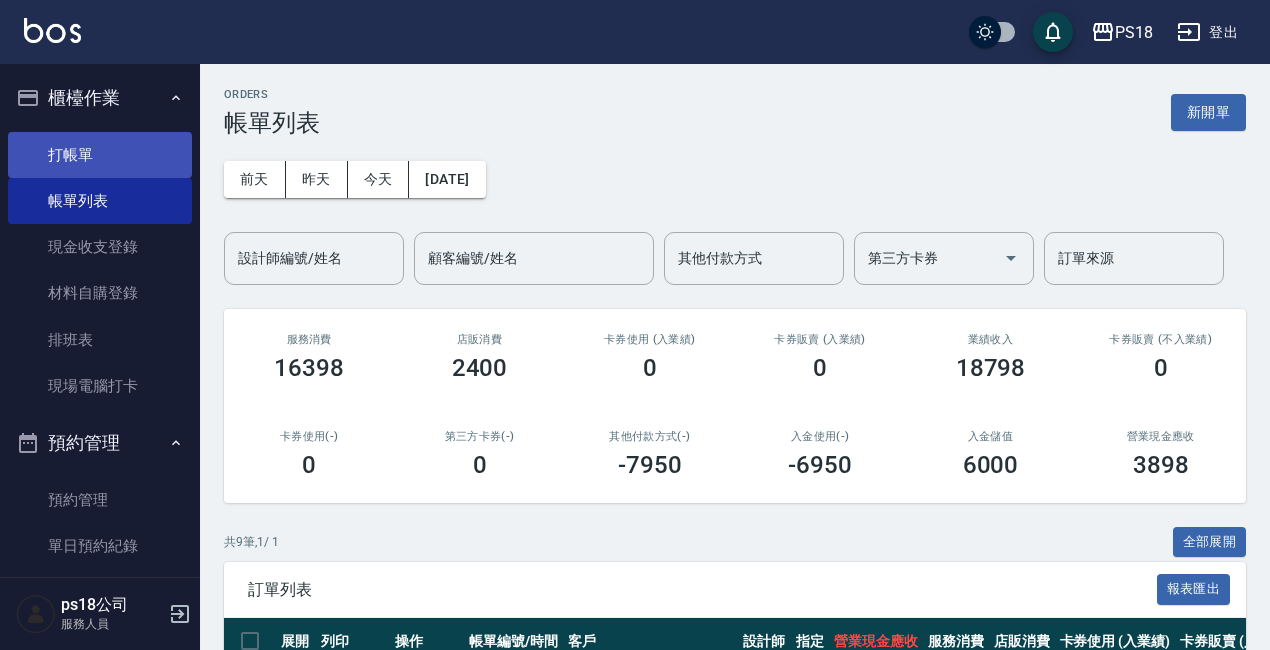 click on "打帳單" at bounding box center [100, 155] 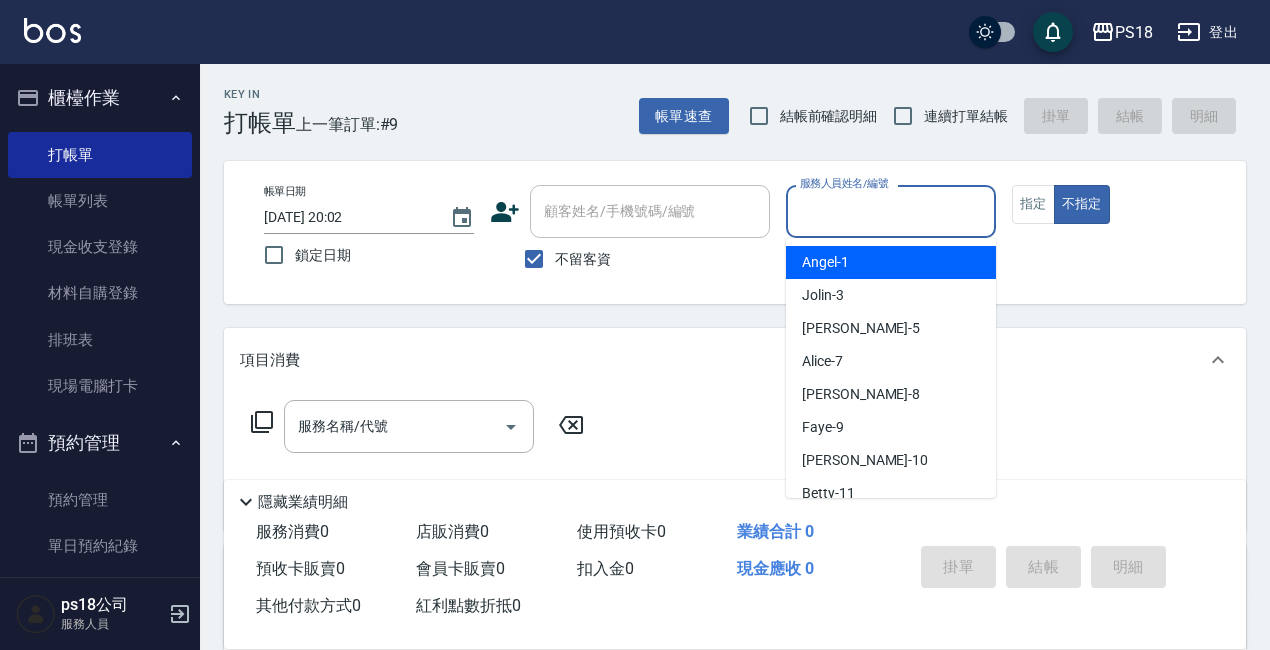 click on "服務人員姓名/編號" at bounding box center (891, 211) 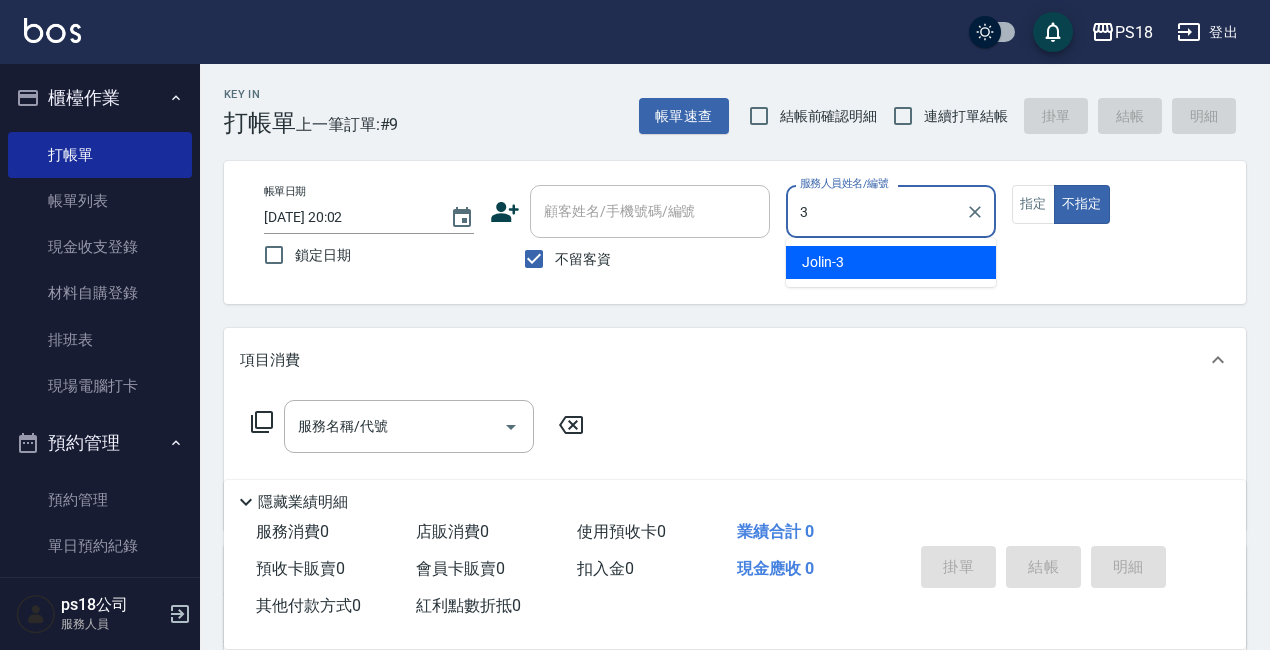 type on "Jolin-3" 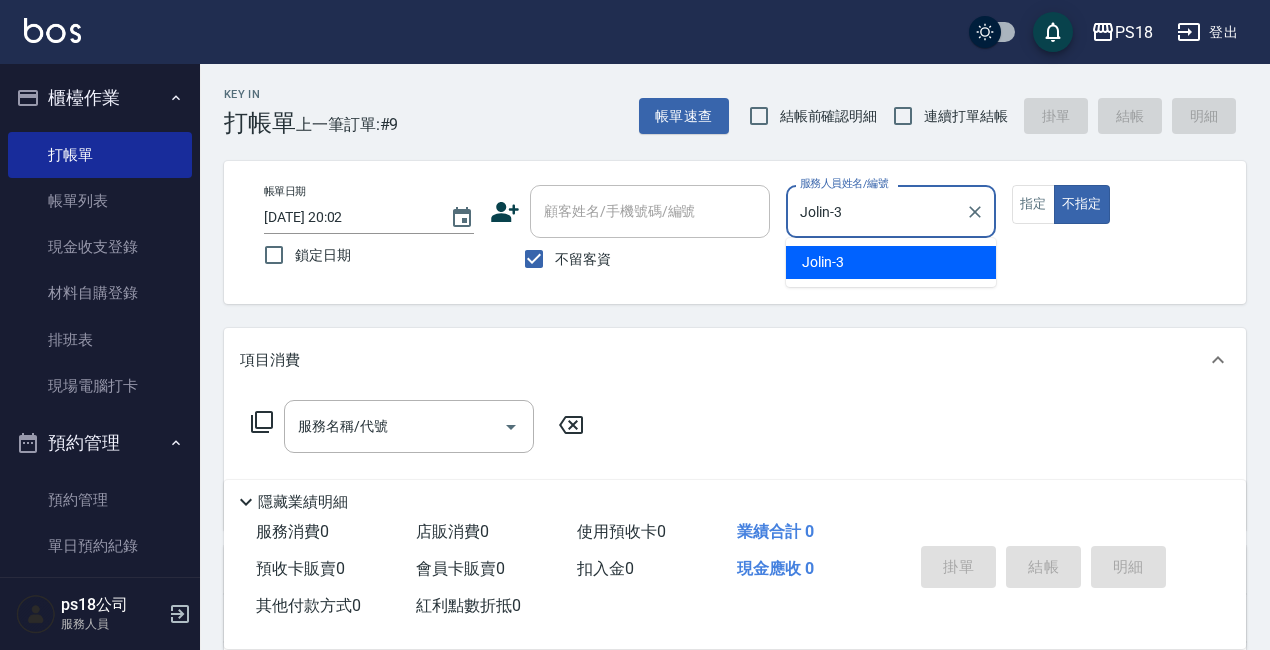 type on "false" 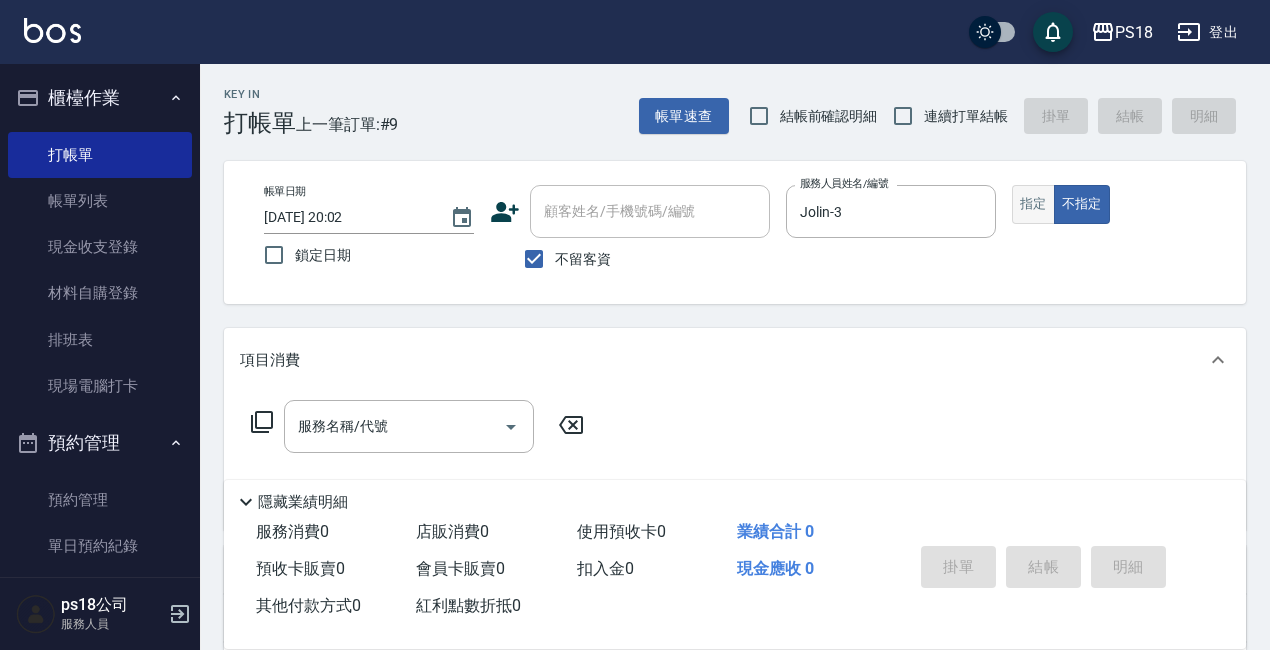 click on "指定" at bounding box center [1033, 204] 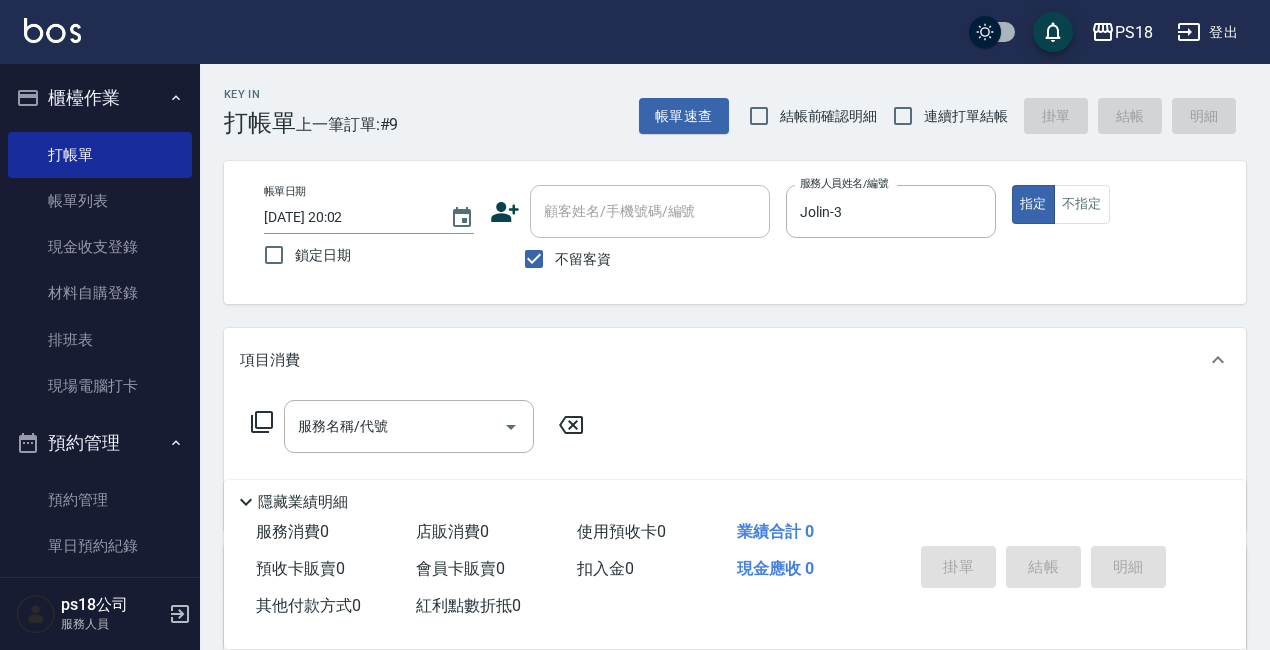 click 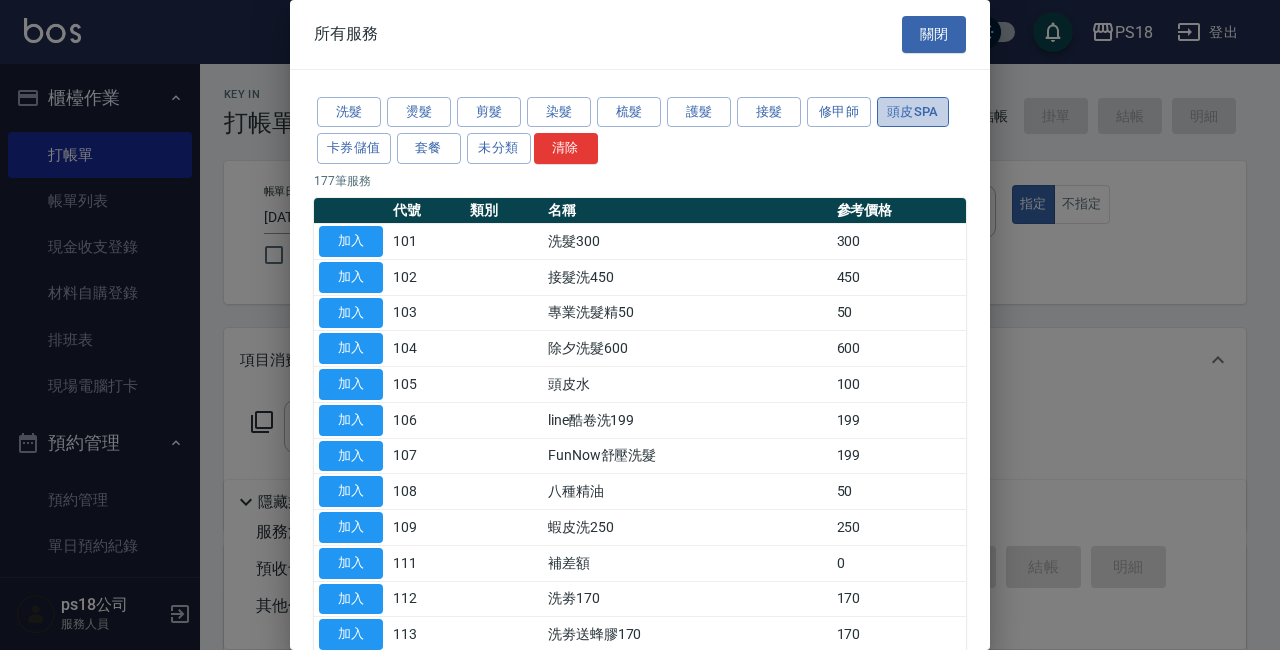 click on "頭皮SPA" at bounding box center (913, 112) 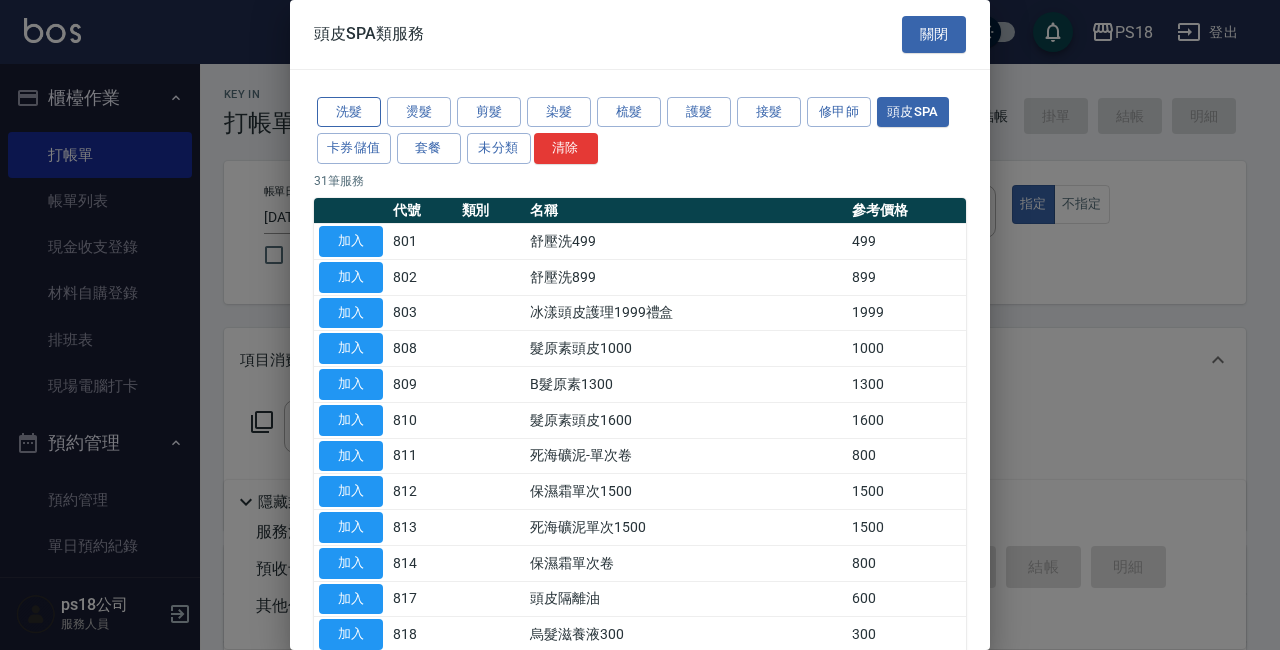 click on "洗髮" at bounding box center [349, 112] 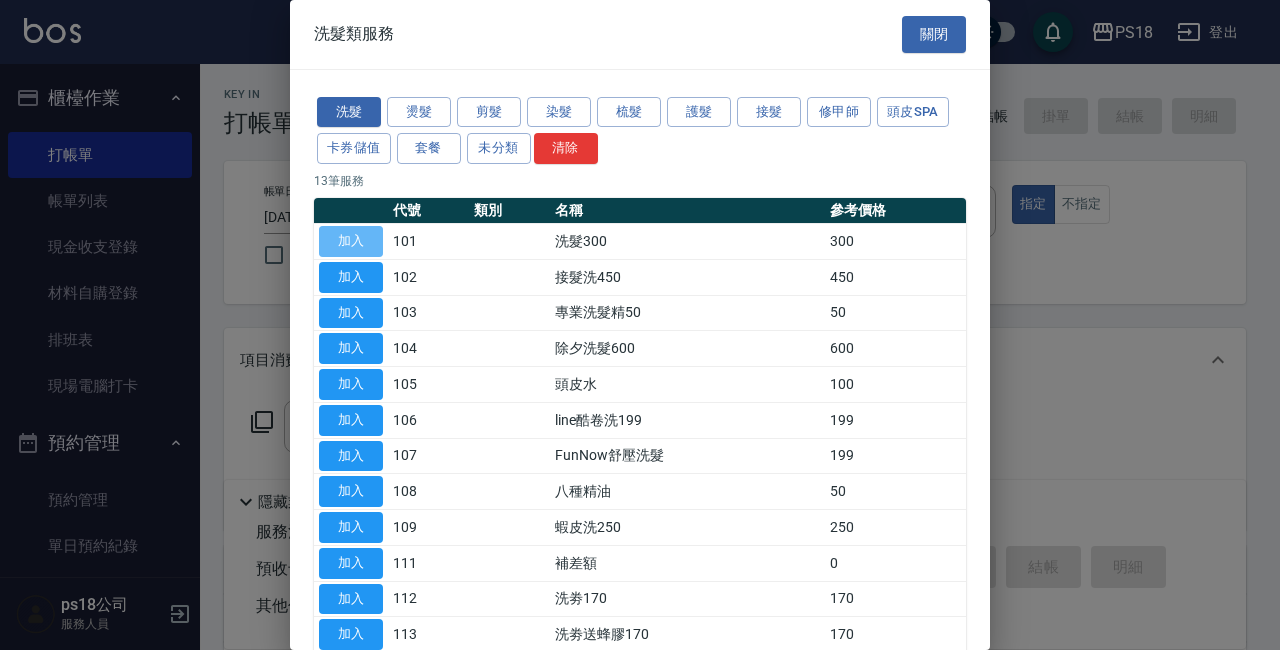 drag, startPoint x: 365, startPoint y: 241, endPoint x: 381, endPoint y: 241, distance: 16 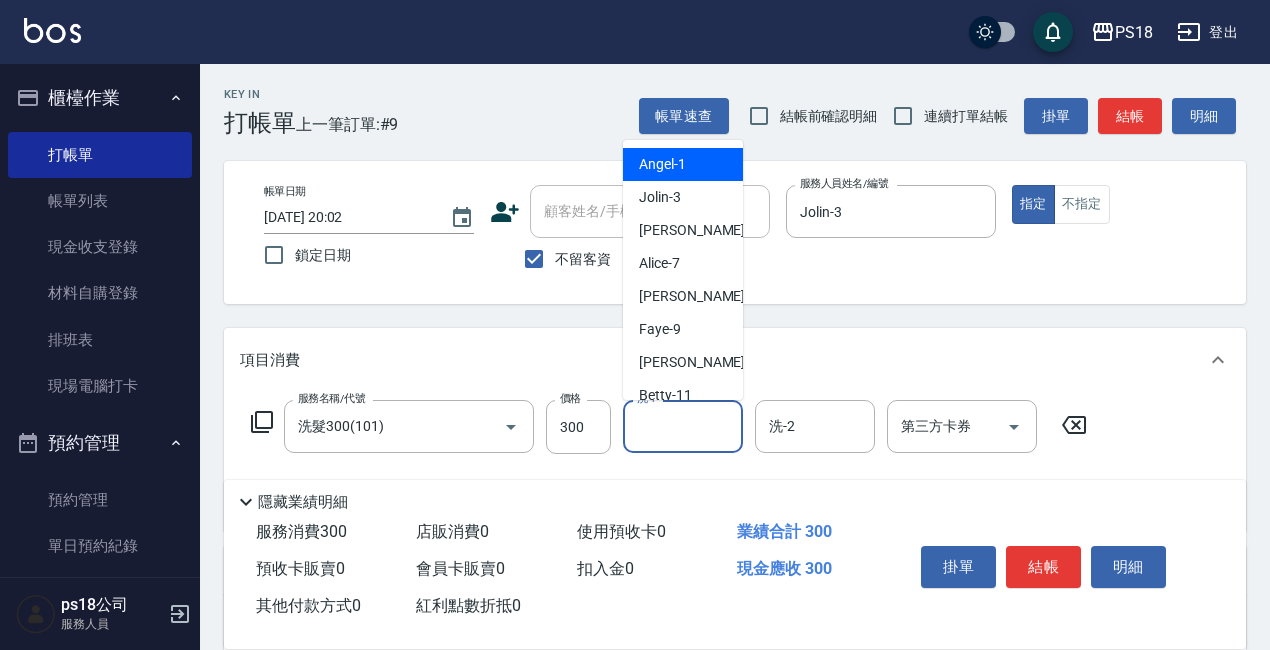 click on "洗-1" at bounding box center [683, 426] 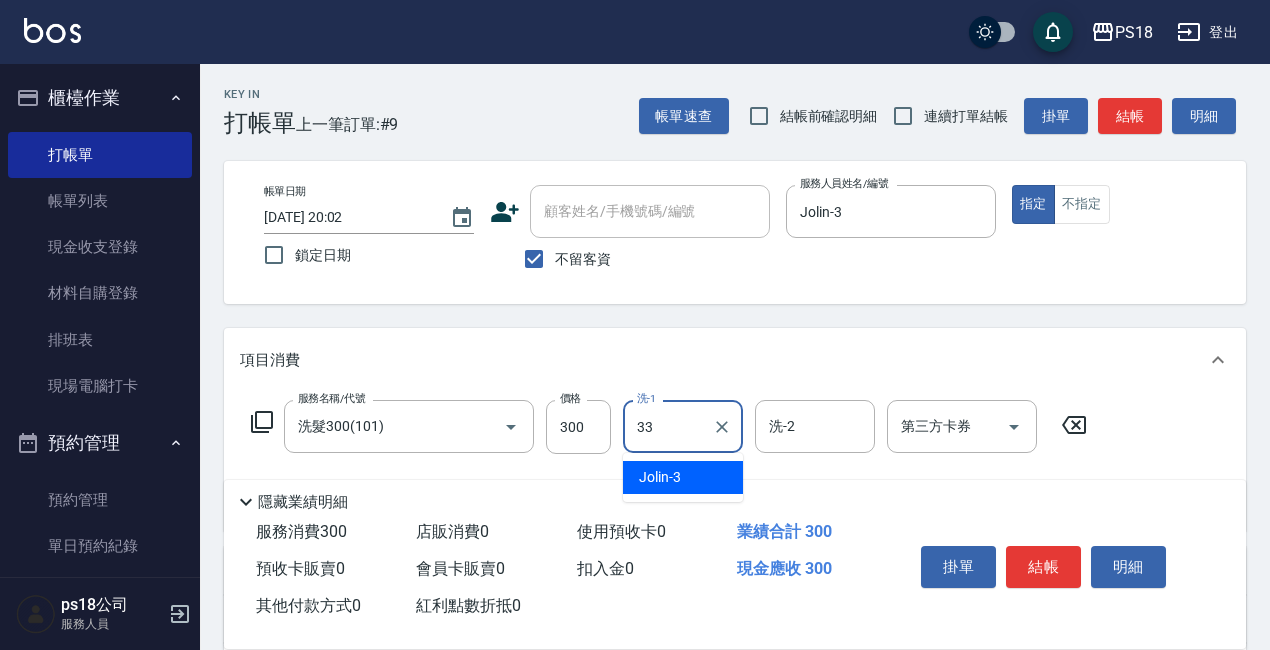 type on "[PERSON_NAME]-33" 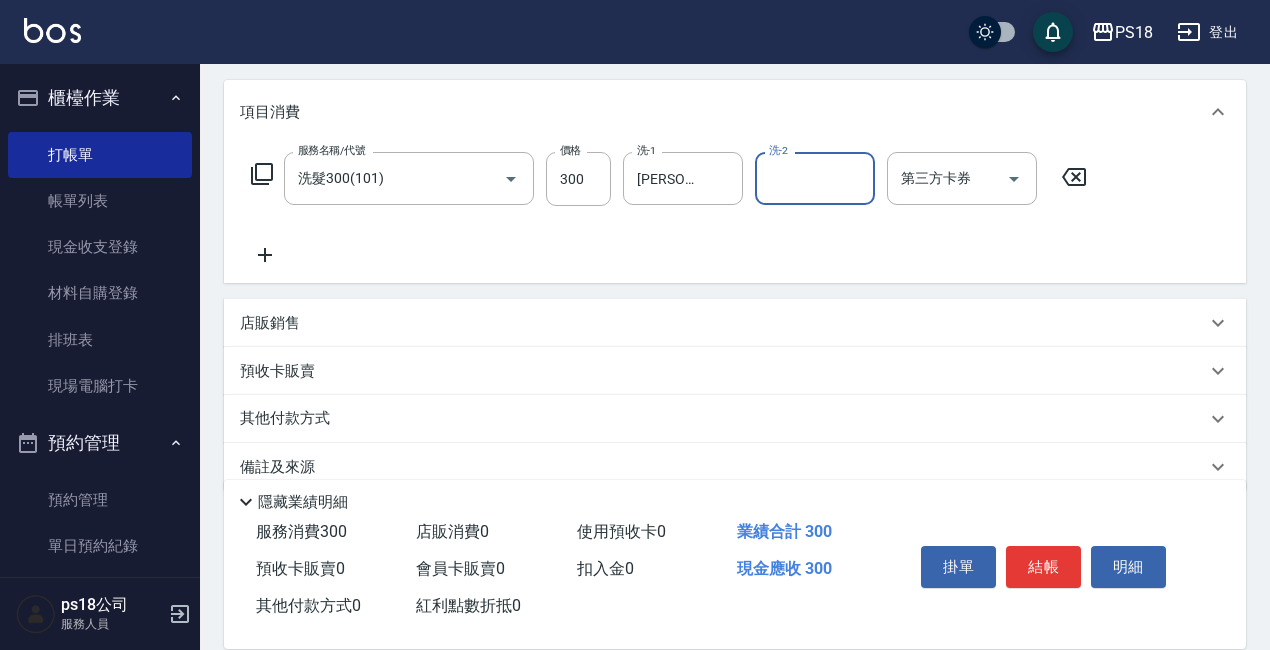 scroll, scrollTop: 281, scrollLeft: 0, axis: vertical 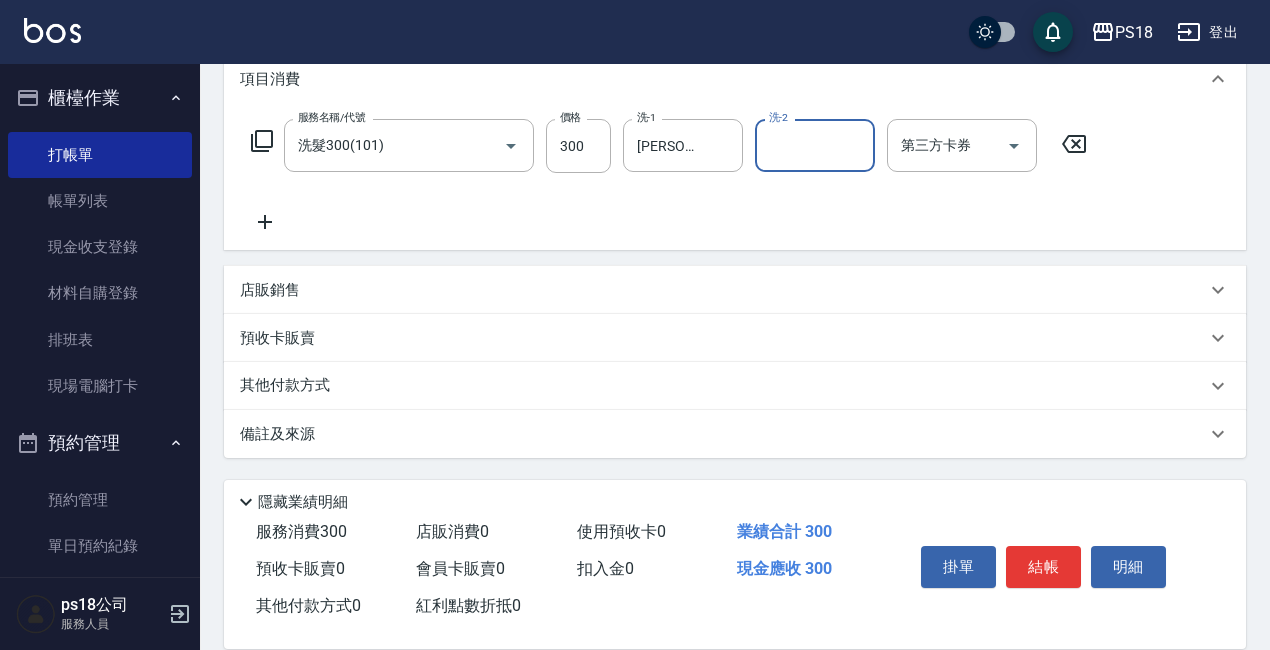 click 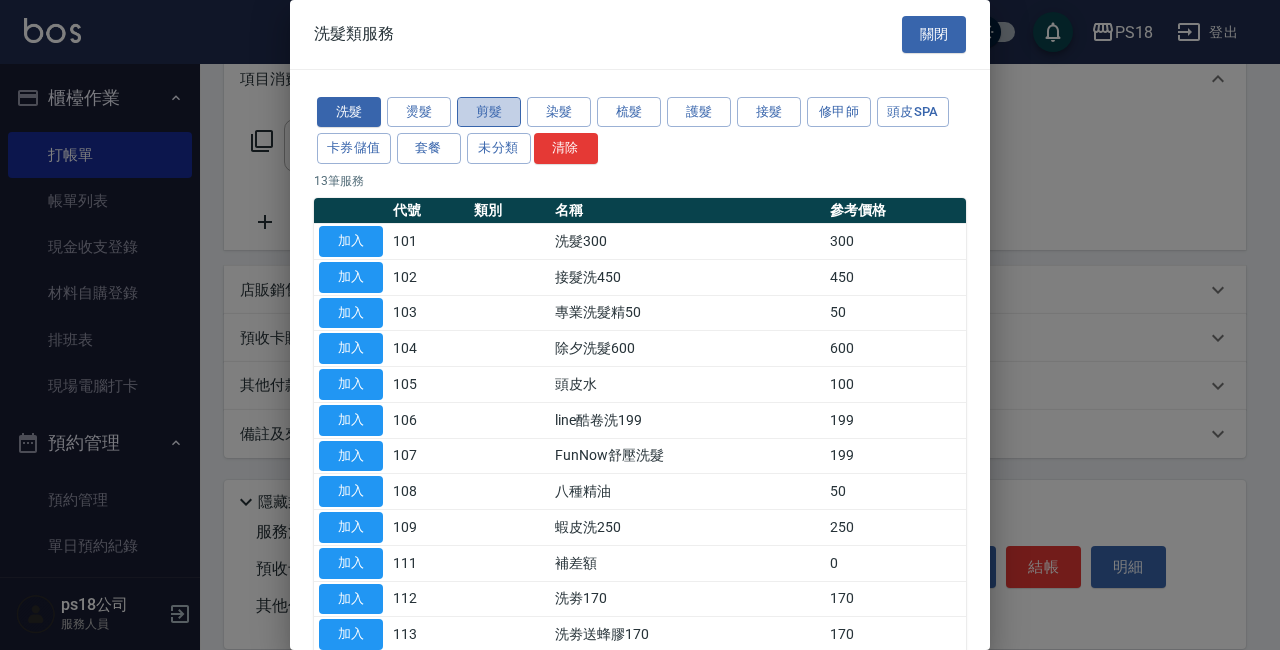 click on "剪髮" at bounding box center (489, 112) 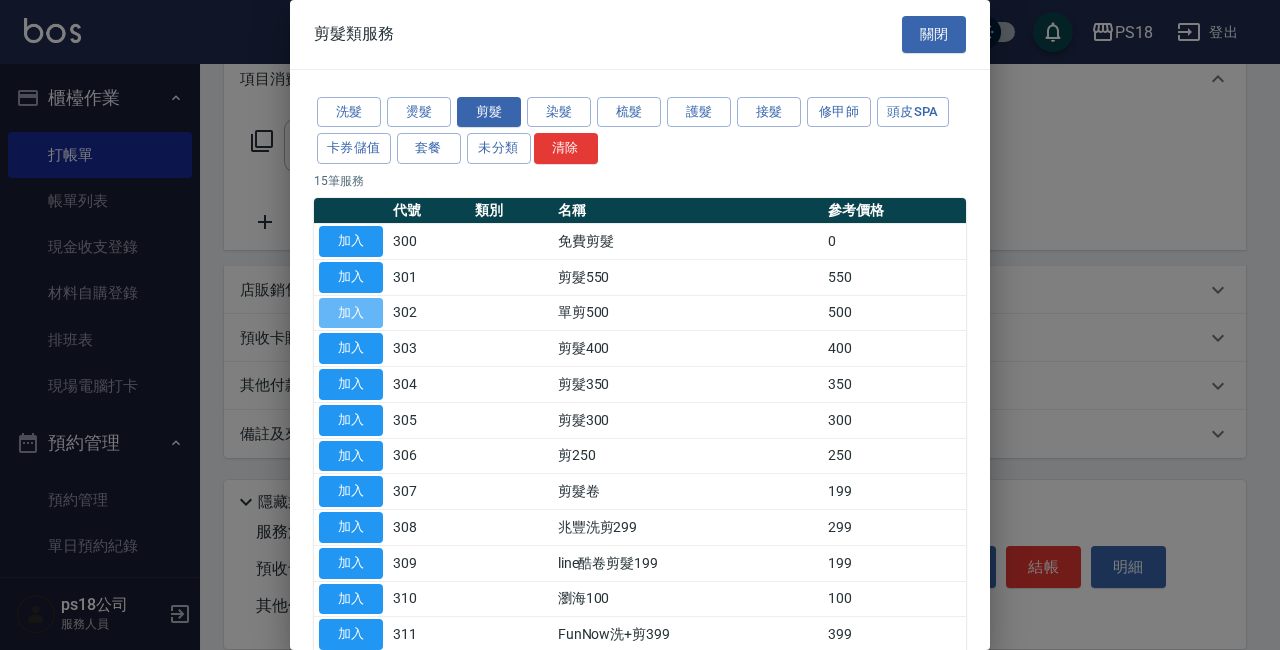 click on "加入" at bounding box center [351, 313] 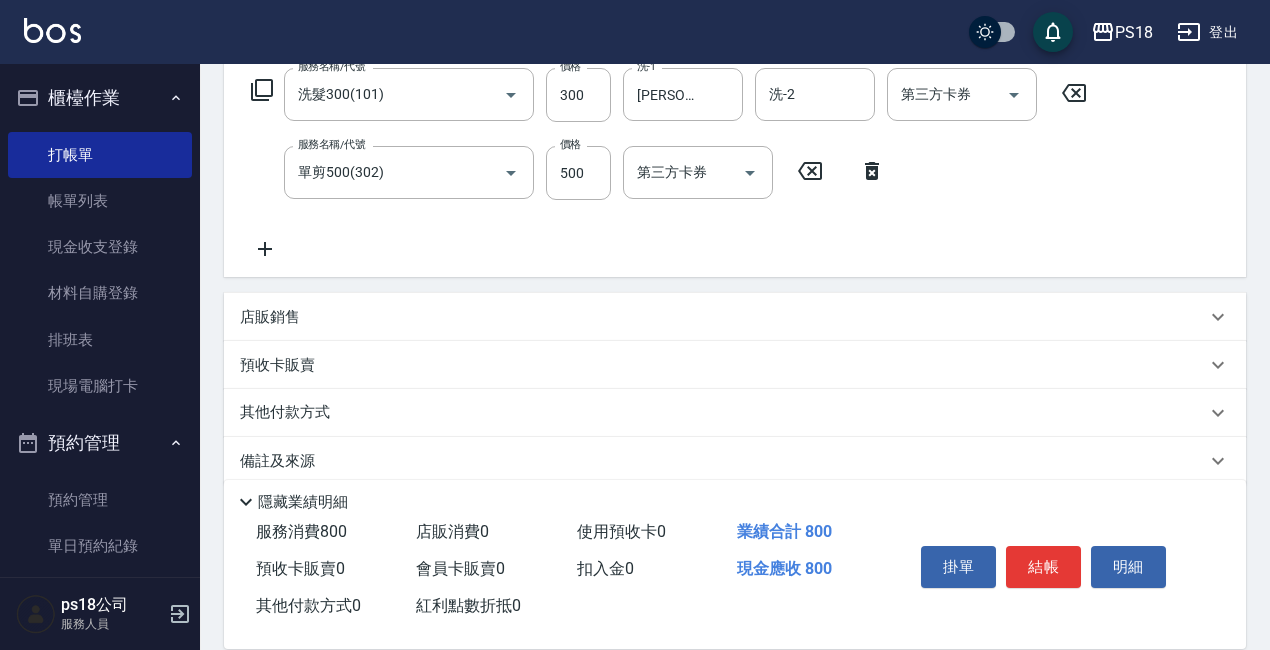 scroll, scrollTop: 359, scrollLeft: 0, axis: vertical 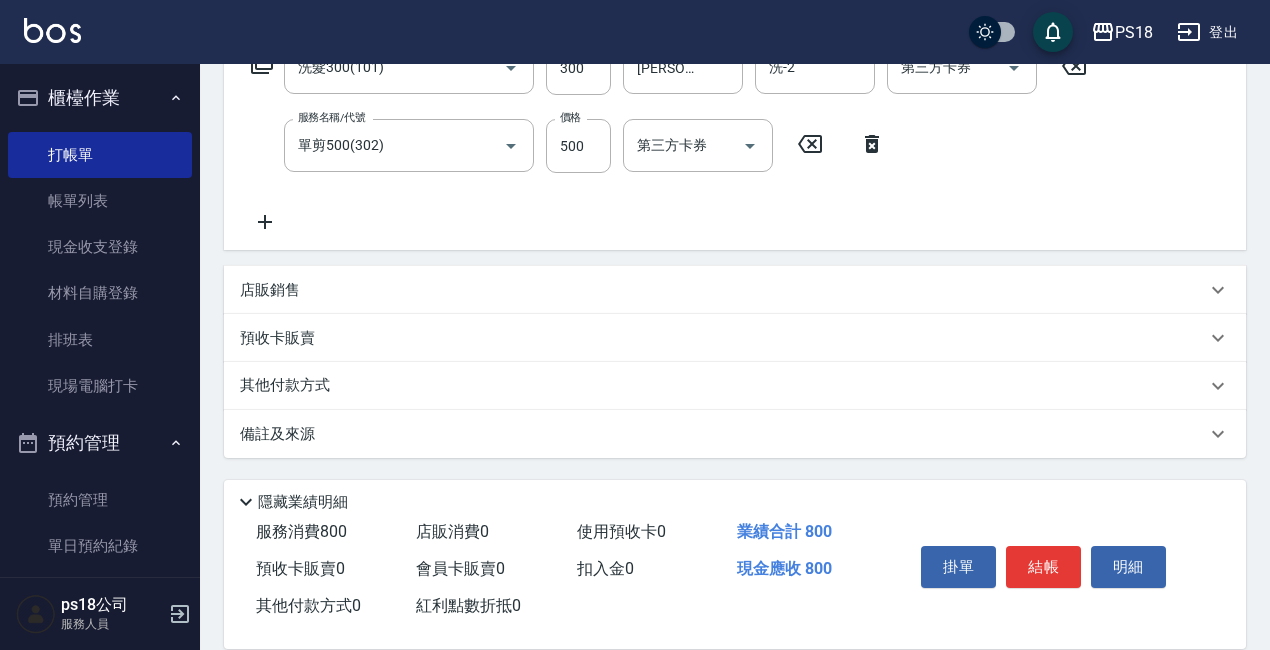 click on "店販銷售" at bounding box center (723, 290) 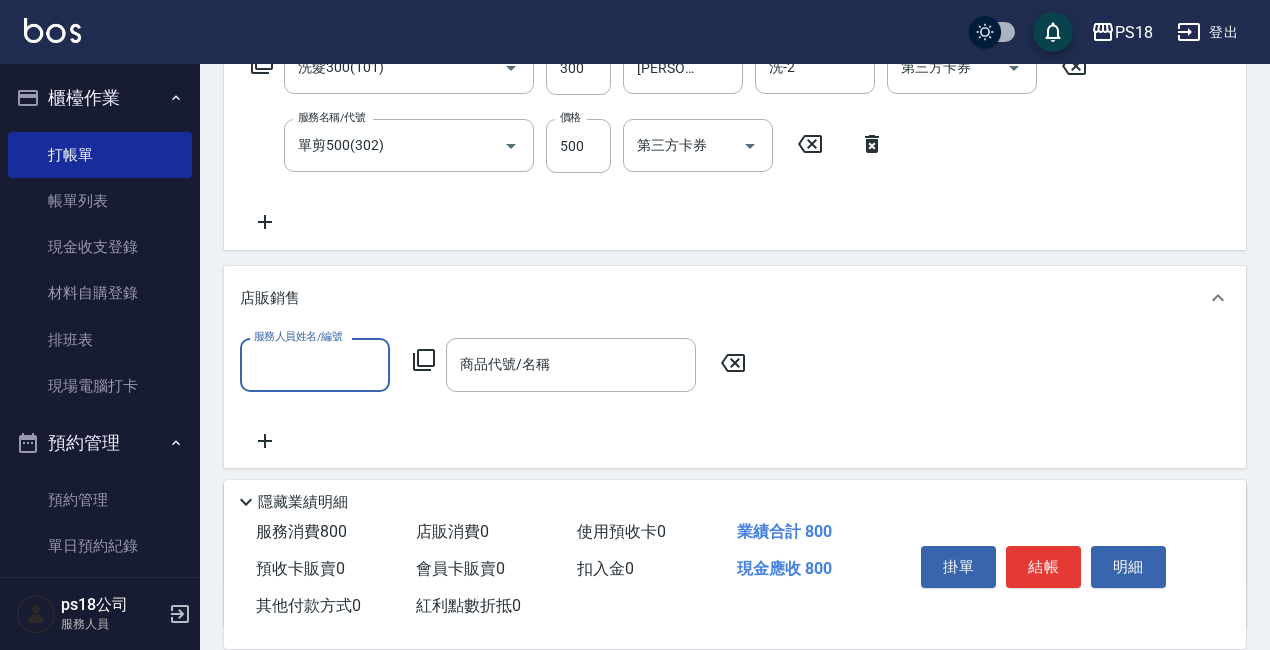 scroll, scrollTop: 1, scrollLeft: 0, axis: vertical 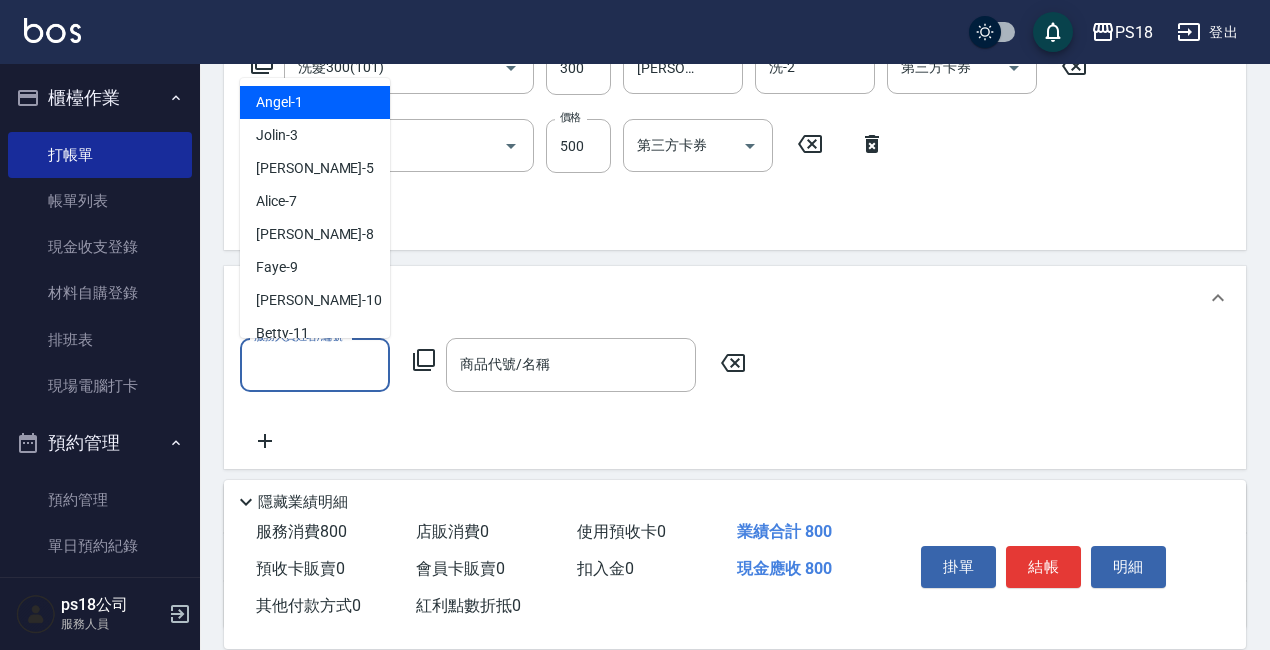click on "服務人員姓名/編號" at bounding box center (315, 364) 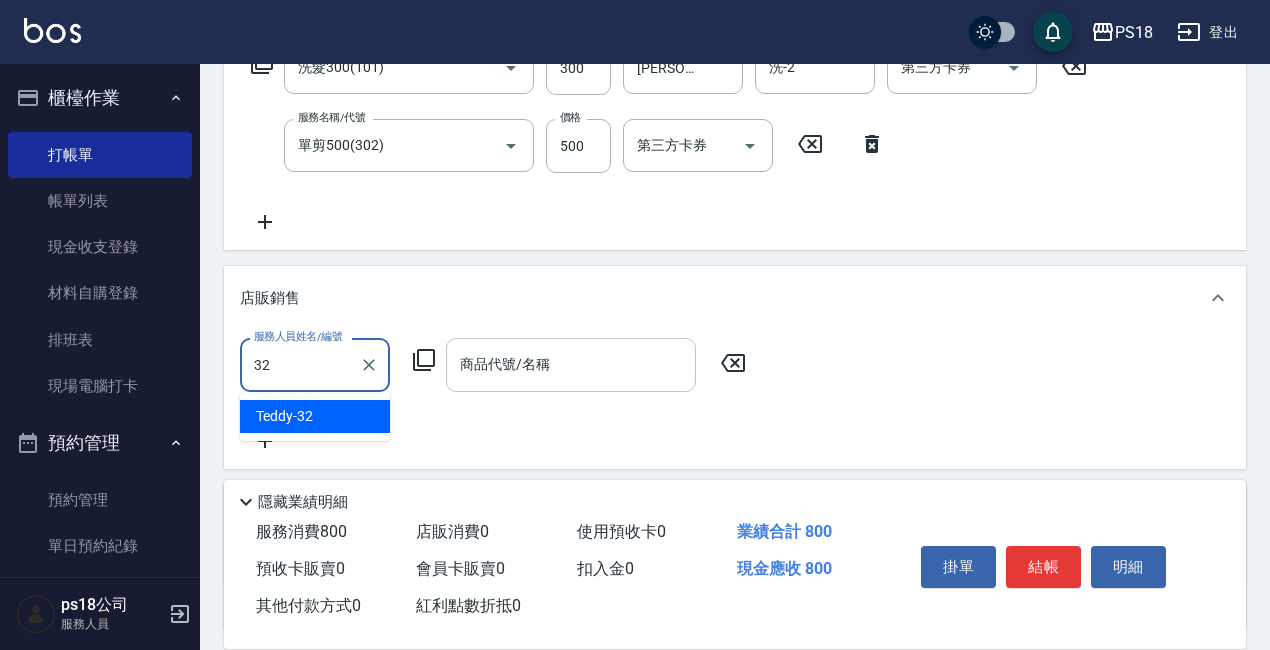 type on "Teddy-32" 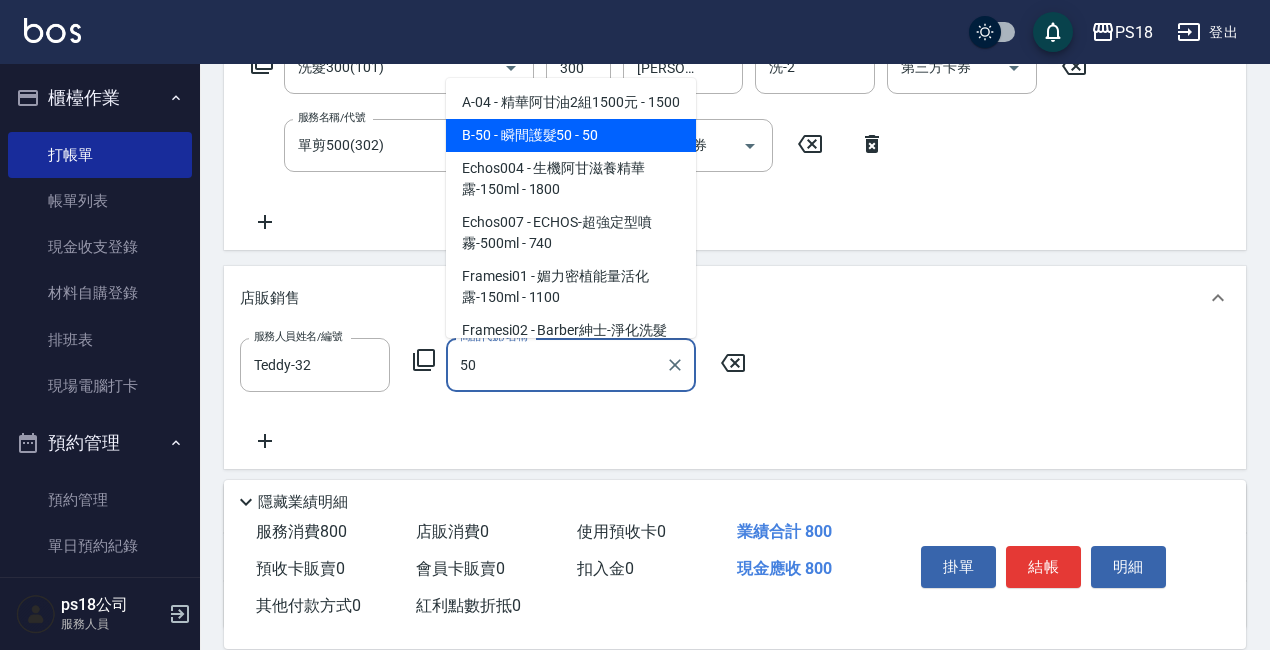click on "B-50 - 瞬間護髮50 - 50" at bounding box center [571, 135] 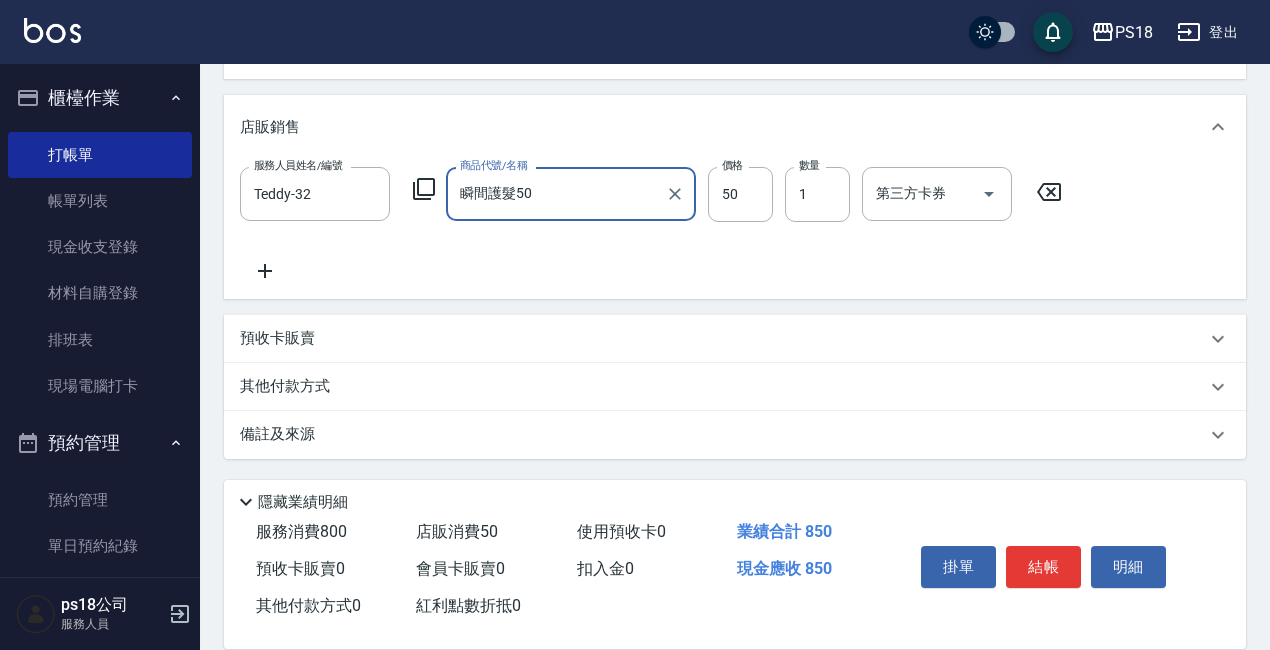 scroll, scrollTop: 531, scrollLeft: 0, axis: vertical 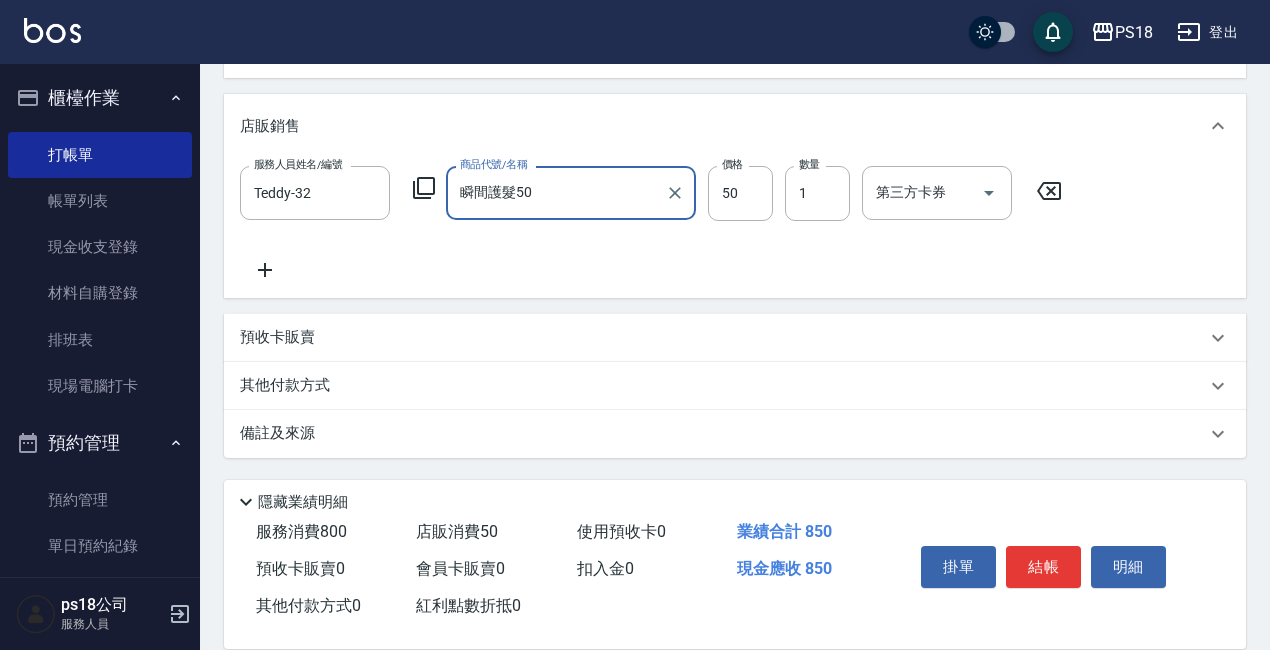 type on "瞬間護髮50" 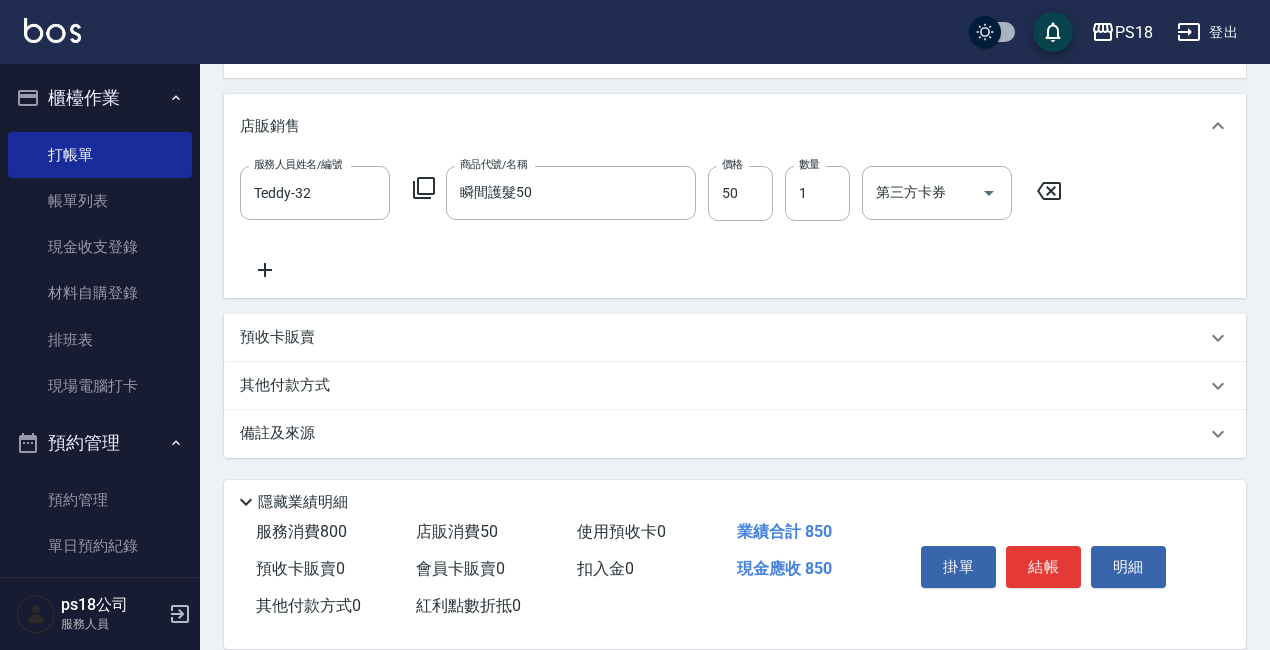 click on "備註及來源" at bounding box center [723, 433] 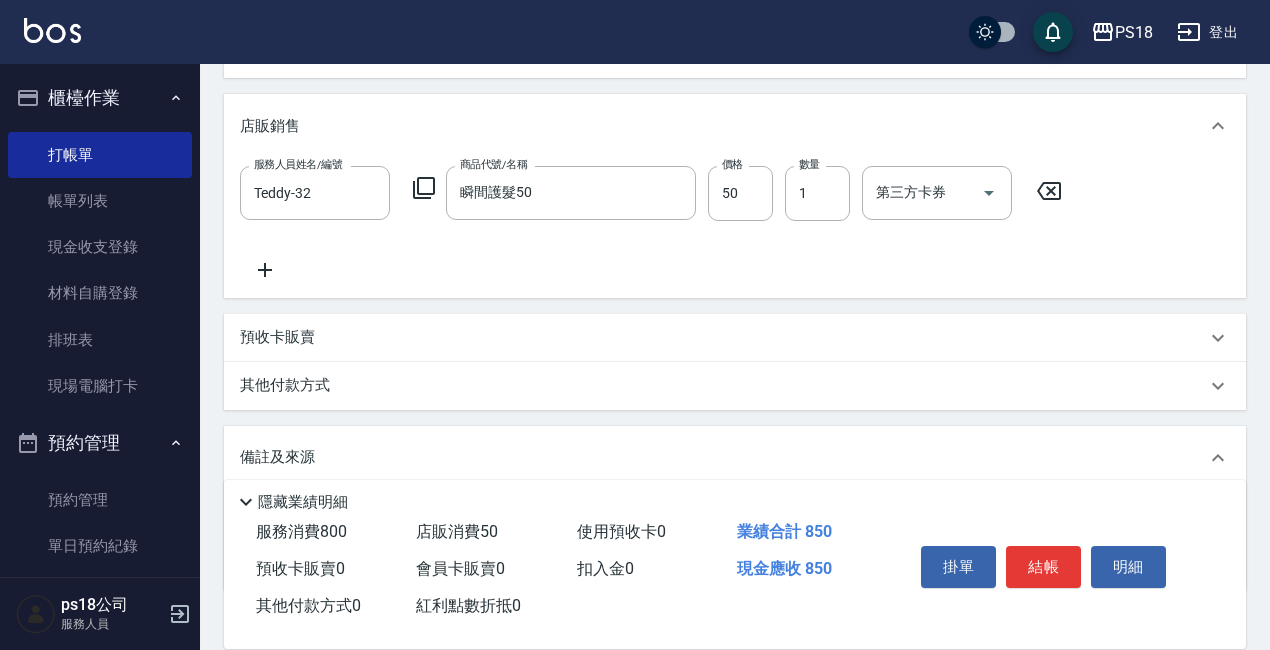 scroll, scrollTop: 665, scrollLeft: 0, axis: vertical 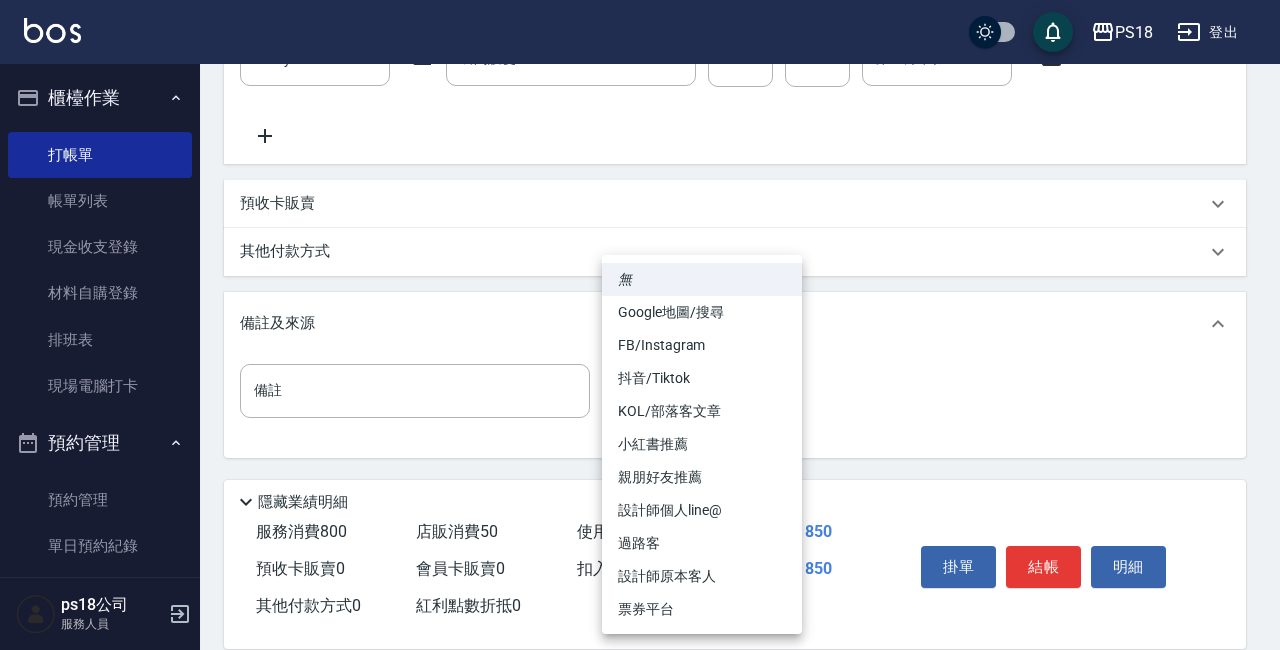 click on "PS18 登出 櫃檯作業 打帳單 帳單列表 現金收支登錄 材料自購登錄 排班表 現場電腦打卡 預約管理 預約管理 單日預約紀錄 單週預約紀錄 報表及分析 報表目錄 消費分析儀表板 店家日報表 互助日報表 互助點數明細 設計師日報表 店販抽成明細 客戶管理 客戶列表 員工及薪資 員工列表 全店打卡記錄 商品管理 商品列表 ps18公司 服務人員 Key In 打帳單 上一筆訂單:#9 帳單速查 結帳前確認明細 連續打單結帳 掛單 結帳 明細 帳單日期 [DATE] 20:02 鎖定日期 顧客姓名/手機號碼/編號 顧客姓名/手機號碼/編號 不留客資 服務人員姓名/編號 Jolin-3 服務人員姓名/編號 指定 不指定 項目消費 服務名稱/代號 洗髮300(101) 服務名稱/代號 價格 300 價格 洗-1 [PERSON_NAME]-33 洗-1 洗-2 洗-2 第三方卡券 第三方卡券 服務名稱/代號 單剪500(302) 服務名稱/代號 價格 500 價格 第三方卡券 第三方卡券 Teddy-32 50" at bounding box center (640, -8) 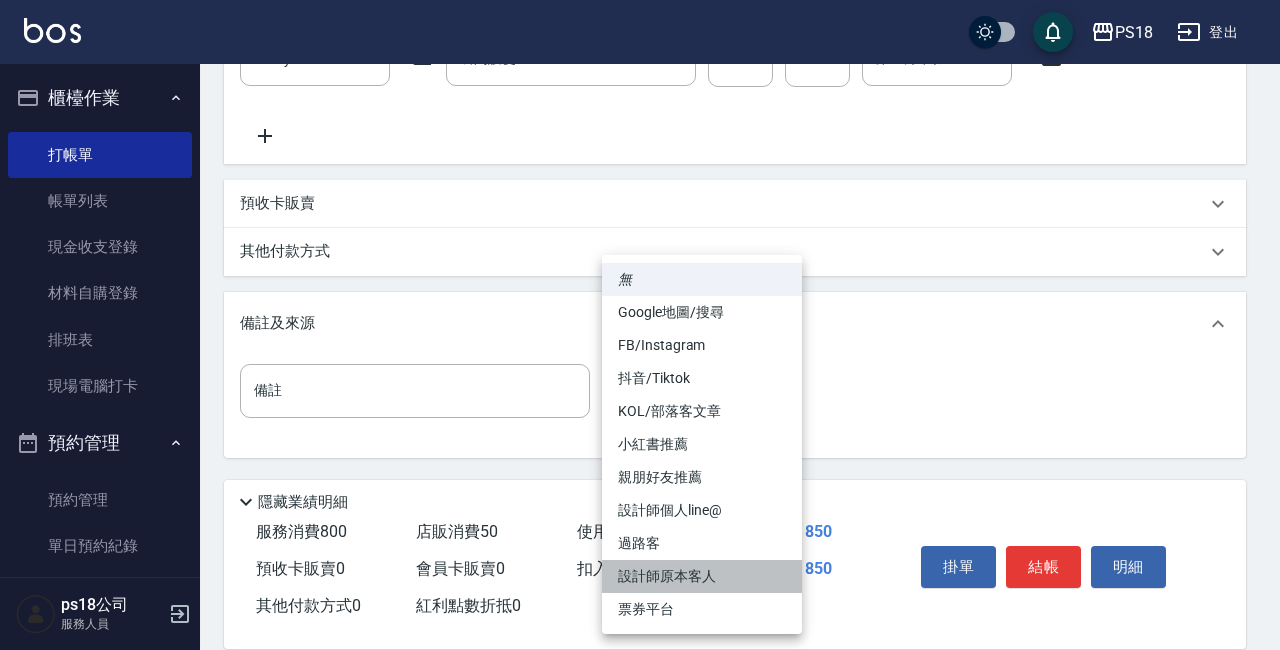 click on "設計師原本客人" at bounding box center [702, 576] 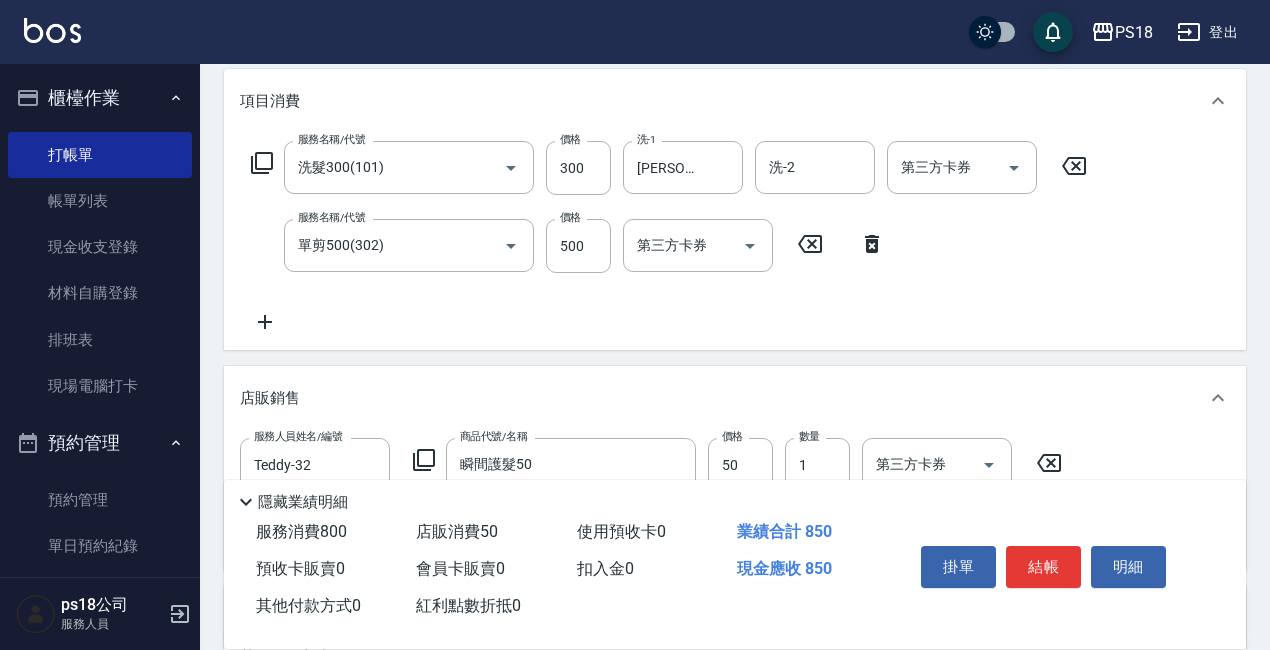 scroll, scrollTop: 0, scrollLeft: 0, axis: both 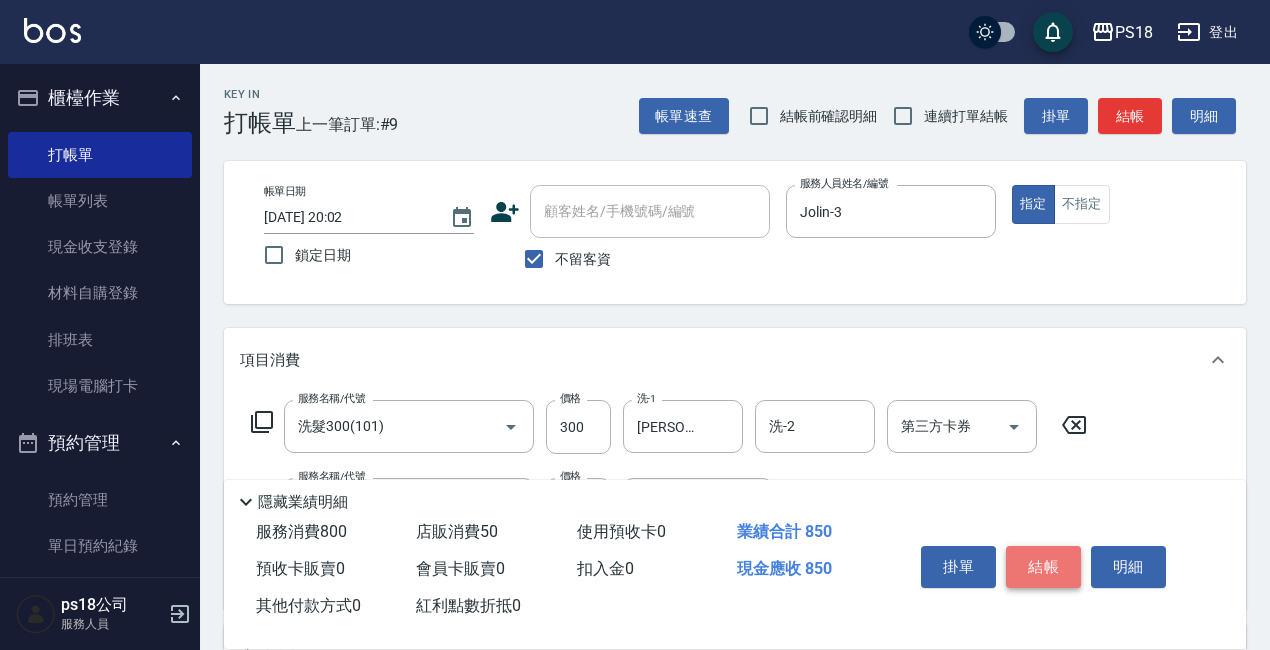 click on "結帳" at bounding box center [1043, 567] 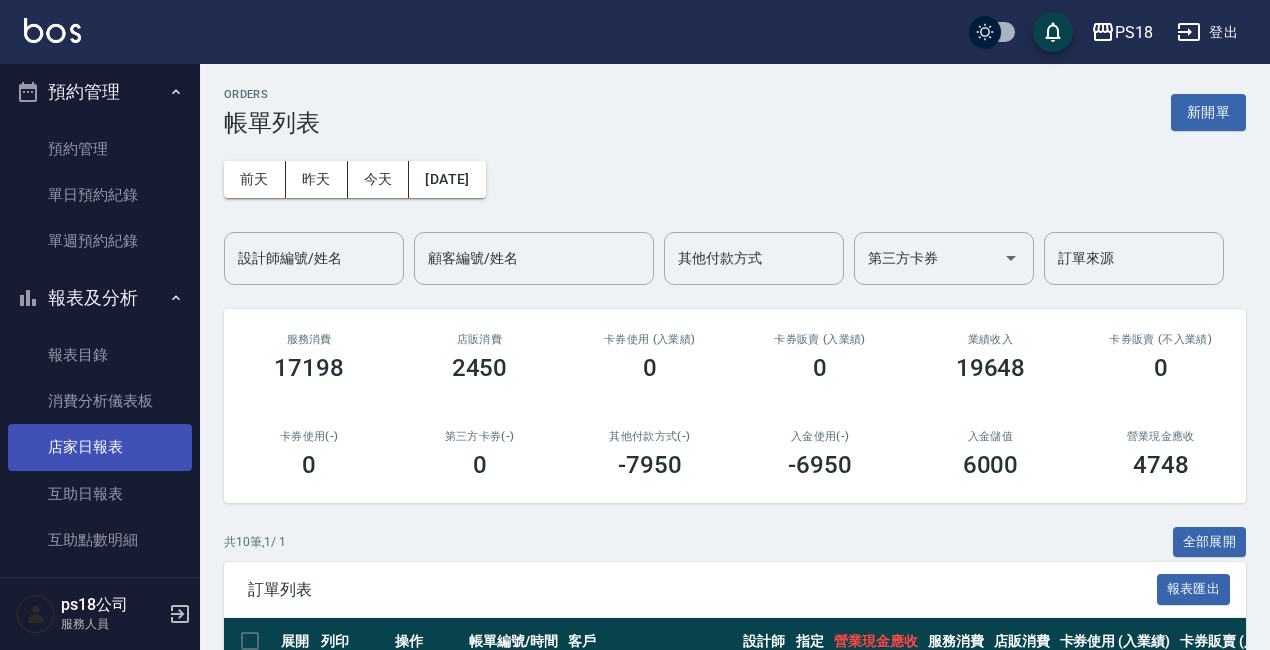 scroll, scrollTop: 400, scrollLeft: 0, axis: vertical 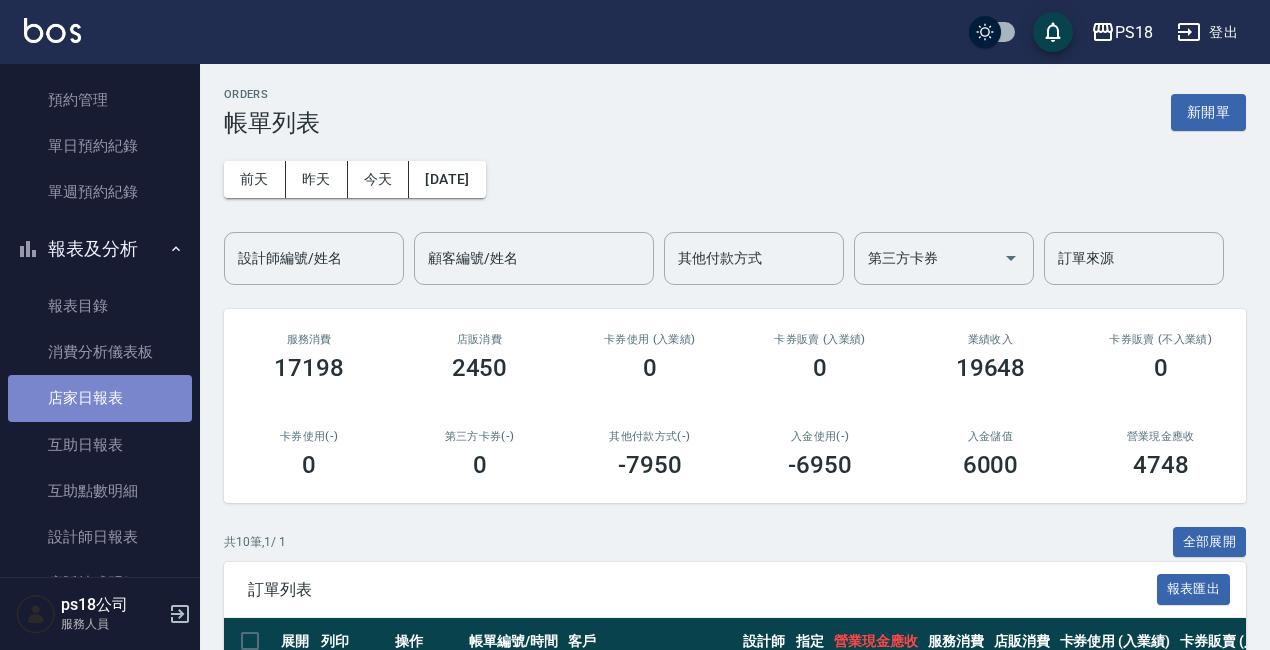 click on "店家日報表" at bounding box center [100, 398] 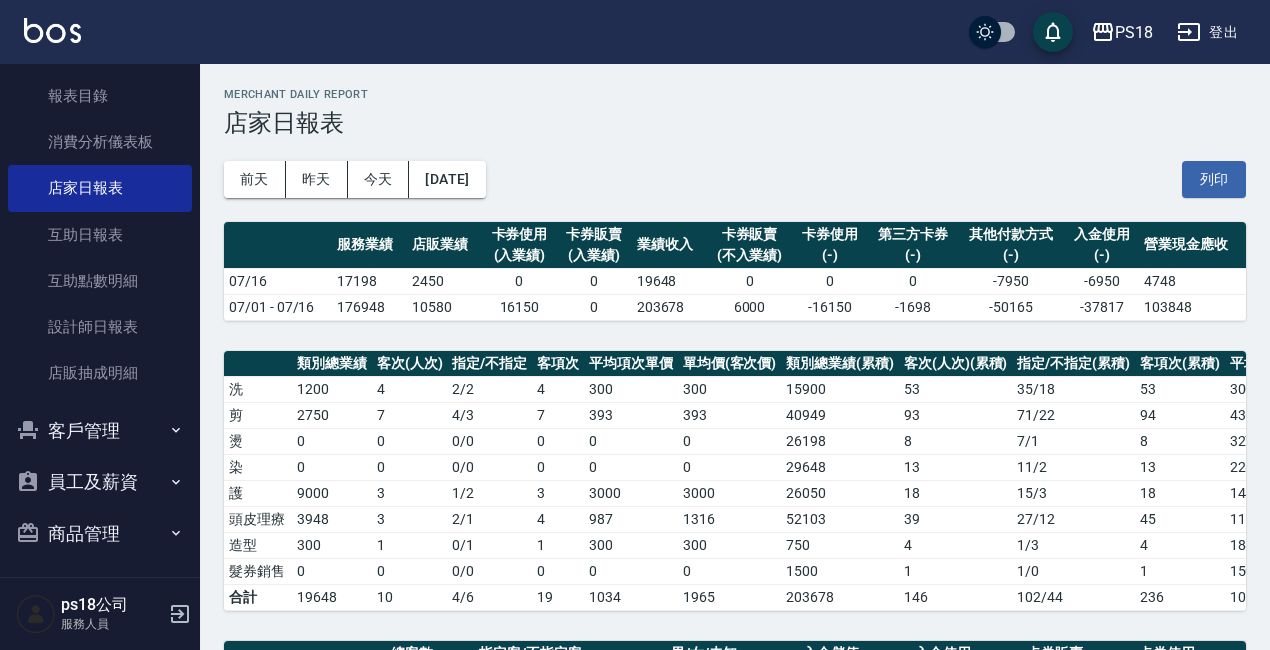 scroll, scrollTop: 616, scrollLeft: 0, axis: vertical 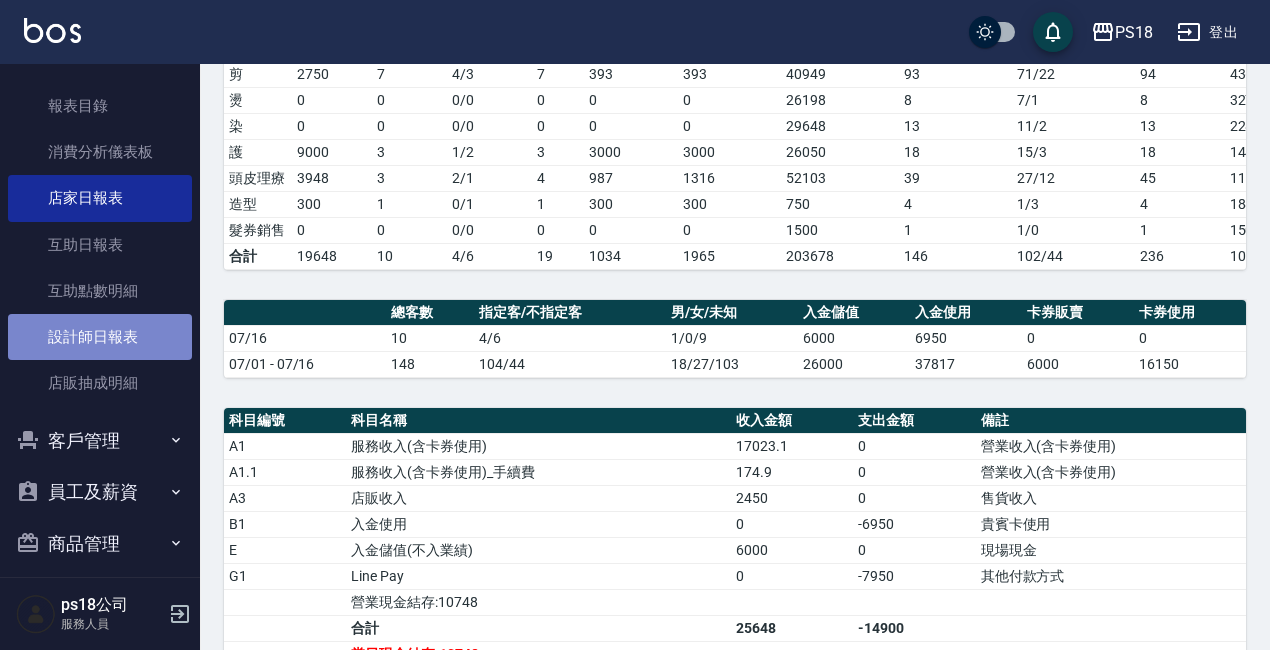 click on "設計師日報表" at bounding box center [100, 337] 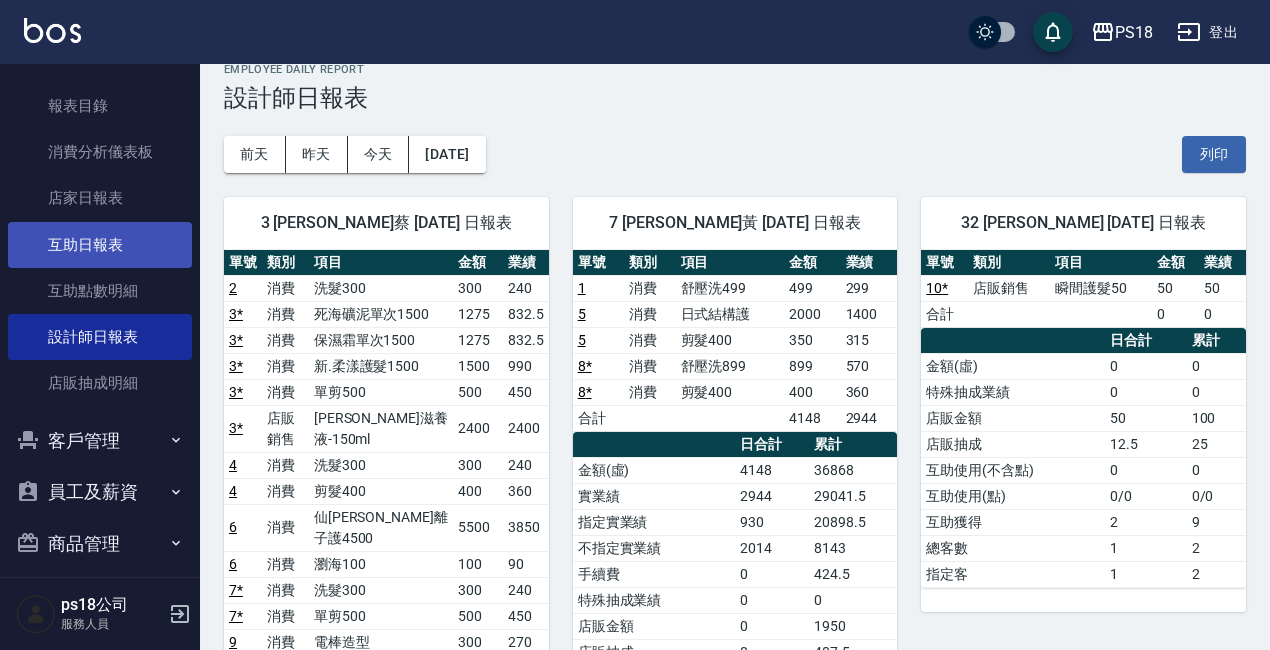scroll, scrollTop: 0, scrollLeft: 0, axis: both 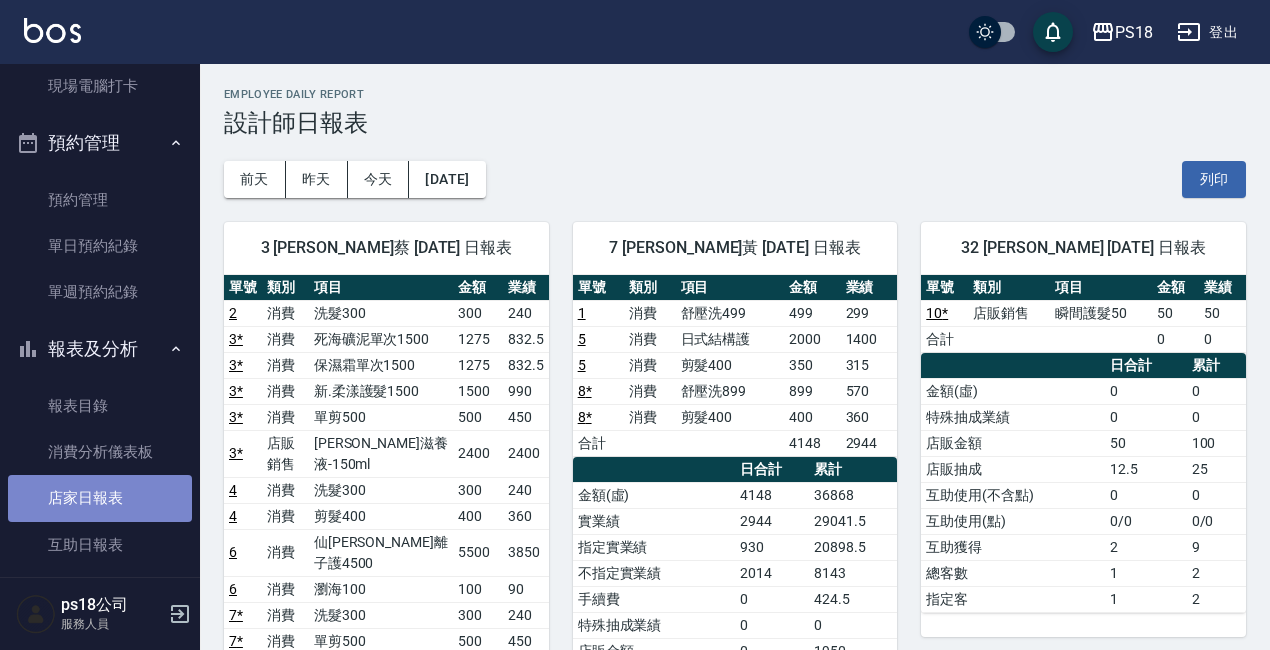 click on "店家日報表" at bounding box center (100, 498) 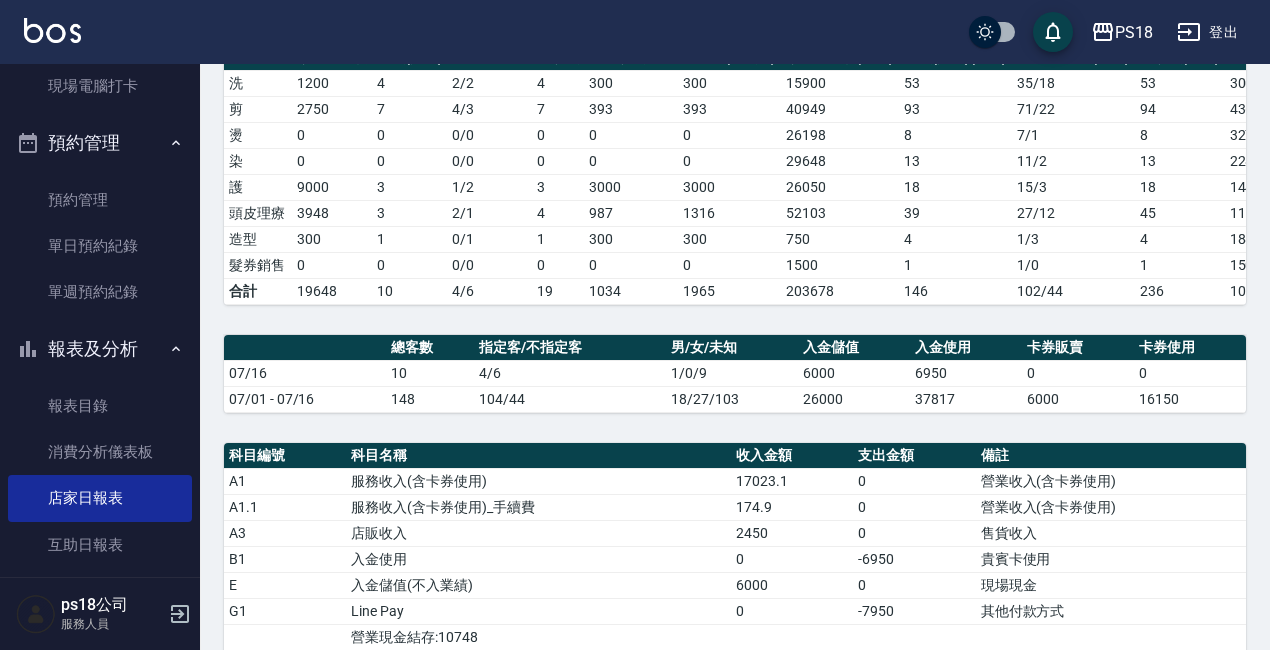 scroll, scrollTop: 600, scrollLeft: 0, axis: vertical 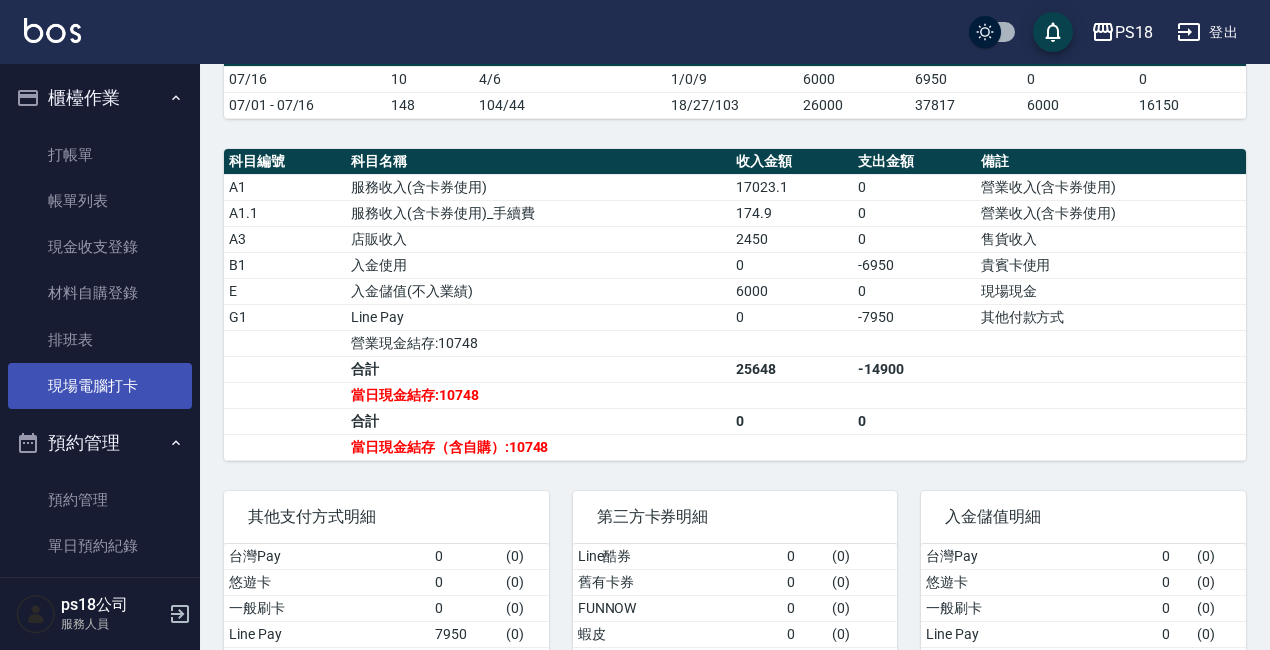 click on "現場電腦打卡" at bounding box center [100, 386] 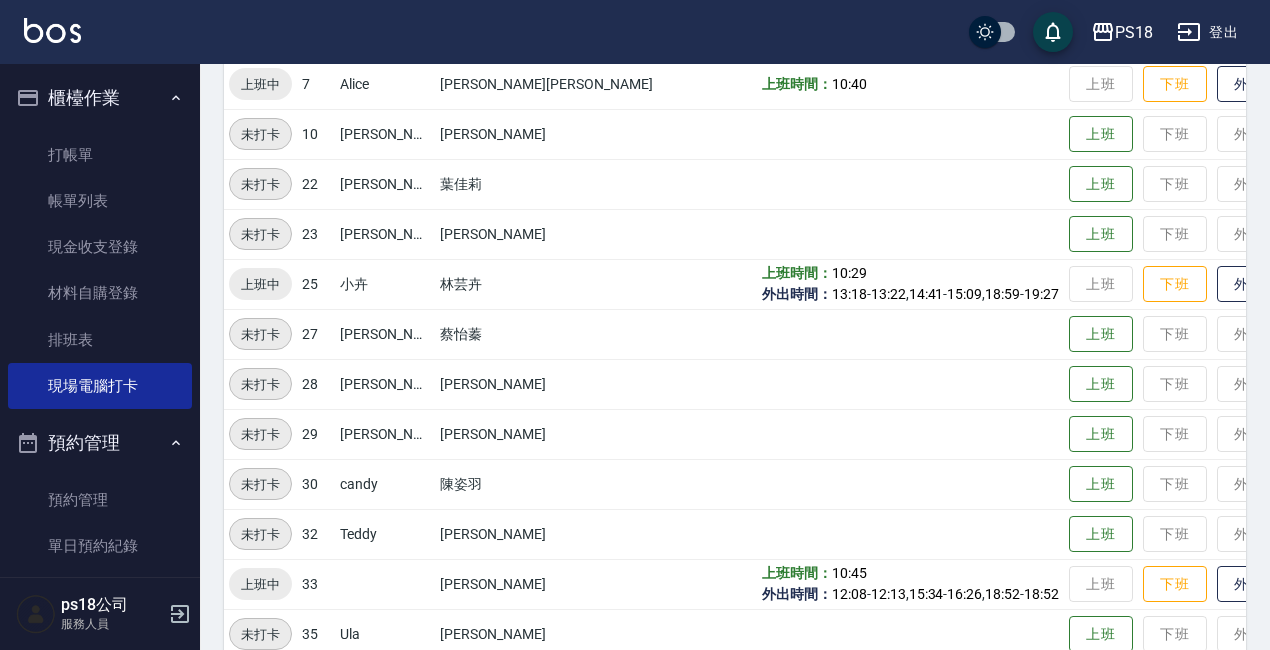 scroll, scrollTop: 398, scrollLeft: 0, axis: vertical 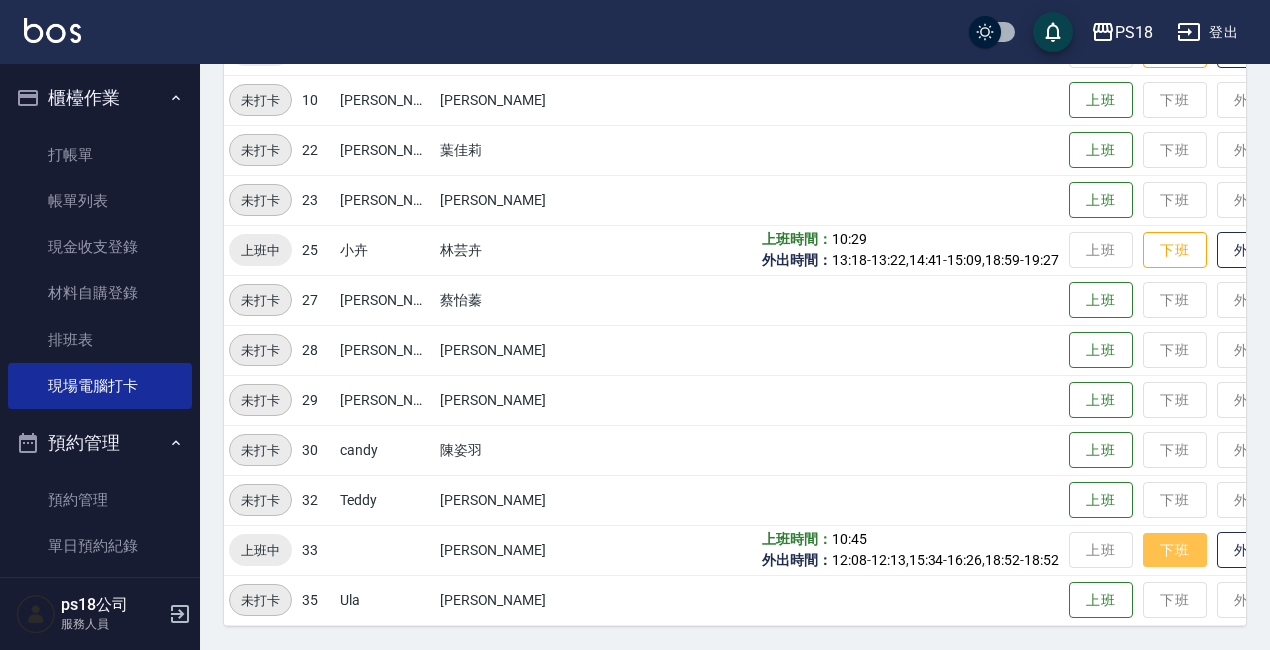 click on "下班" at bounding box center (1175, 550) 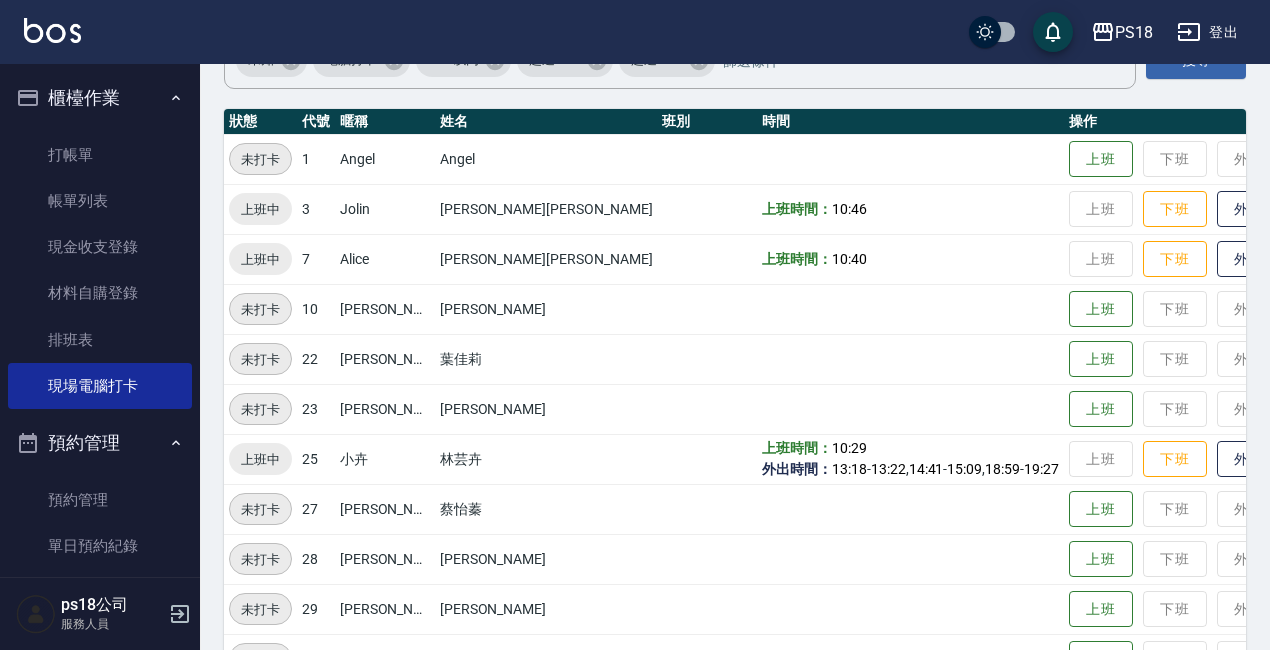 scroll, scrollTop: 398, scrollLeft: 0, axis: vertical 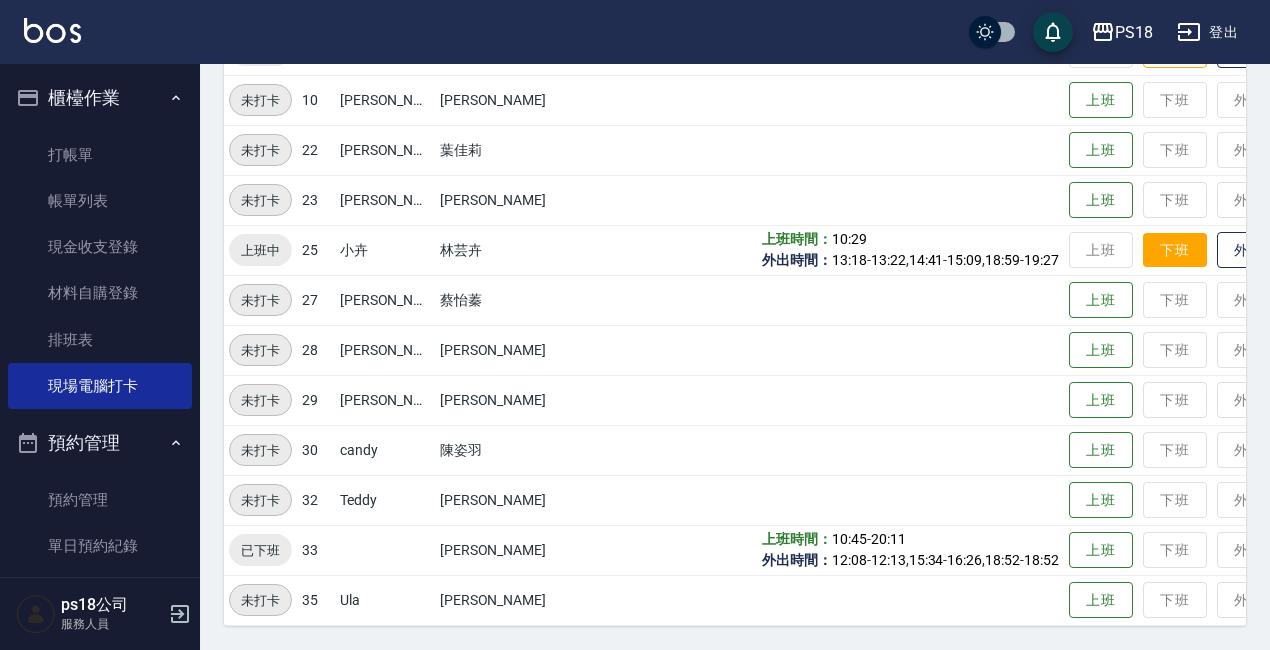 click on "下班" at bounding box center [1175, 250] 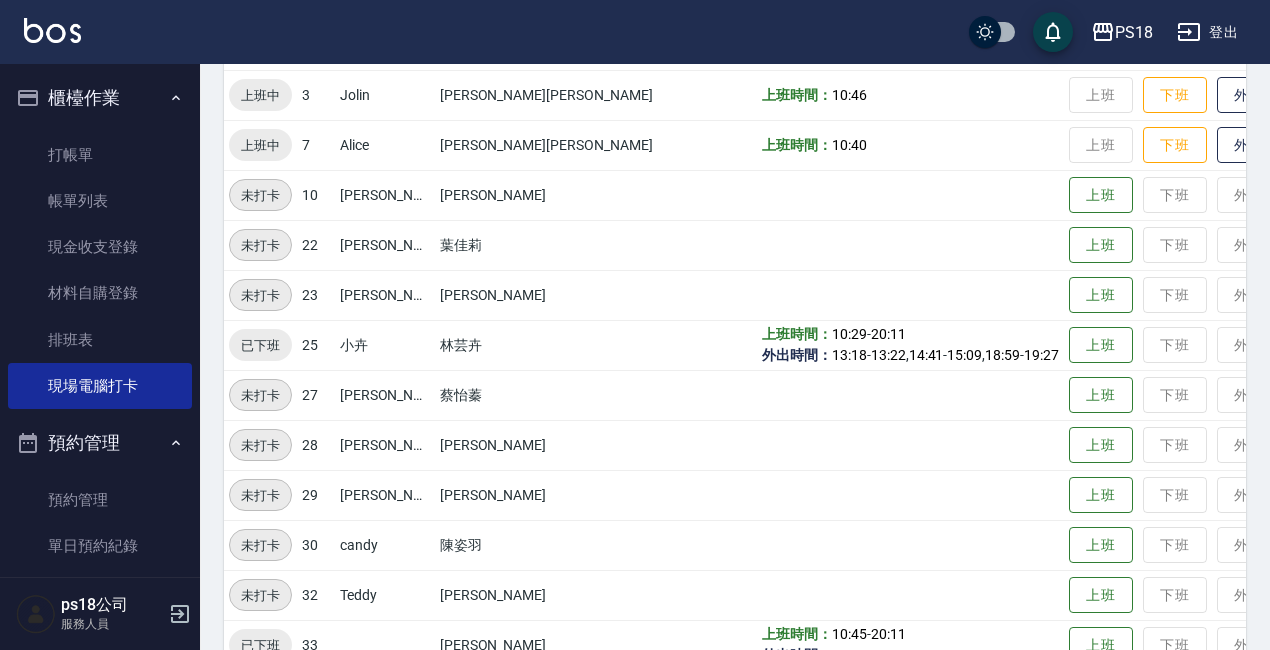 scroll, scrollTop: 398, scrollLeft: 0, axis: vertical 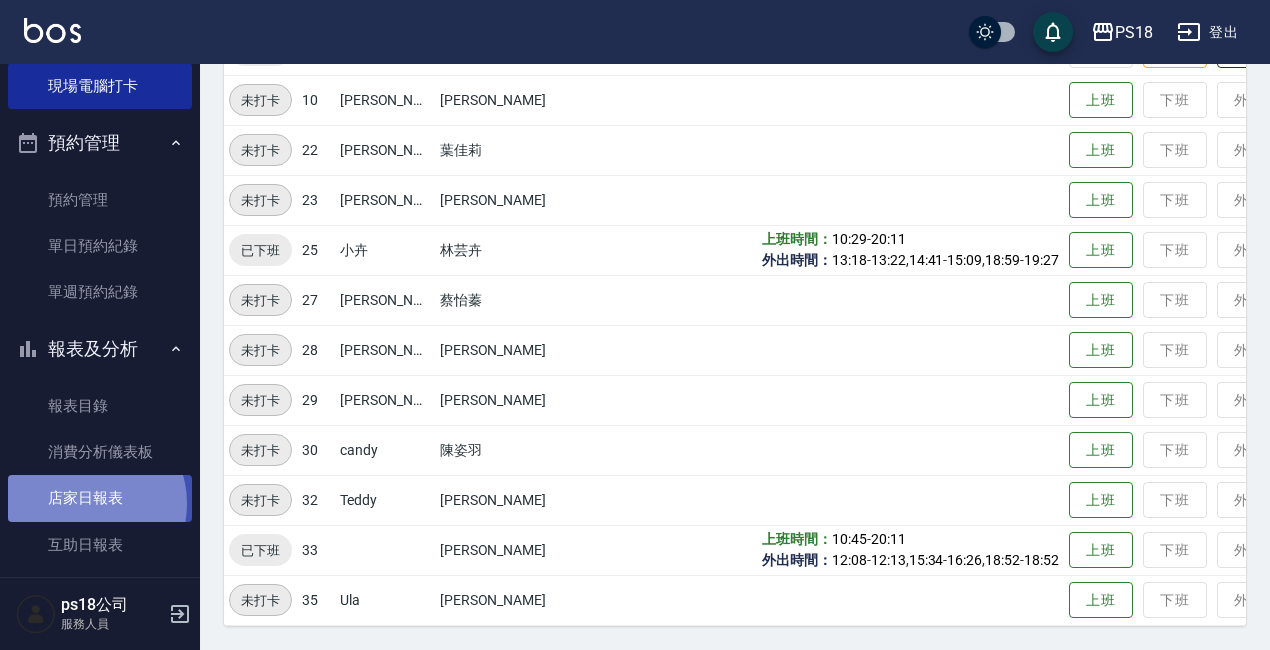click on "店家日報表" at bounding box center [100, 498] 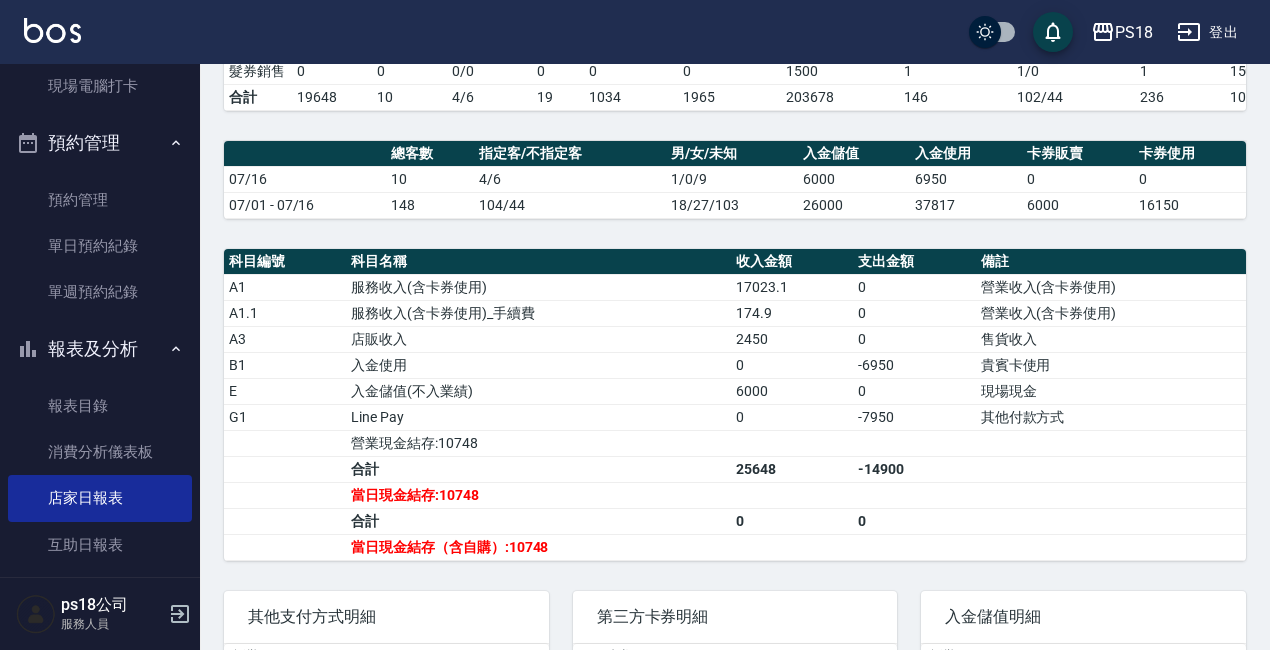 scroll, scrollTop: 300, scrollLeft: 0, axis: vertical 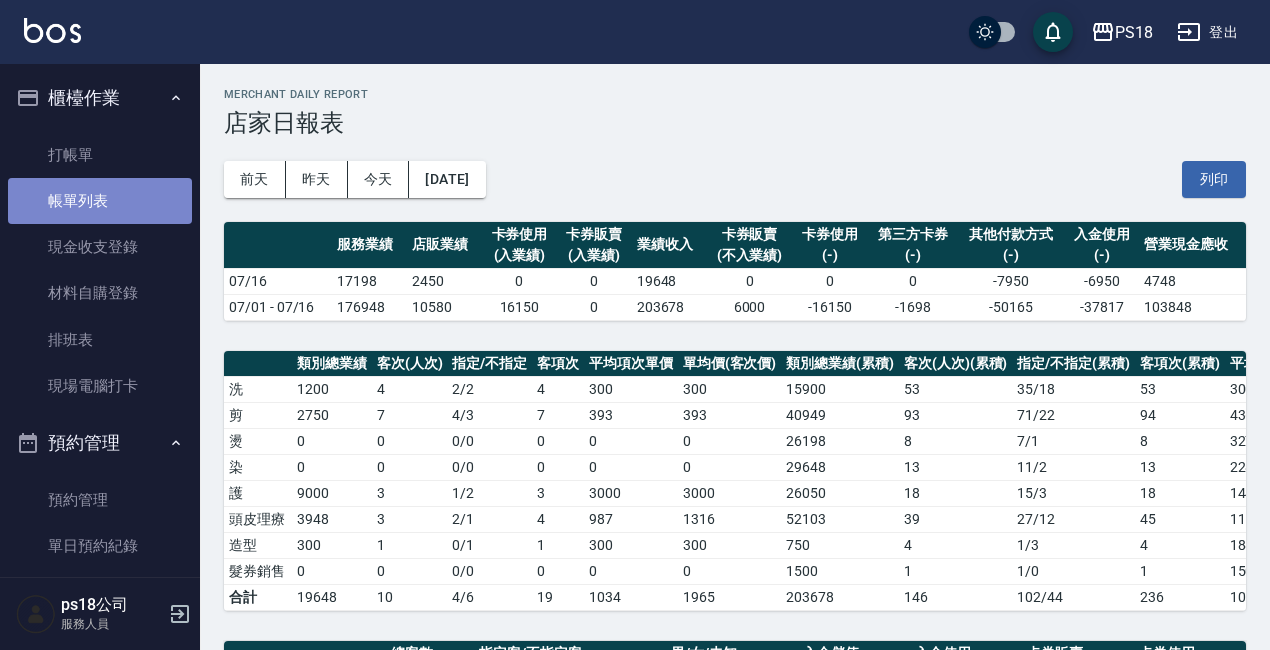 click on "帳單列表" at bounding box center [100, 201] 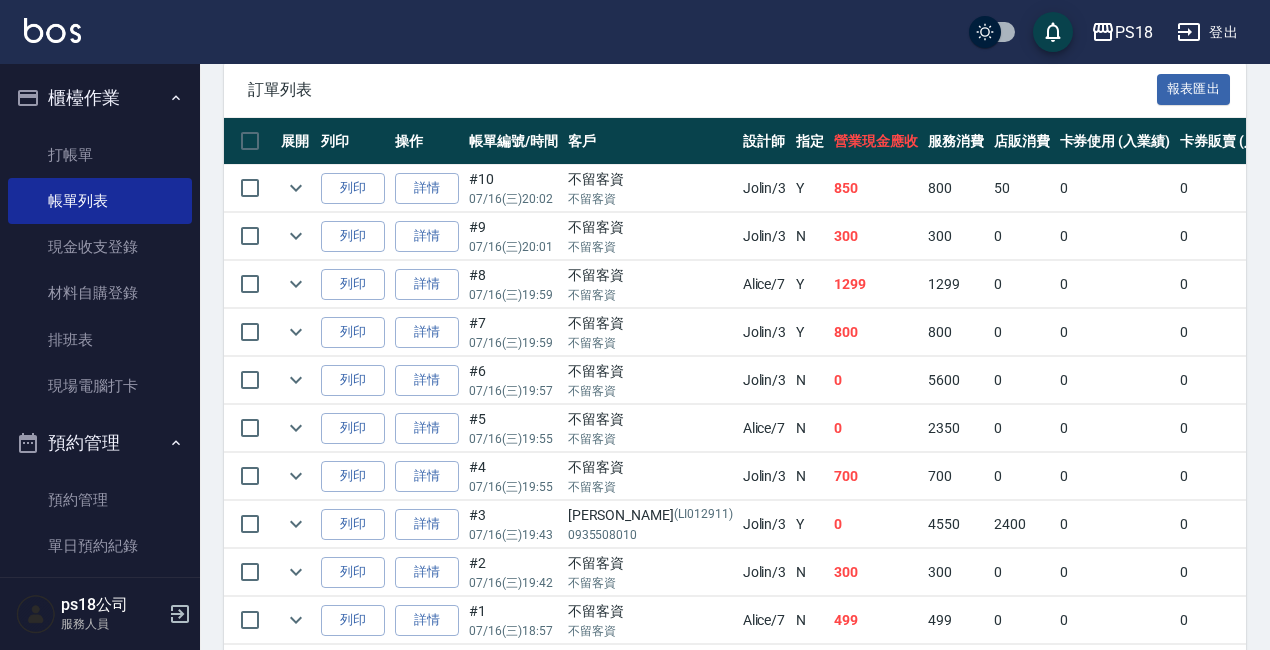 scroll, scrollTop: 590, scrollLeft: 0, axis: vertical 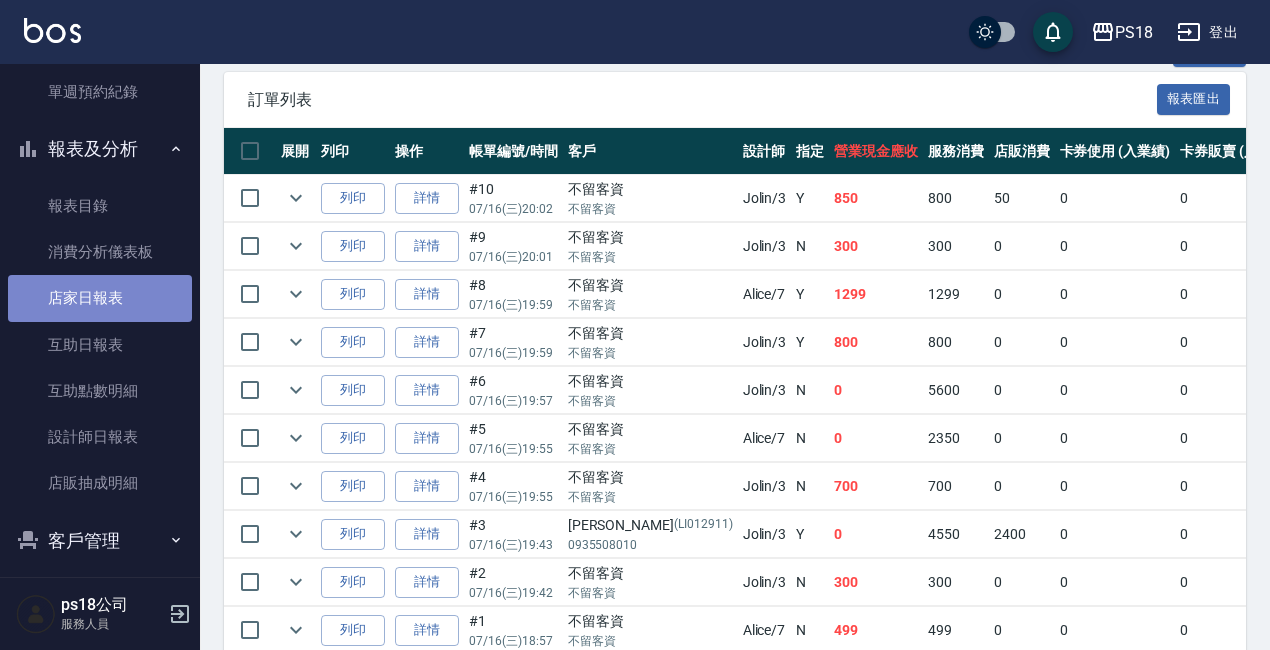 click on "店家日報表" at bounding box center (100, 298) 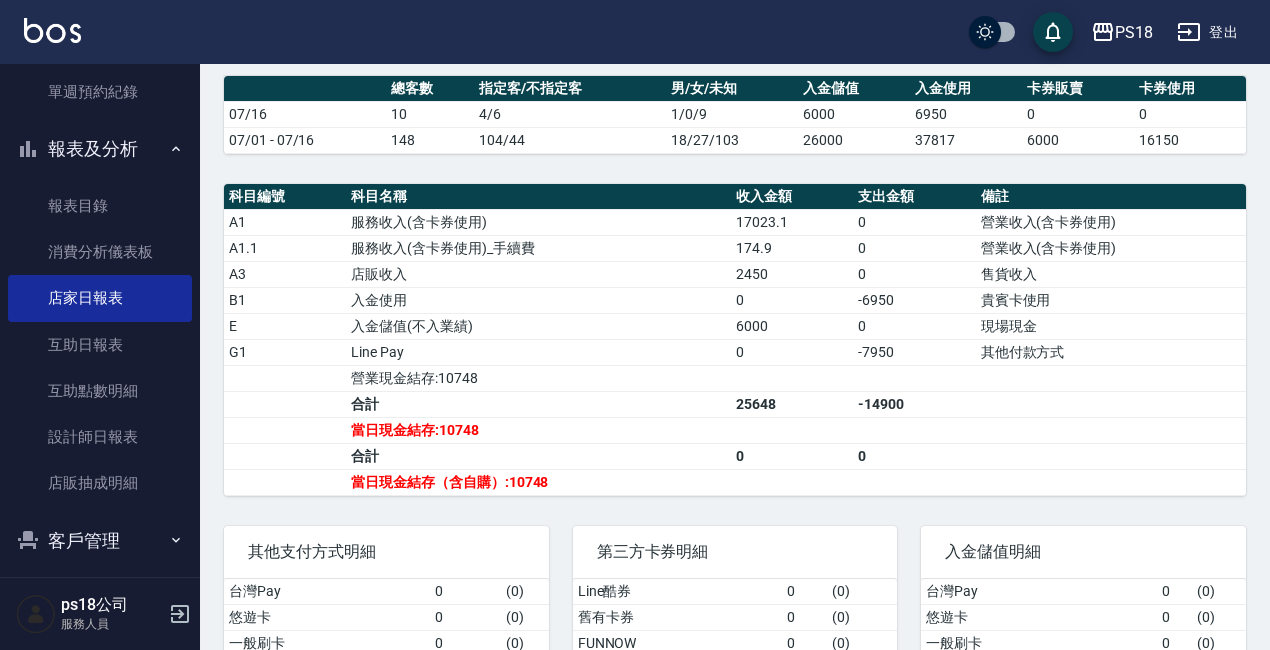scroll, scrollTop: 600, scrollLeft: 0, axis: vertical 